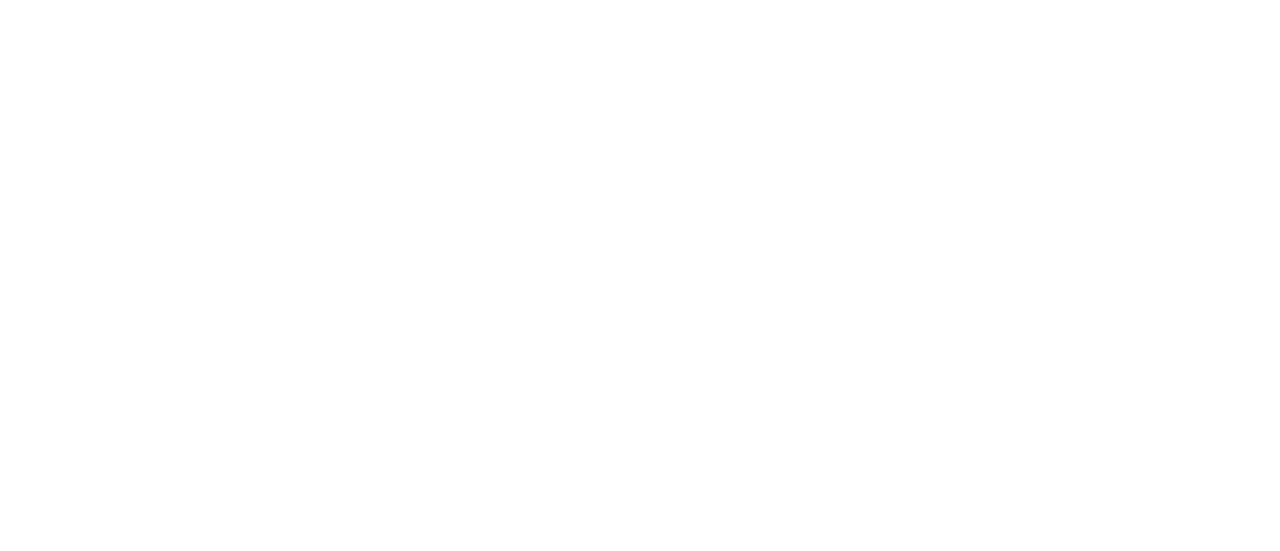 scroll, scrollTop: 0, scrollLeft: 0, axis: both 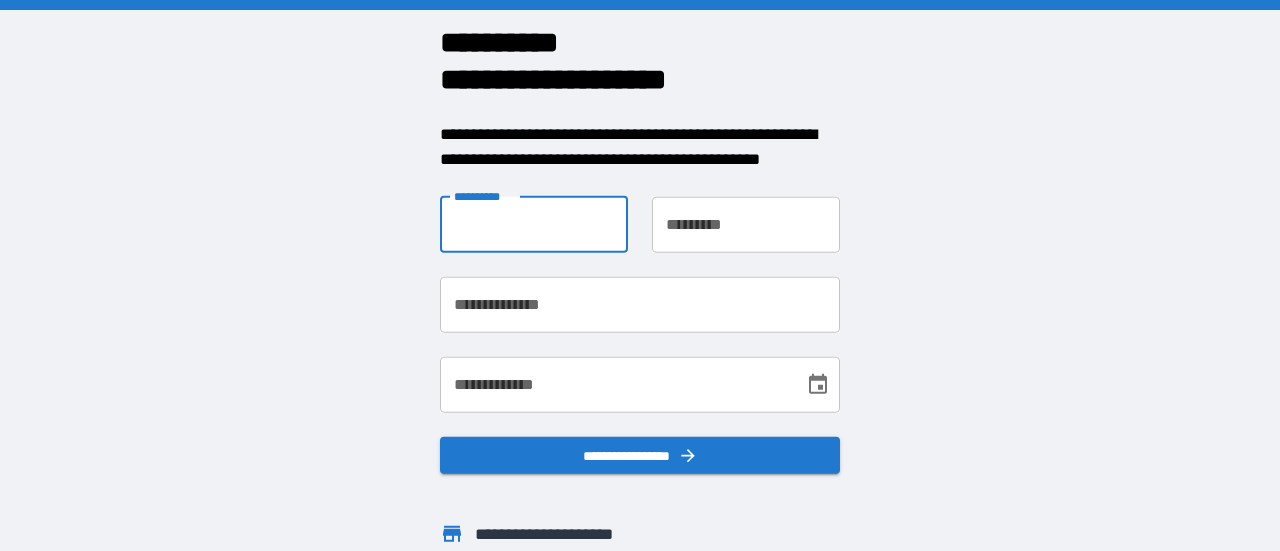 click on "**********" at bounding box center (534, 224) 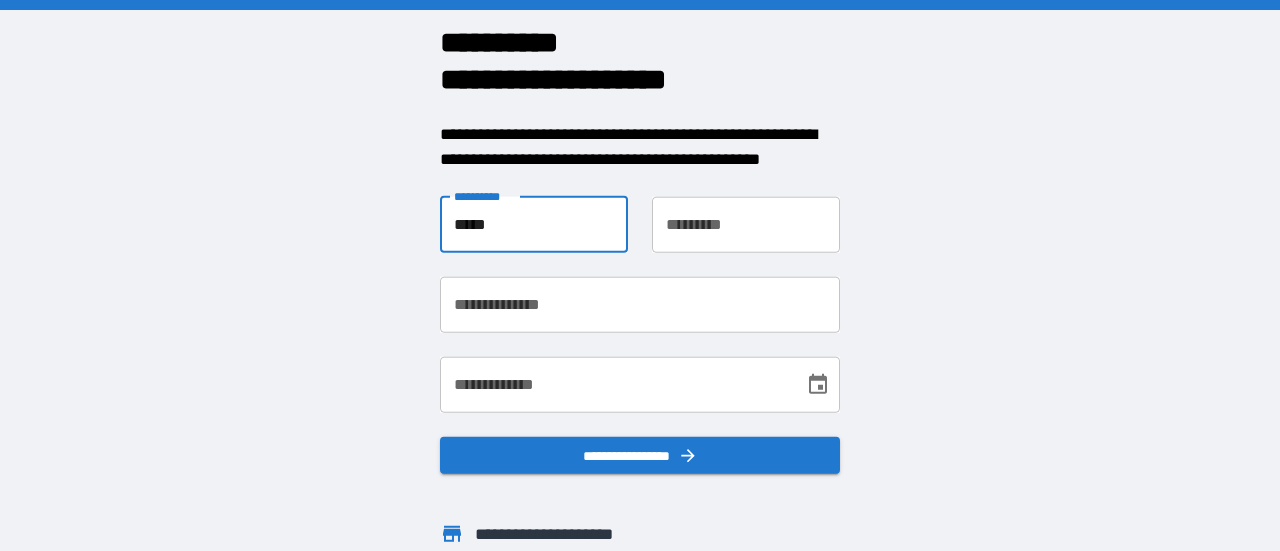 type on "******" 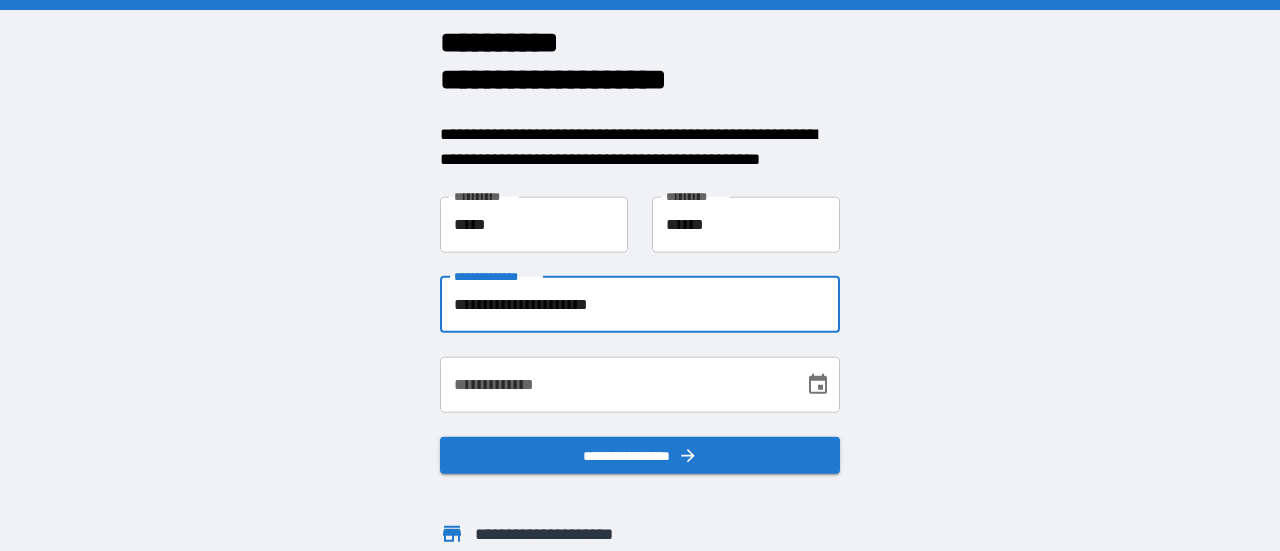 click on "**********" at bounding box center [640, 304] 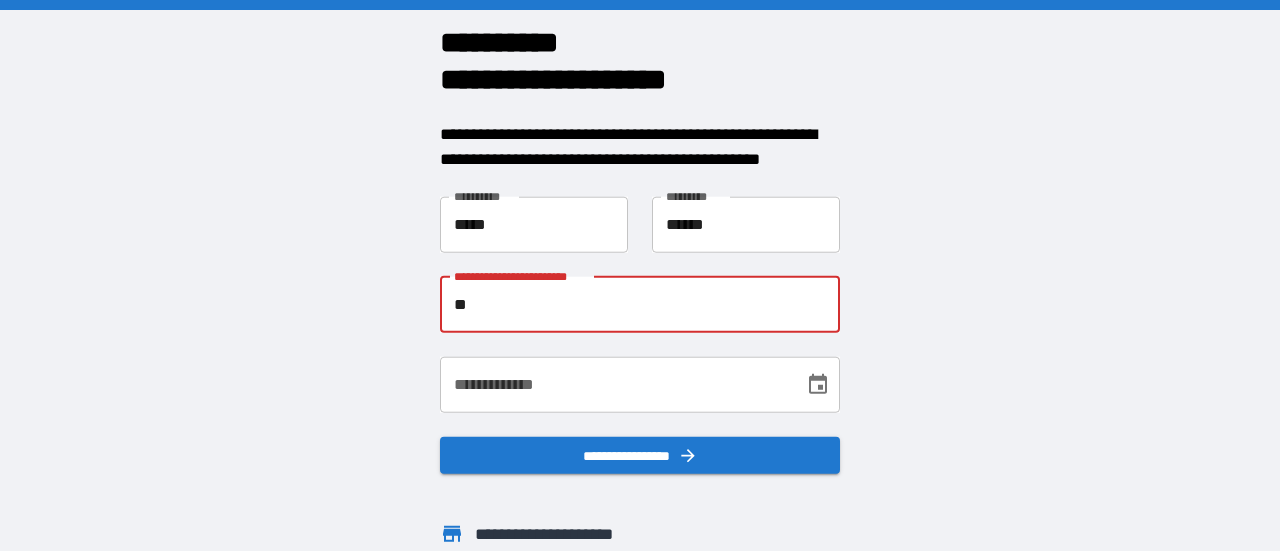 type on "*" 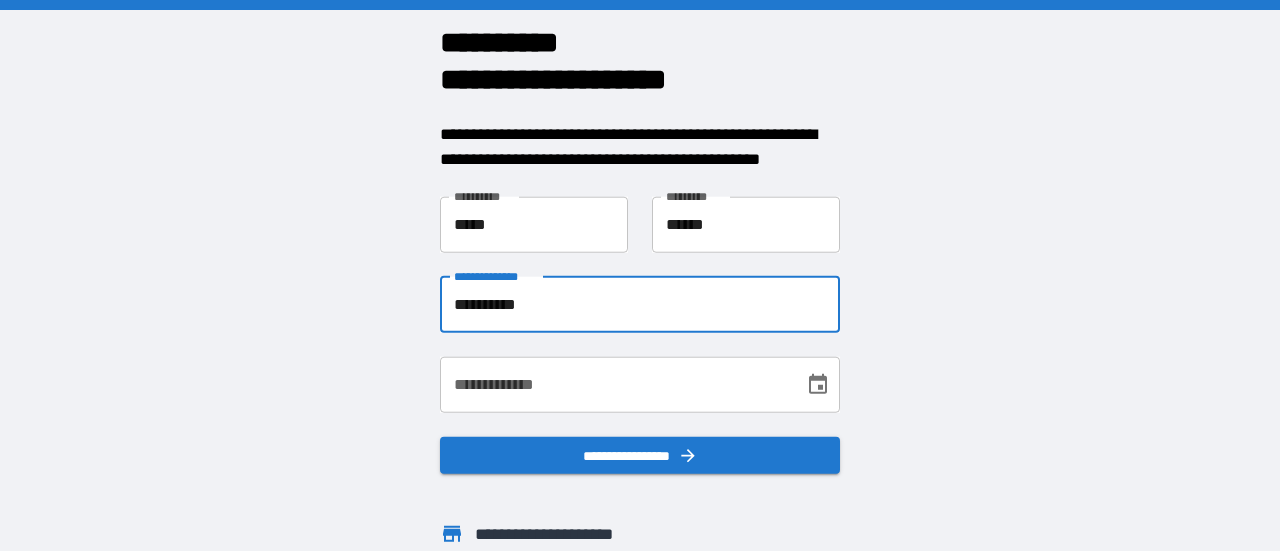 type on "**********" 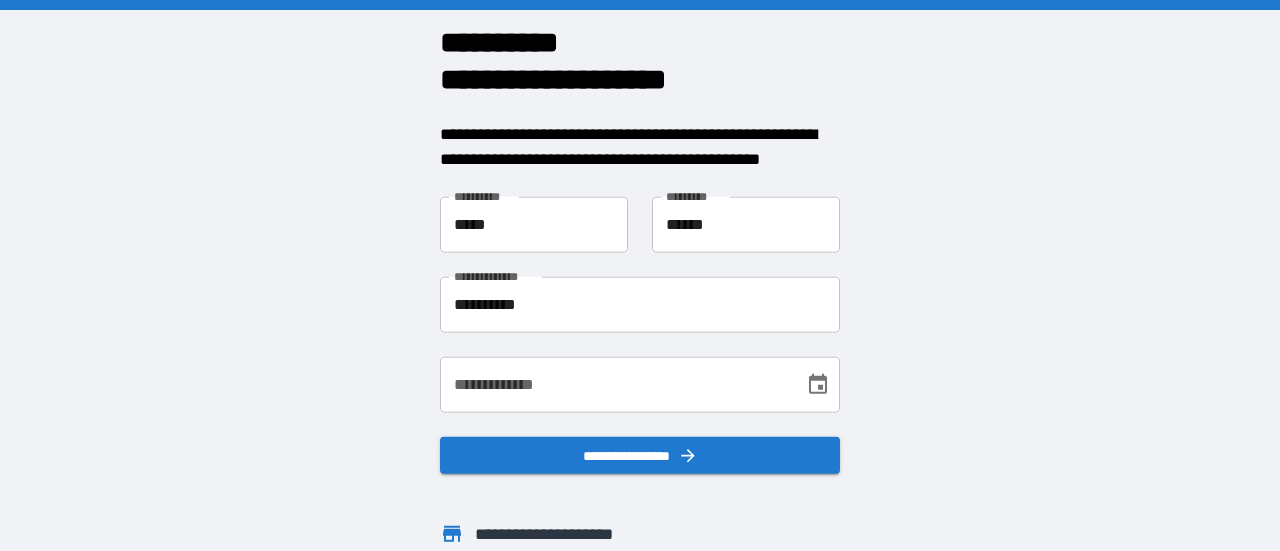 click on "**********" at bounding box center [640, 384] 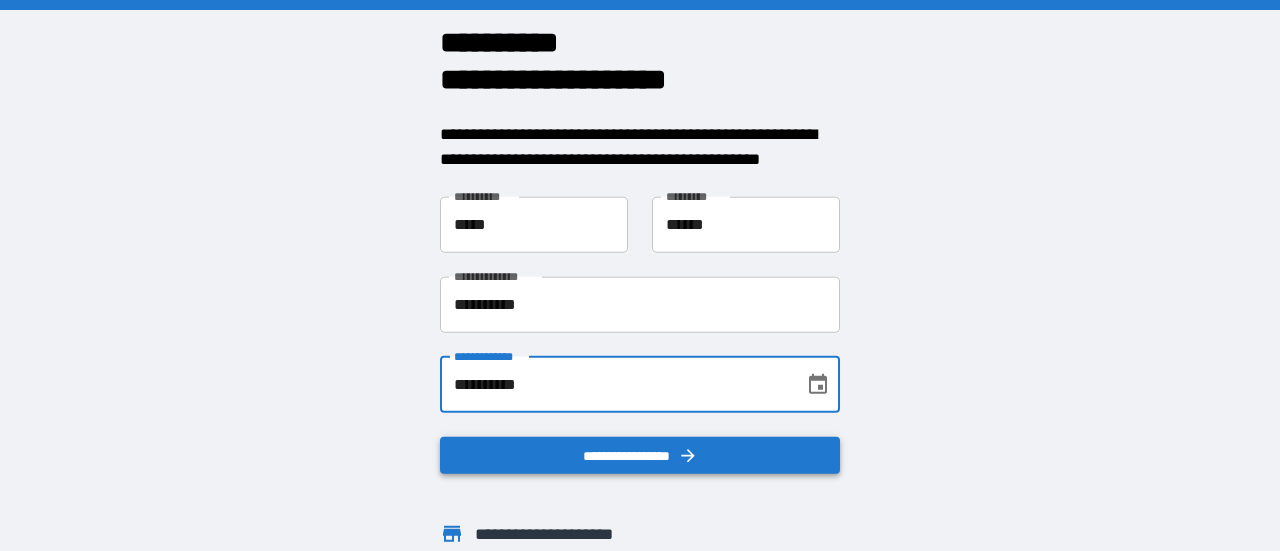 scroll, scrollTop: 72, scrollLeft: 0, axis: vertical 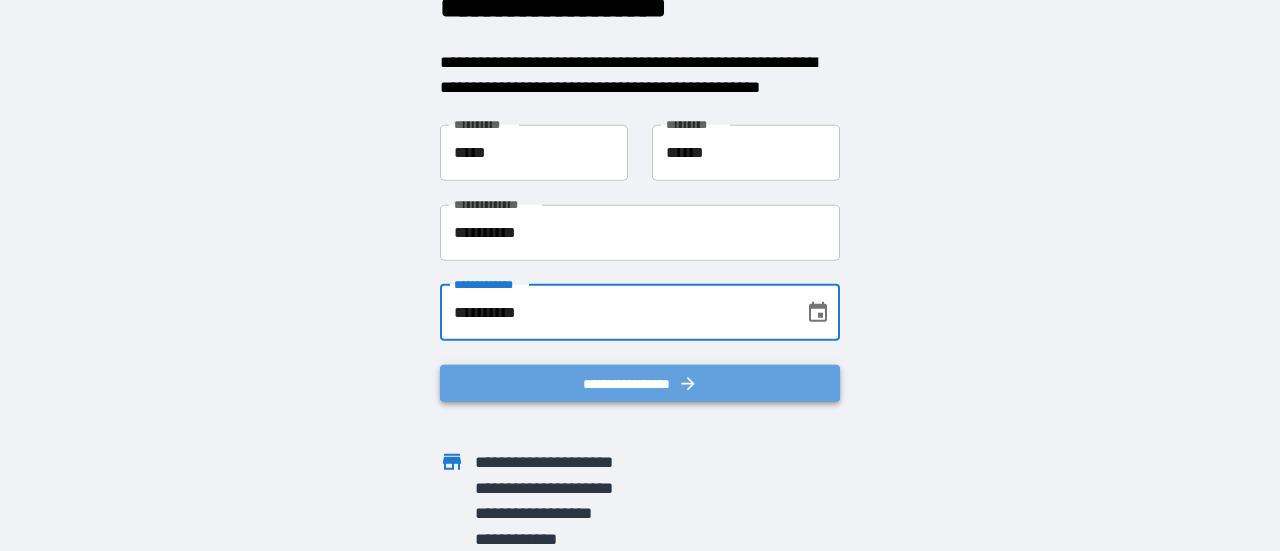 type on "**********" 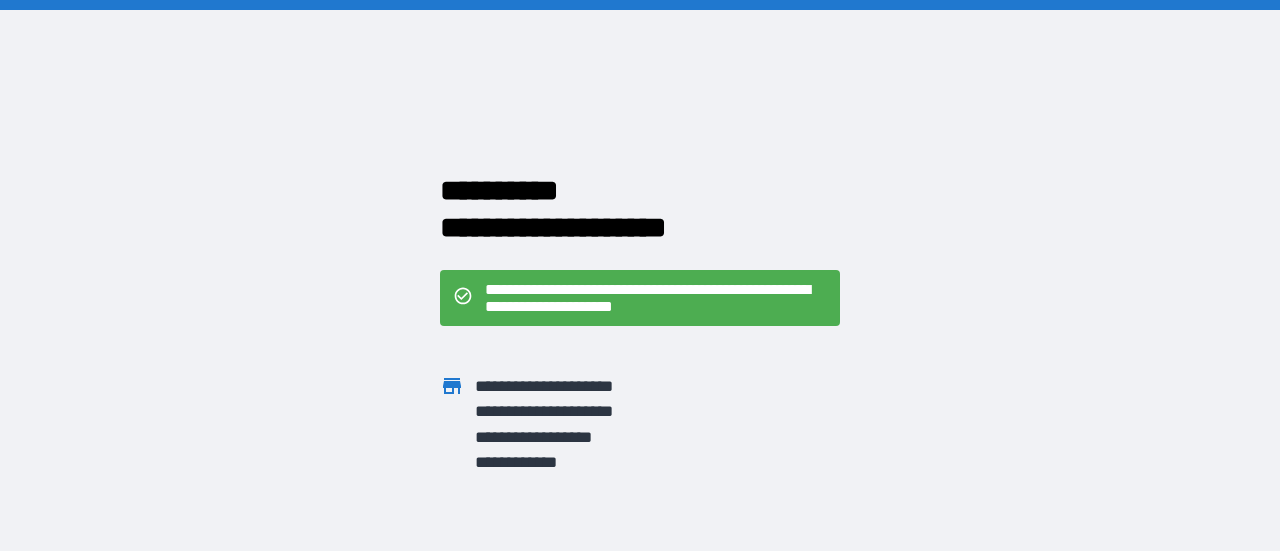 scroll, scrollTop: 0, scrollLeft: 0, axis: both 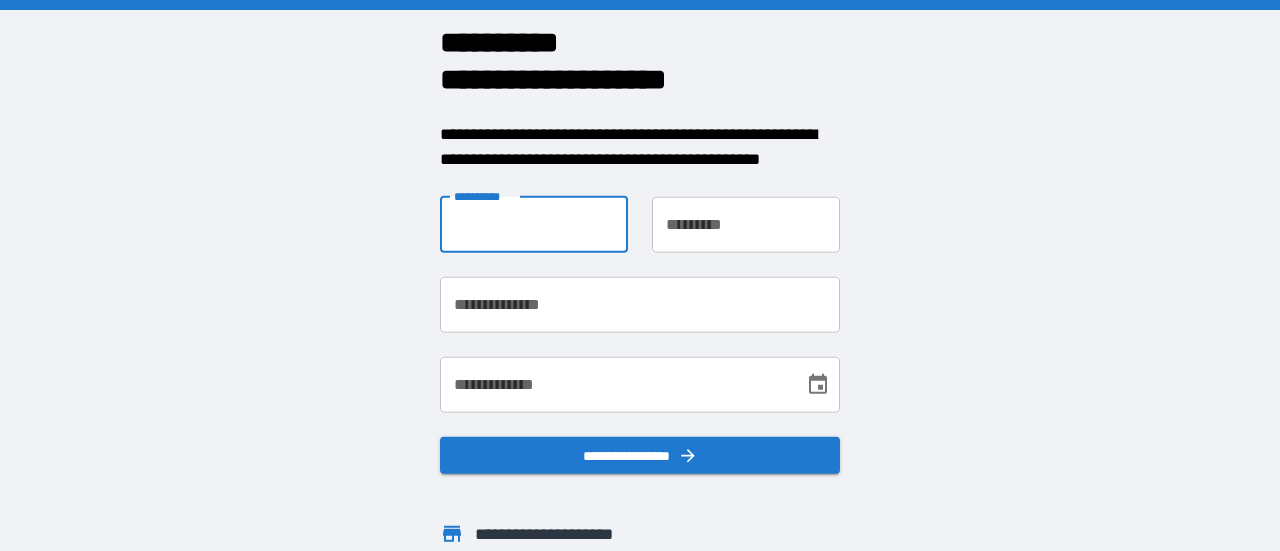 click on "**********" at bounding box center [534, 224] 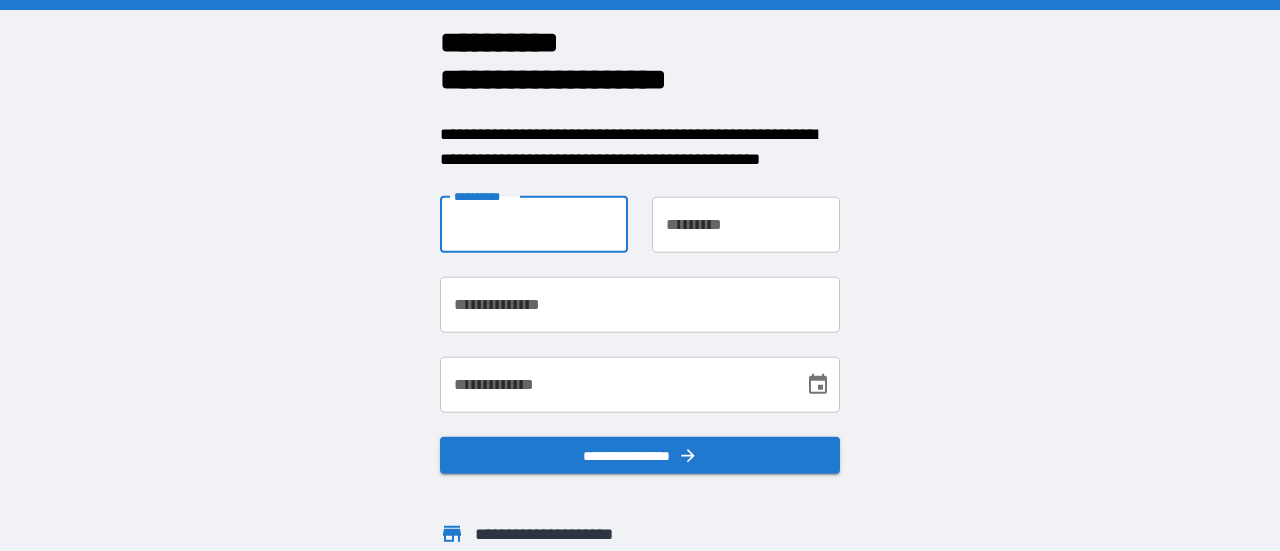 type on "*****" 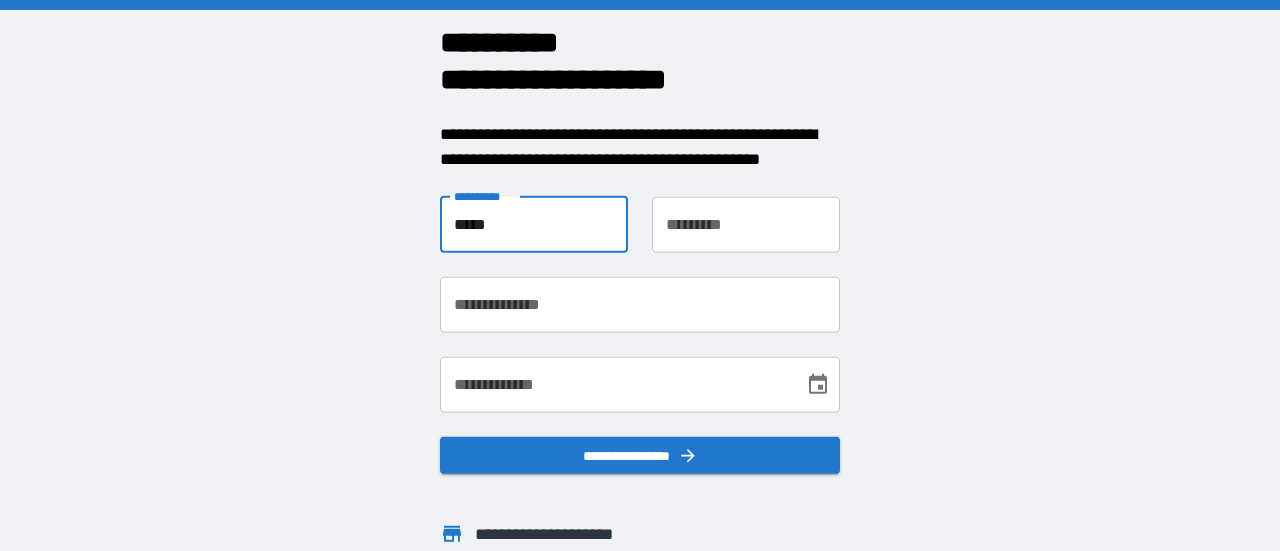 type on "******" 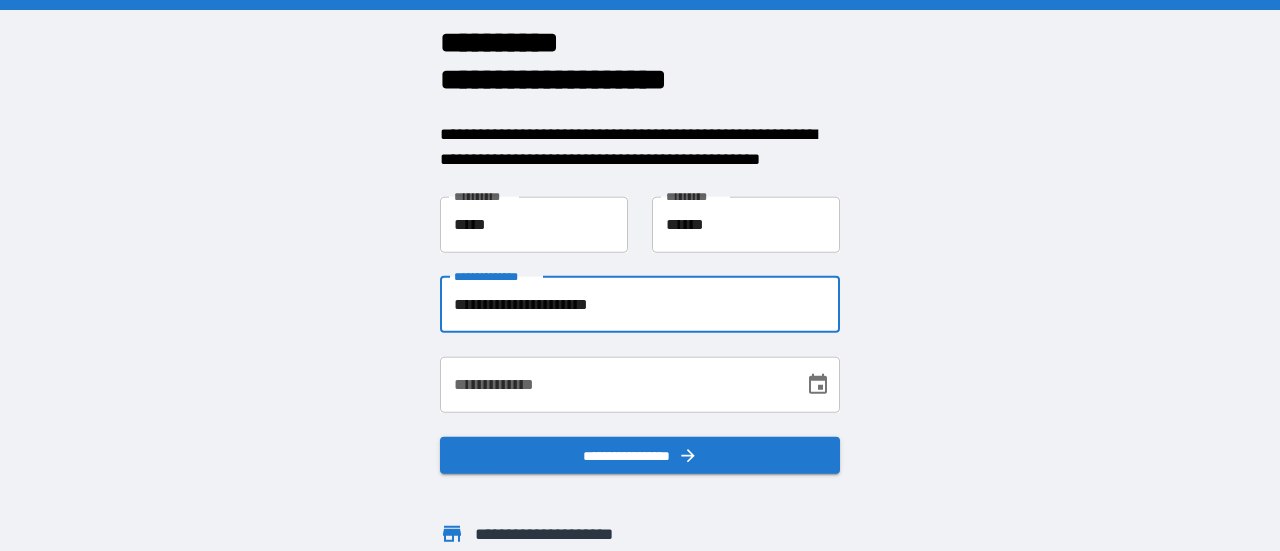 click on "**********" at bounding box center [640, 304] 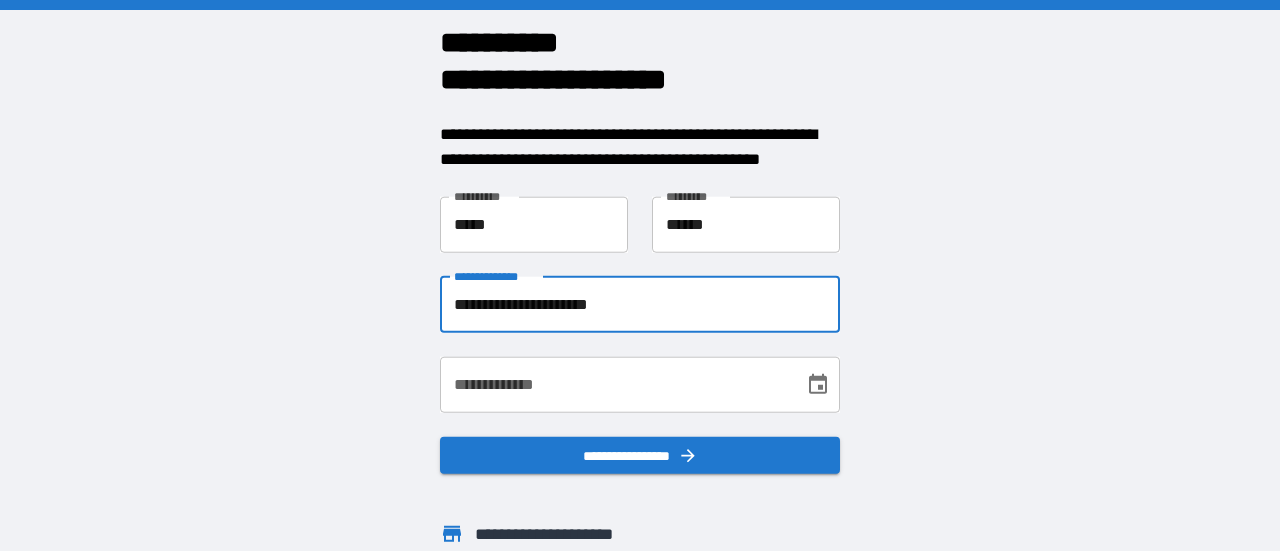 type on "**********" 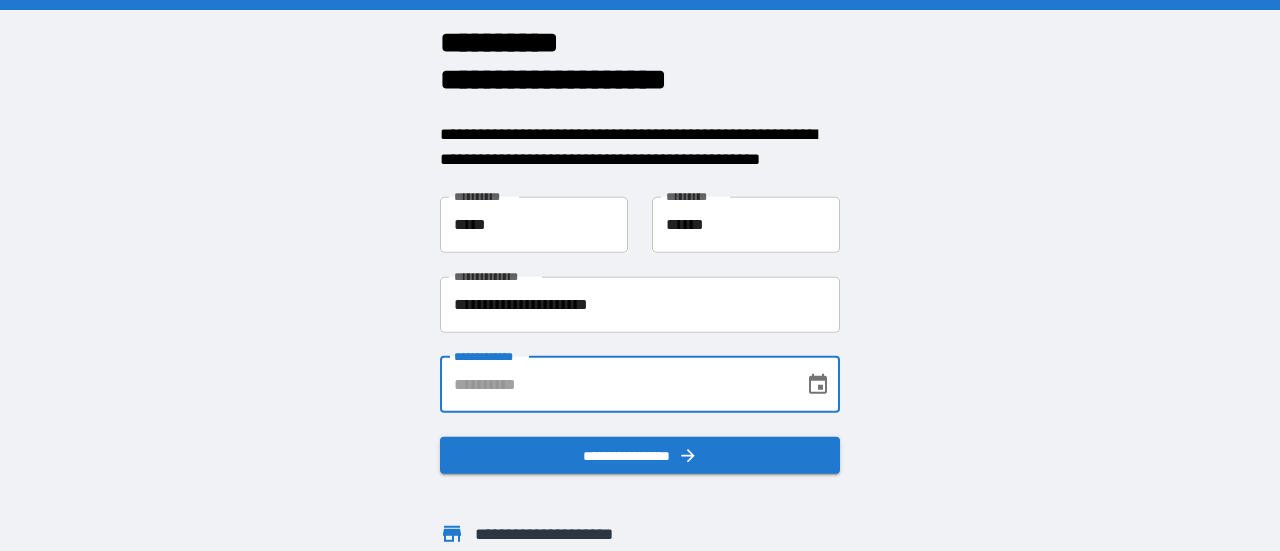 click on "**********" at bounding box center [615, 384] 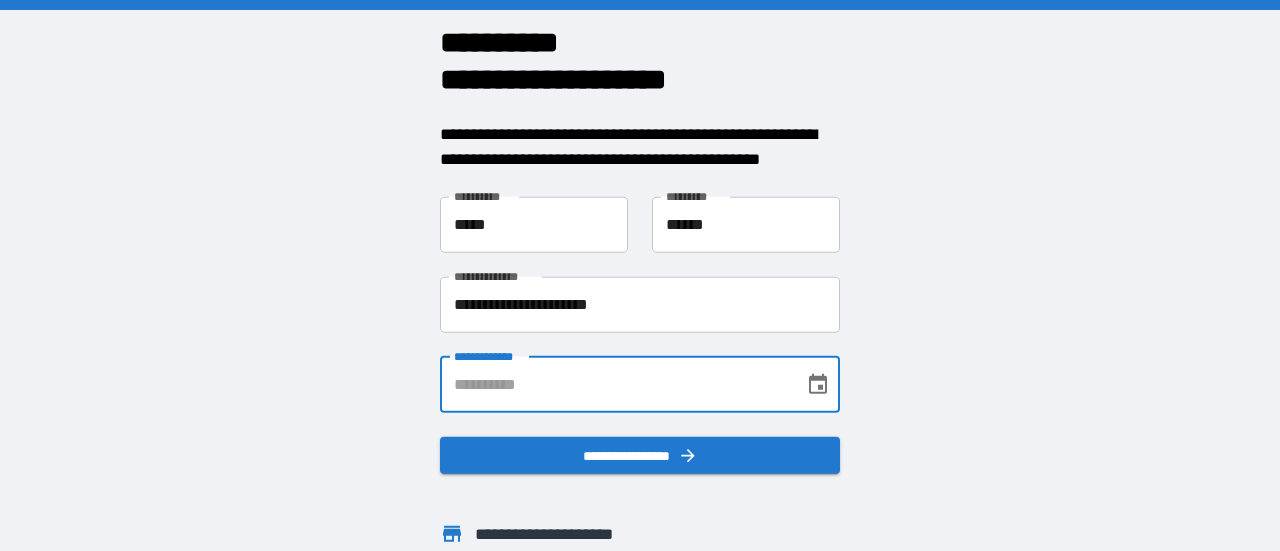 type on "**********" 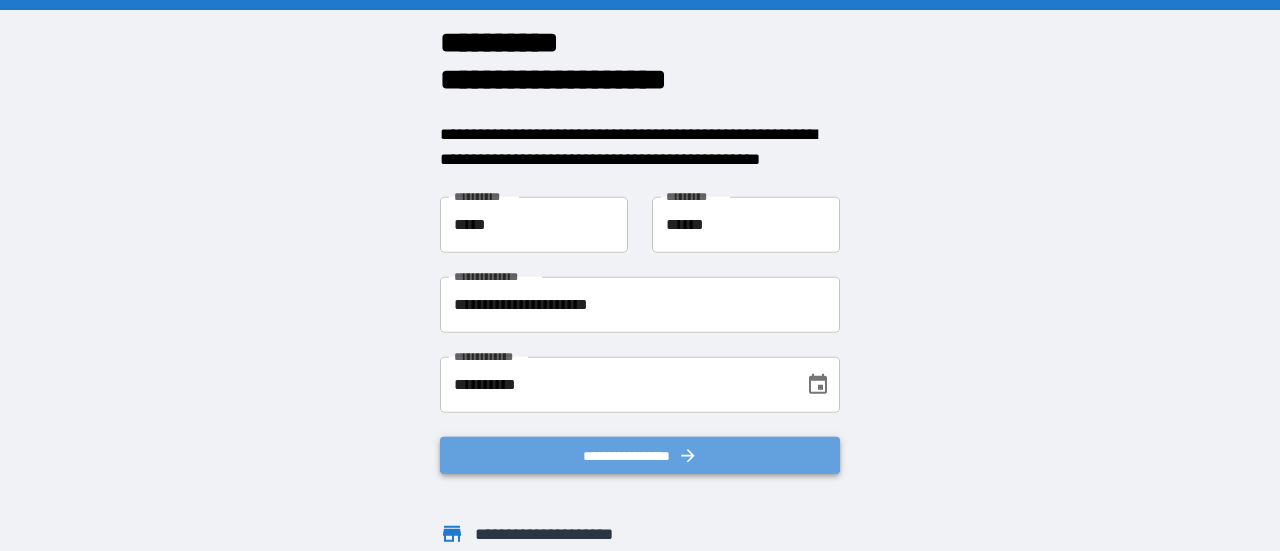 click on "**********" at bounding box center (640, 455) 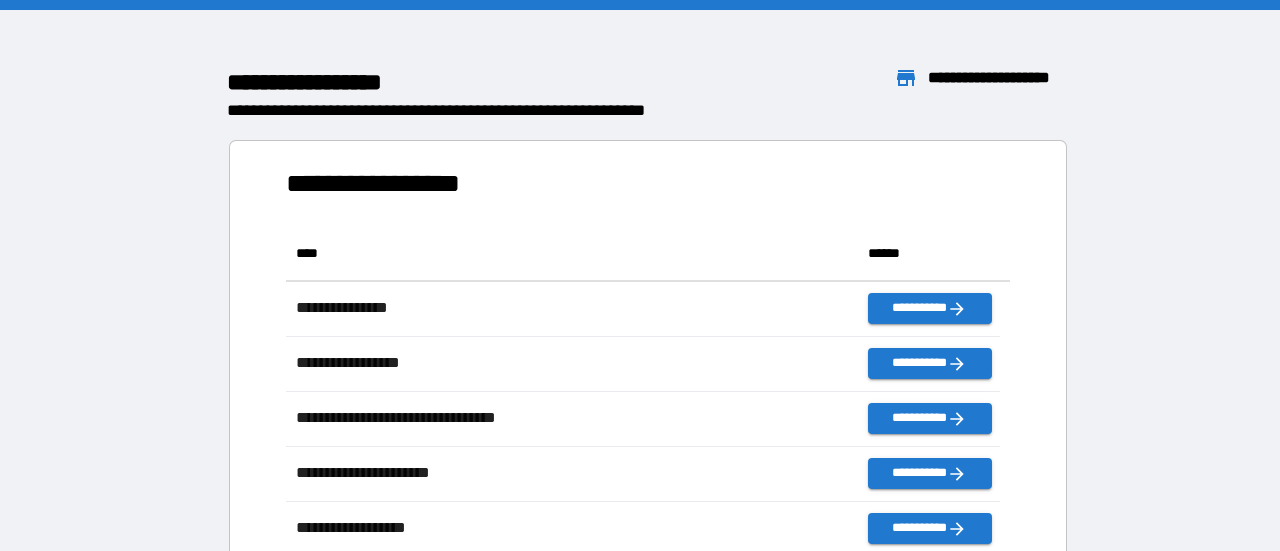 scroll, scrollTop: 16, scrollLeft: 16, axis: both 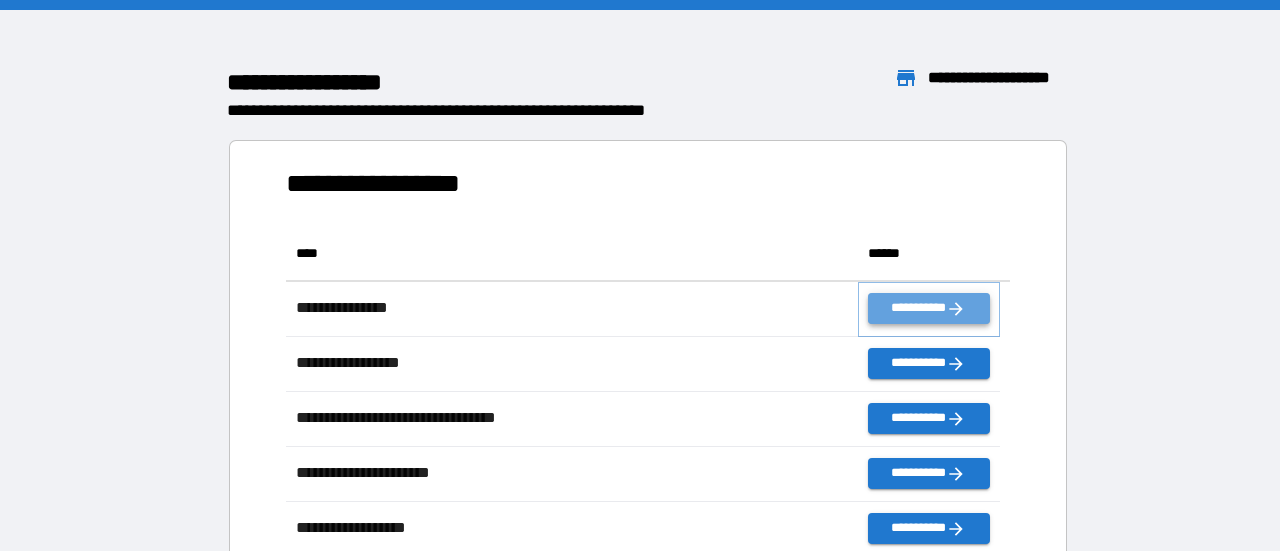 click on "**********" at bounding box center [929, 308] 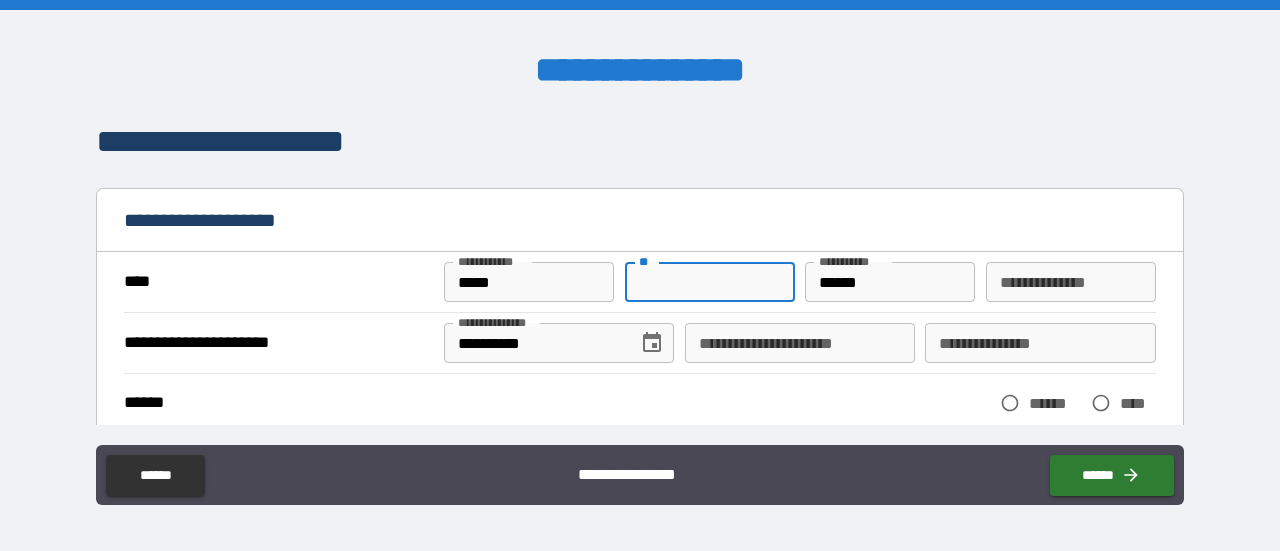 click on "**" at bounding box center [710, 282] 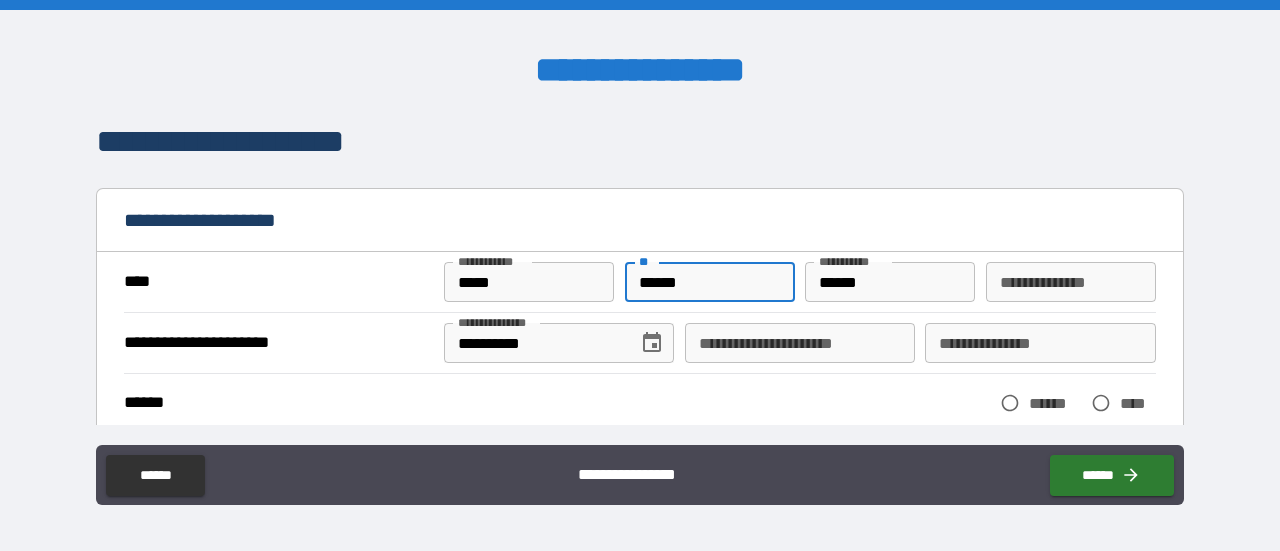 type on "******" 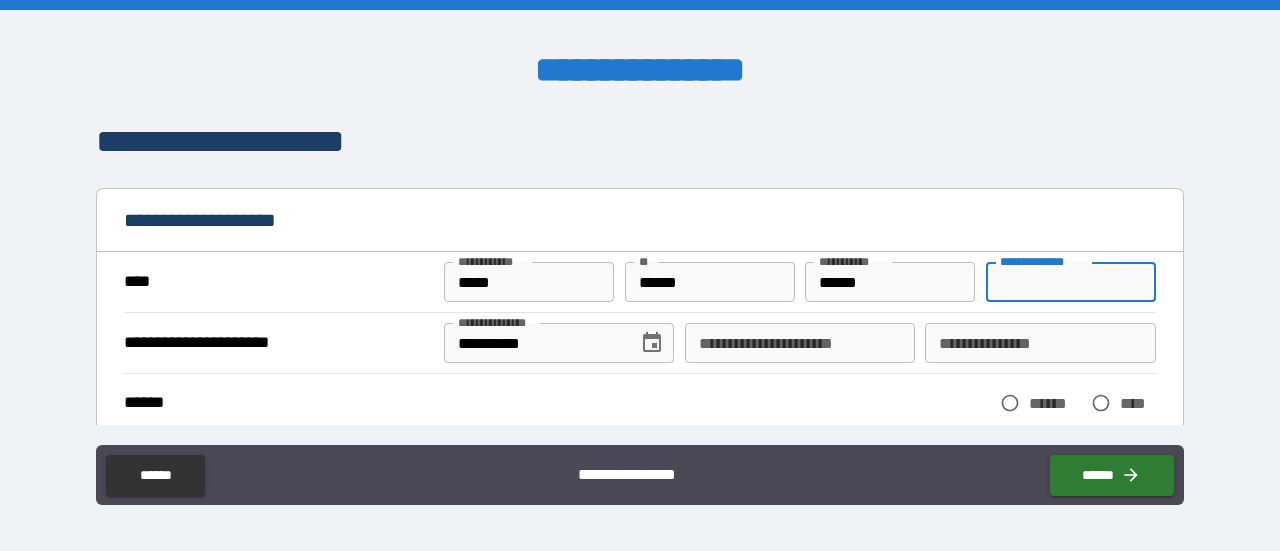 click on "**********" at bounding box center [1071, 282] 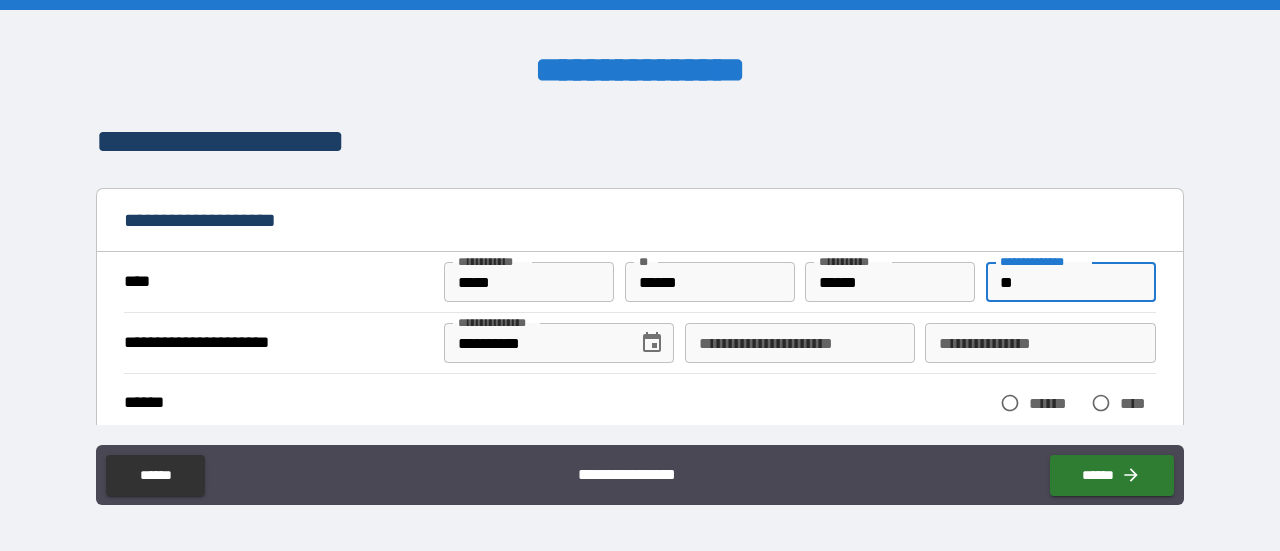 type on "******" 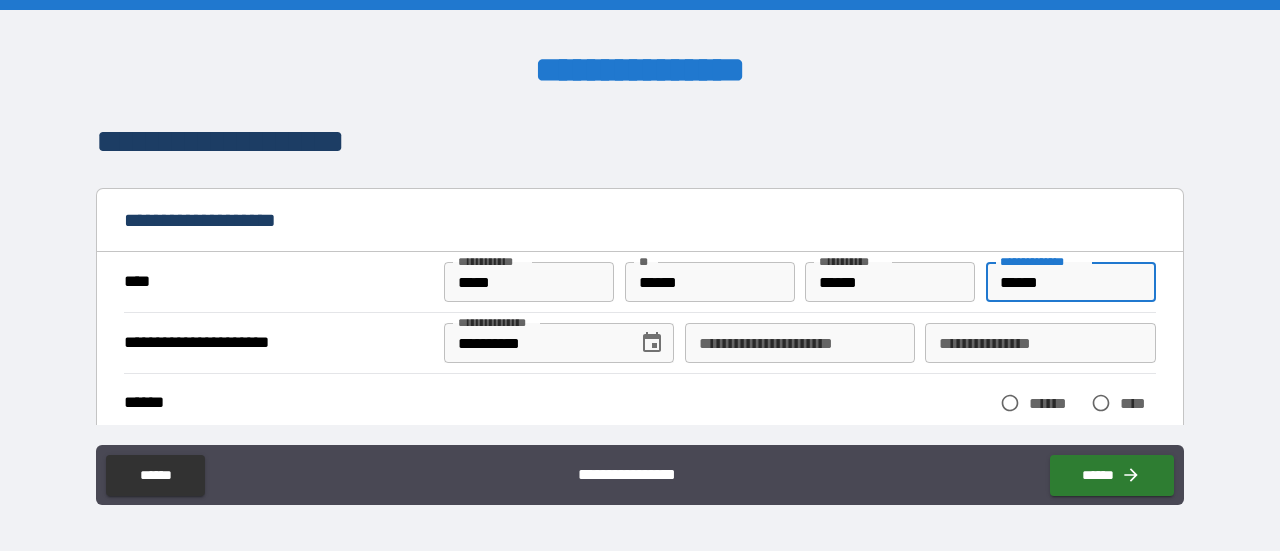 type on "**********" 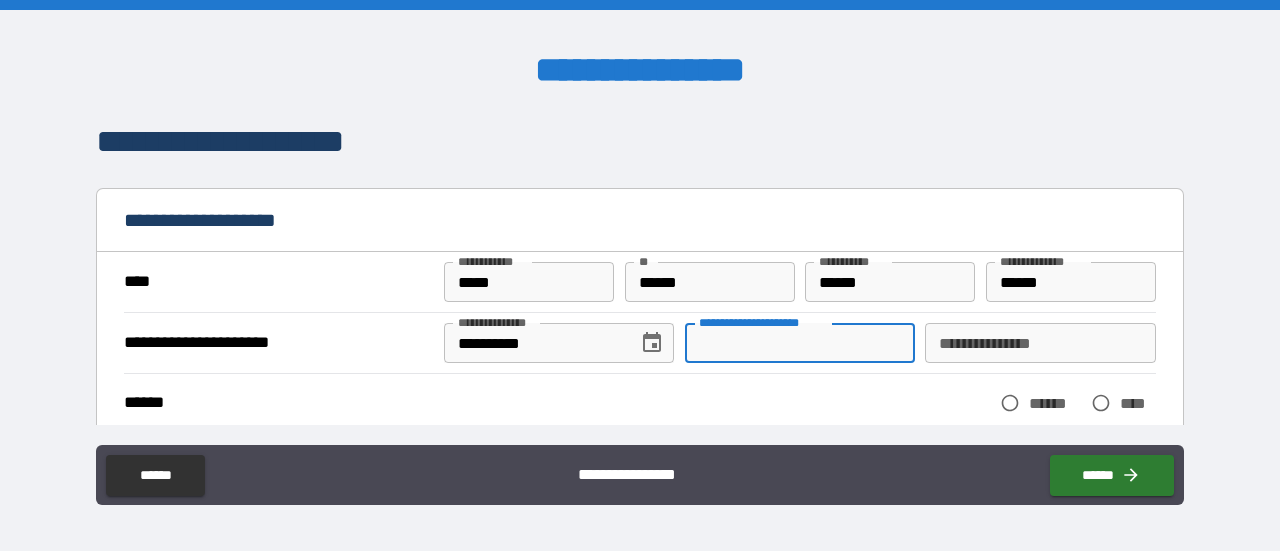 click on "**********" at bounding box center [800, 343] 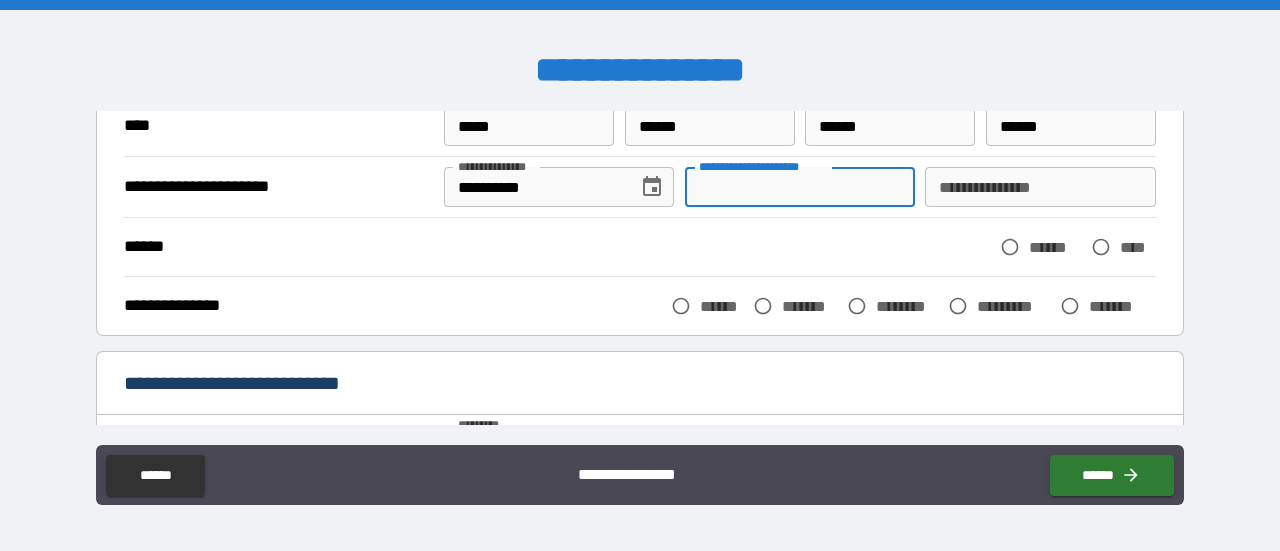 scroll, scrollTop: 159, scrollLeft: 0, axis: vertical 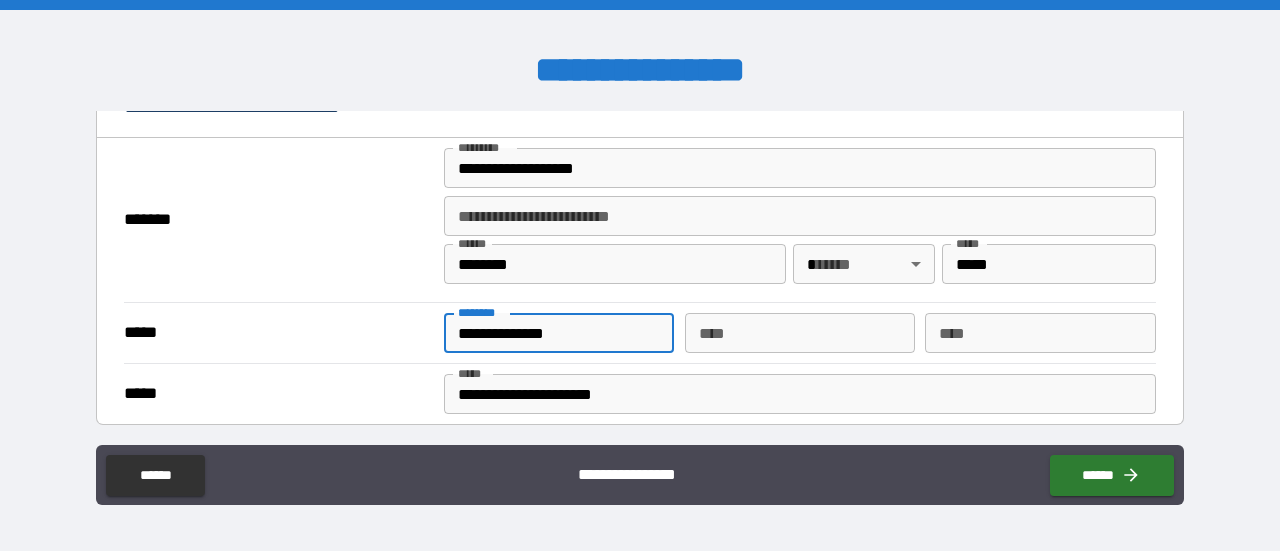 click on "**********" at bounding box center (559, 333) 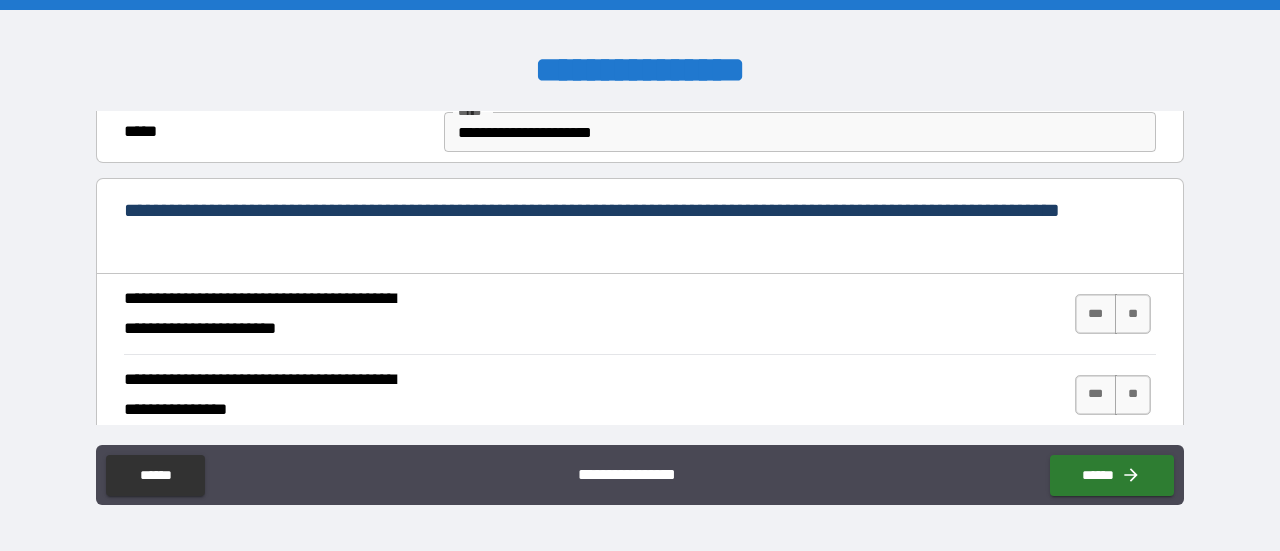 scroll, scrollTop: 697, scrollLeft: 0, axis: vertical 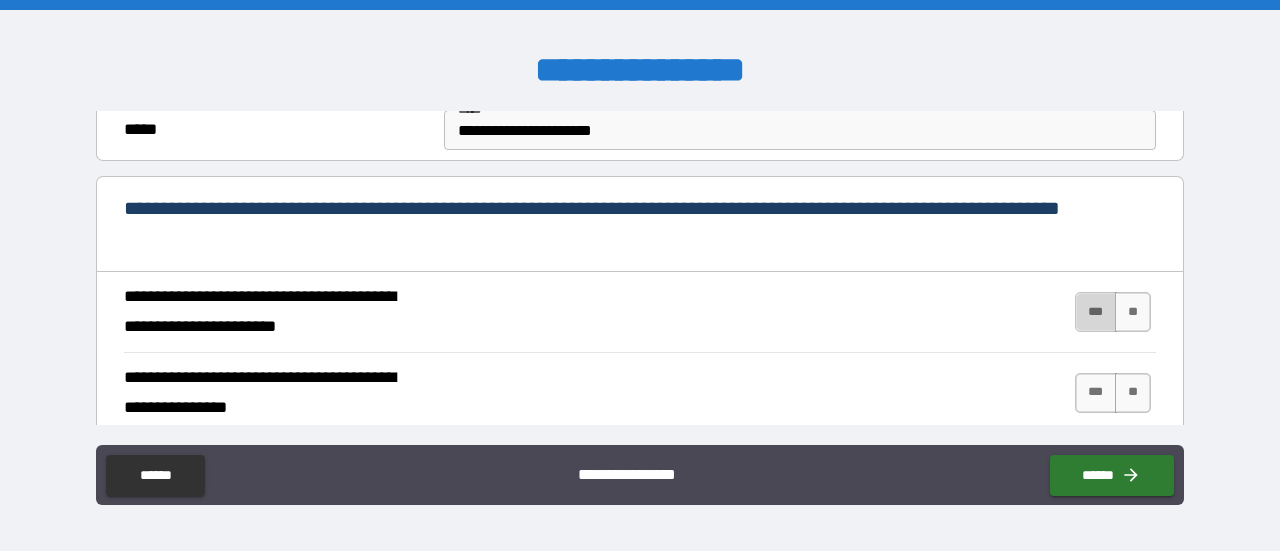 click on "***" at bounding box center [1096, 312] 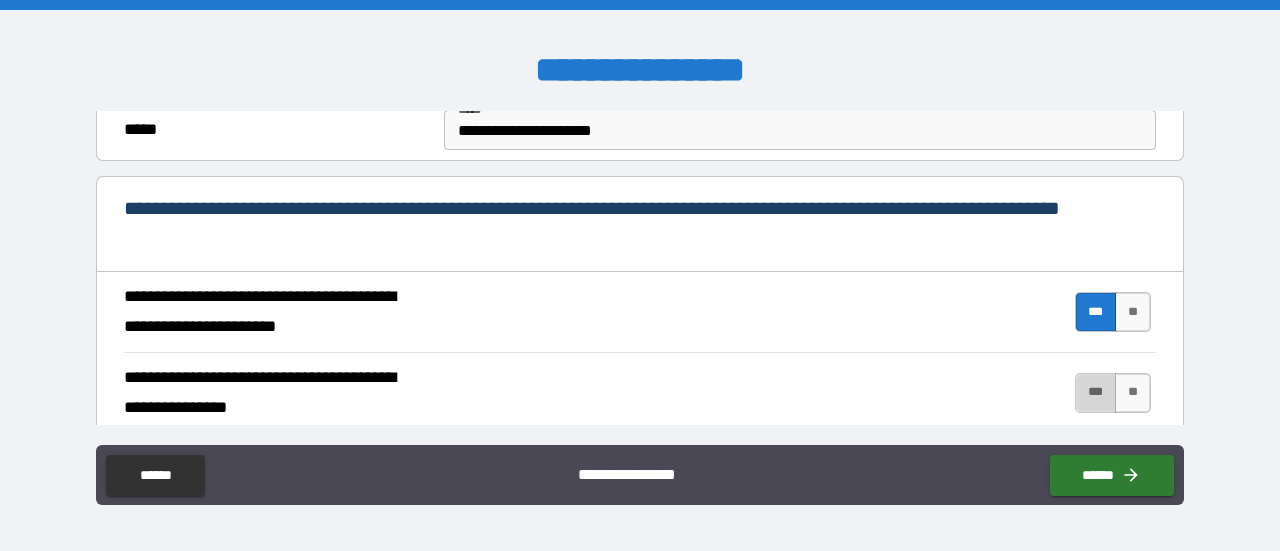 click on "***" at bounding box center [1096, 393] 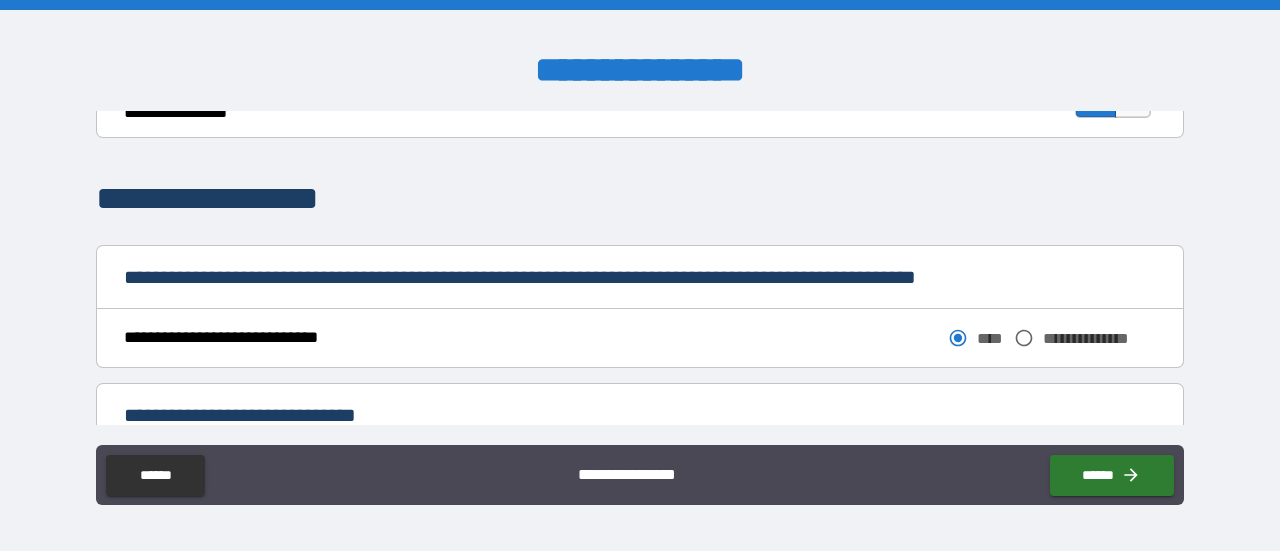 scroll, scrollTop: 1000, scrollLeft: 0, axis: vertical 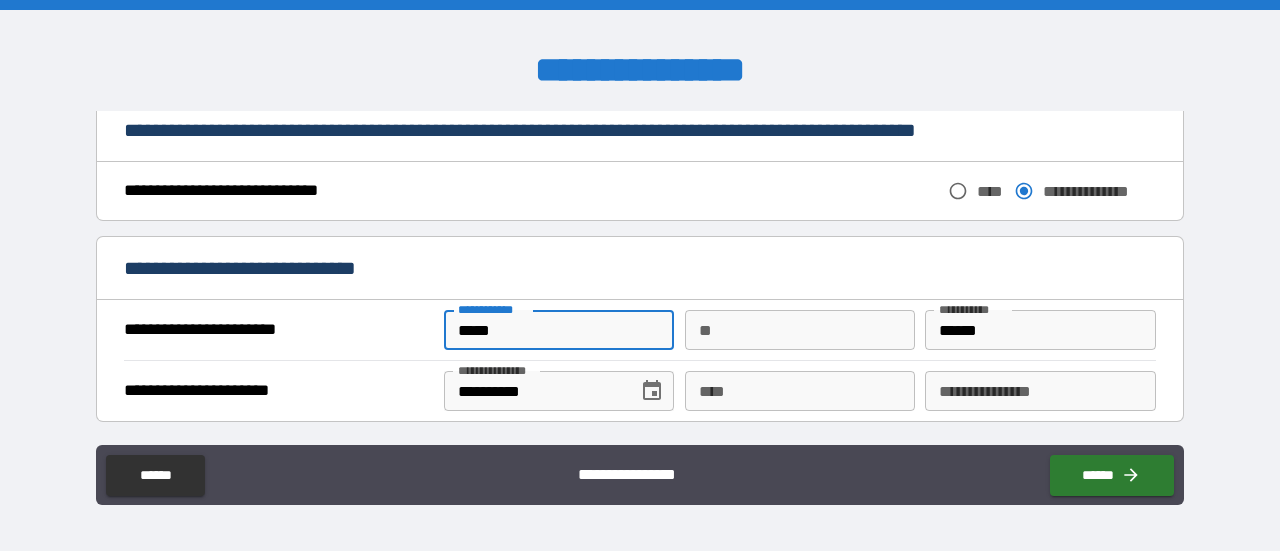 click on "*****" at bounding box center (559, 330) 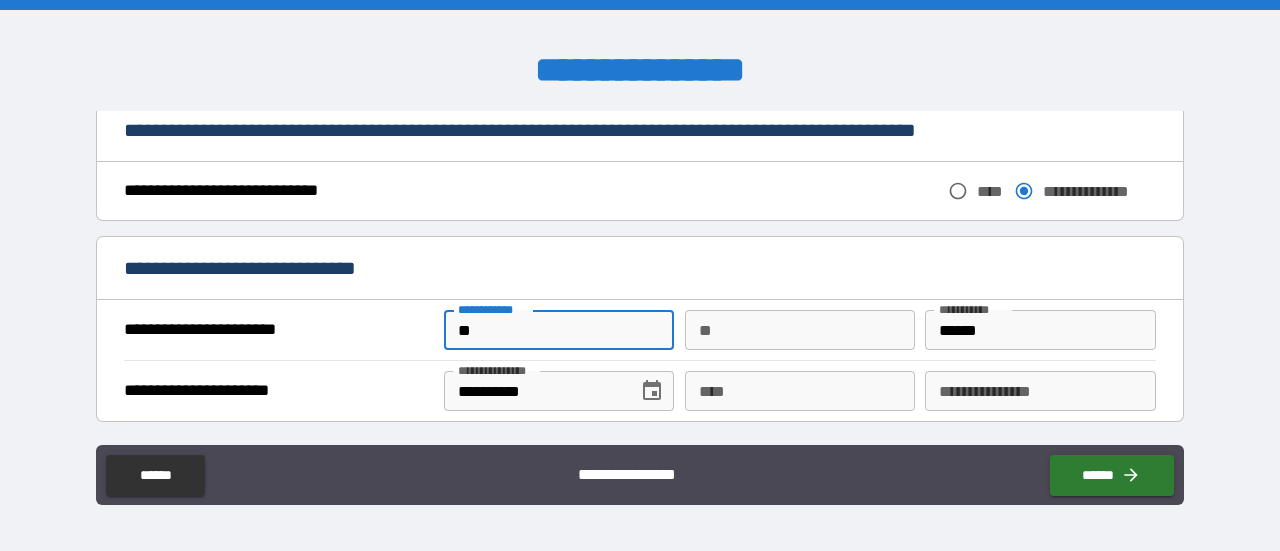 type on "*" 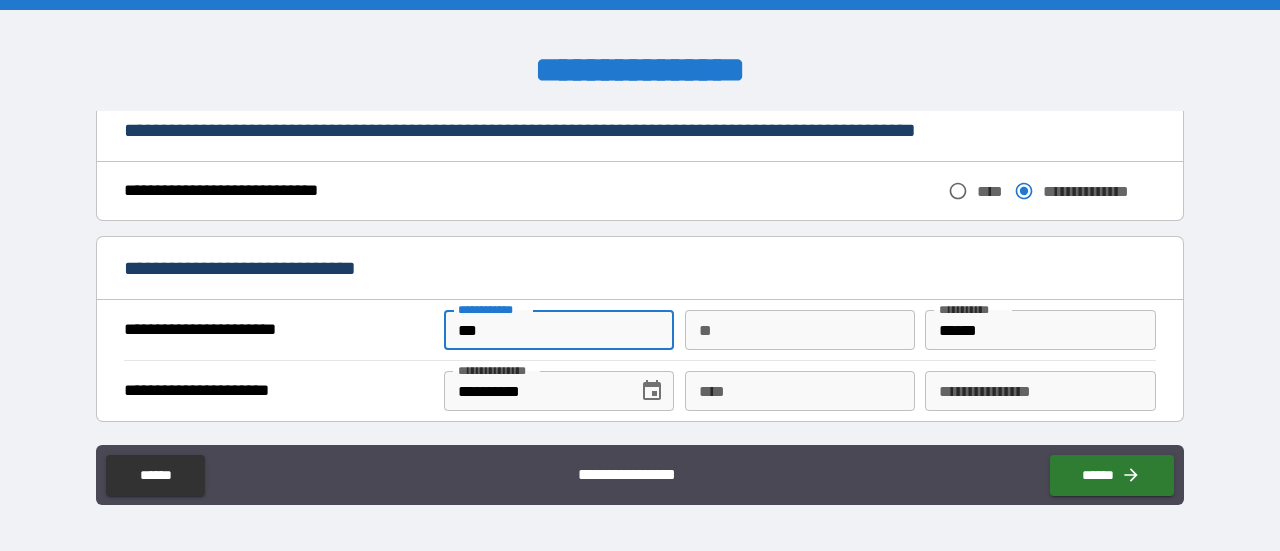 type on "***" 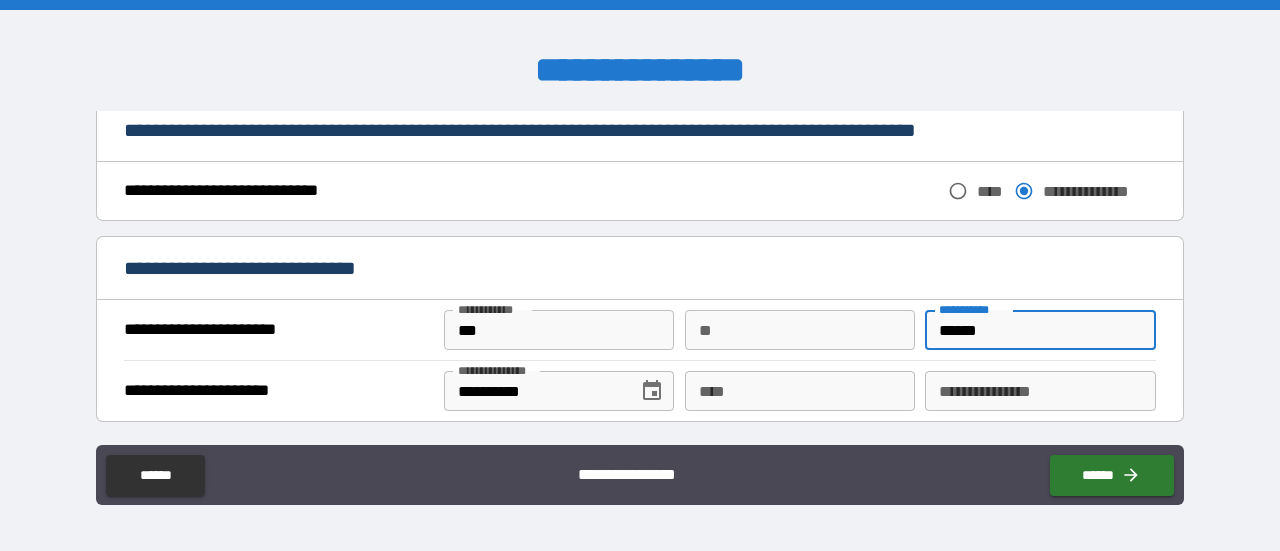 click on "******" at bounding box center [1040, 330] 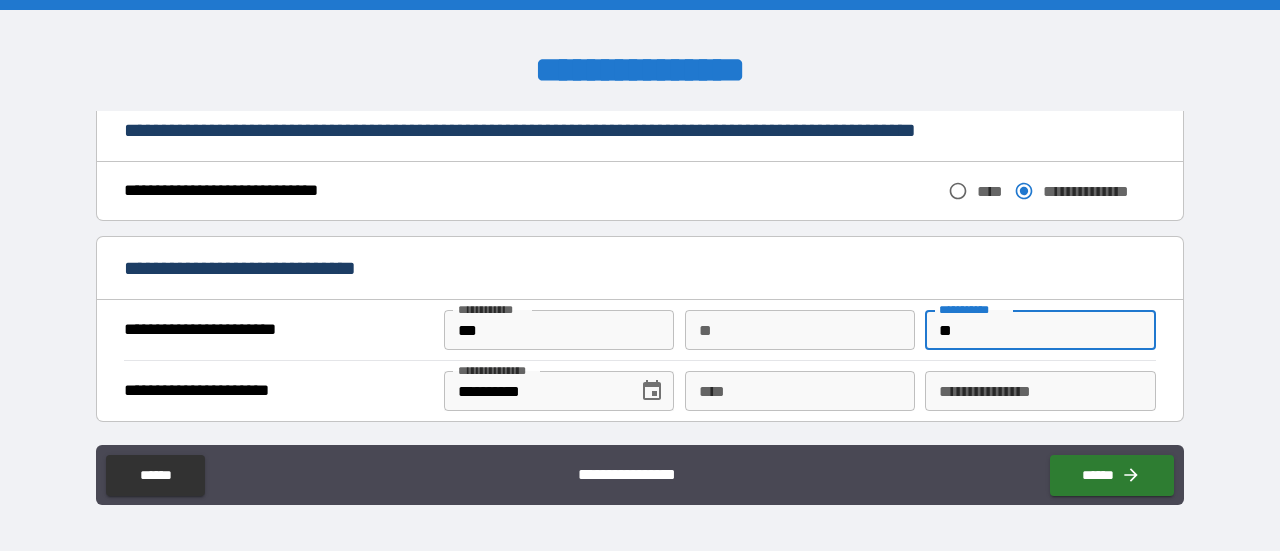 type on "*" 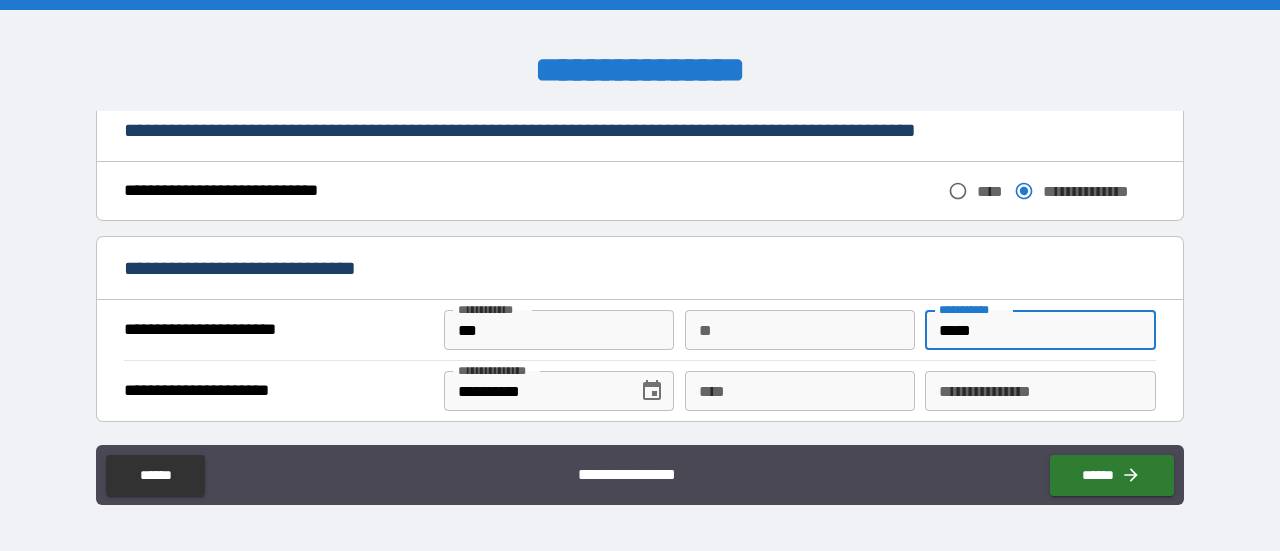 type on "*****" 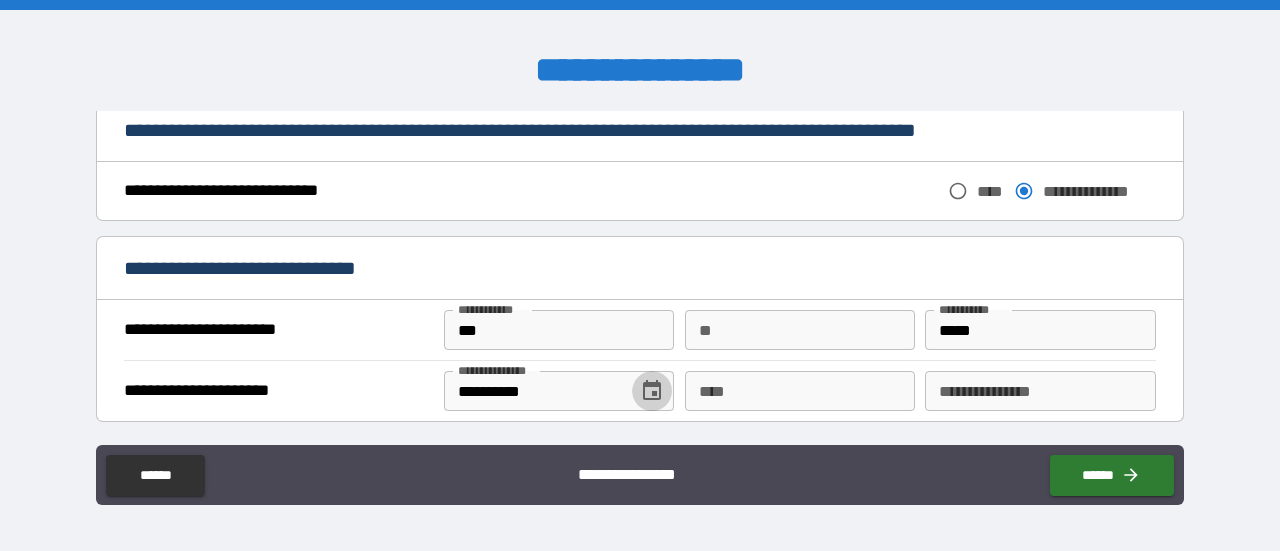 click 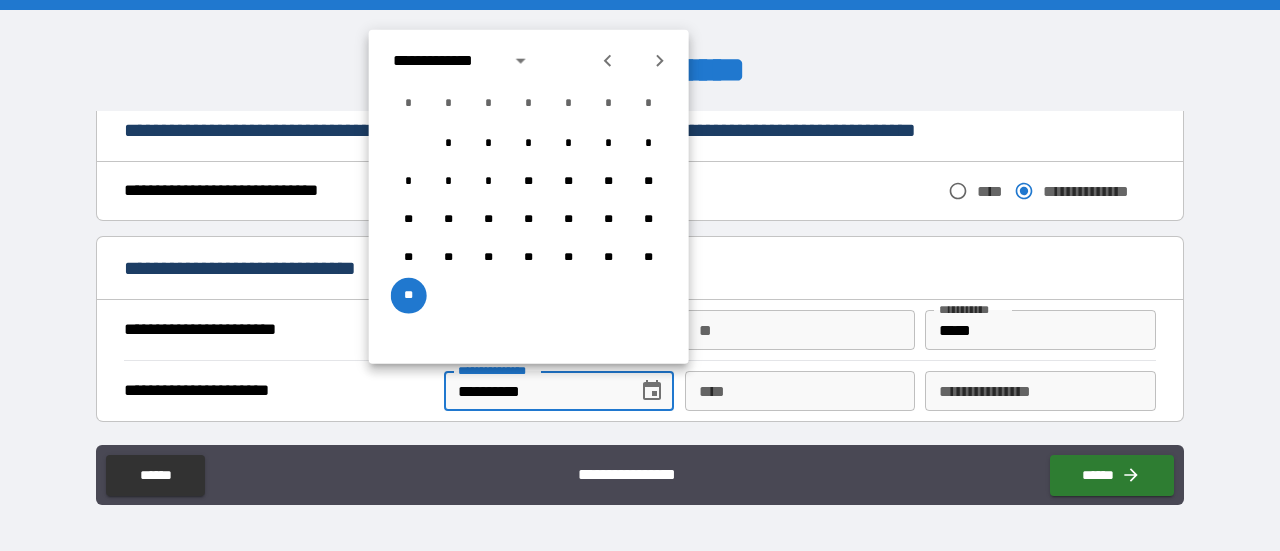 click on "**********" at bounding box center (534, 391) 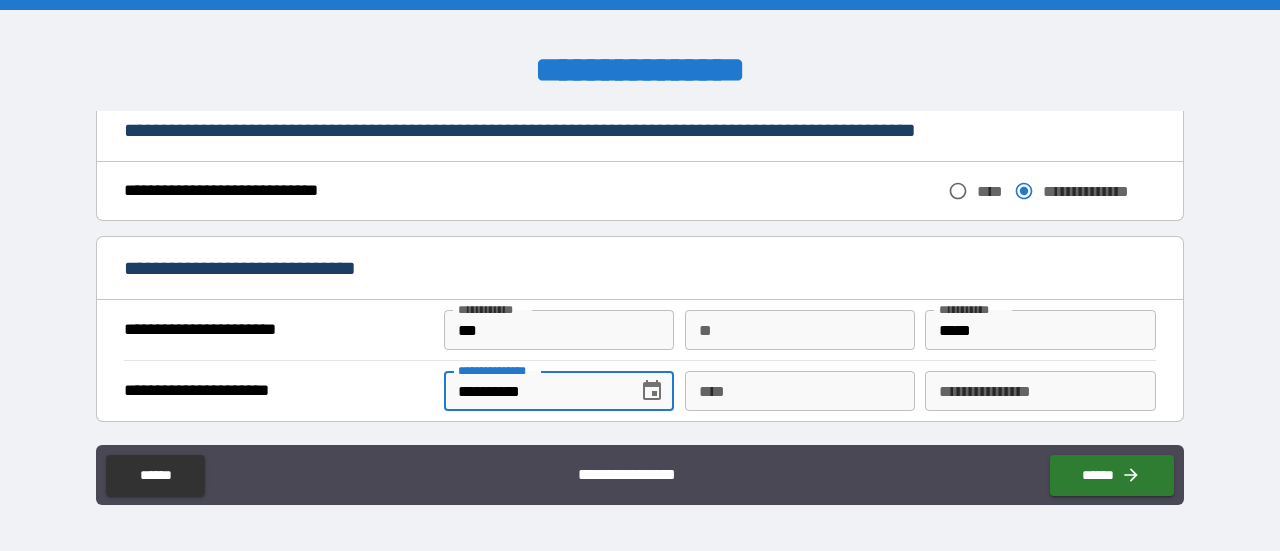 click on "**********" at bounding box center (534, 391) 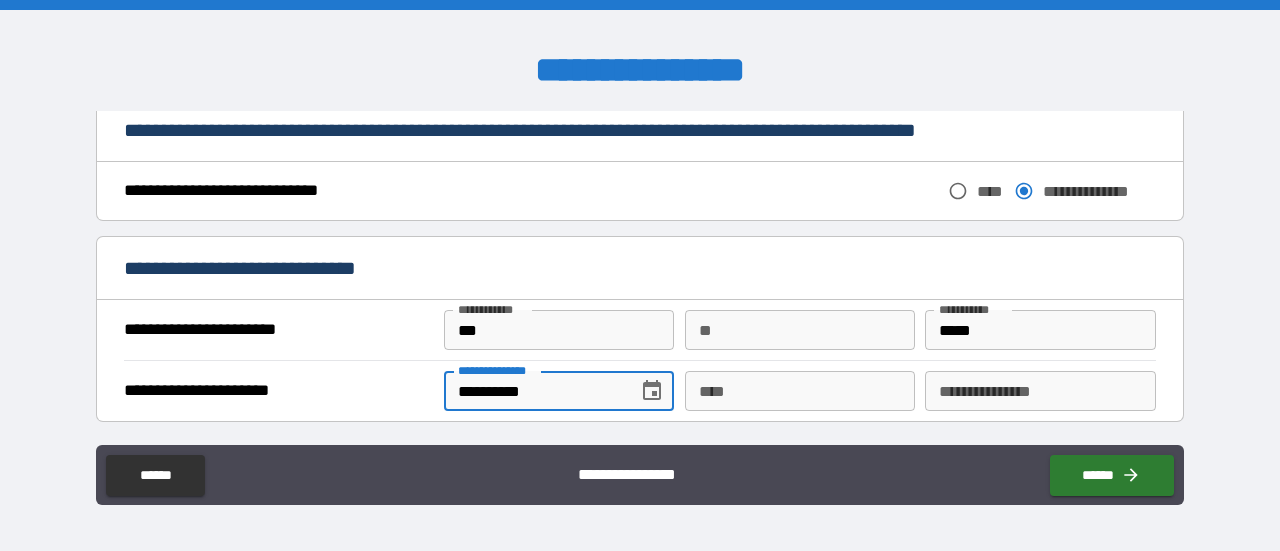 click on "**********" at bounding box center [534, 391] 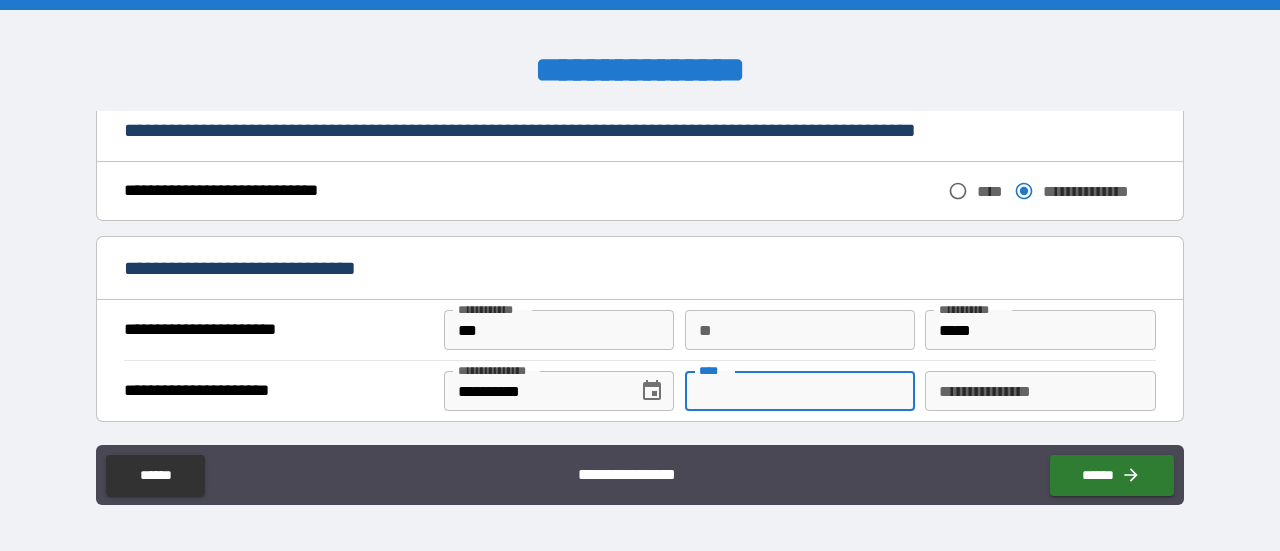 click on "****" at bounding box center (800, 391) 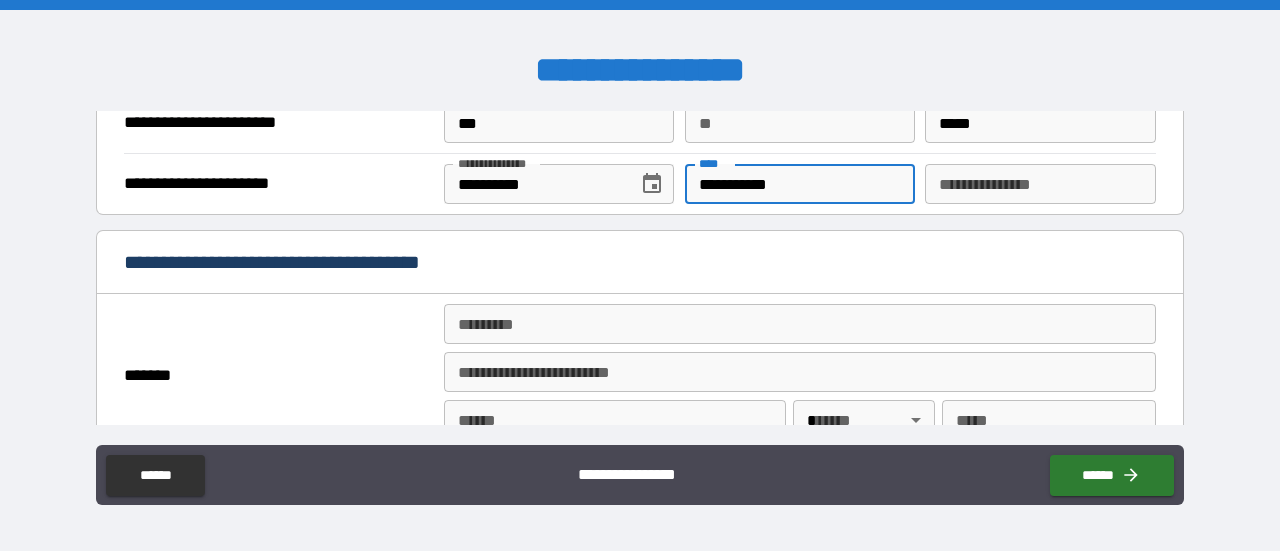 scroll, scrollTop: 1347, scrollLeft: 0, axis: vertical 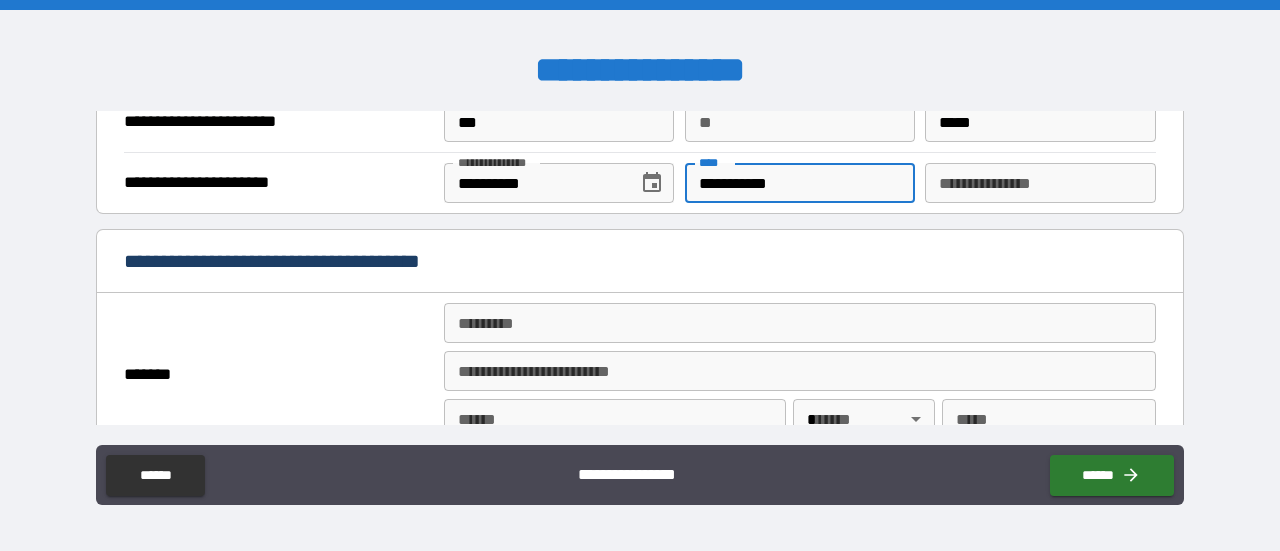 type on "**********" 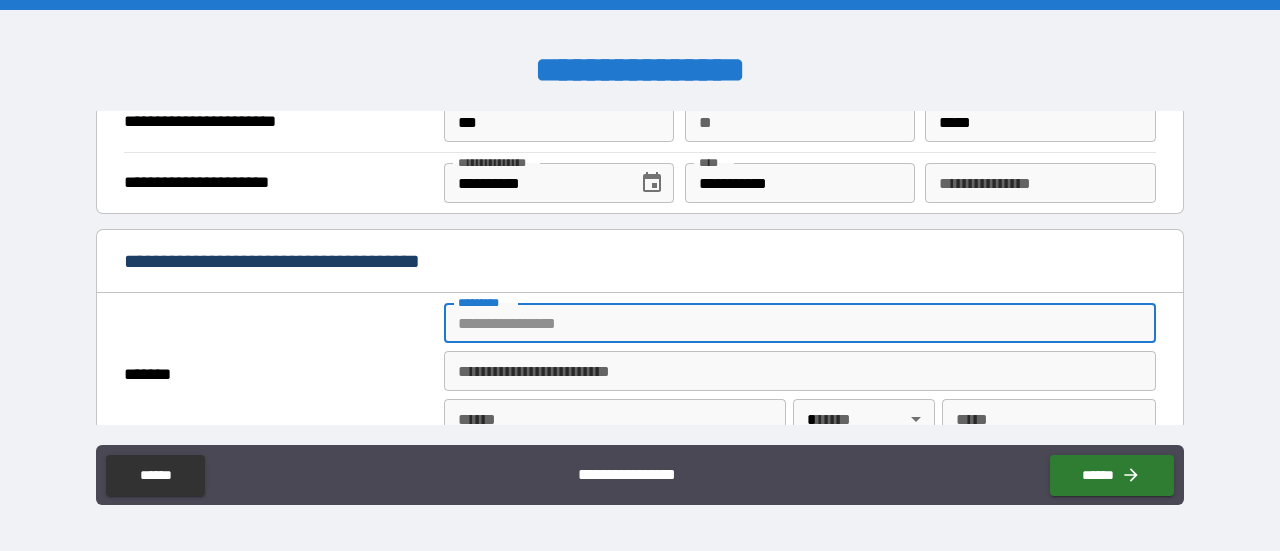 click on "*******   *" at bounding box center [800, 323] 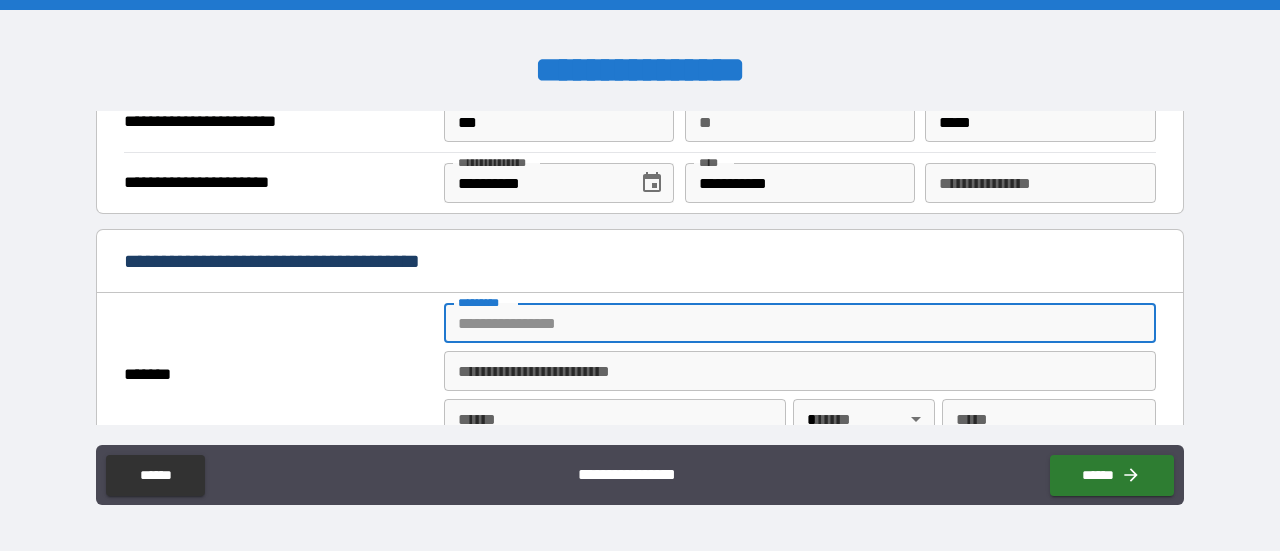 type on "**********" 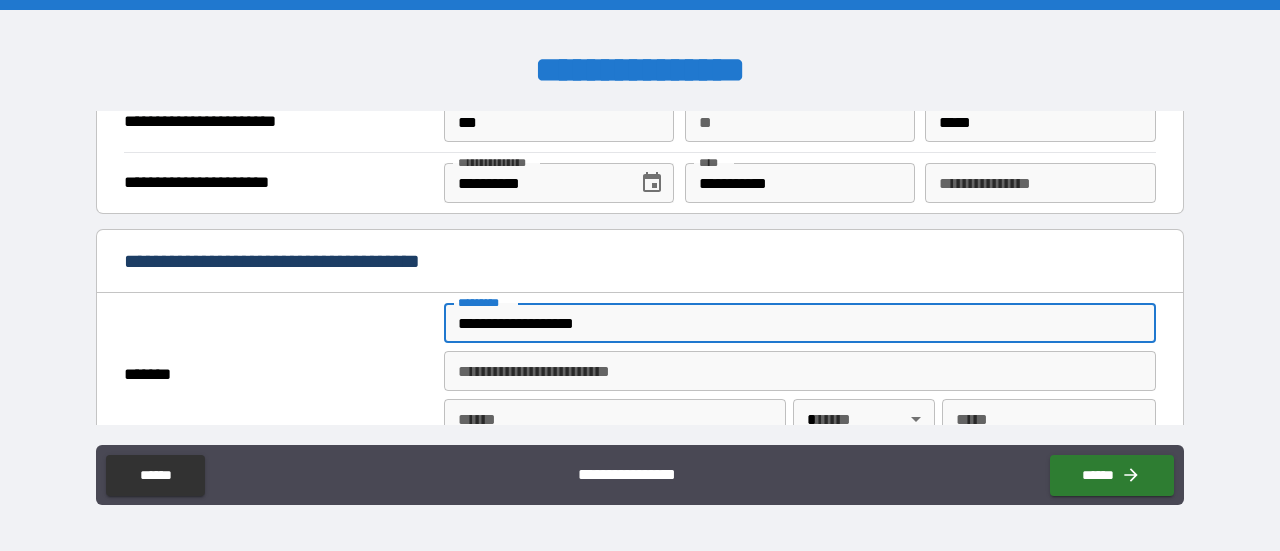 type on "*" 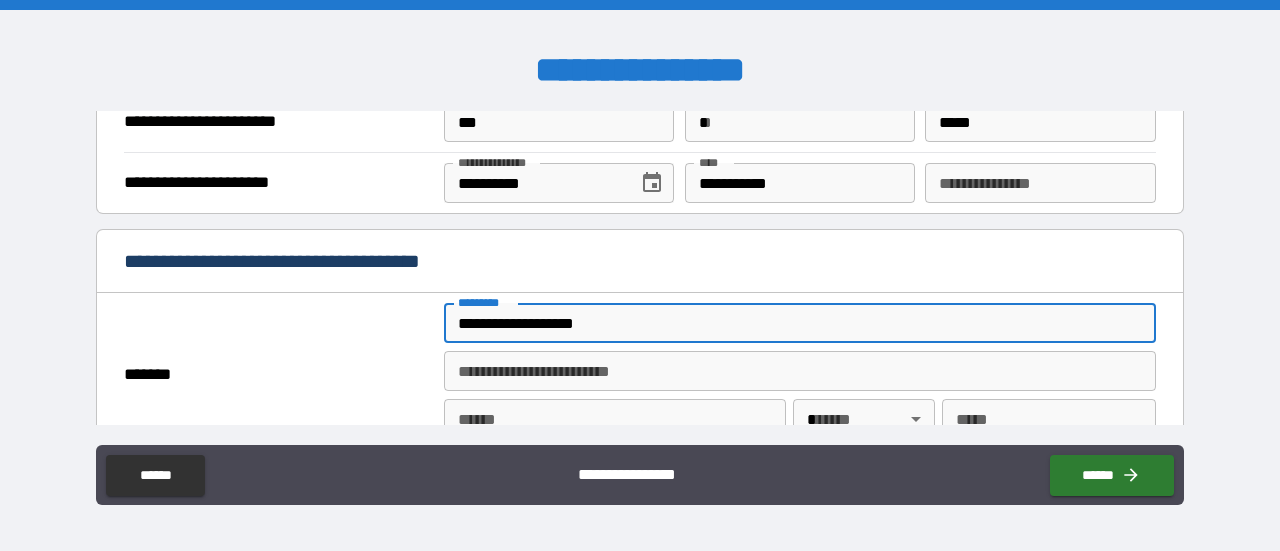 type on "*******" 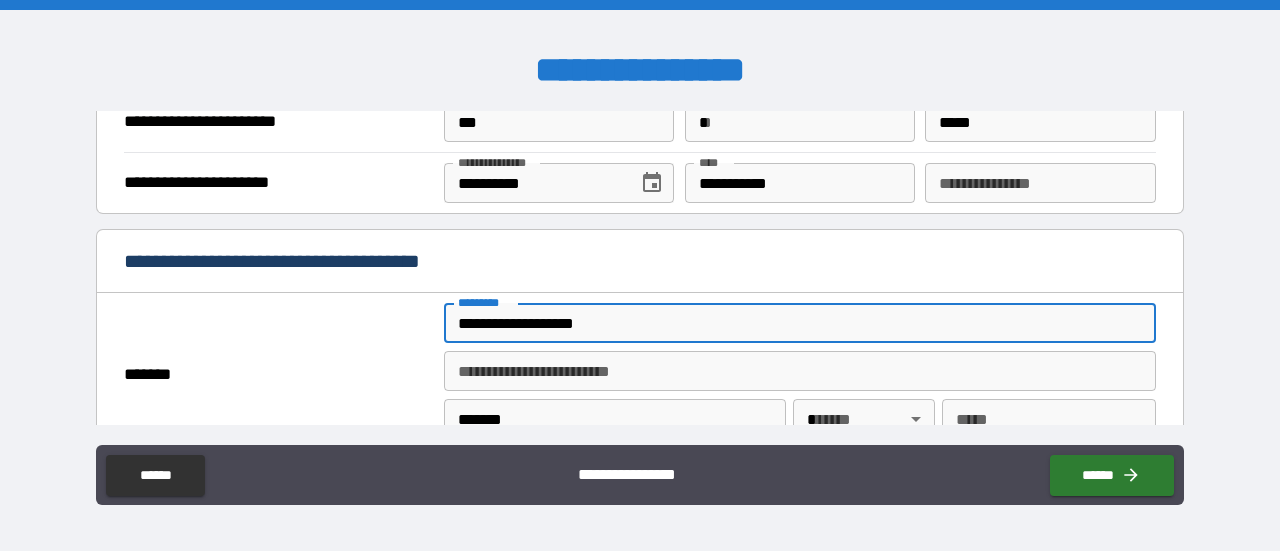 type on "**" 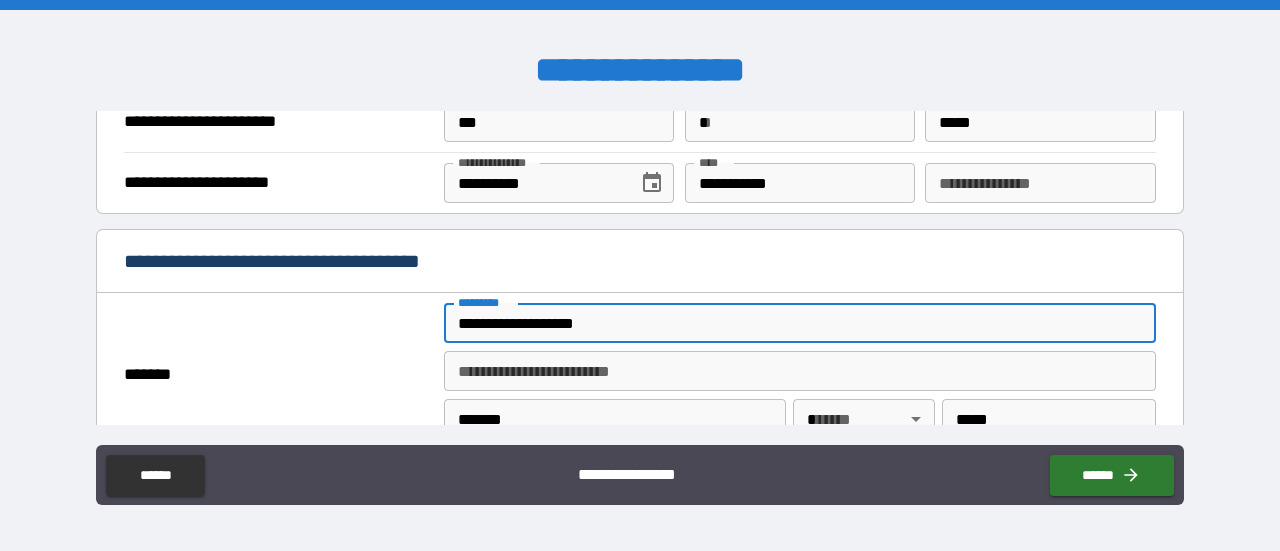 type on "**********" 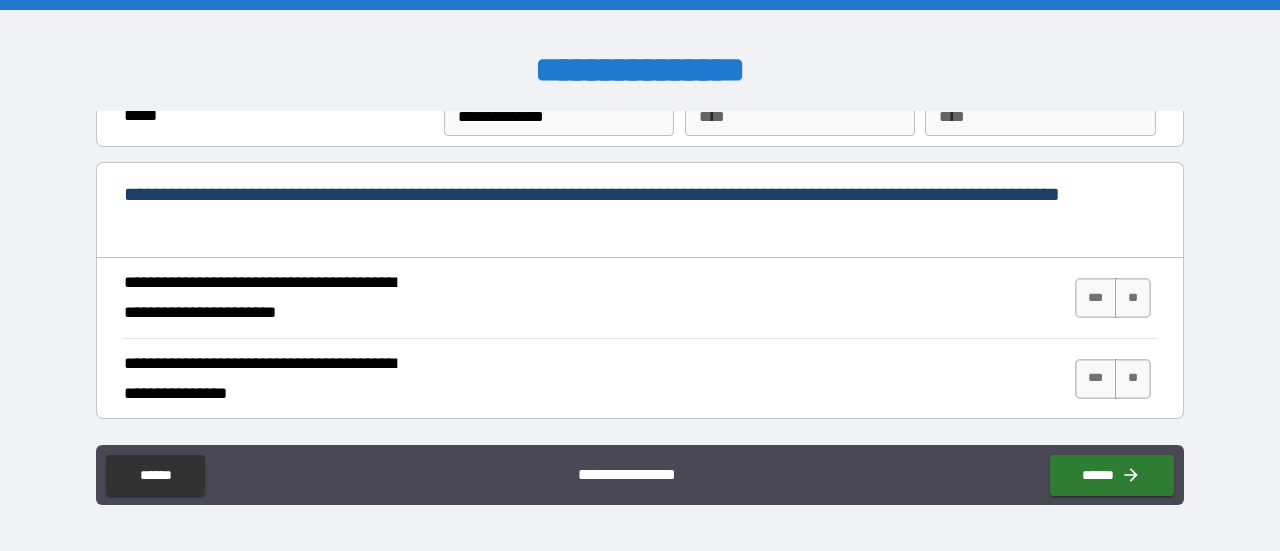 scroll, scrollTop: 1906, scrollLeft: 0, axis: vertical 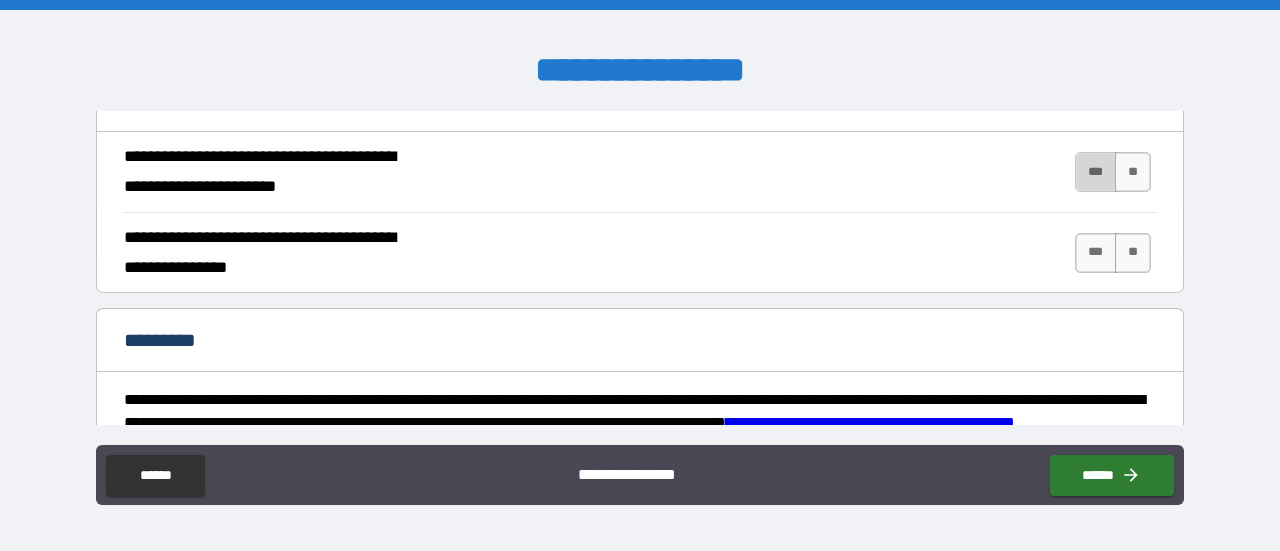 click on "***" at bounding box center [1096, 172] 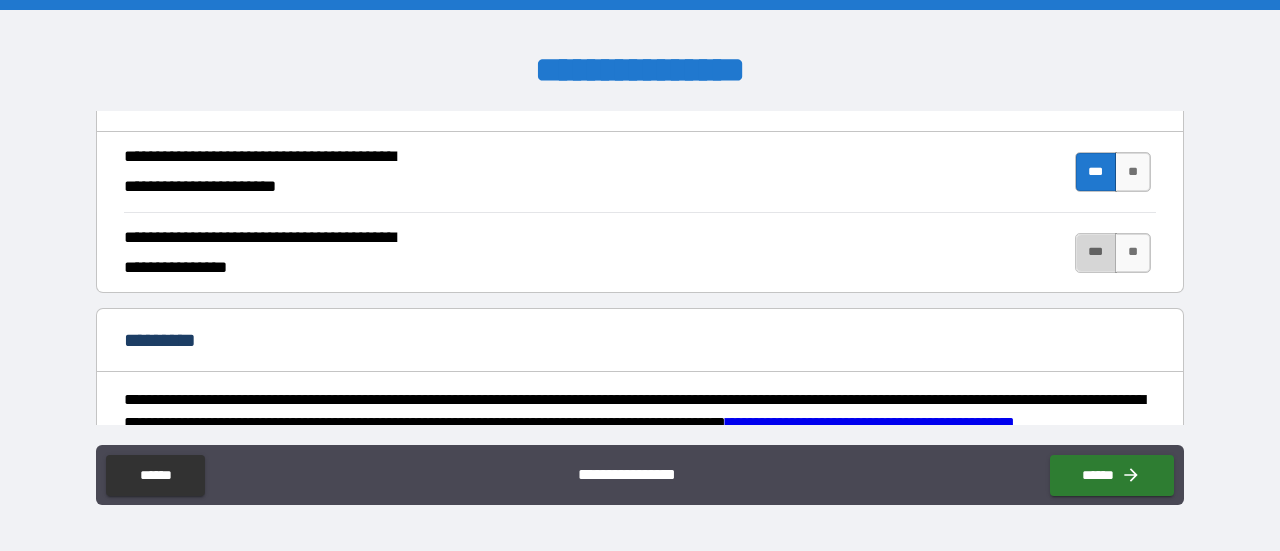 click on "***" at bounding box center (1096, 253) 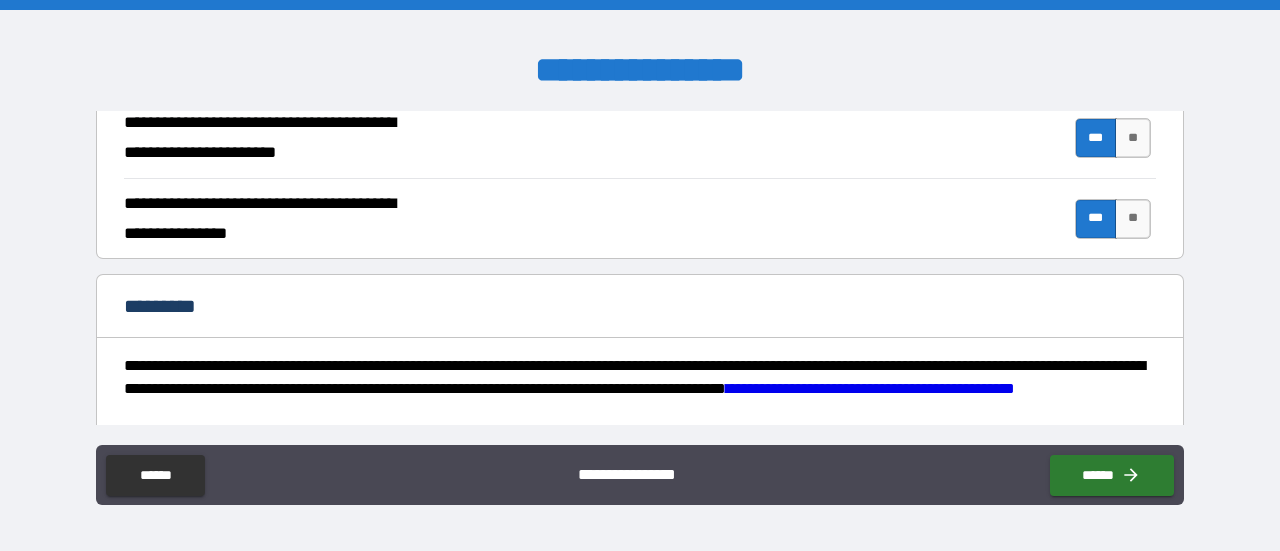 scroll, scrollTop: 1938, scrollLeft: 0, axis: vertical 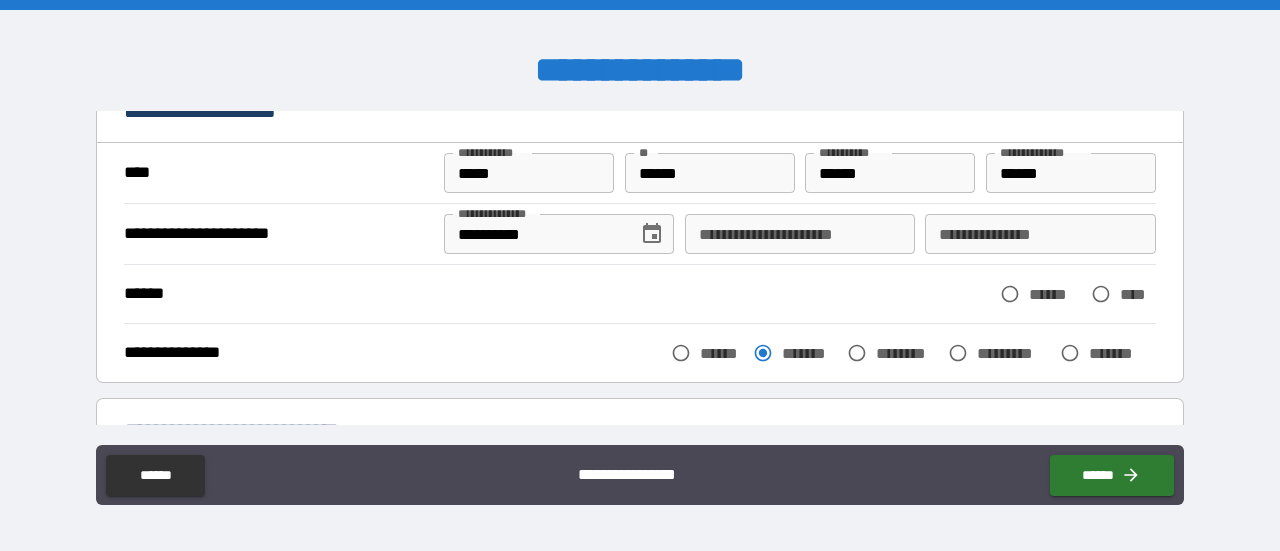 click on "**********" at bounding box center (800, 234) 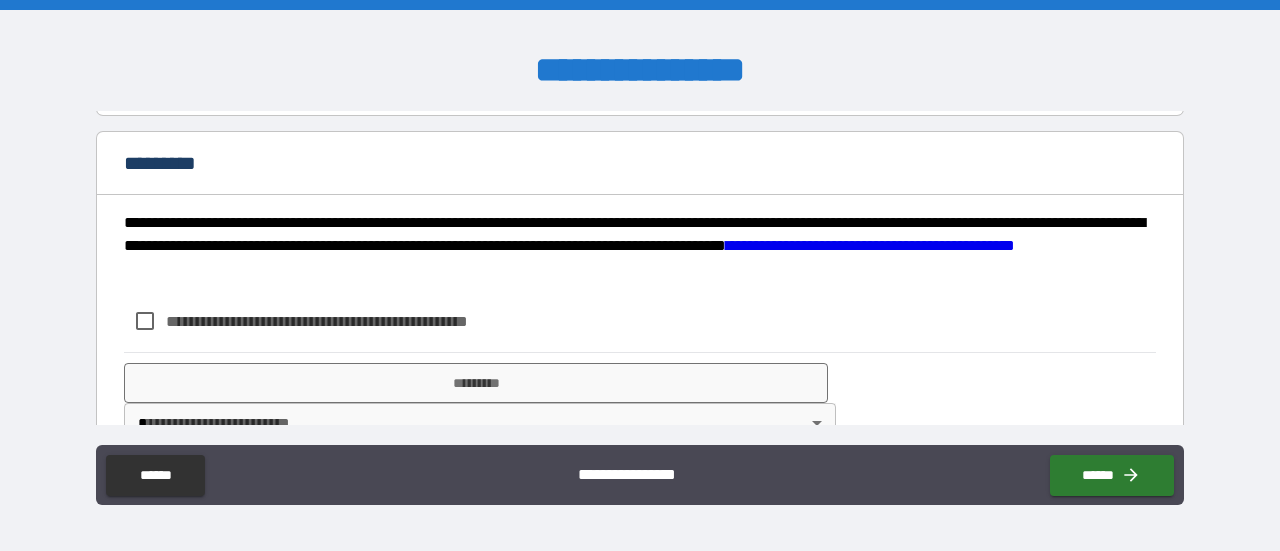 scroll, scrollTop: 2093, scrollLeft: 0, axis: vertical 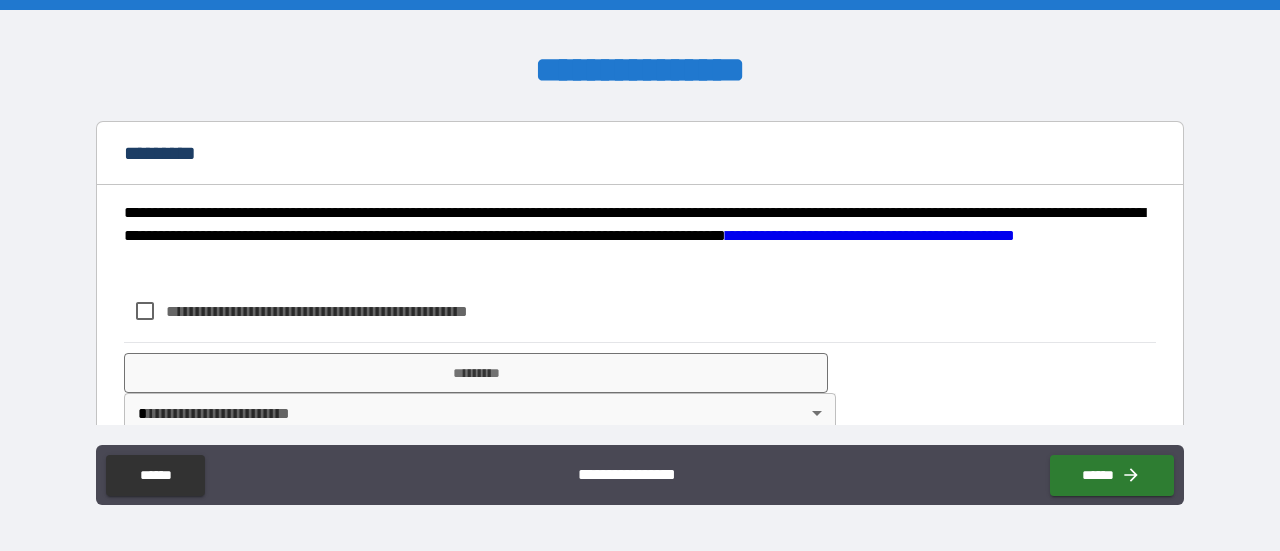 type on "**********" 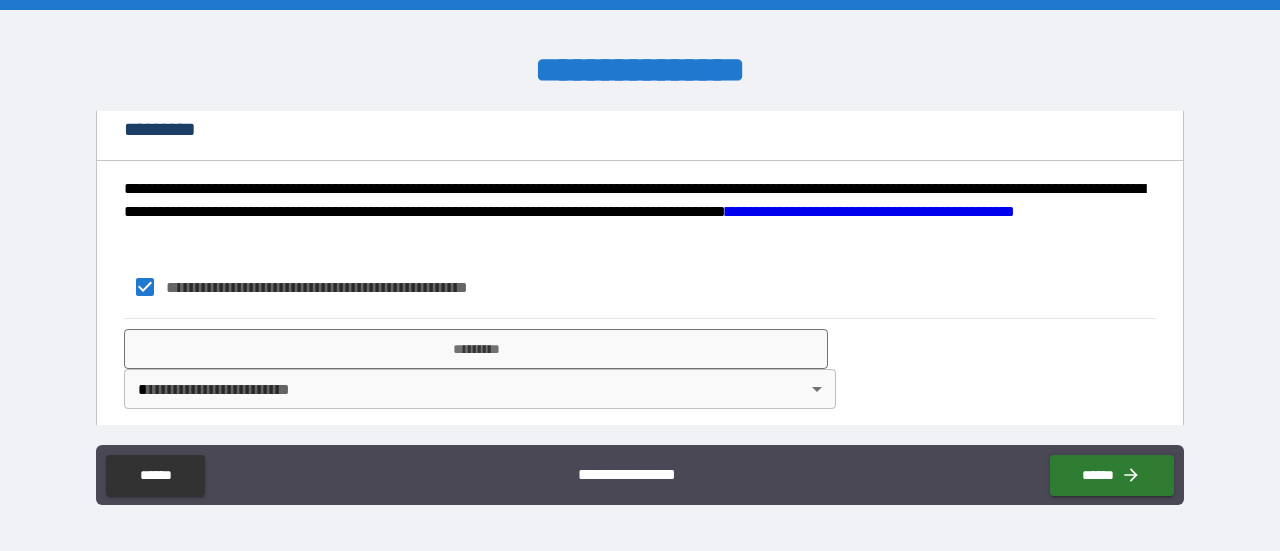 scroll, scrollTop: 2120, scrollLeft: 0, axis: vertical 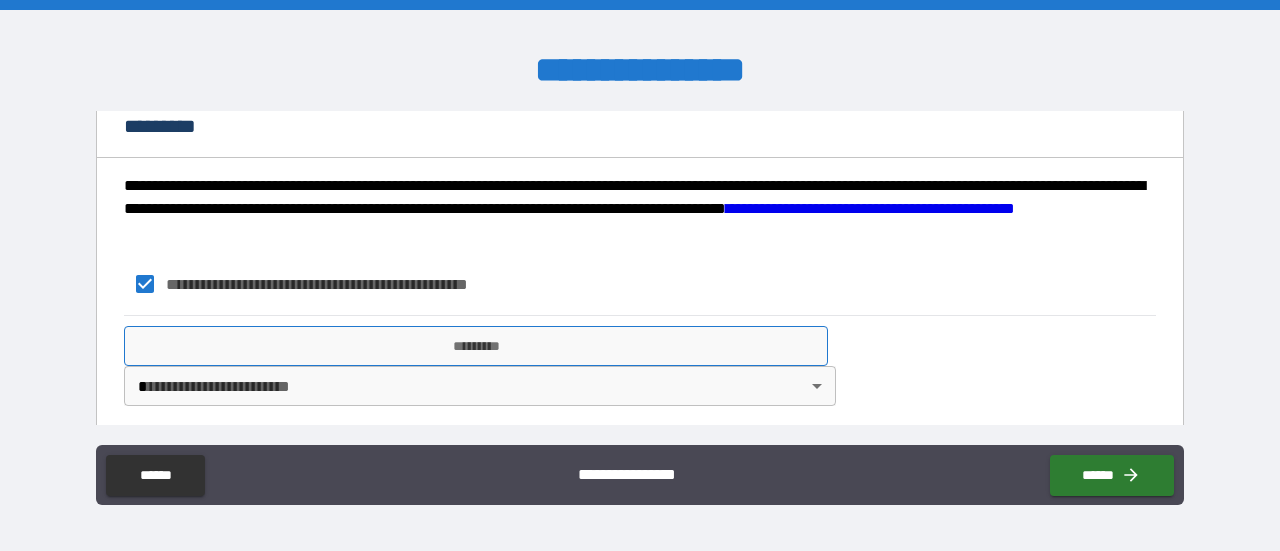 click on "*********" at bounding box center [476, 346] 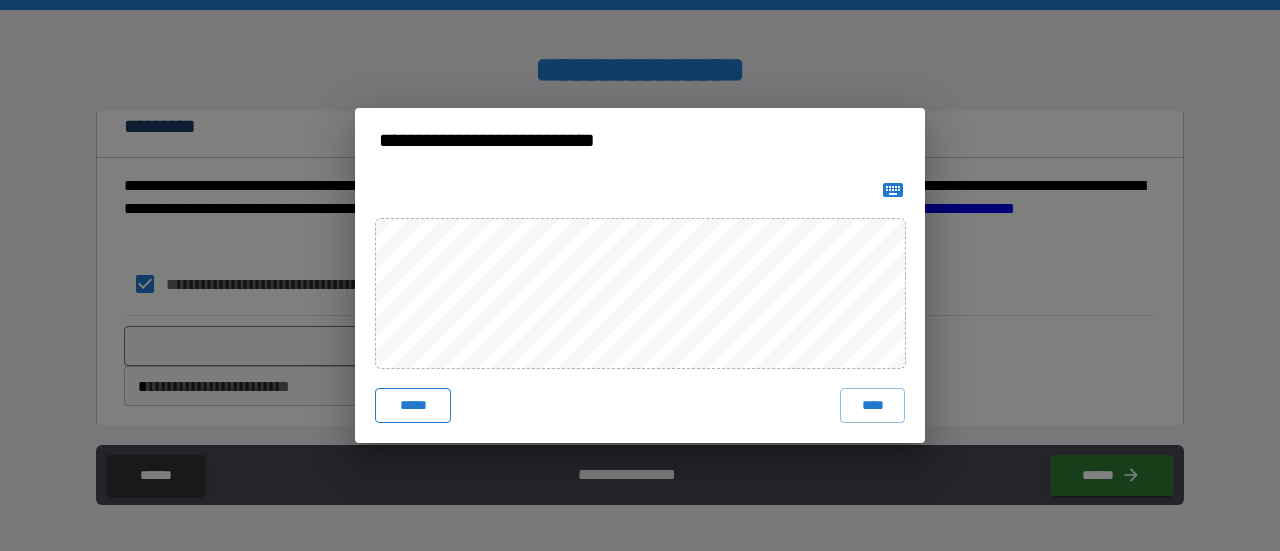 click on "*****" at bounding box center [413, 406] 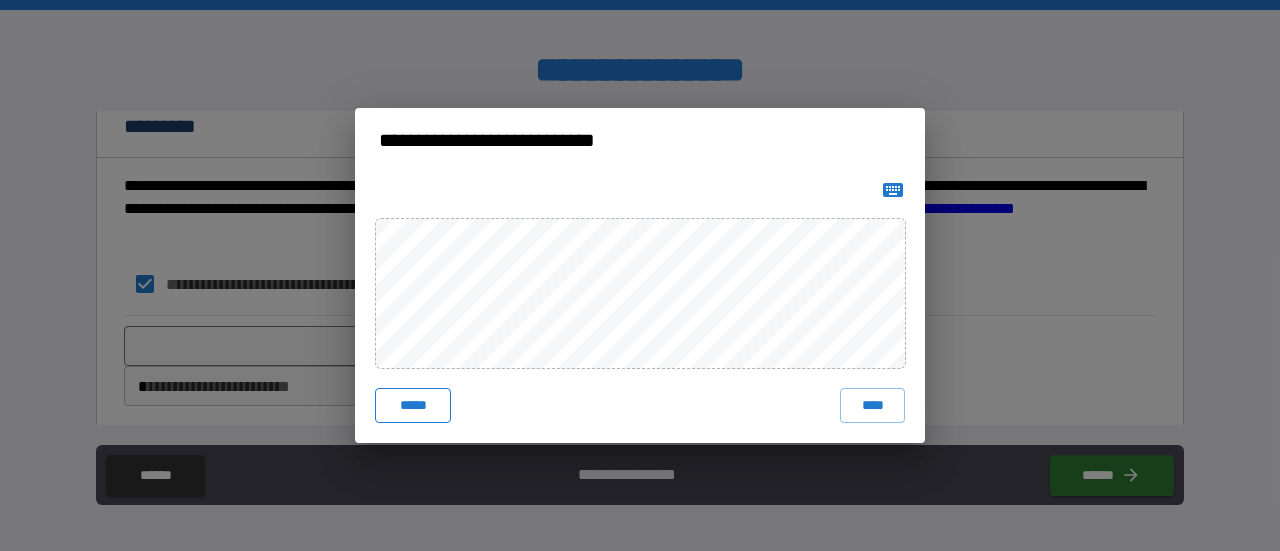 type 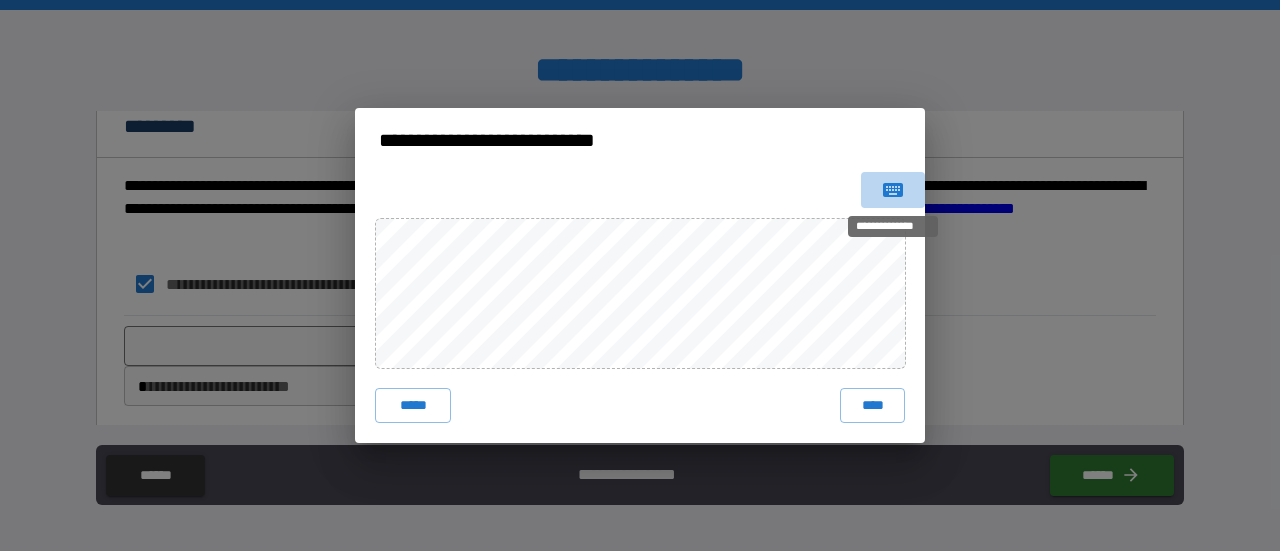 click 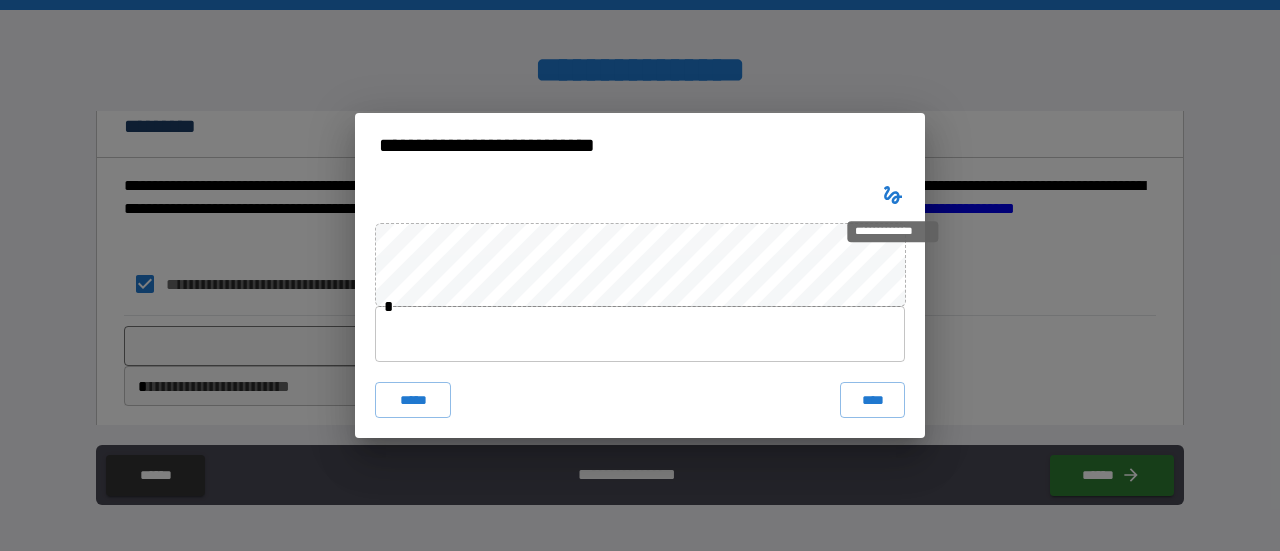 click 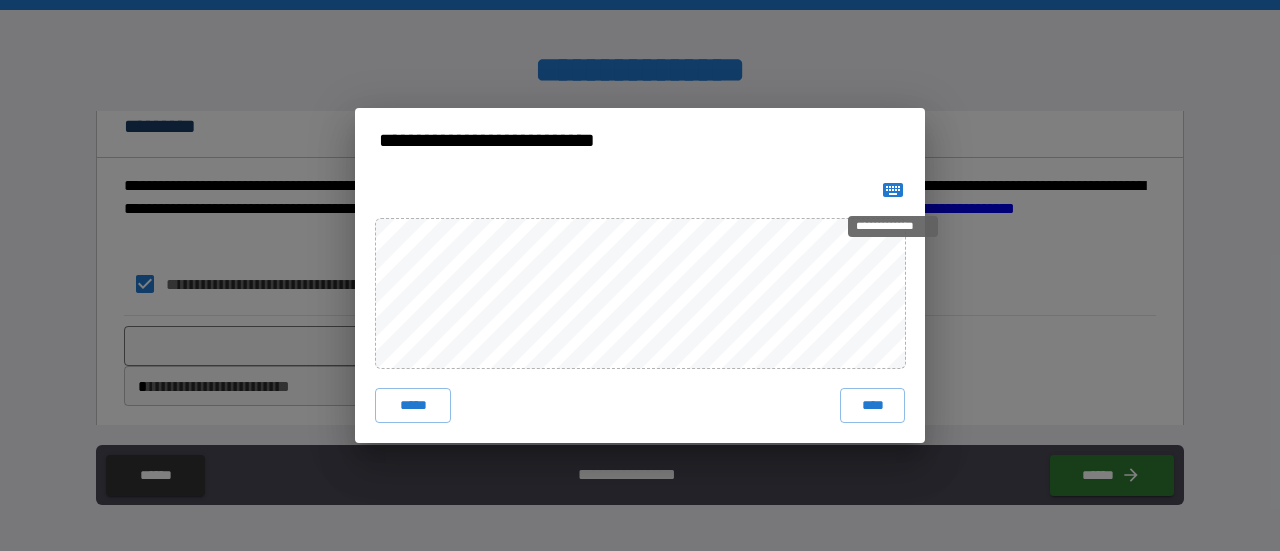 type 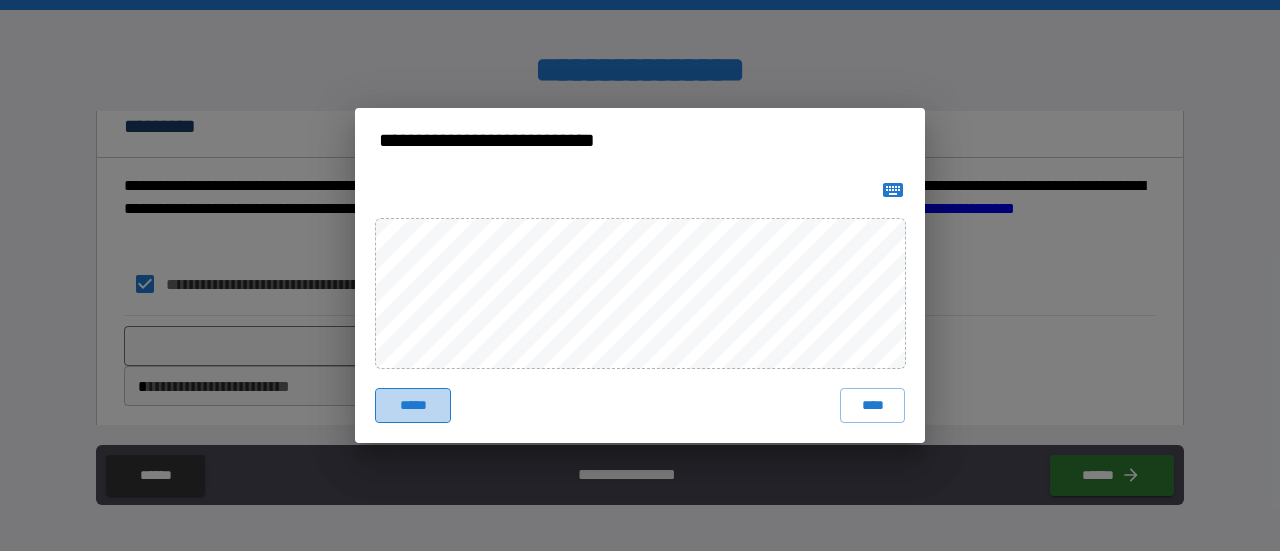 click on "*****" at bounding box center (413, 406) 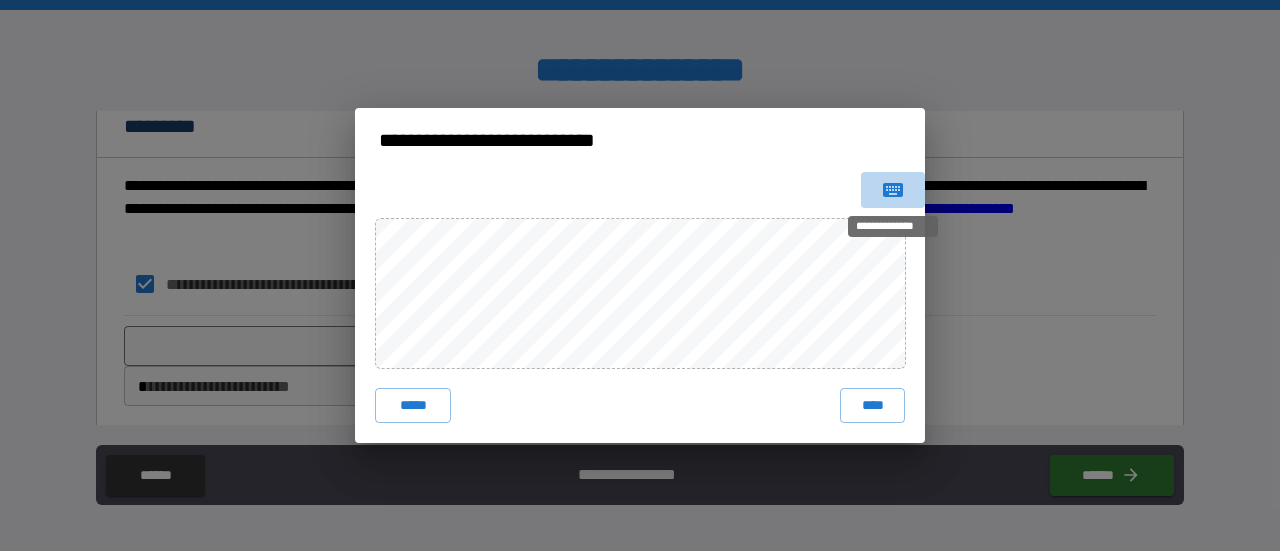 click 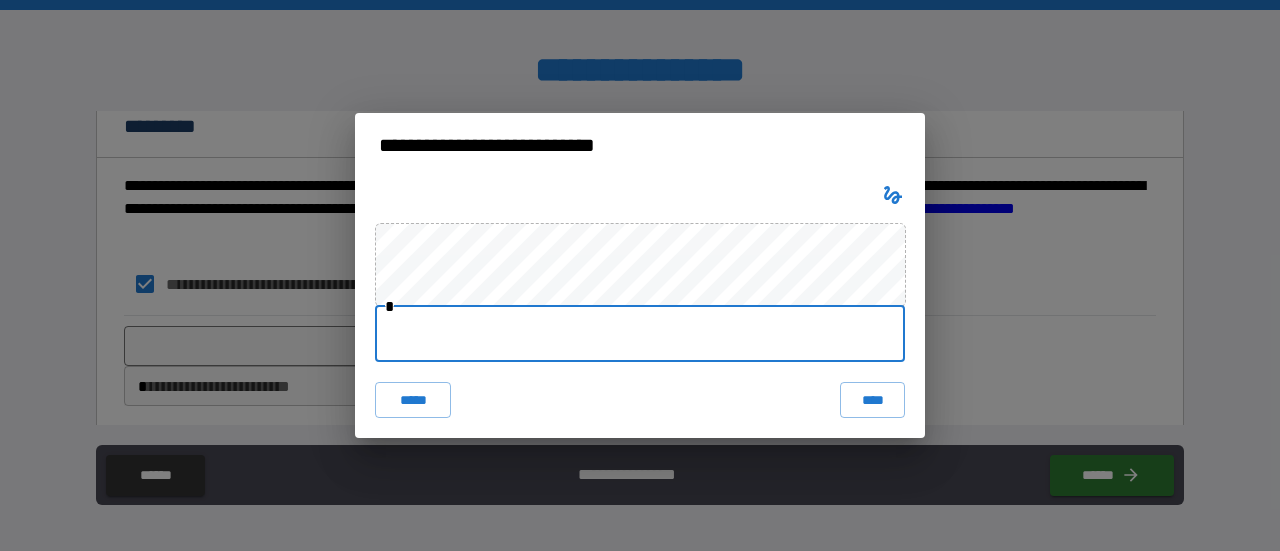 click at bounding box center (640, 334) 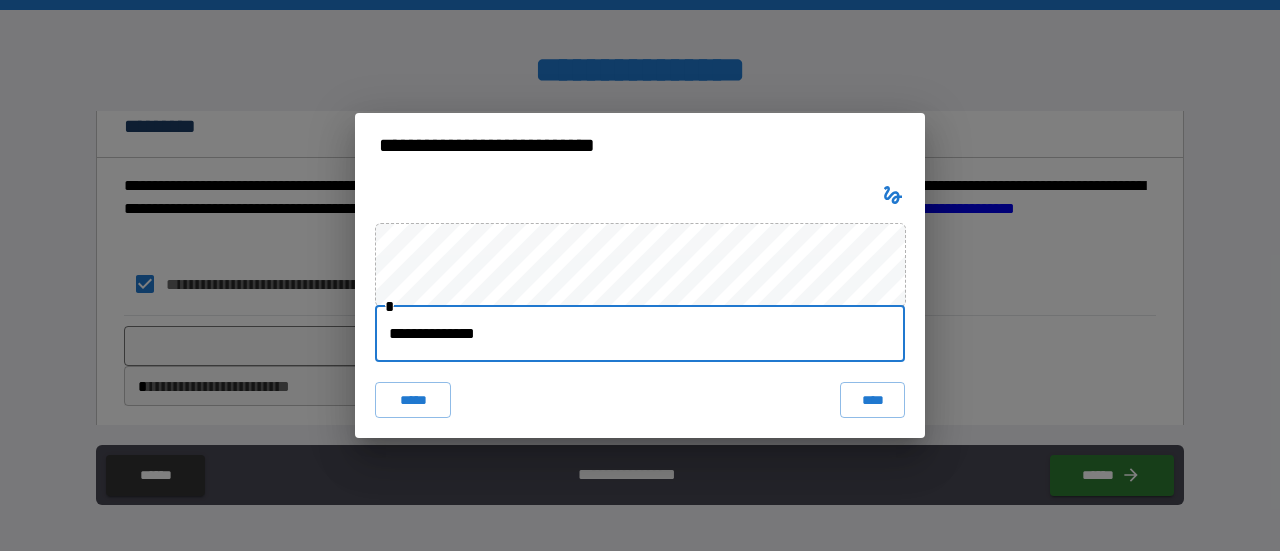 click on "**********" at bounding box center [640, 334] 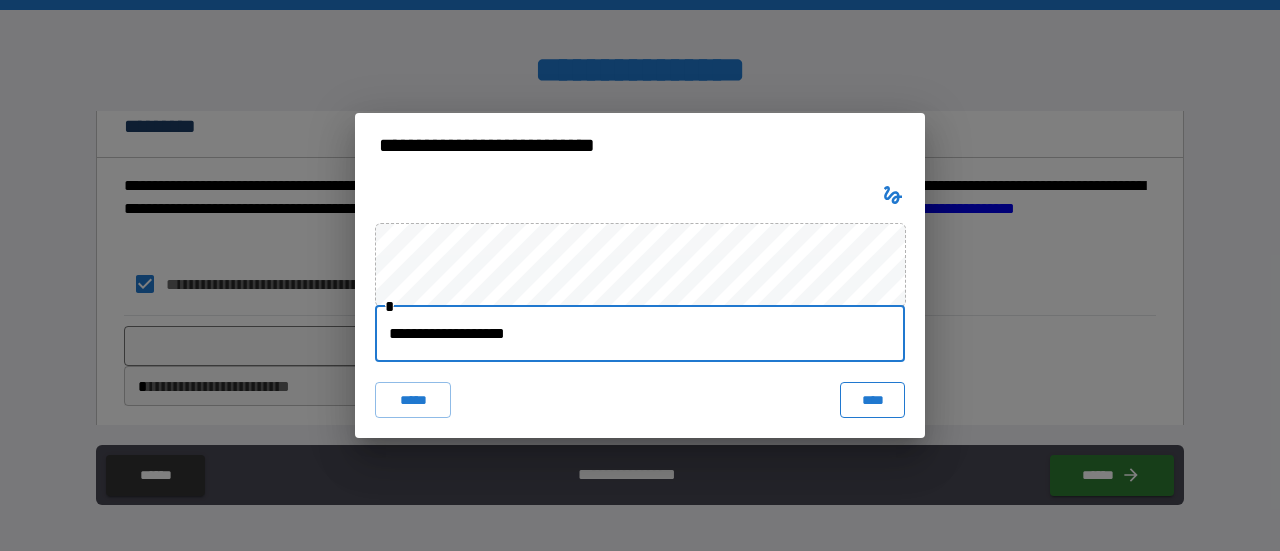type on "**********" 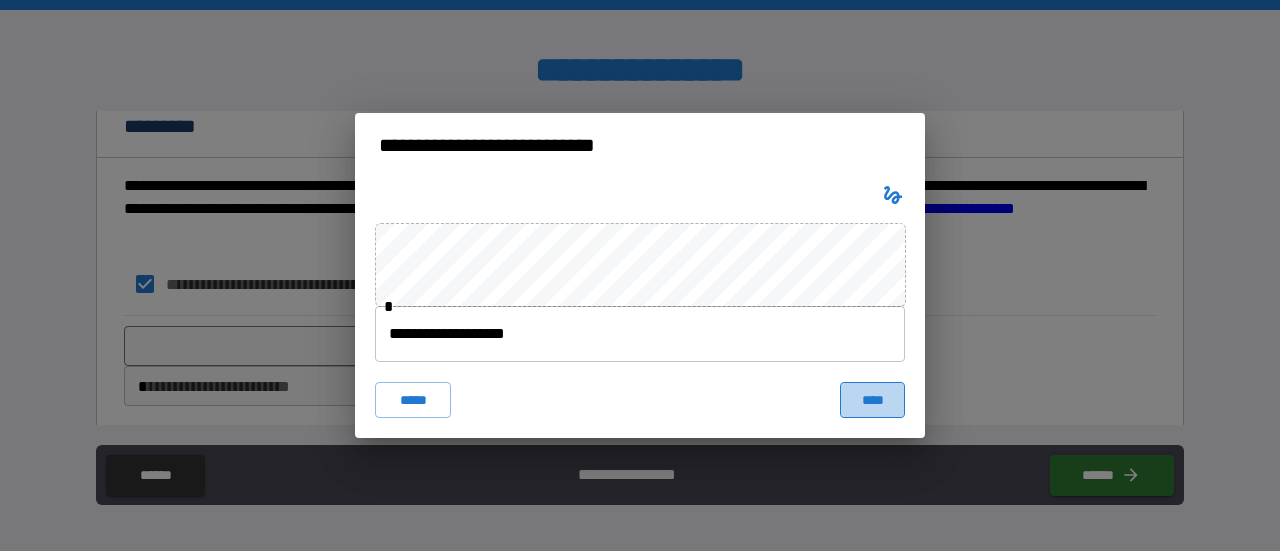 click on "****" at bounding box center [872, 400] 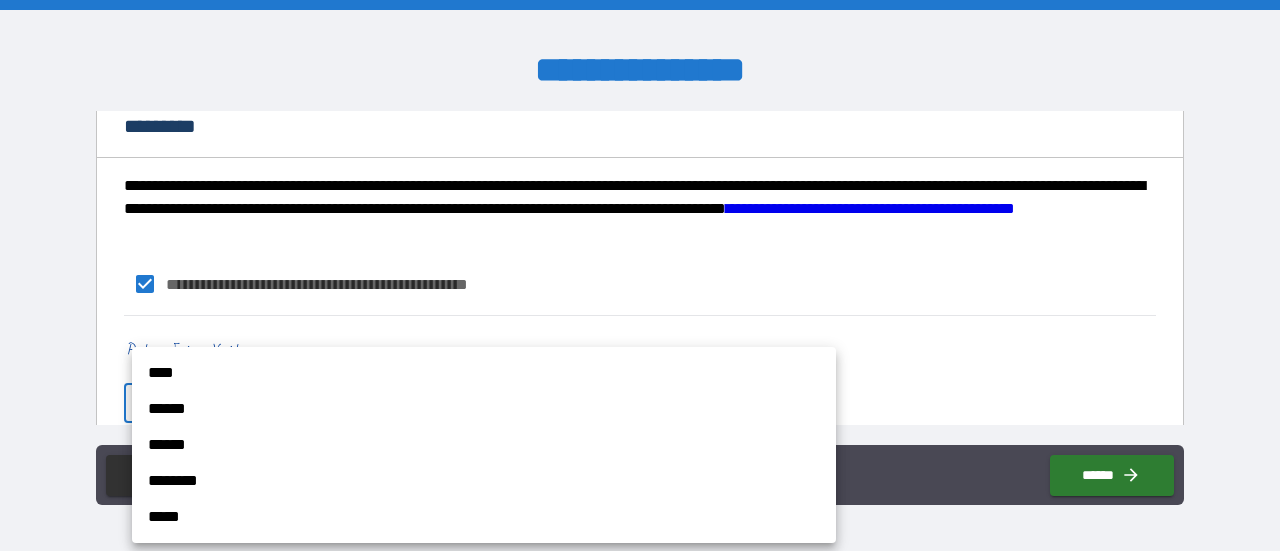 click on "**********" at bounding box center (640, 275) 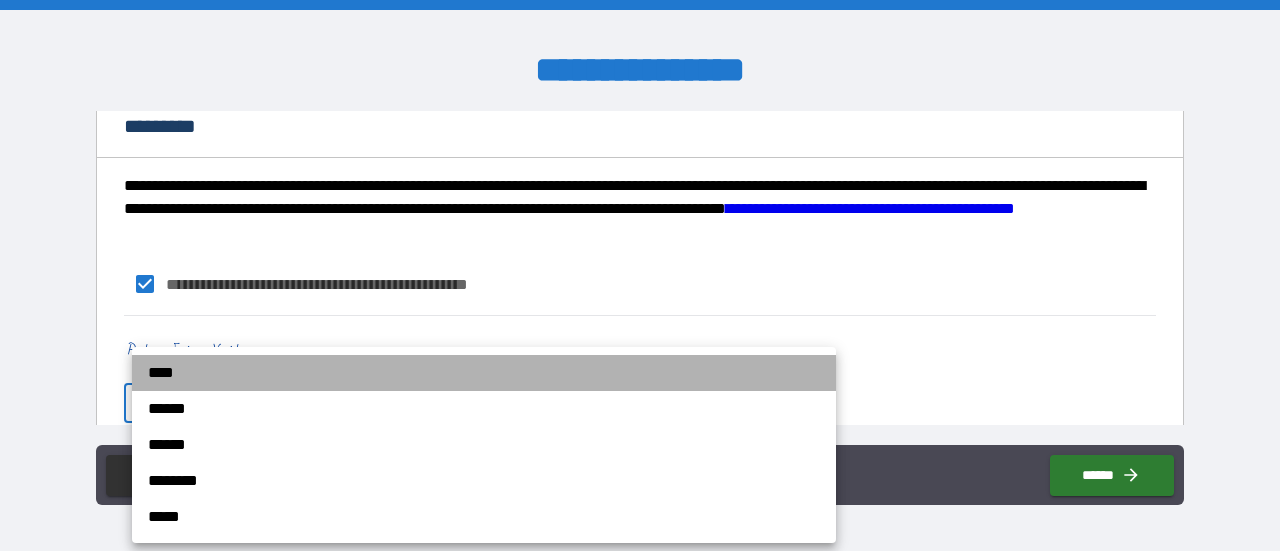 click on "****" at bounding box center (484, 373) 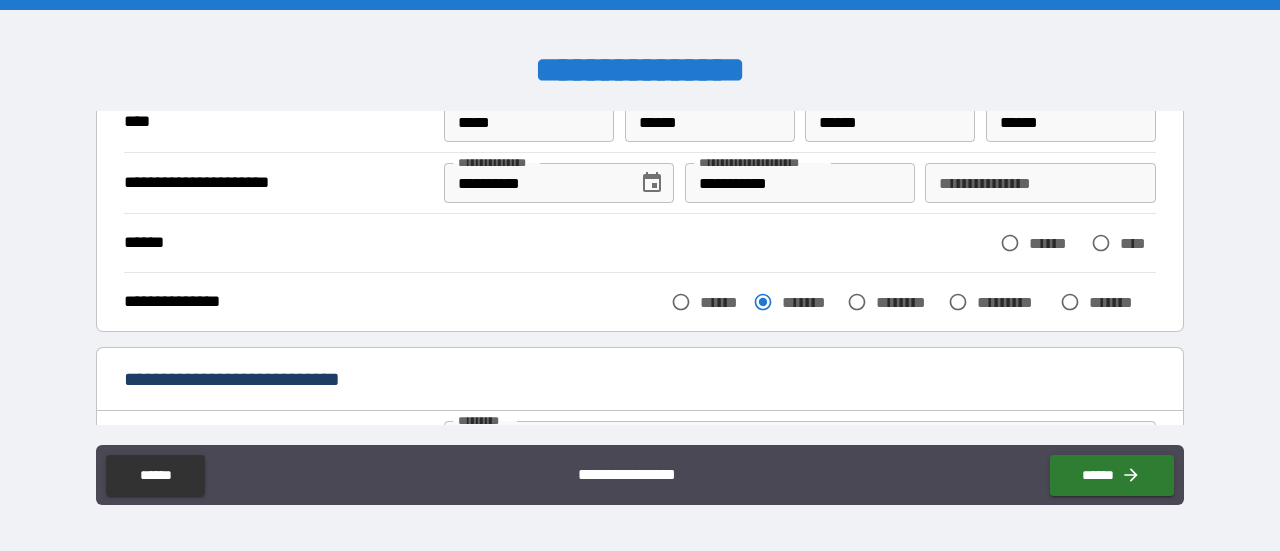 scroll, scrollTop: 0, scrollLeft: 0, axis: both 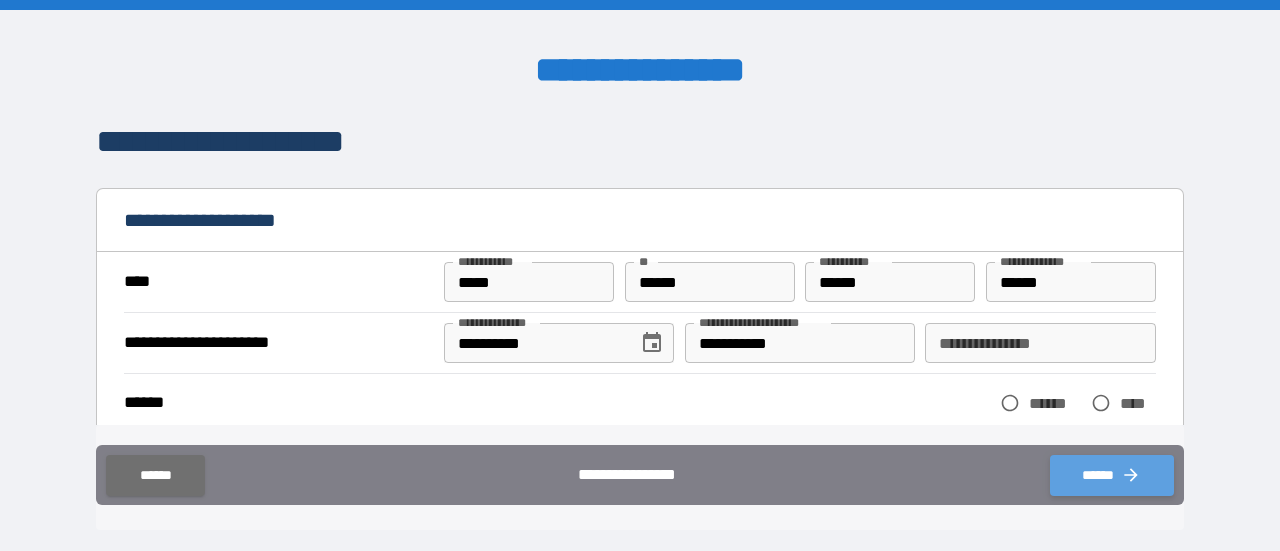 click on "******" at bounding box center (1112, 475) 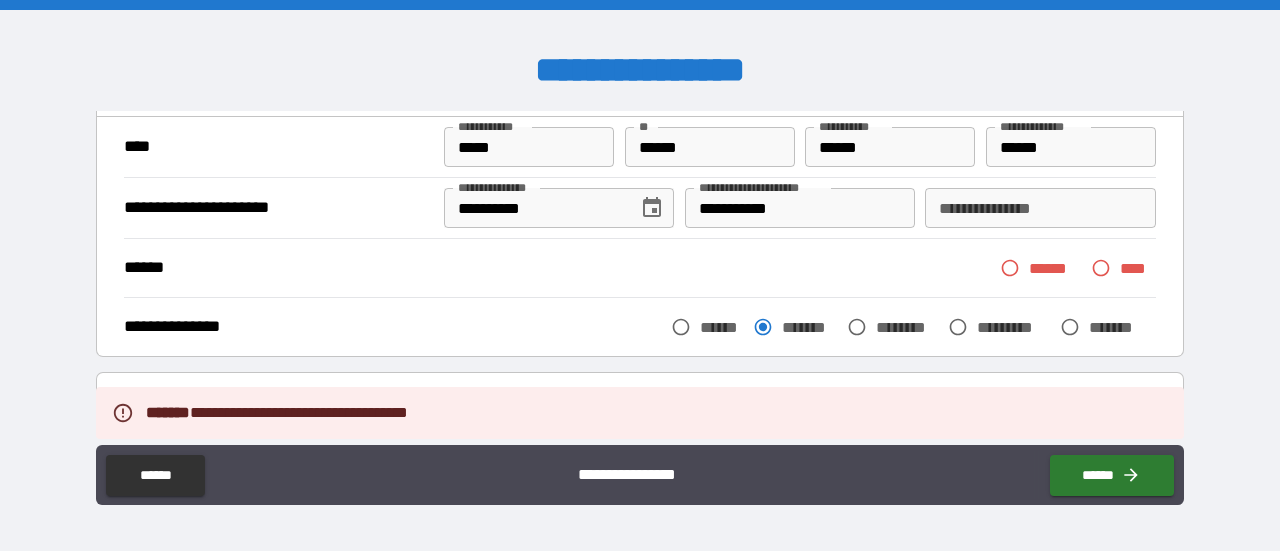 scroll, scrollTop: 136, scrollLeft: 0, axis: vertical 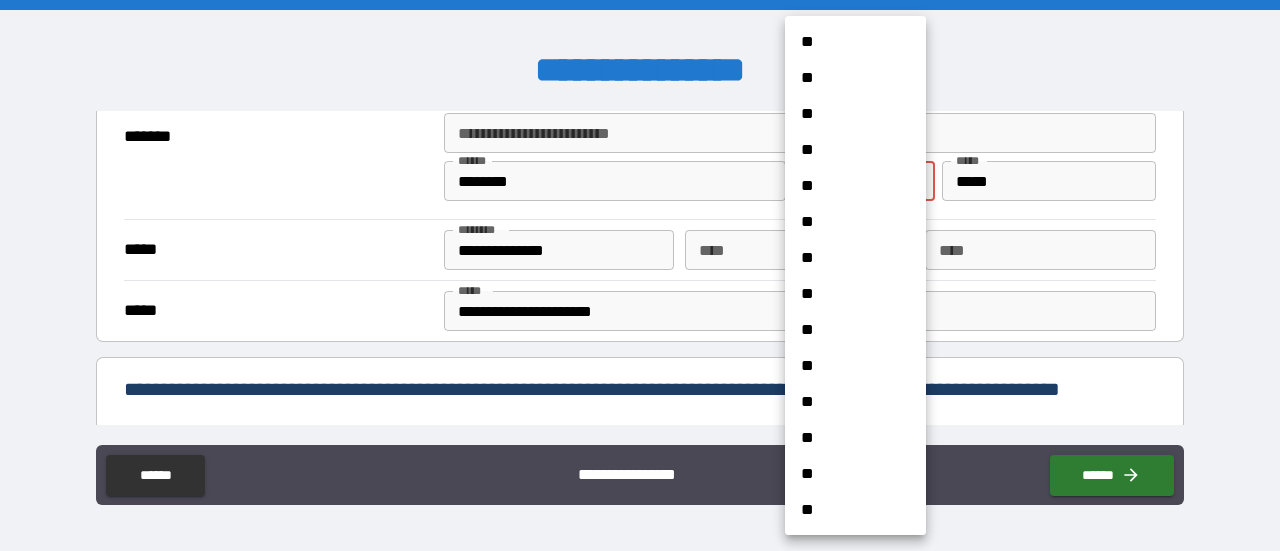 click on "**********" at bounding box center (640, 275) 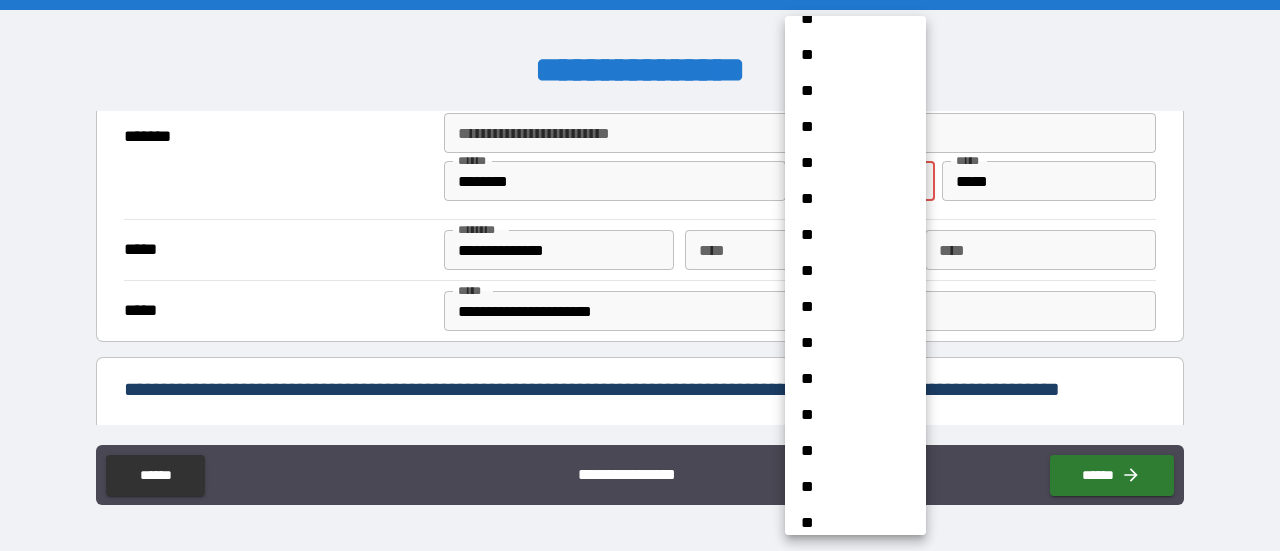 scroll, scrollTop: 1620, scrollLeft: 0, axis: vertical 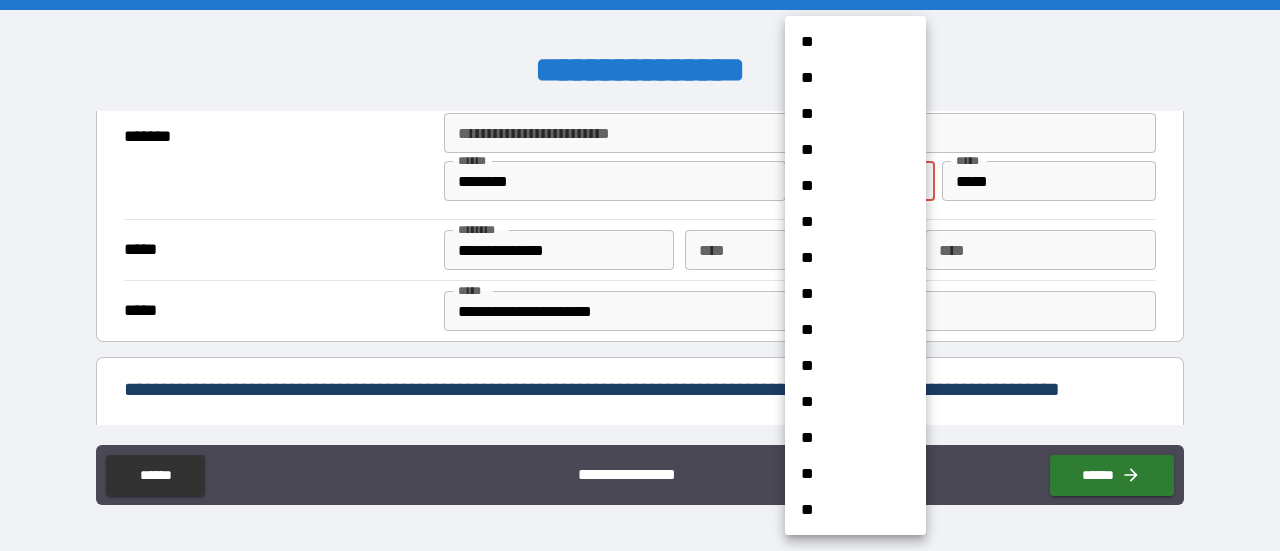 click on "**" at bounding box center [848, 366] 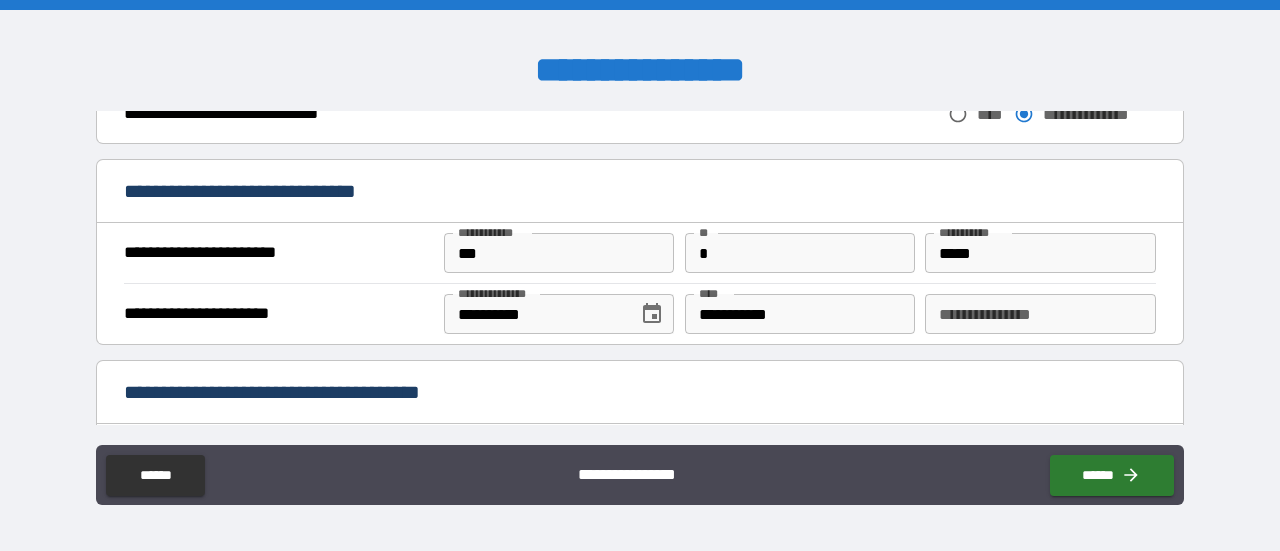 scroll, scrollTop: 1217, scrollLeft: 0, axis: vertical 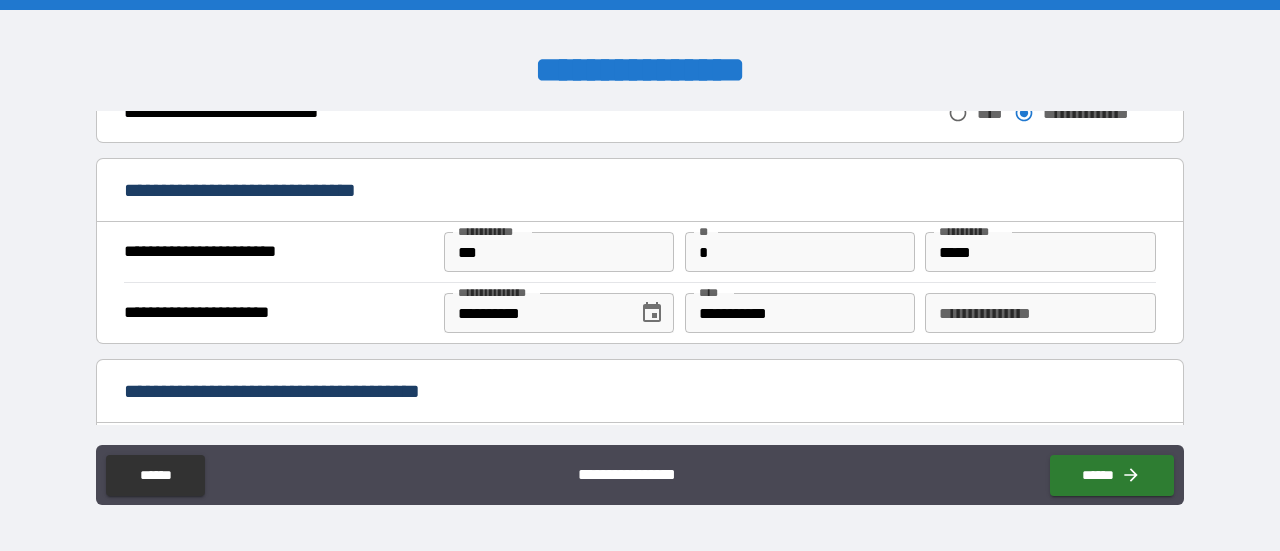 click on "*****" at bounding box center (1040, 252) 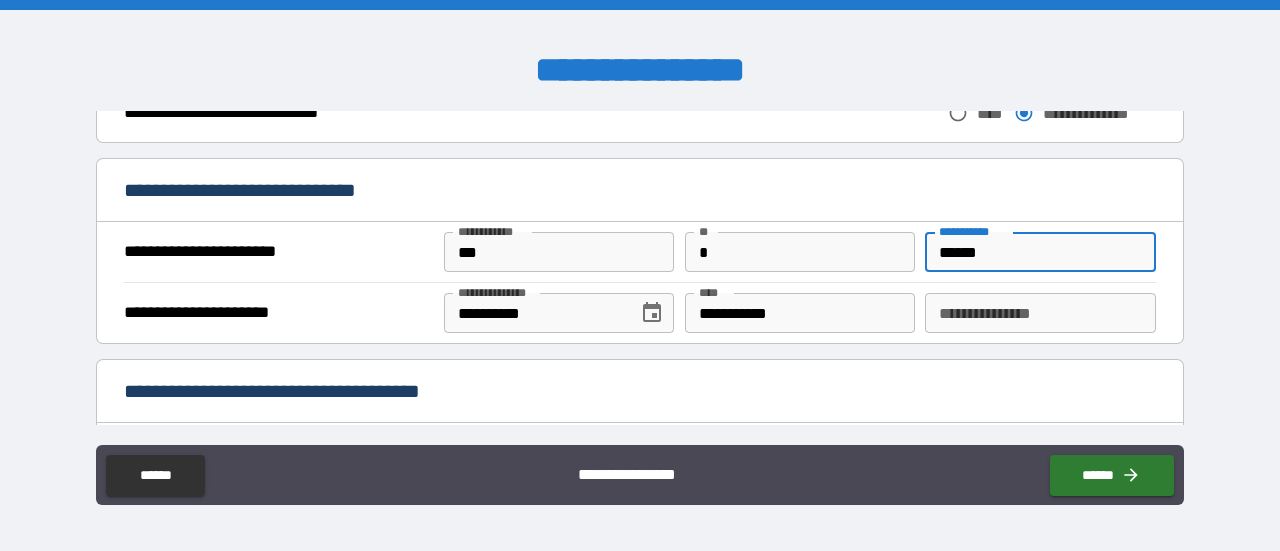 type on "******" 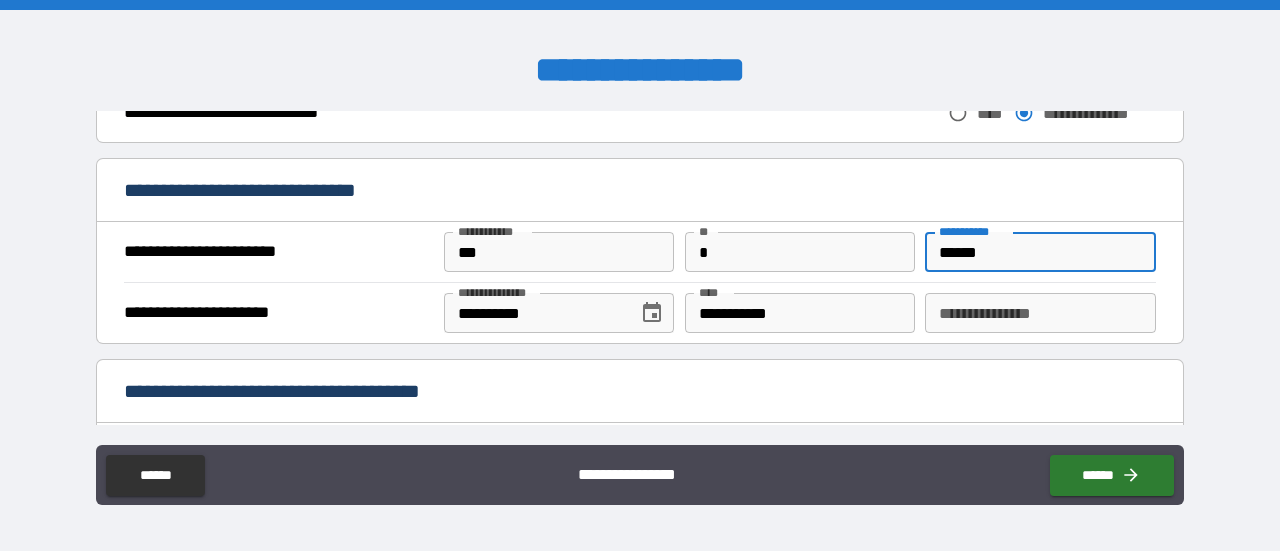 click on "**********" at bounding box center (640, 278) 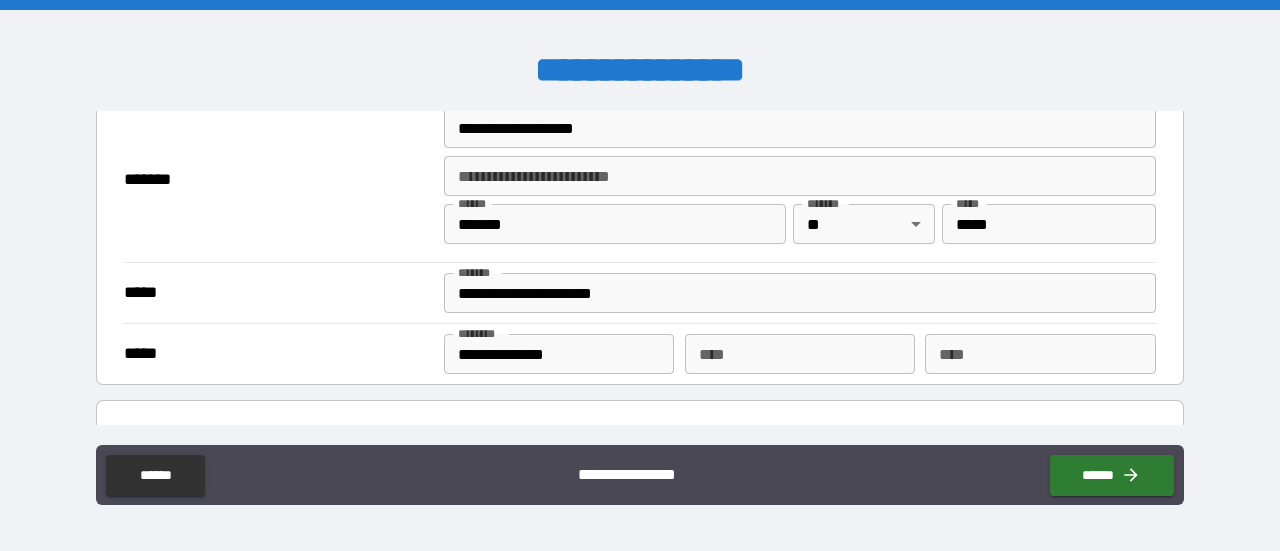 scroll, scrollTop: 1544, scrollLeft: 0, axis: vertical 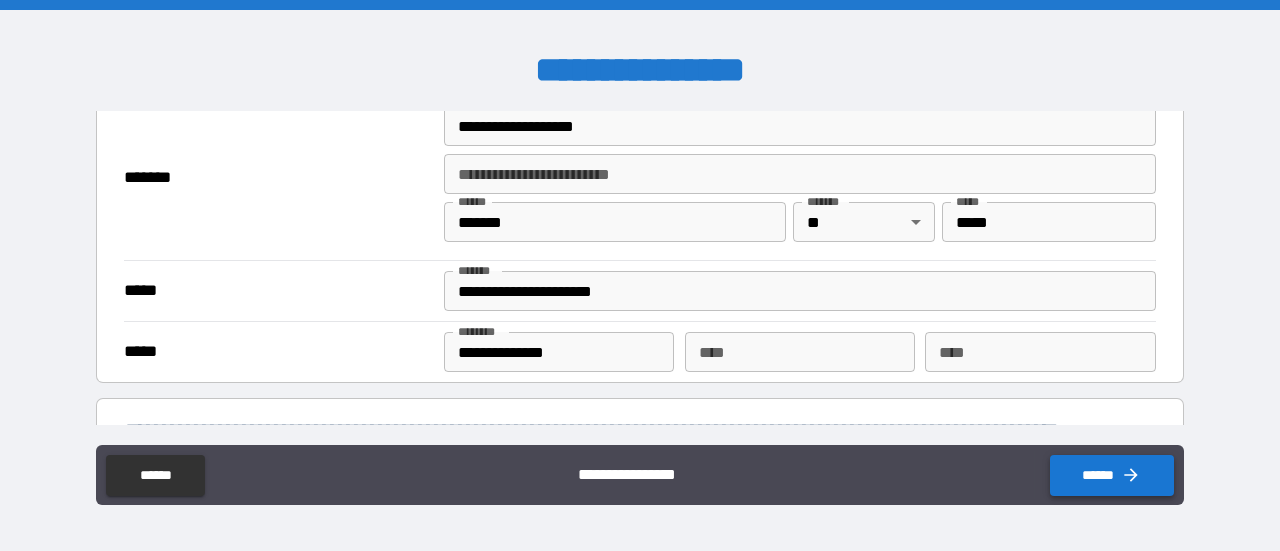 click on "******" at bounding box center (1112, 475) 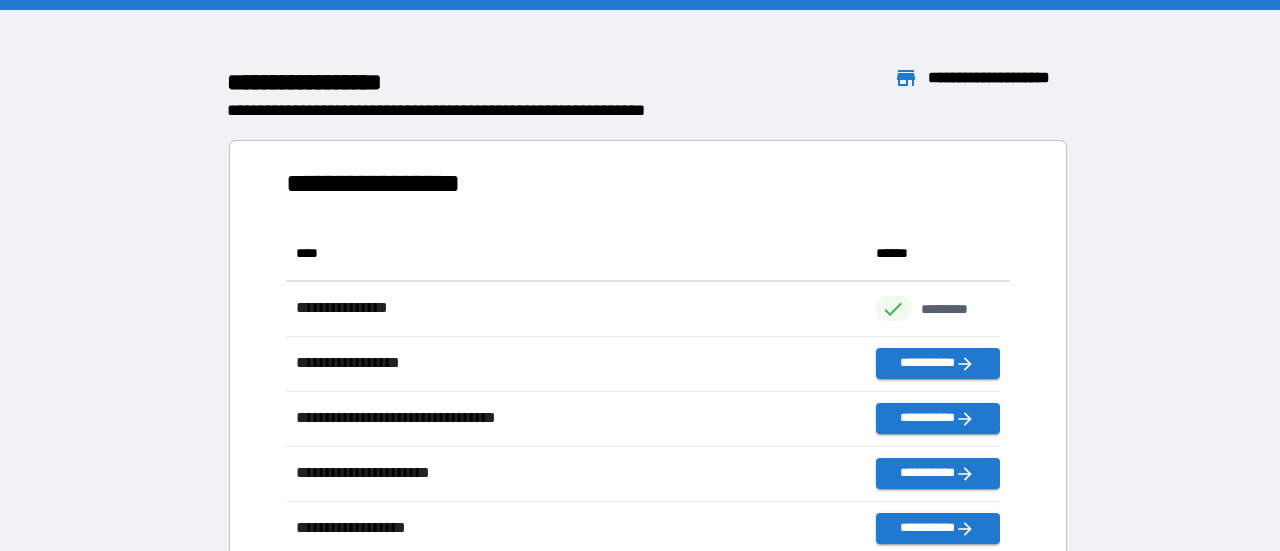scroll, scrollTop: 16, scrollLeft: 16, axis: both 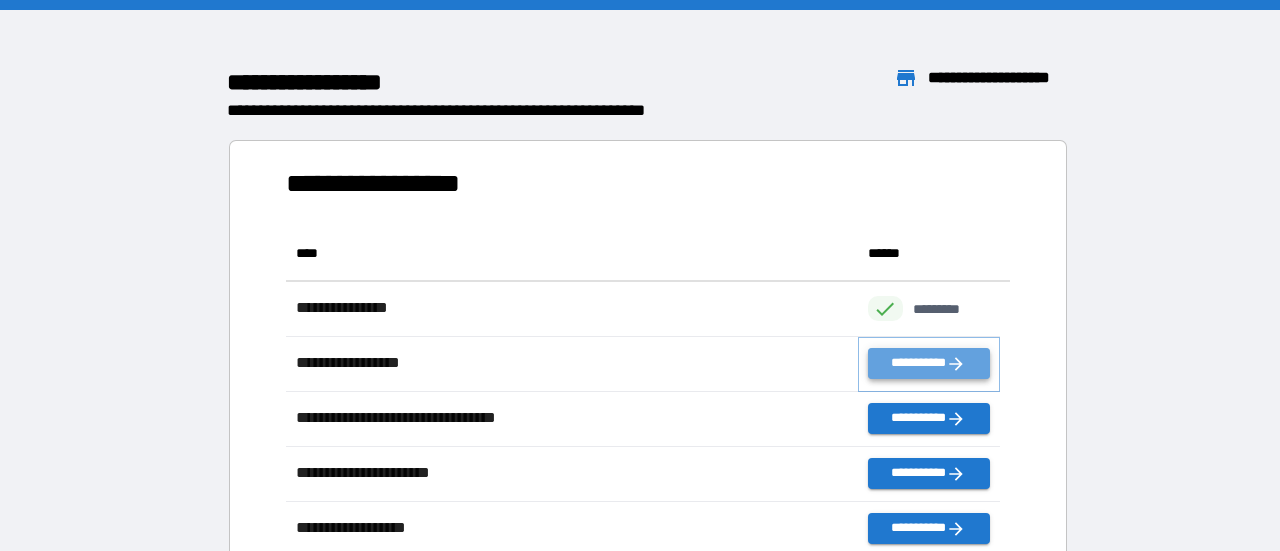 click on "**********" at bounding box center (929, 363) 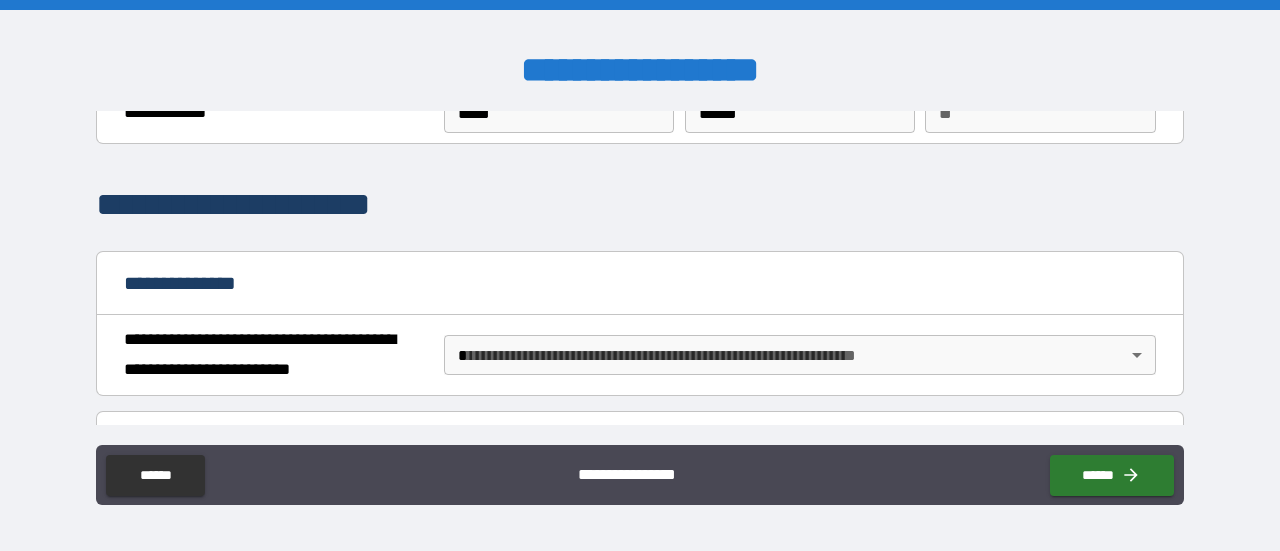 scroll, scrollTop: 93, scrollLeft: 0, axis: vertical 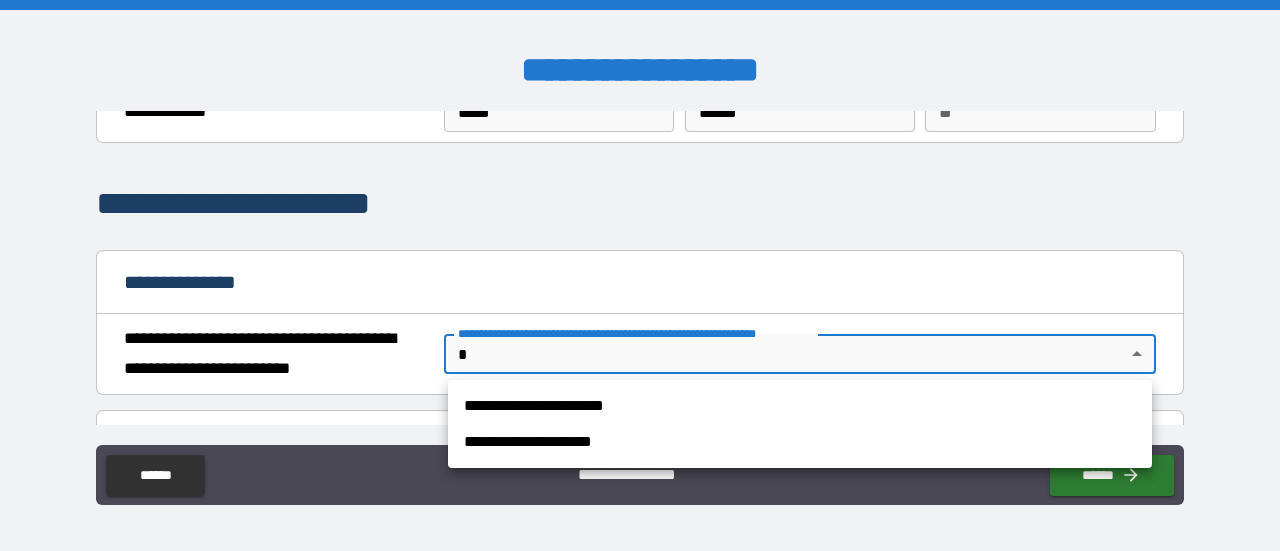 click on "**********" at bounding box center (640, 275) 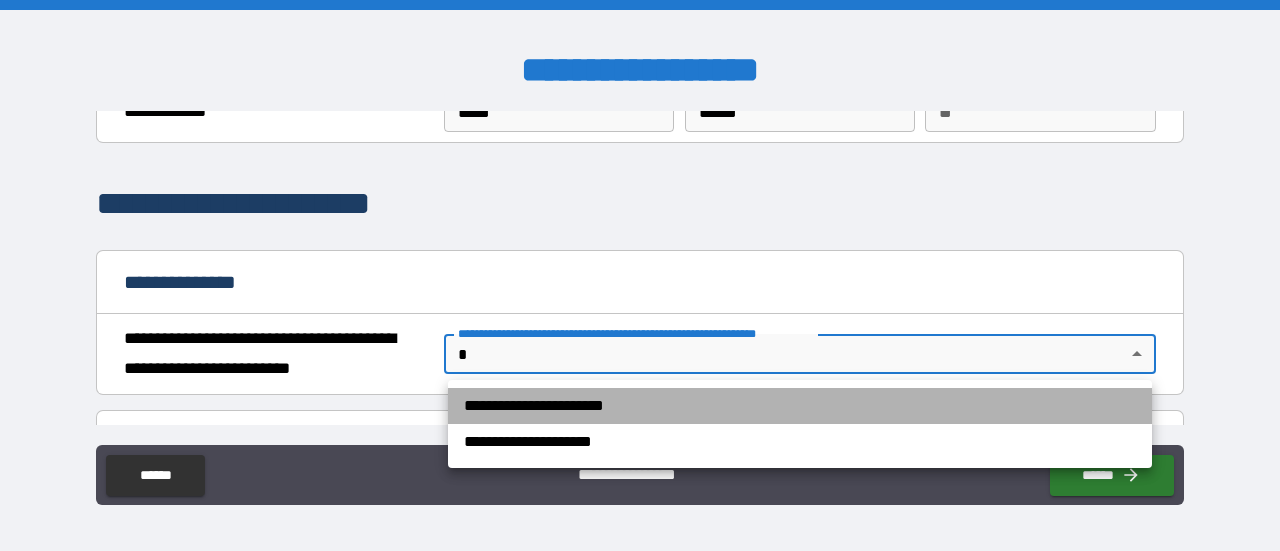 click on "**********" at bounding box center (800, 406) 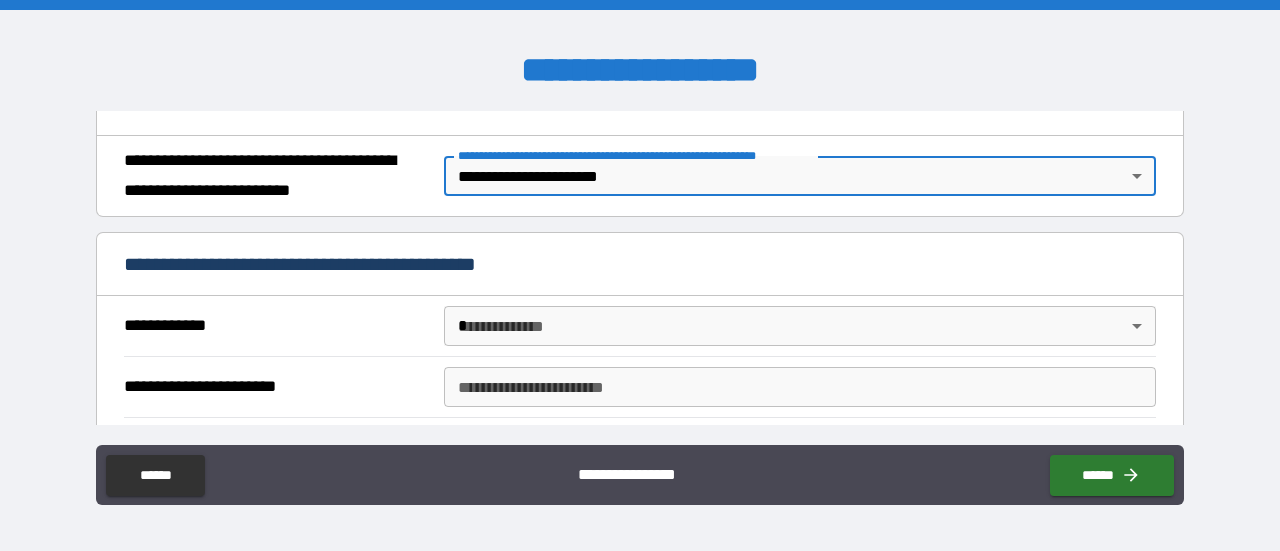 scroll, scrollTop: 272, scrollLeft: 0, axis: vertical 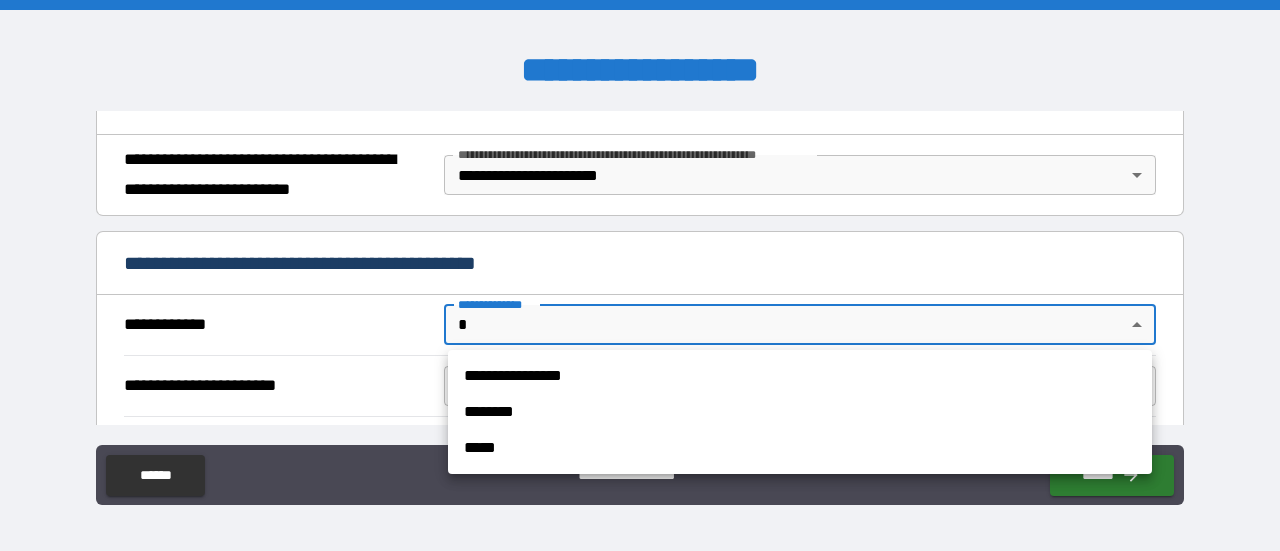 click on "**********" at bounding box center (640, 275) 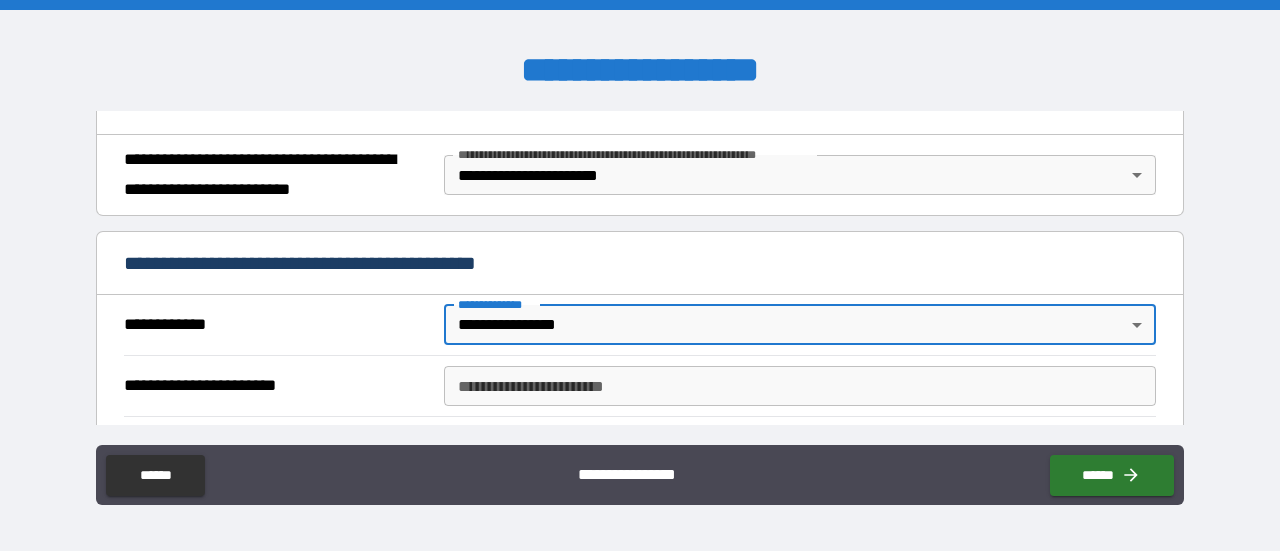 click on "**********" at bounding box center (800, 386) 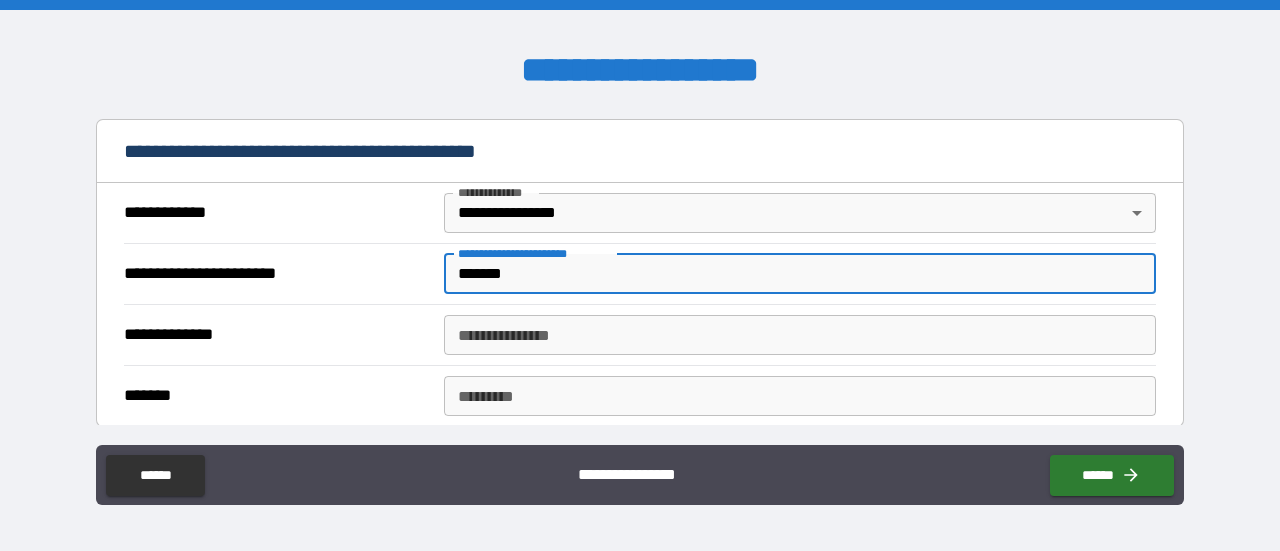 scroll, scrollTop: 391, scrollLeft: 0, axis: vertical 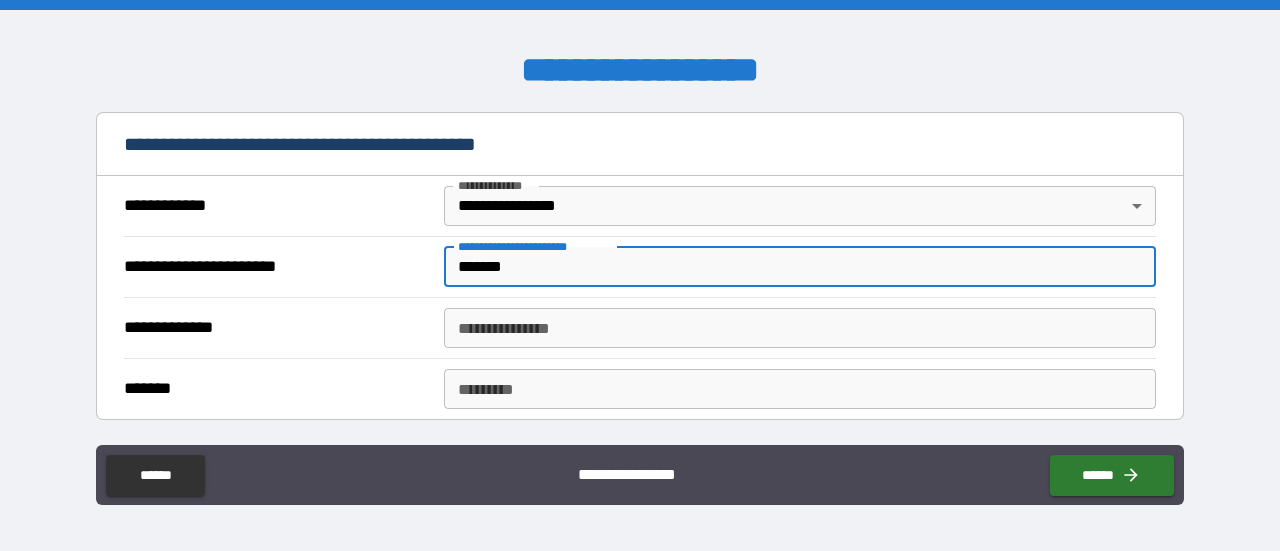 type on "*******" 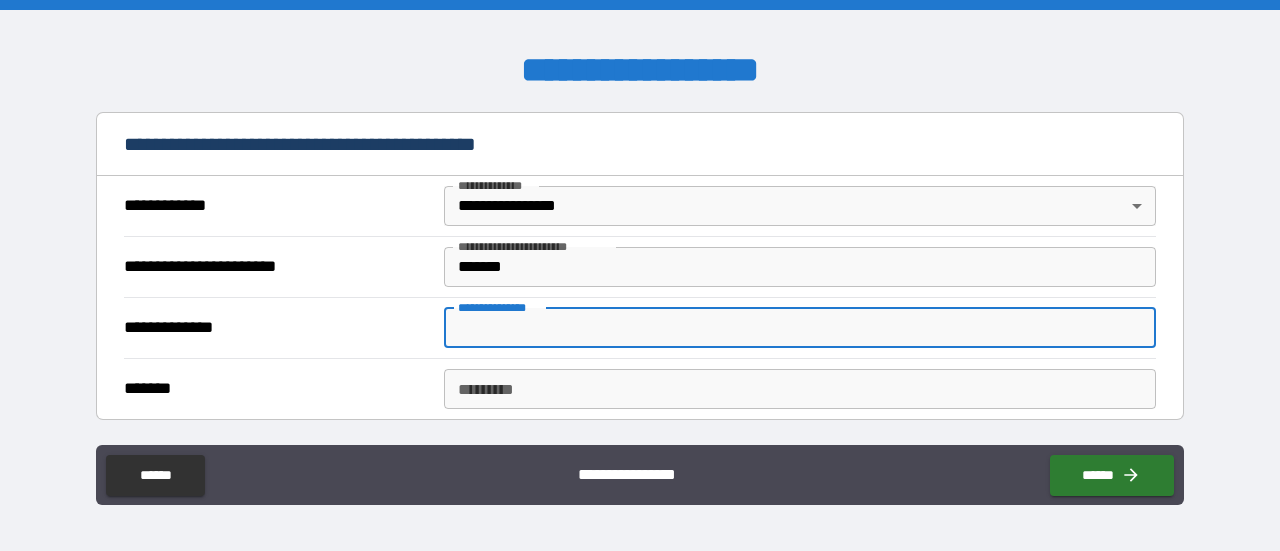 click on "**********" at bounding box center (800, 328) 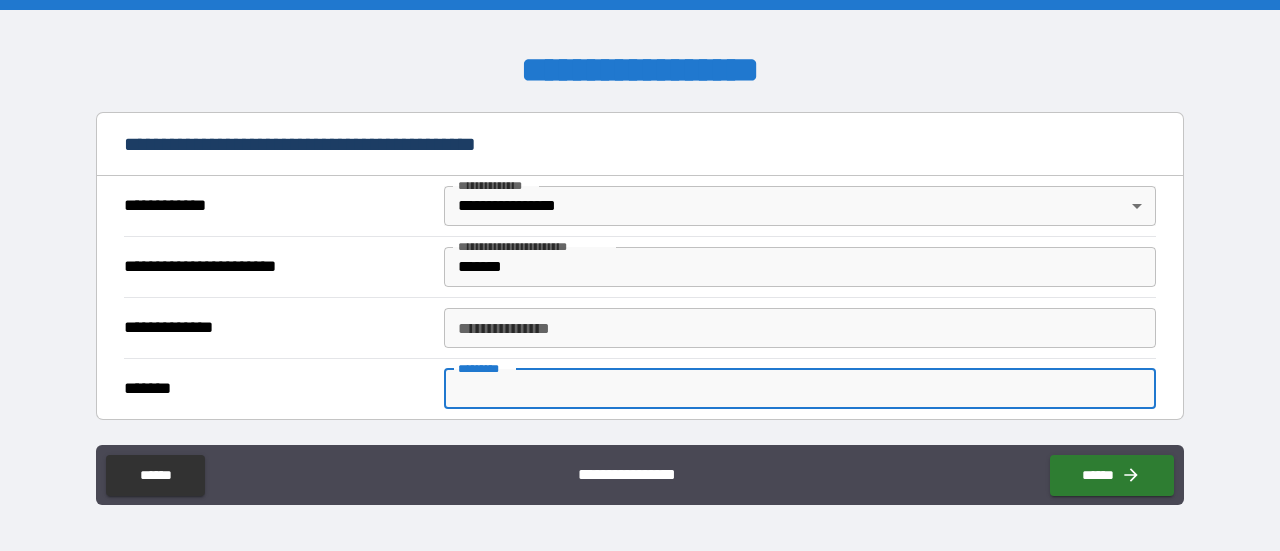 click on "*******   *" at bounding box center [800, 389] 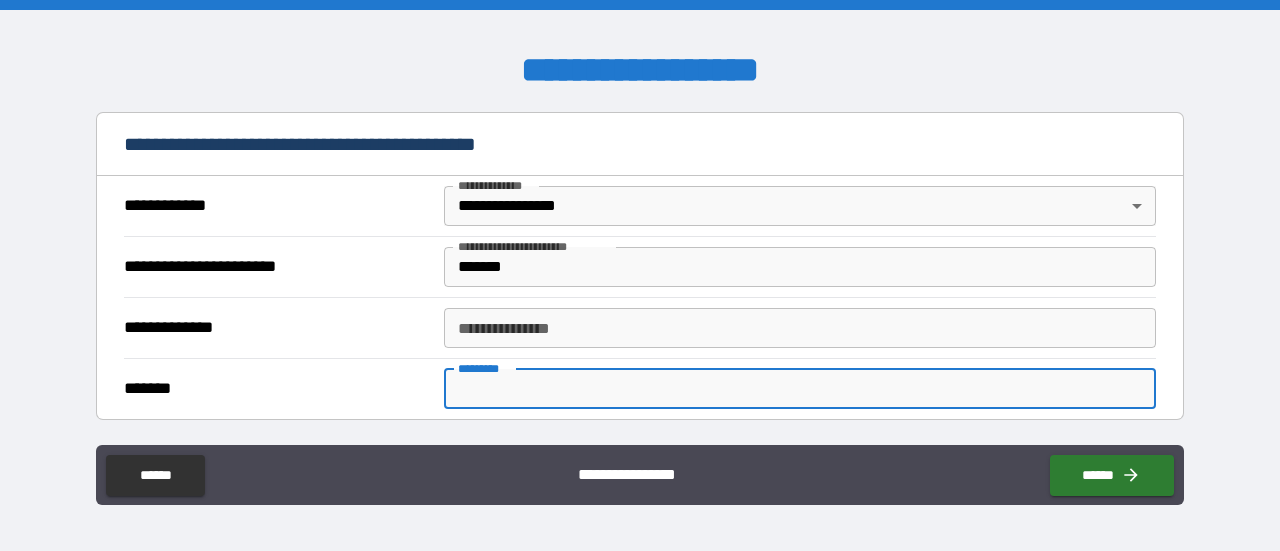 paste on "******" 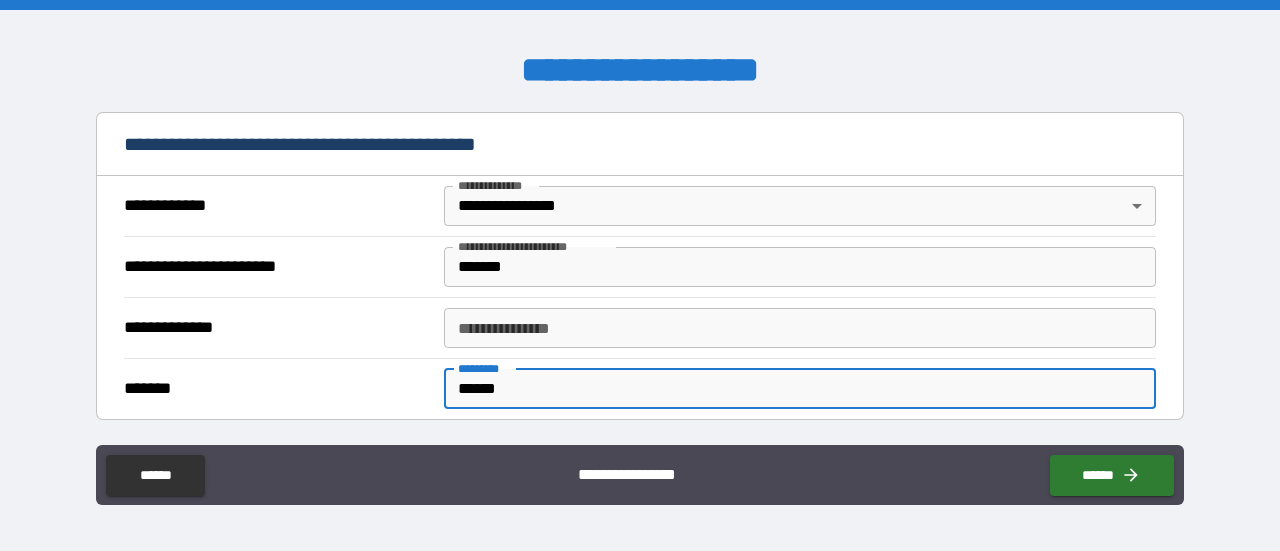 type on "******" 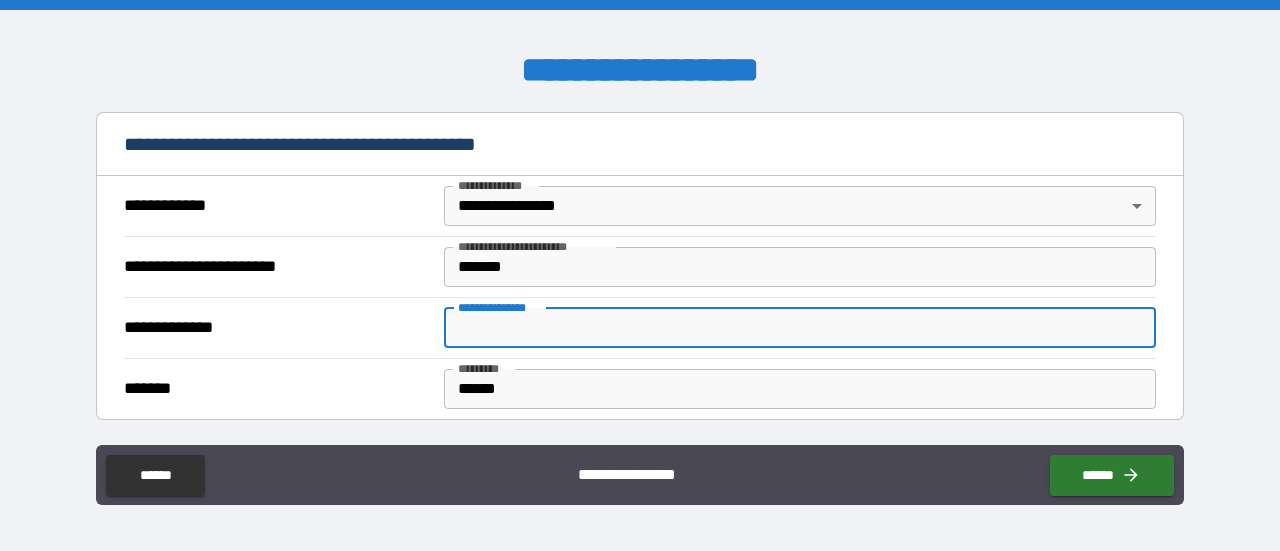 click on "**********" at bounding box center [800, 328] 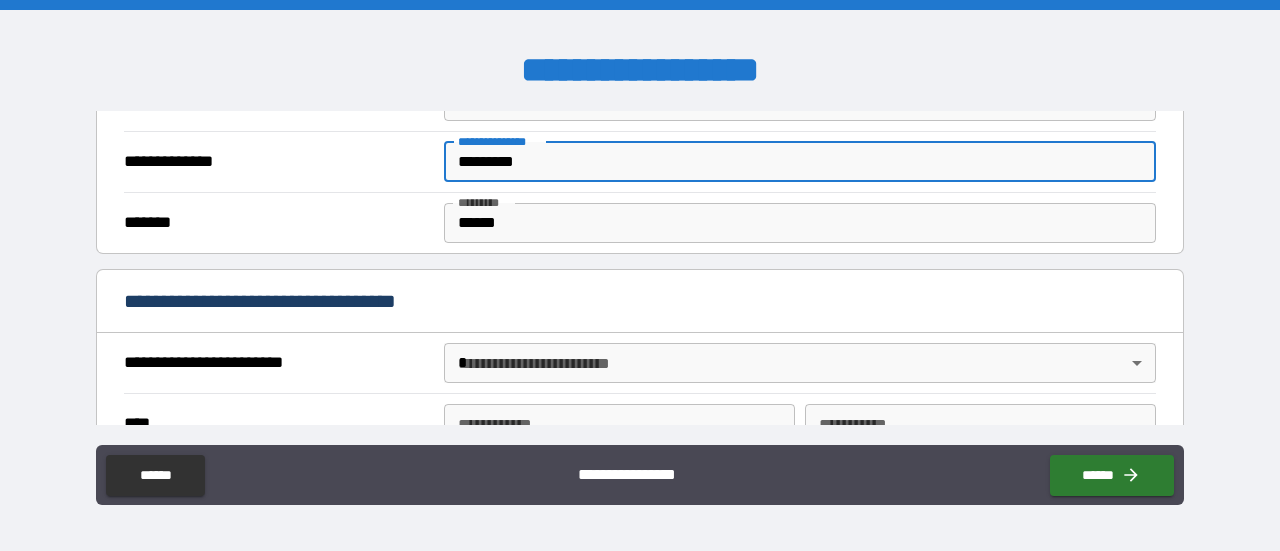 scroll, scrollTop: 568, scrollLeft: 0, axis: vertical 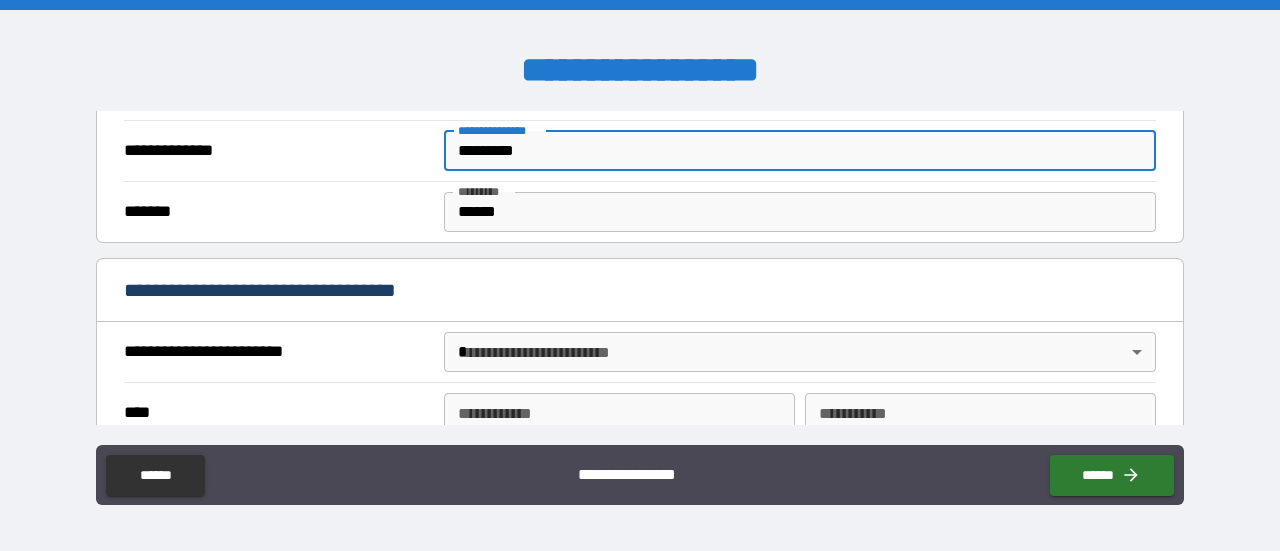 type on "*********" 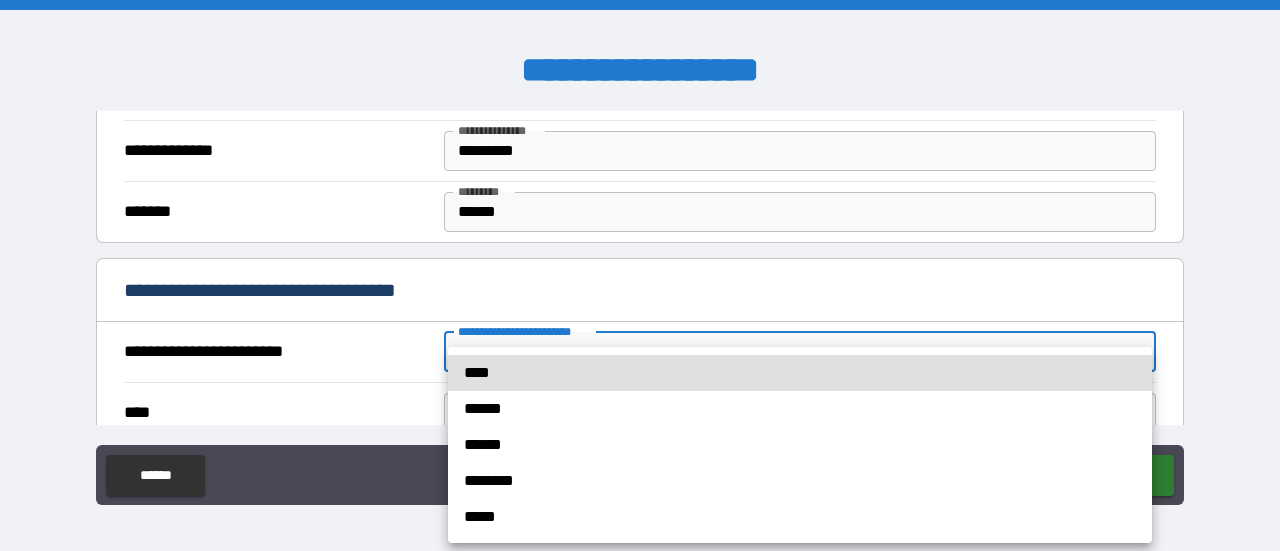 click on "**********" at bounding box center (640, 275) 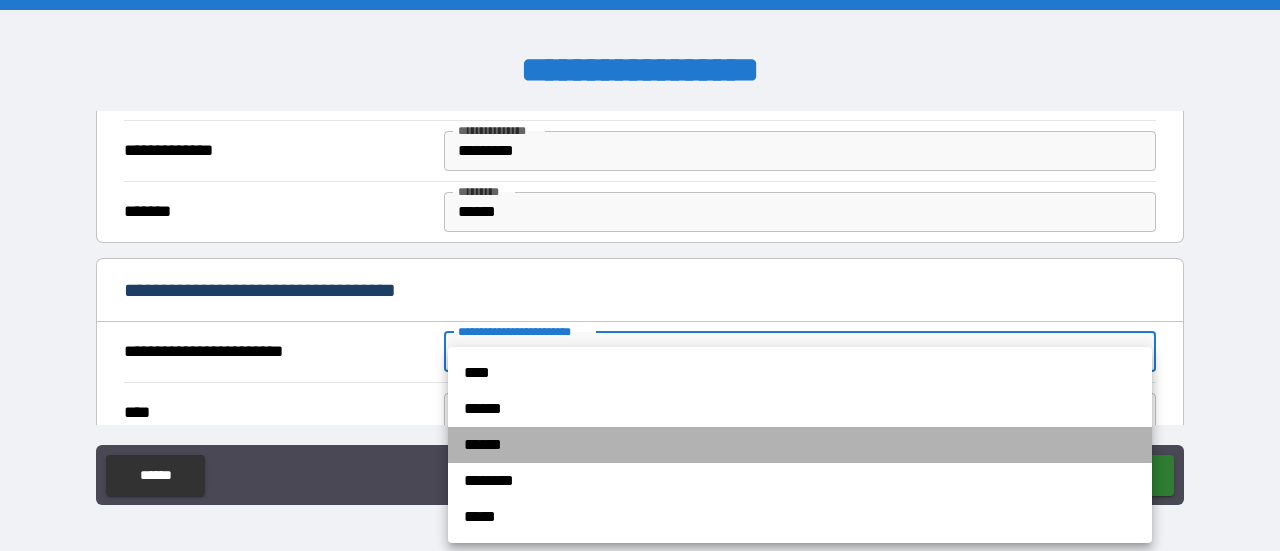 click on "******" at bounding box center [800, 445] 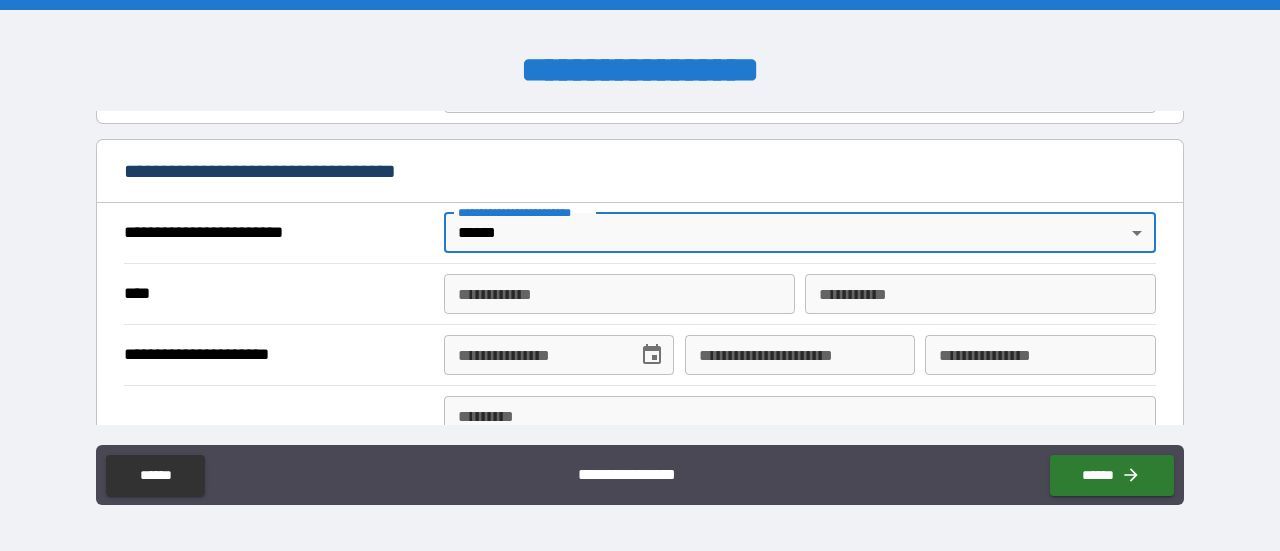 scroll, scrollTop: 689, scrollLeft: 0, axis: vertical 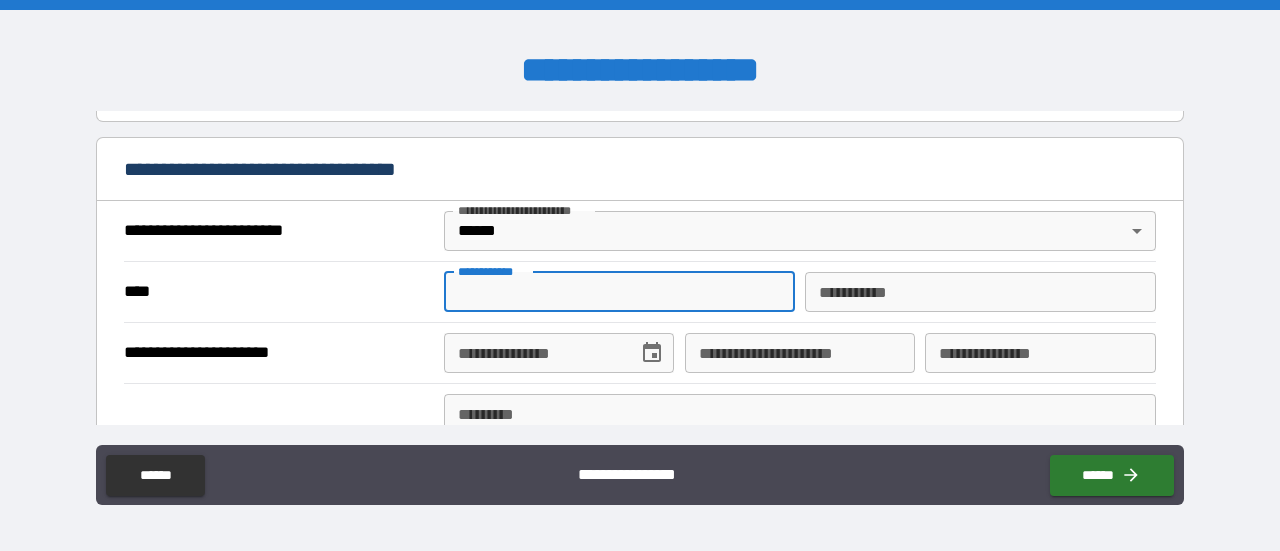click on "**********" at bounding box center [619, 292] 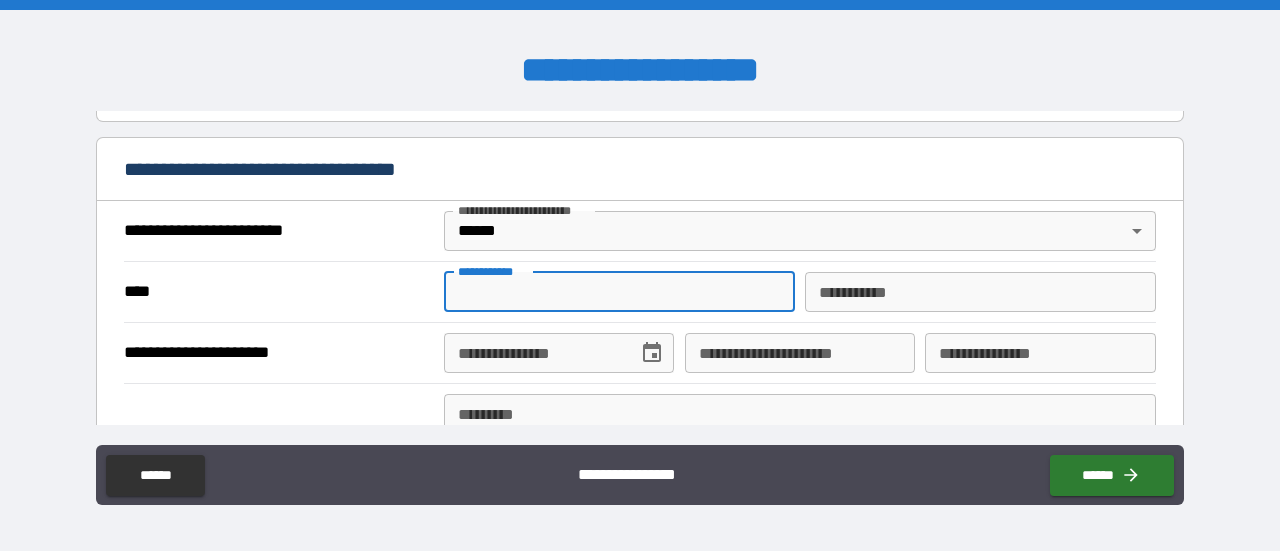 type on "***" 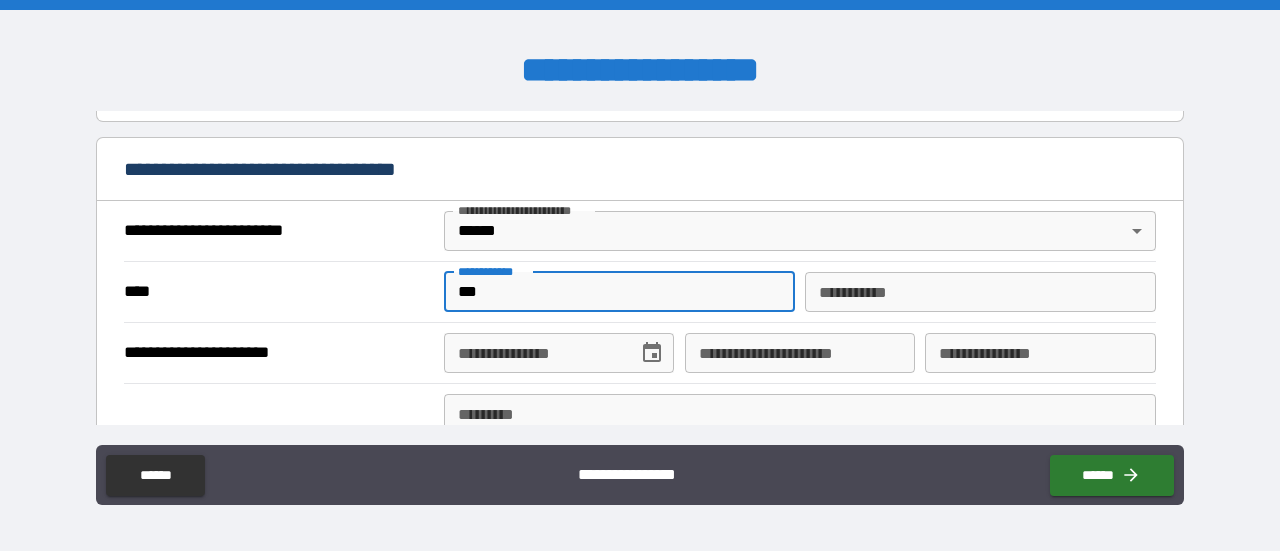 type on "******" 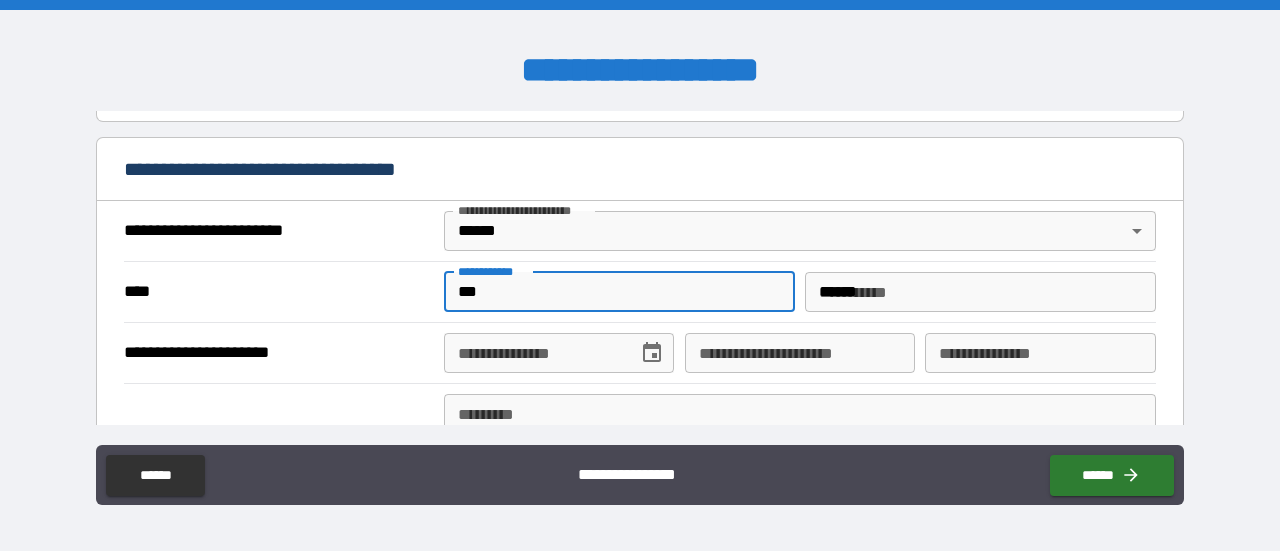 type on "**********" 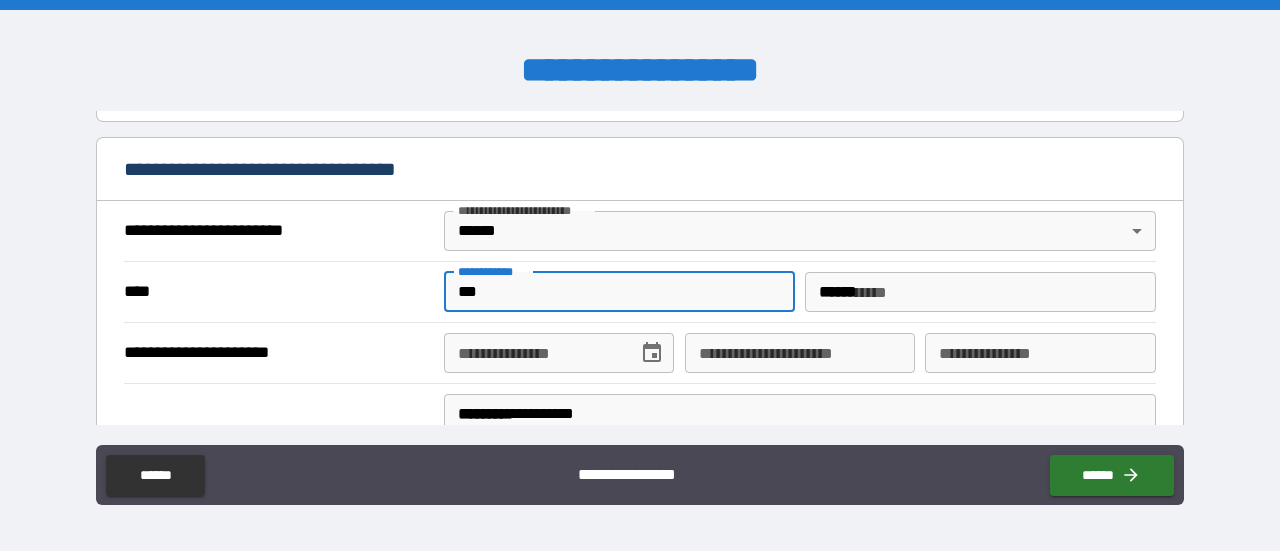 type on "*******" 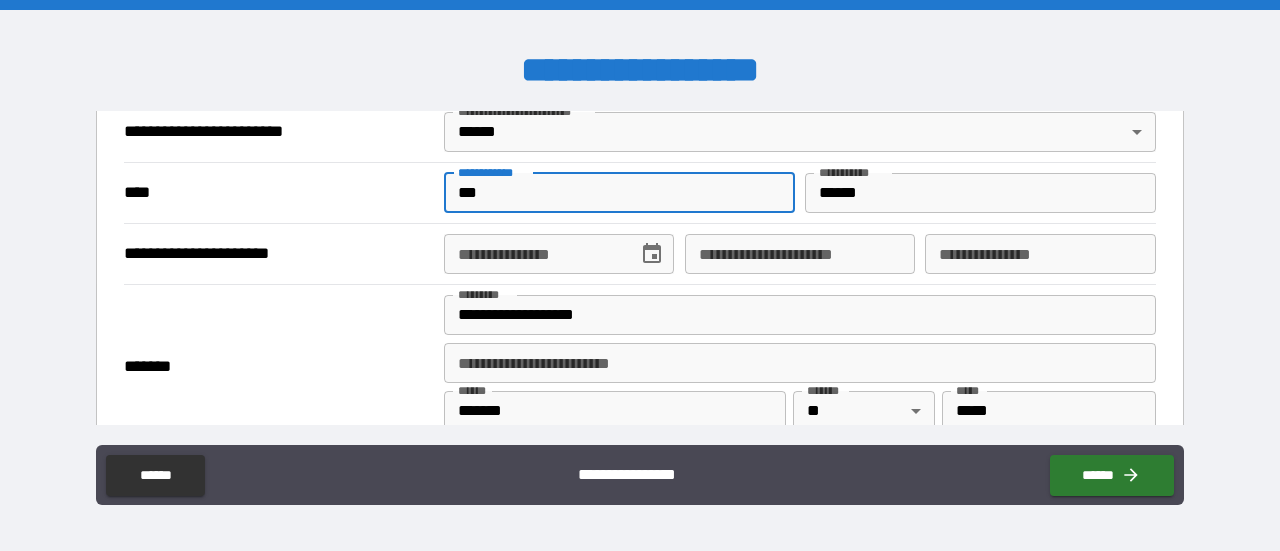 scroll, scrollTop: 790, scrollLeft: 0, axis: vertical 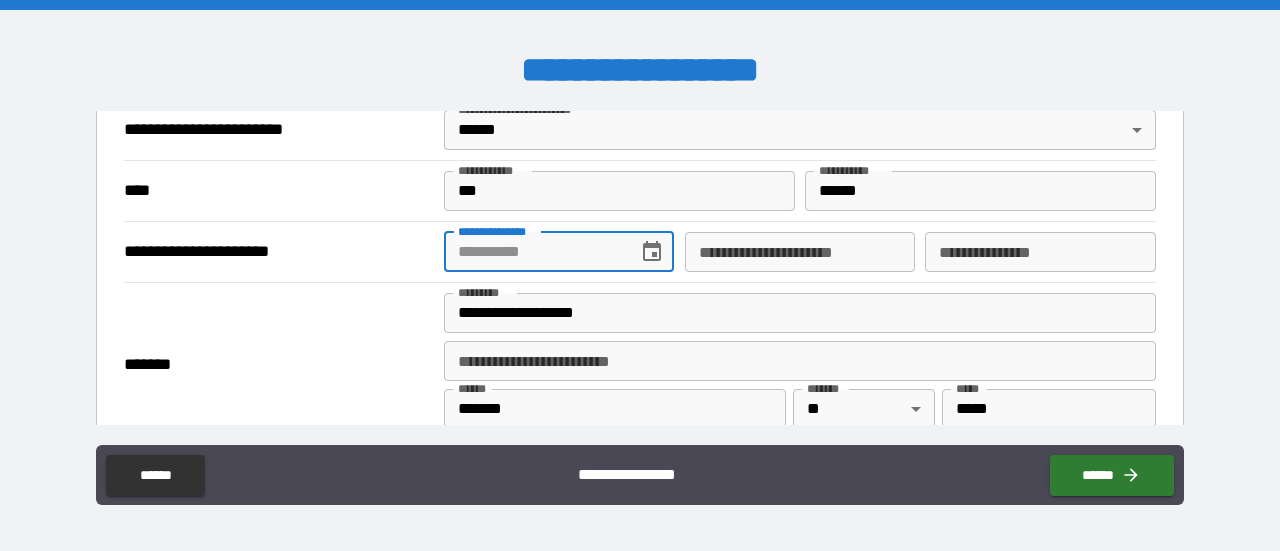 click on "**********" at bounding box center (534, 252) 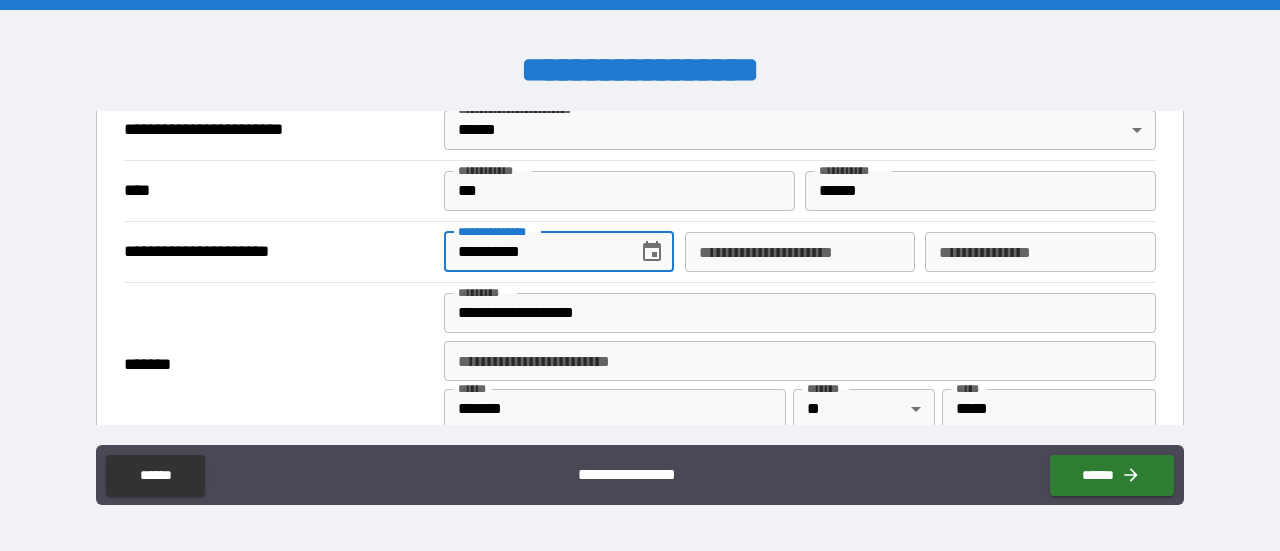 type on "**********" 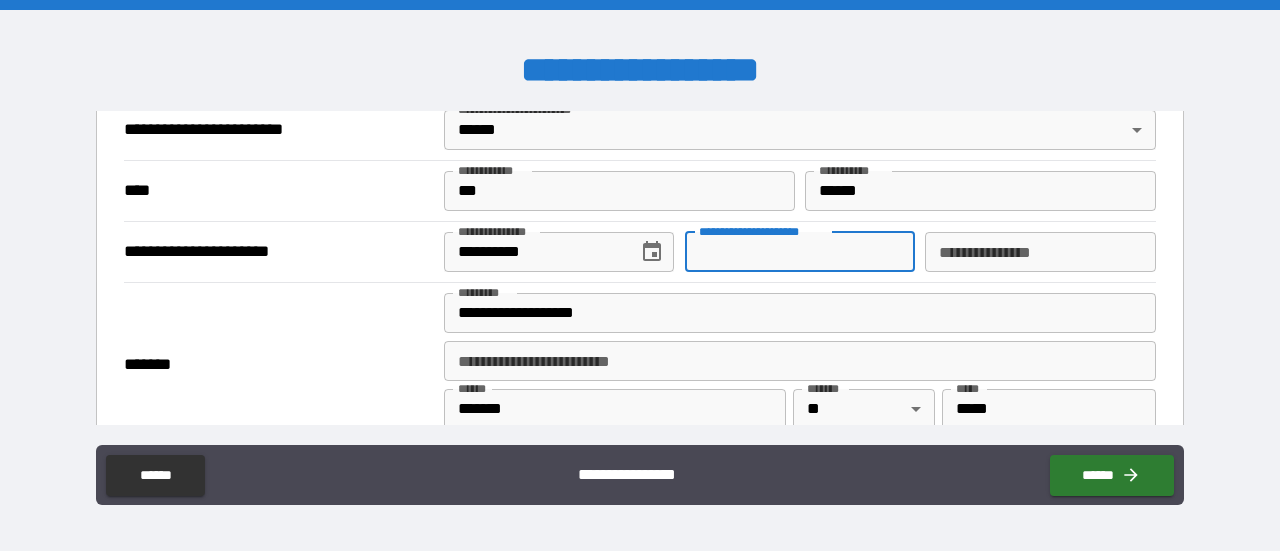 click on "**********" at bounding box center (800, 252) 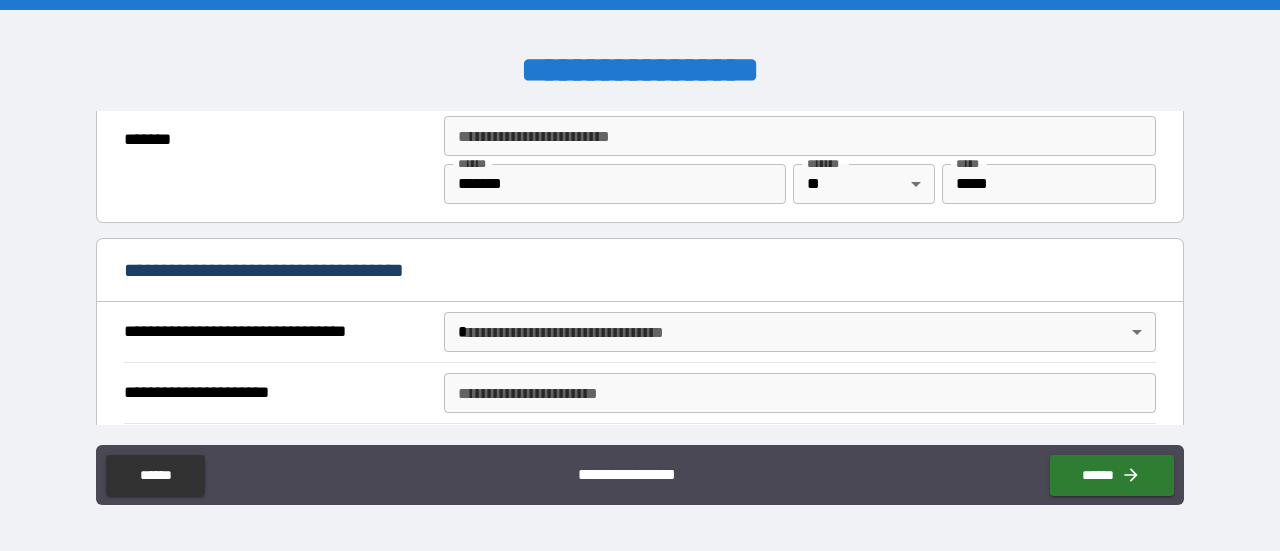 scroll, scrollTop: 1026, scrollLeft: 0, axis: vertical 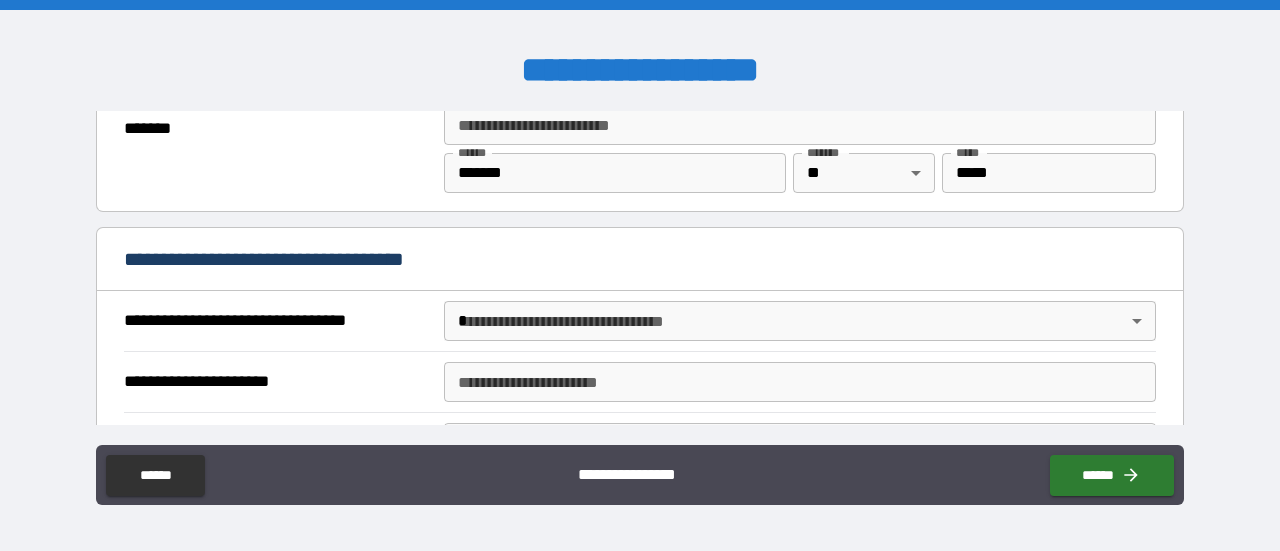 type on "**********" 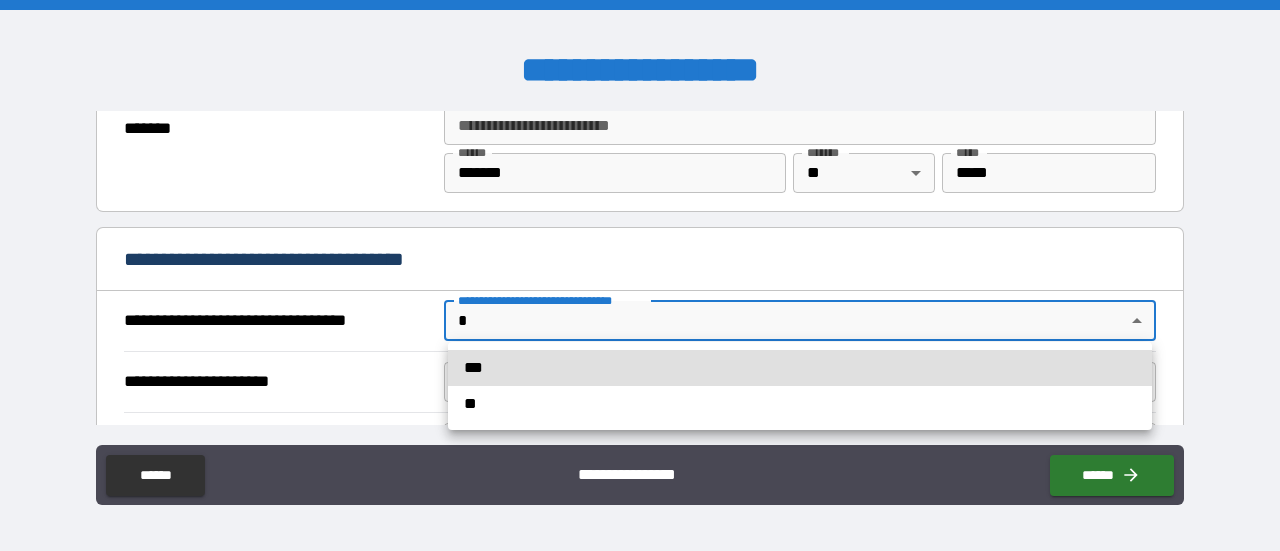 click on "**********" at bounding box center [640, 275] 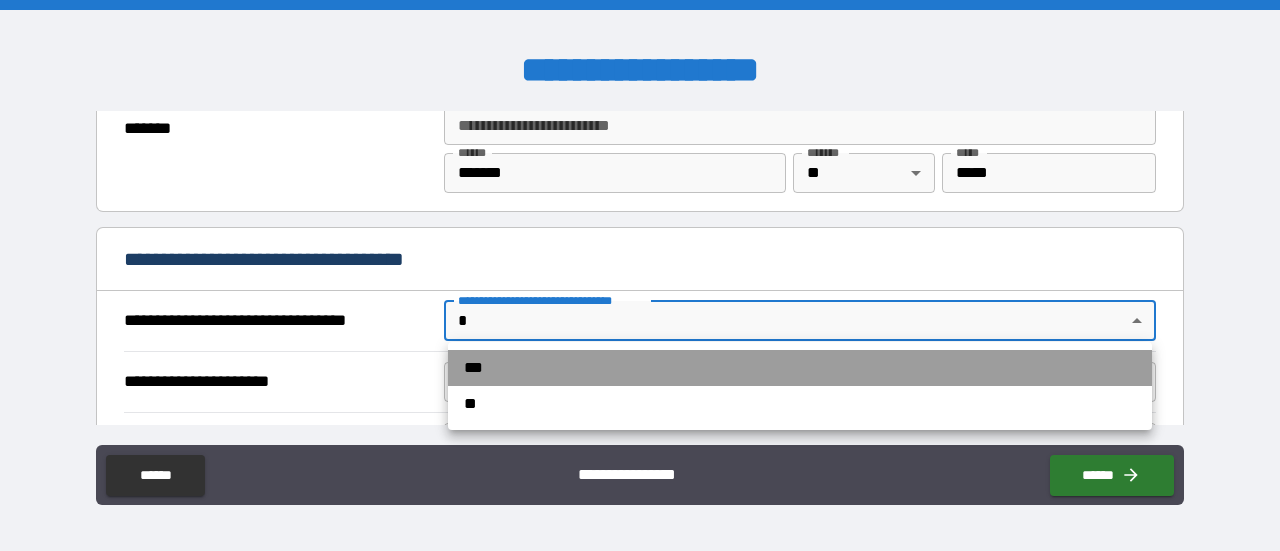 click on "***" at bounding box center (800, 368) 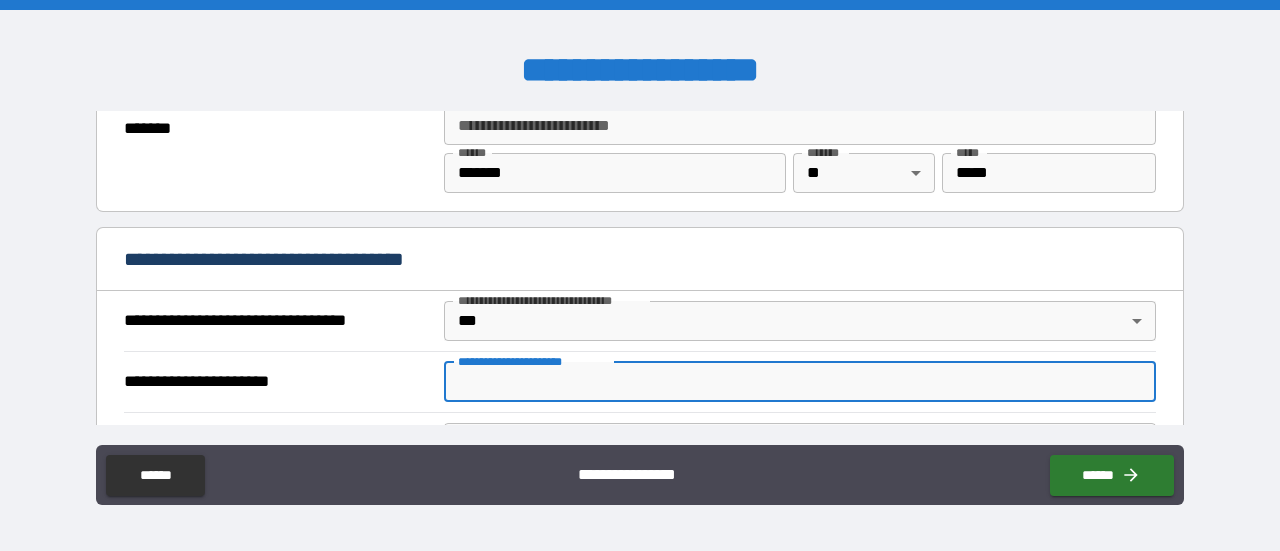 click on "**********" at bounding box center (800, 382) 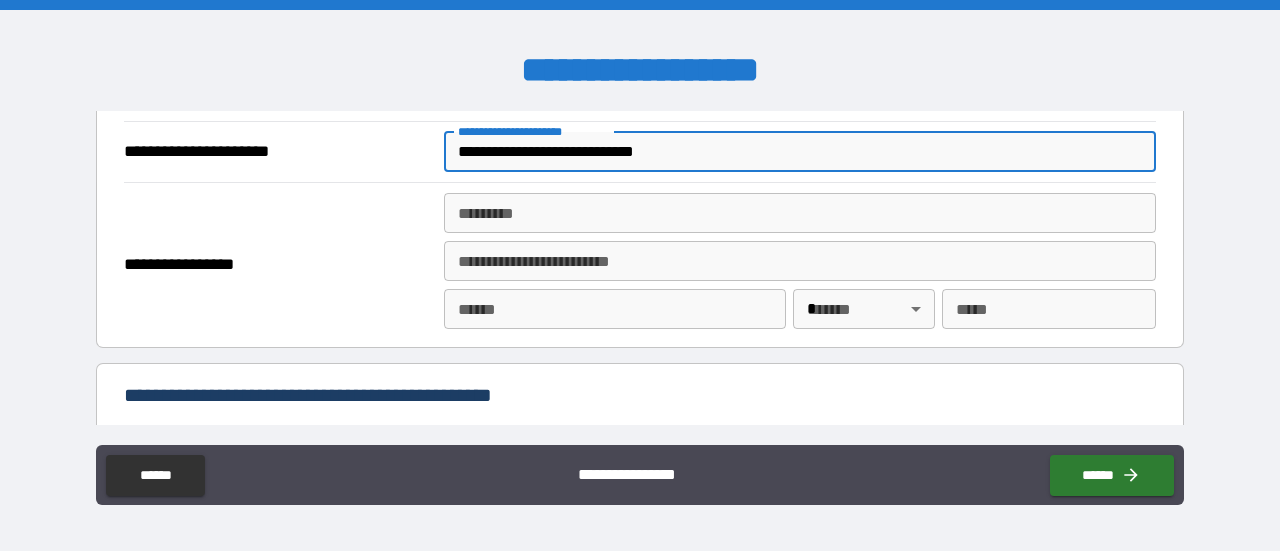 scroll, scrollTop: 1257, scrollLeft: 0, axis: vertical 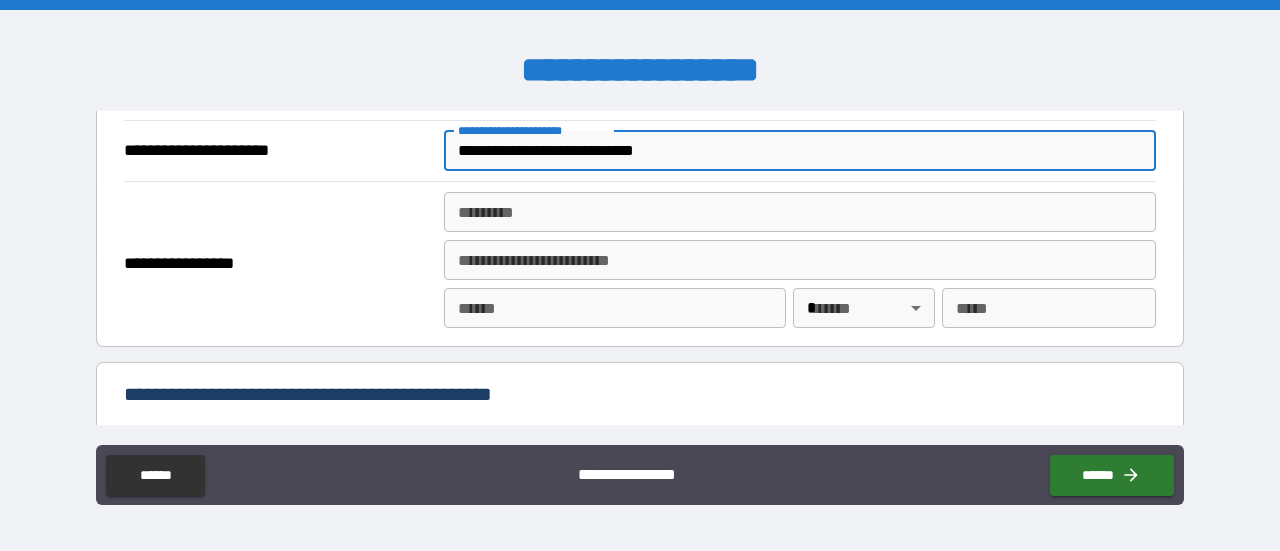 type on "**********" 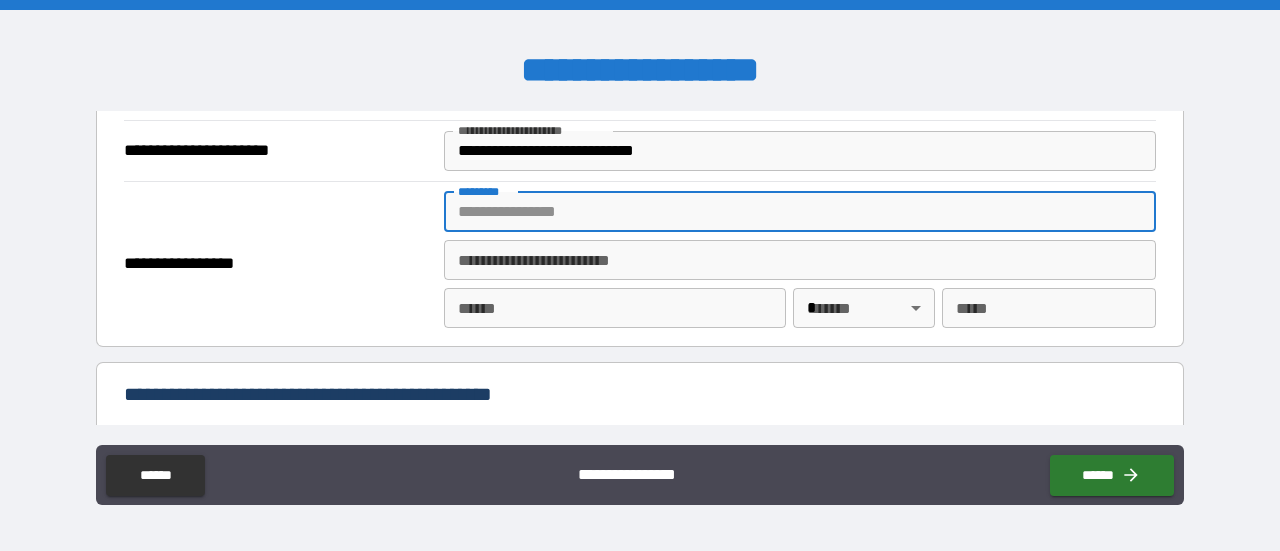click on "*******   *" at bounding box center (800, 212) 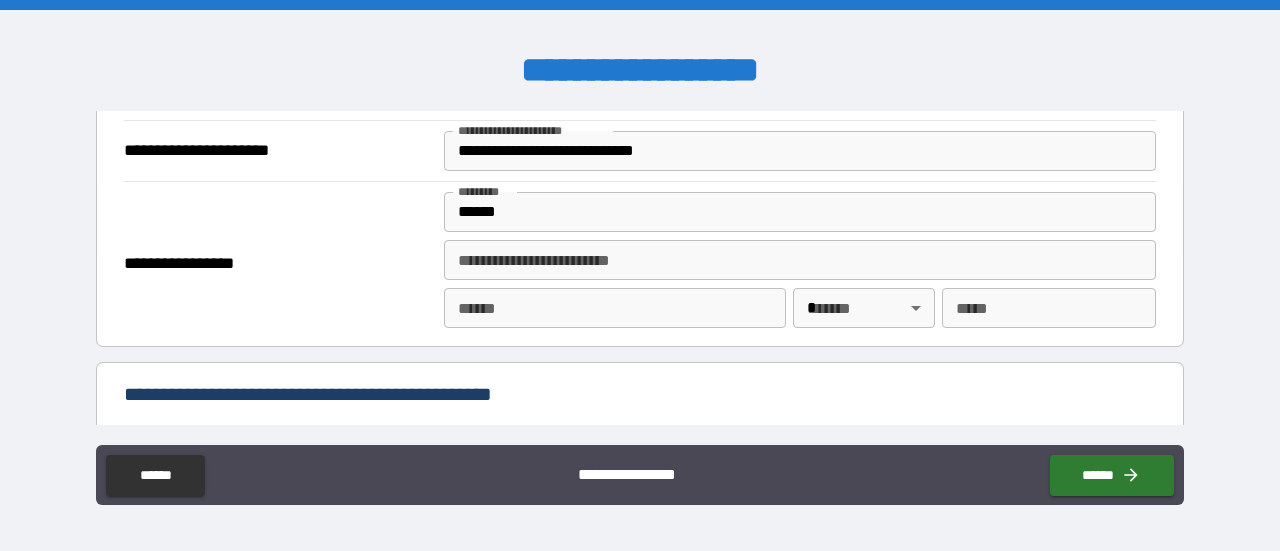 type on "**********" 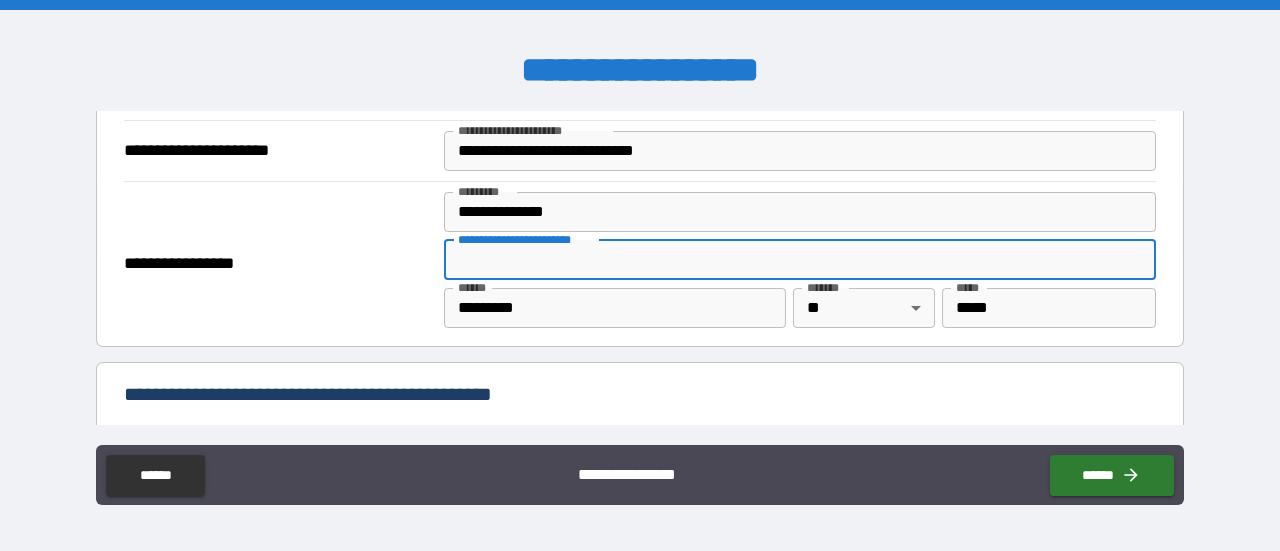click on "**********" at bounding box center [800, 260] 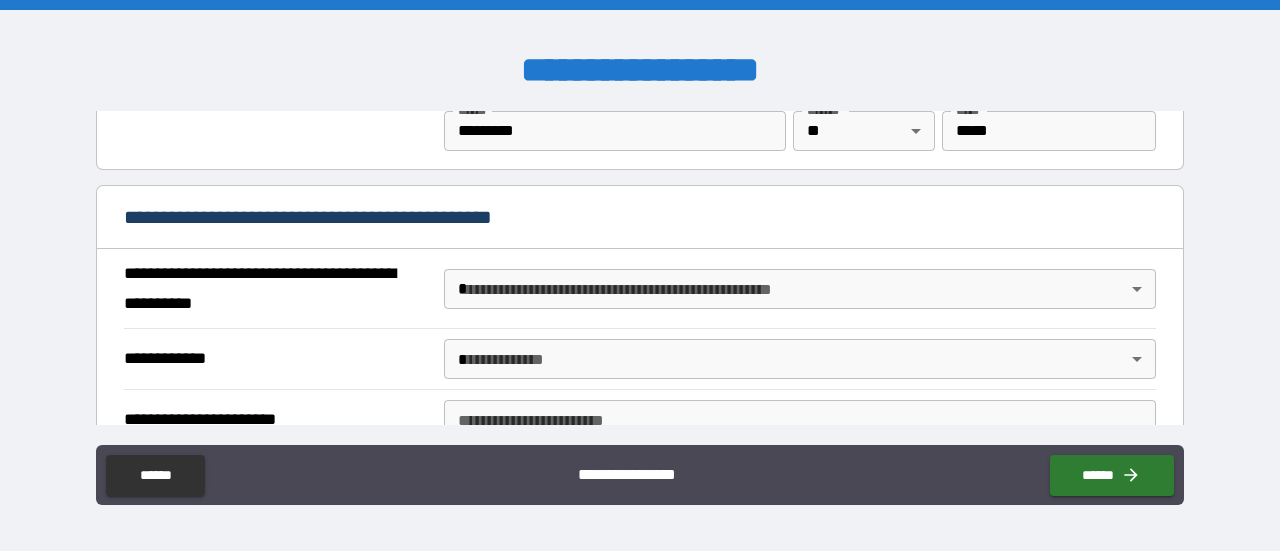 scroll, scrollTop: 1434, scrollLeft: 0, axis: vertical 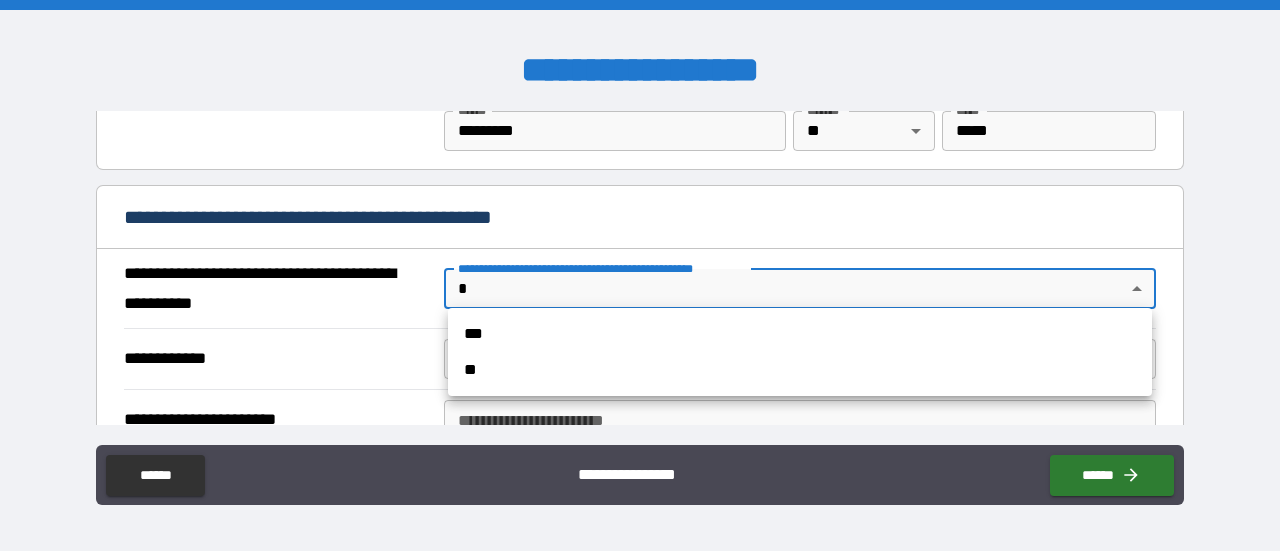 click on "**********" at bounding box center [640, 275] 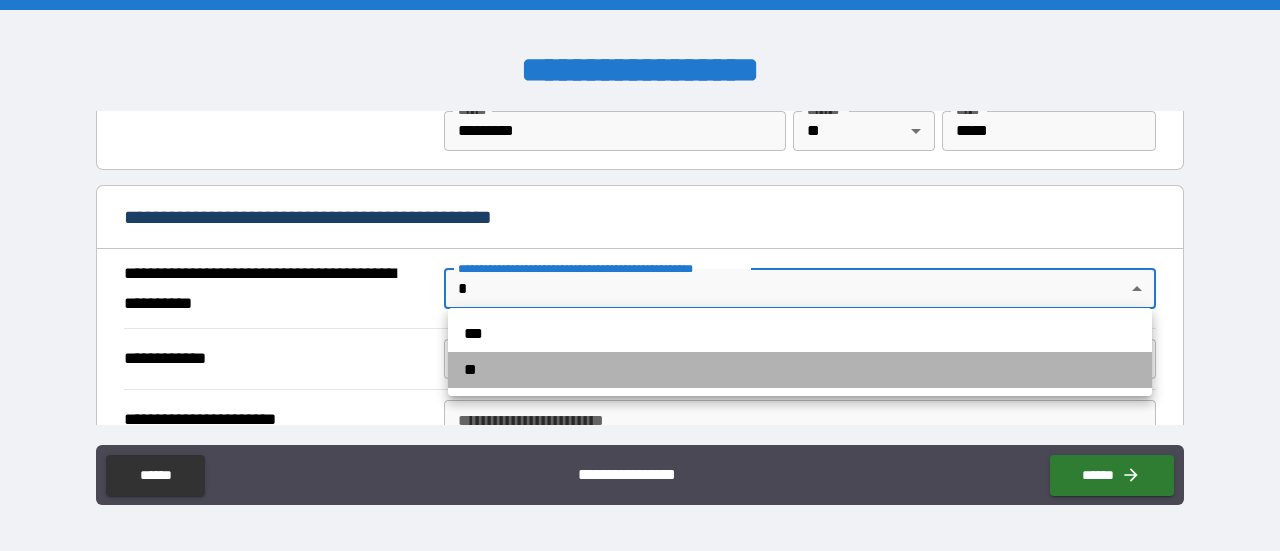 click on "**" at bounding box center (800, 370) 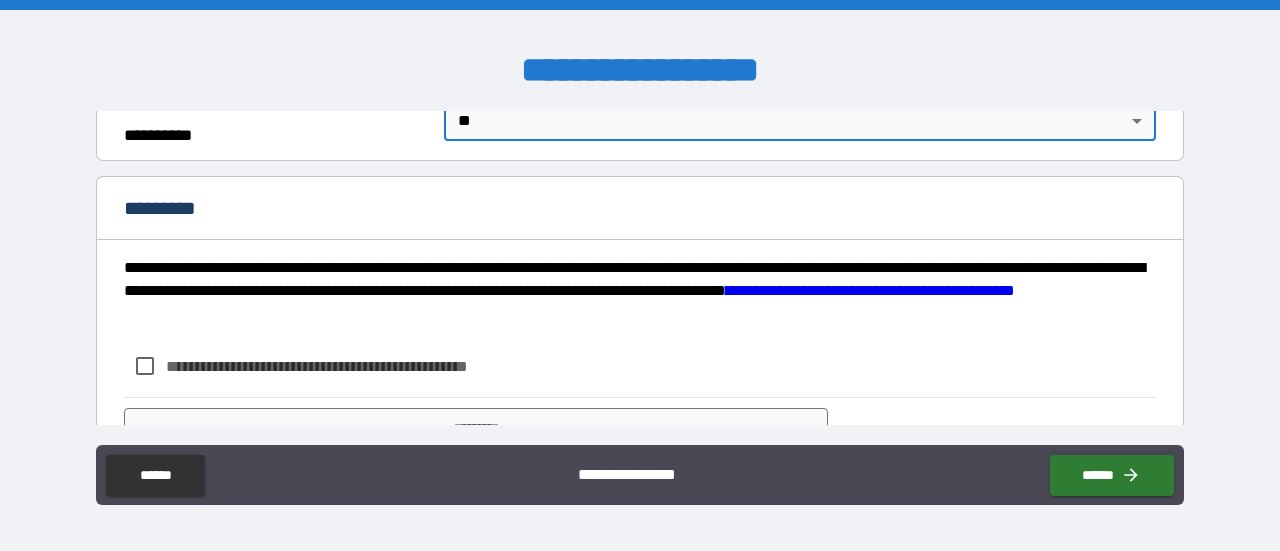 scroll, scrollTop: 1607, scrollLeft: 0, axis: vertical 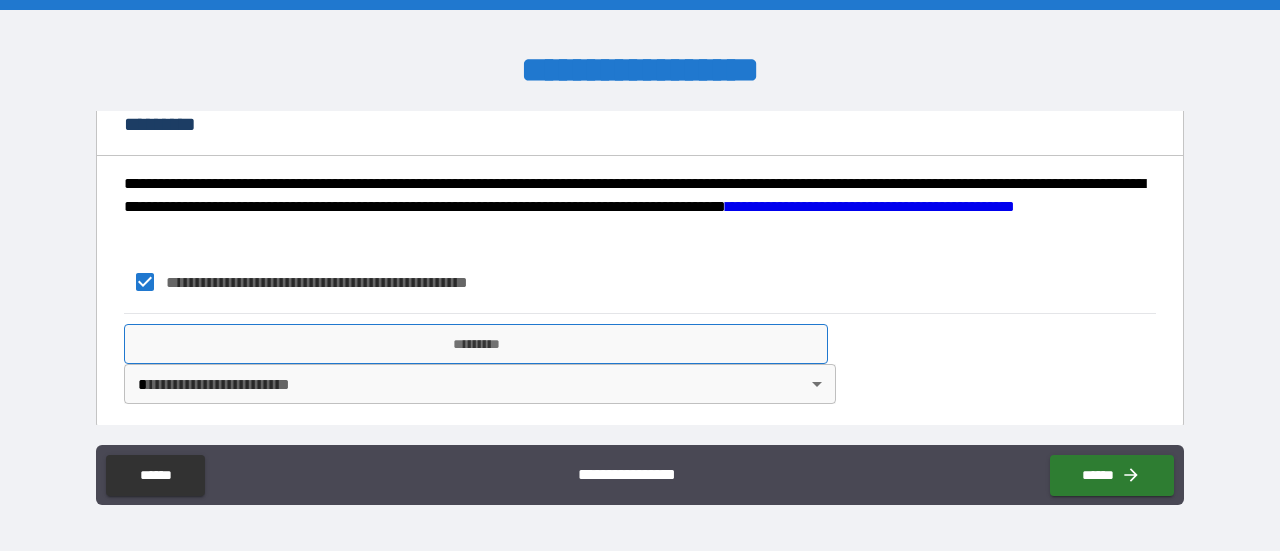 click on "*********" at bounding box center [476, 344] 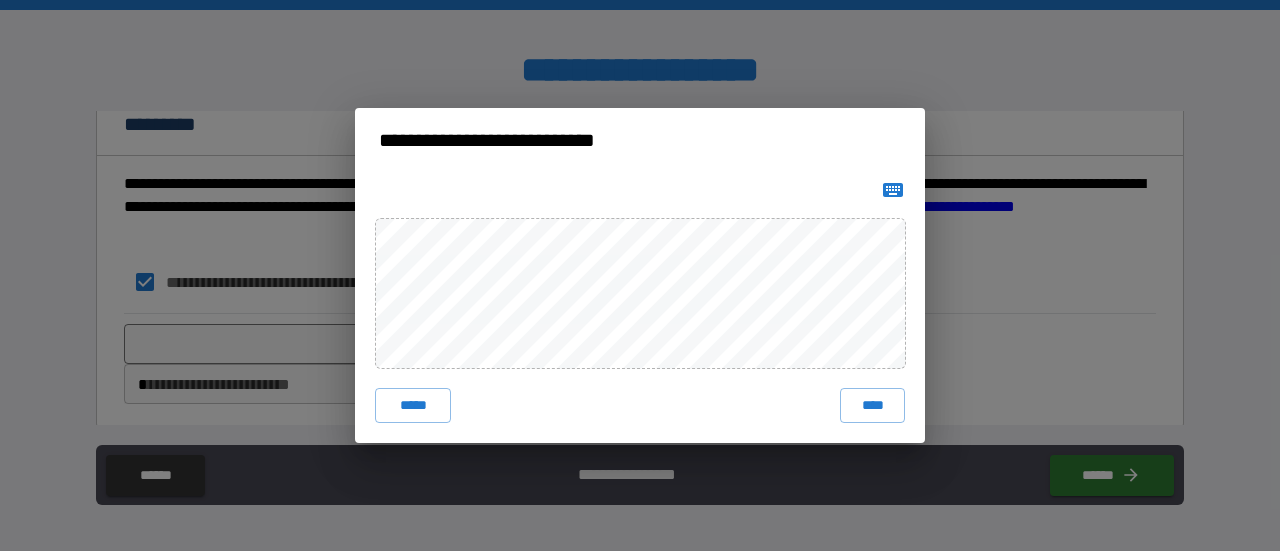 click at bounding box center (893, 190) 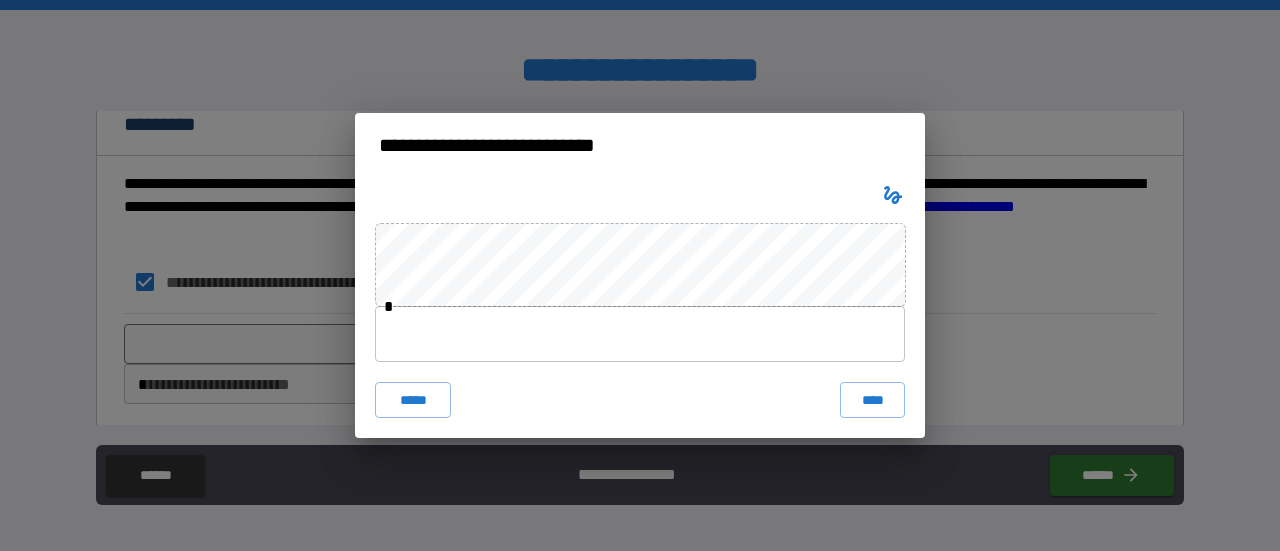 click at bounding box center [640, 334] 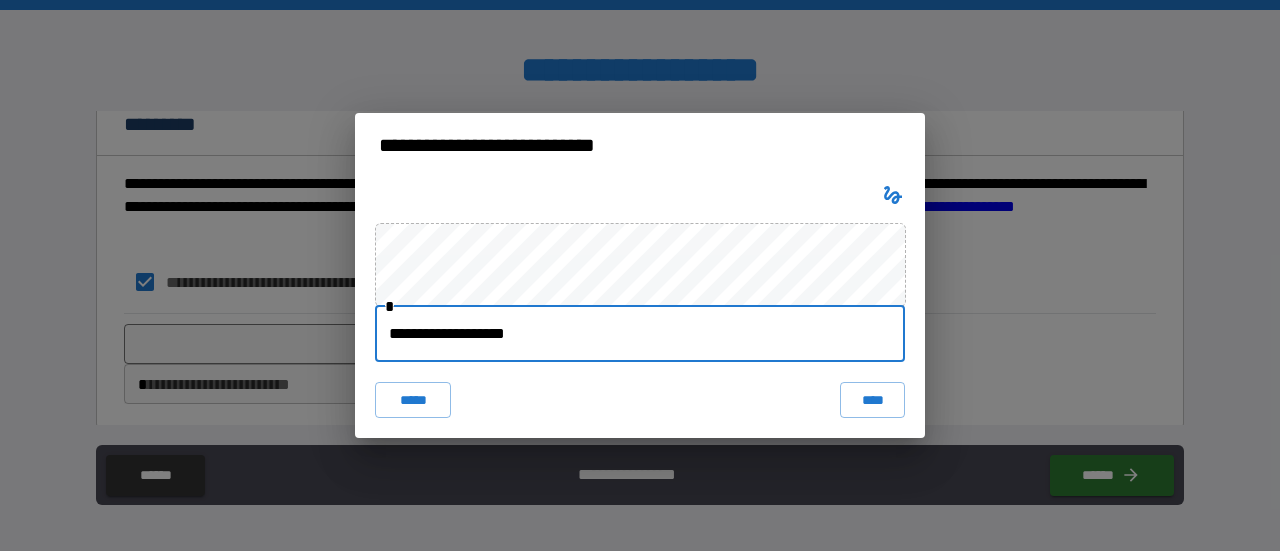 click on "**********" at bounding box center [640, 334] 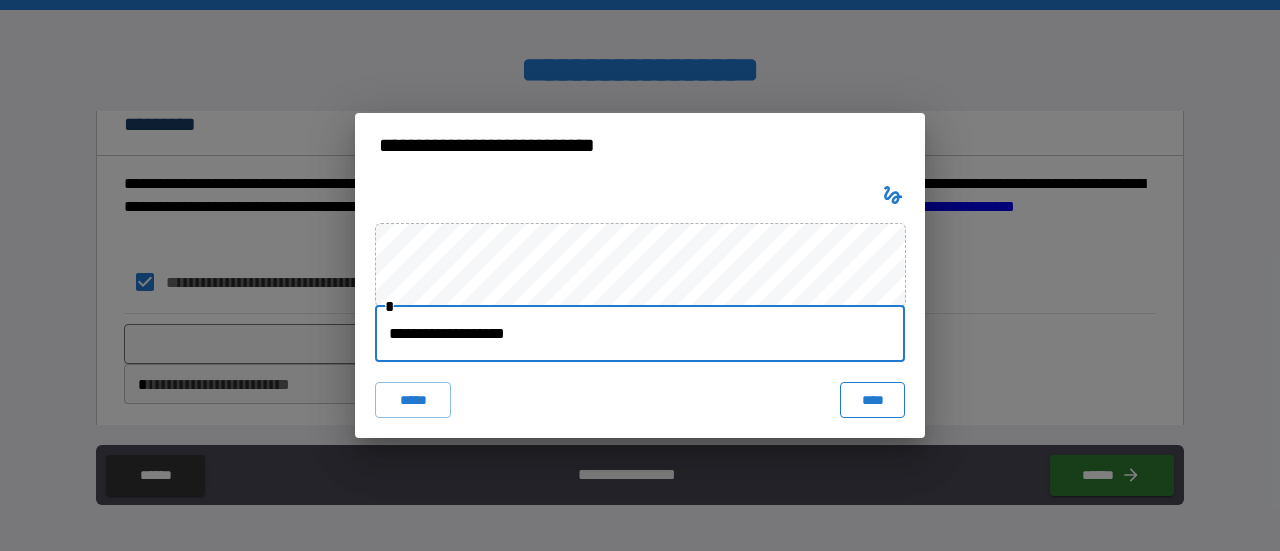 type on "**********" 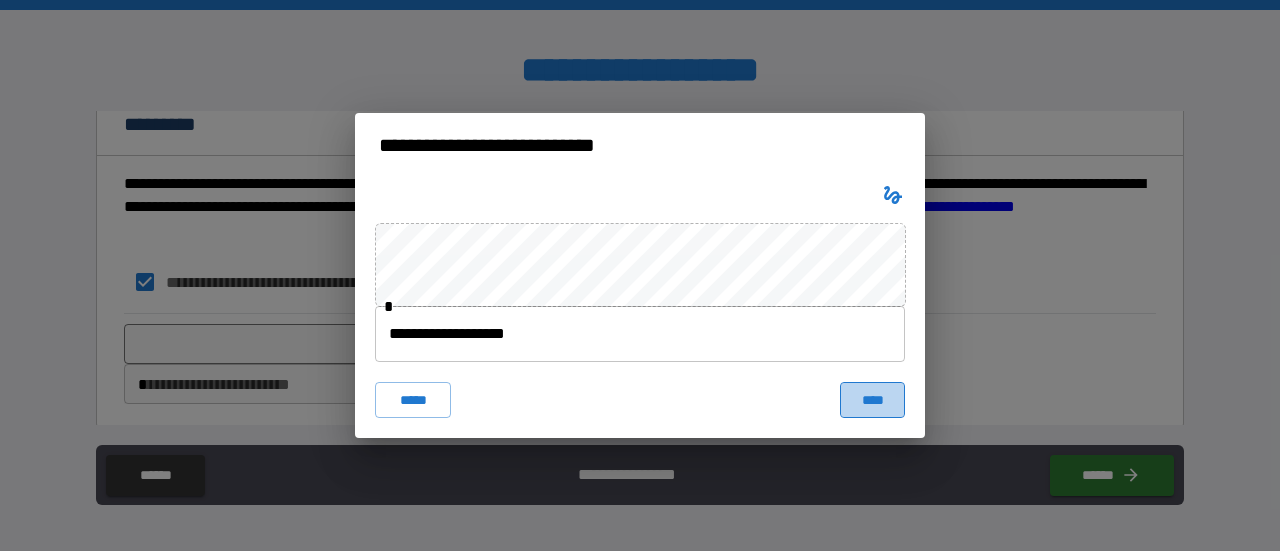 click on "****" at bounding box center [872, 400] 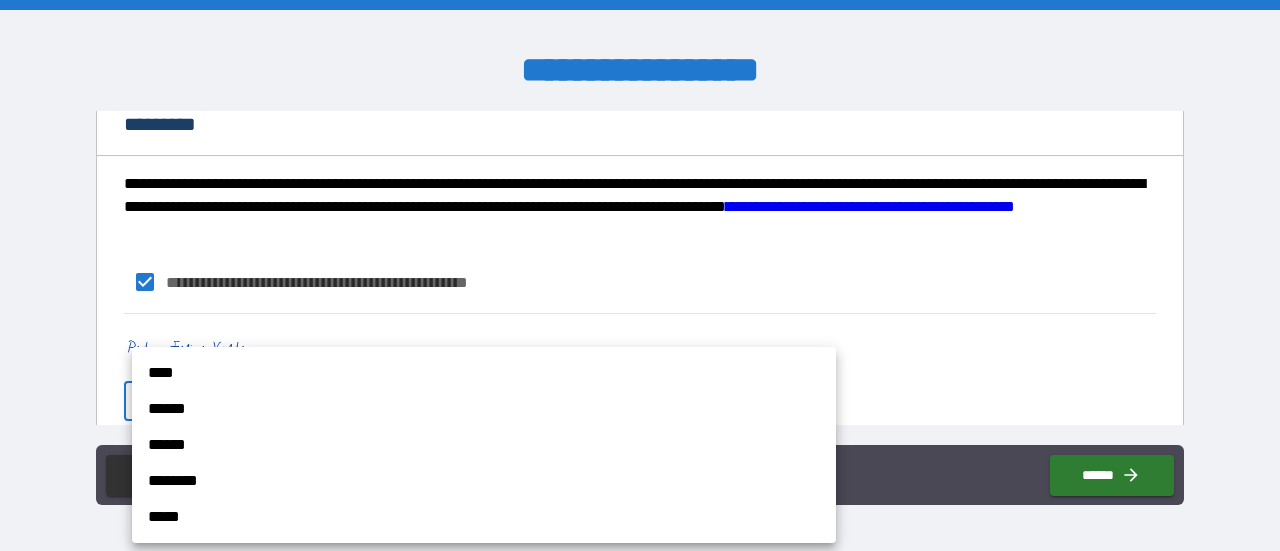 click on "**********" at bounding box center (640, 275) 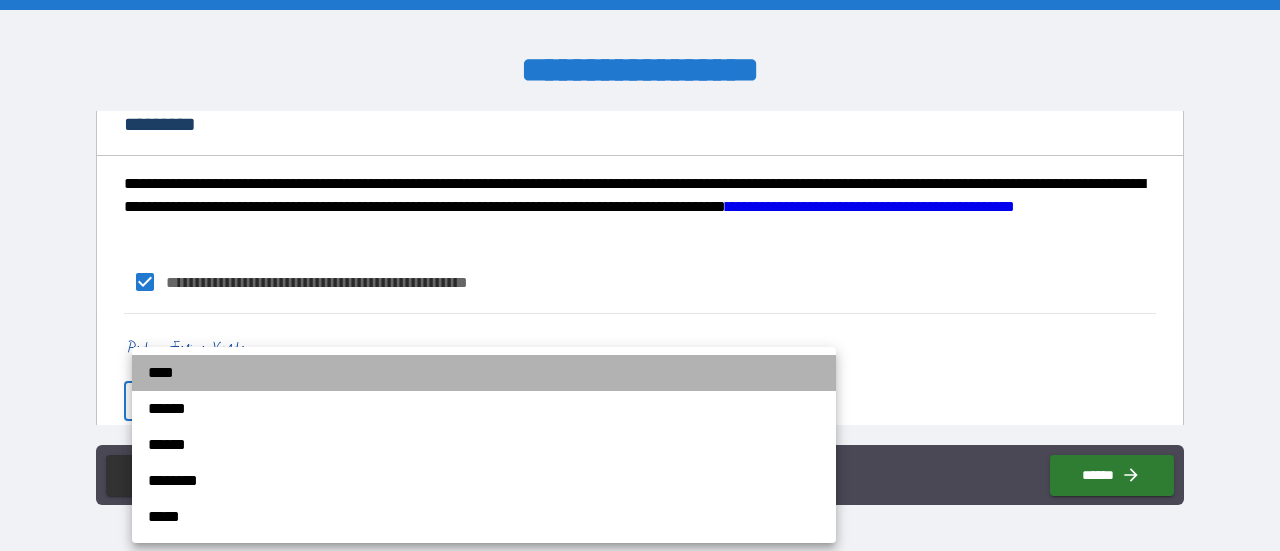 click on "****" at bounding box center [484, 373] 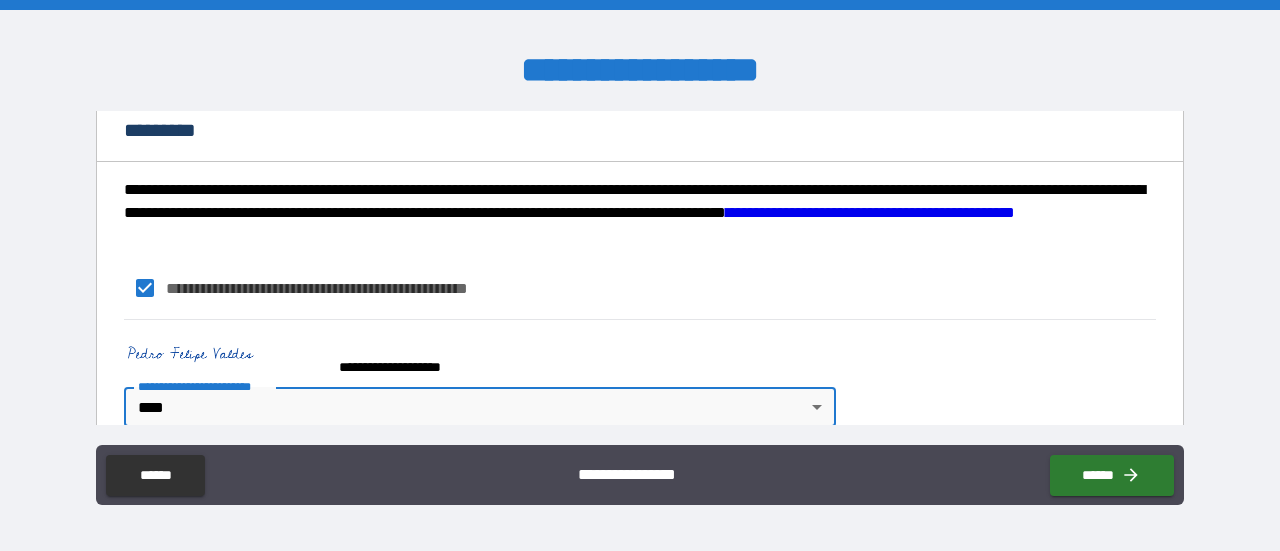 scroll, scrollTop: 1702, scrollLeft: 0, axis: vertical 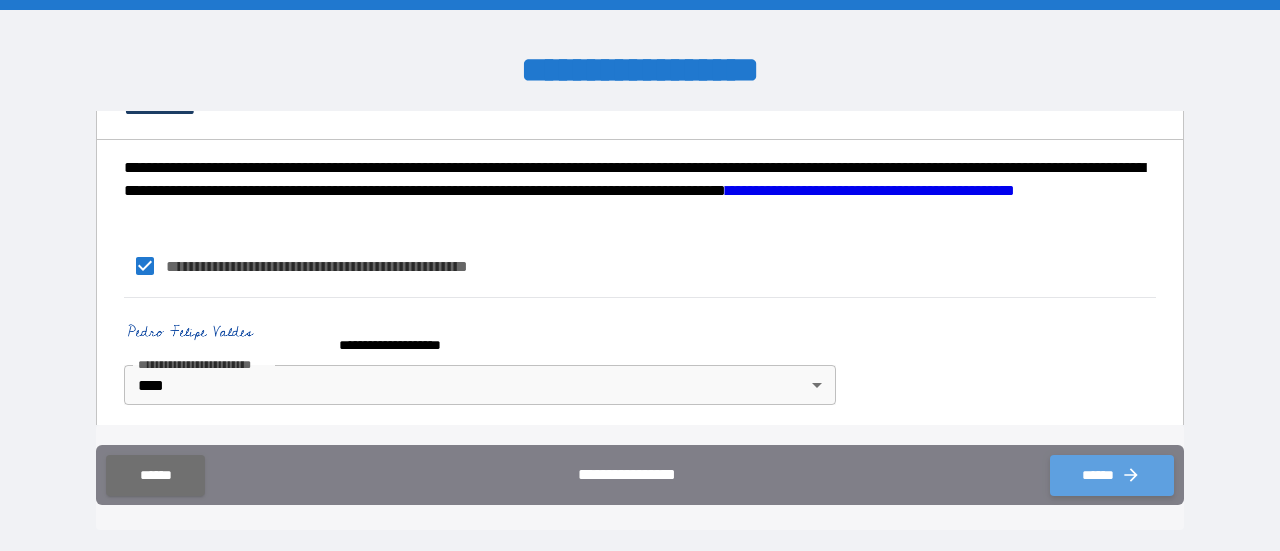 click on "******" at bounding box center [1112, 475] 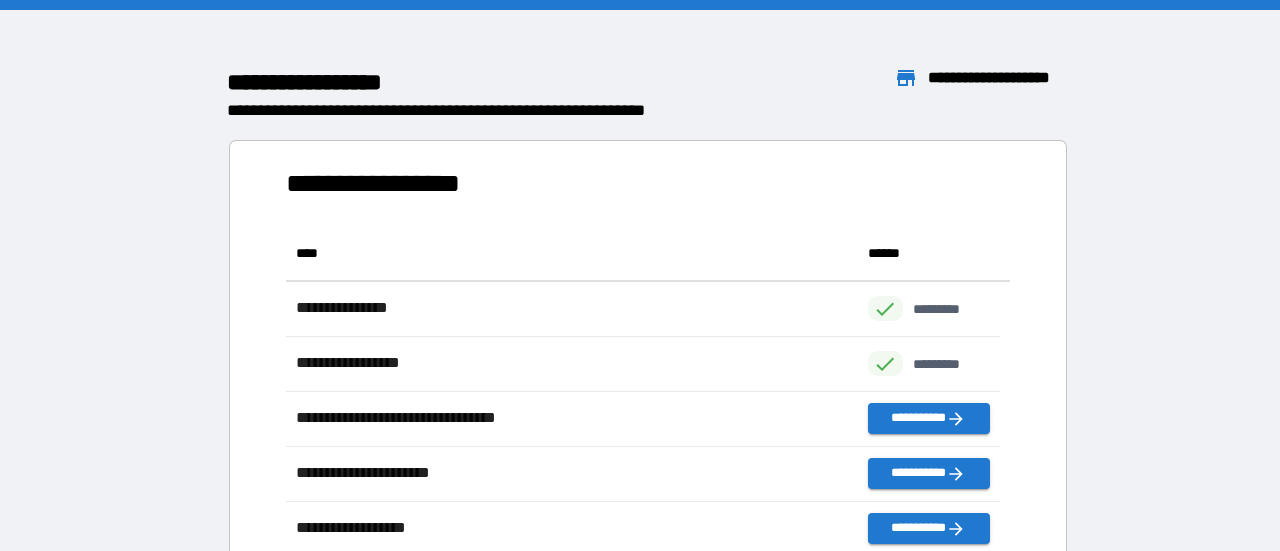 scroll, scrollTop: 16, scrollLeft: 16, axis: both 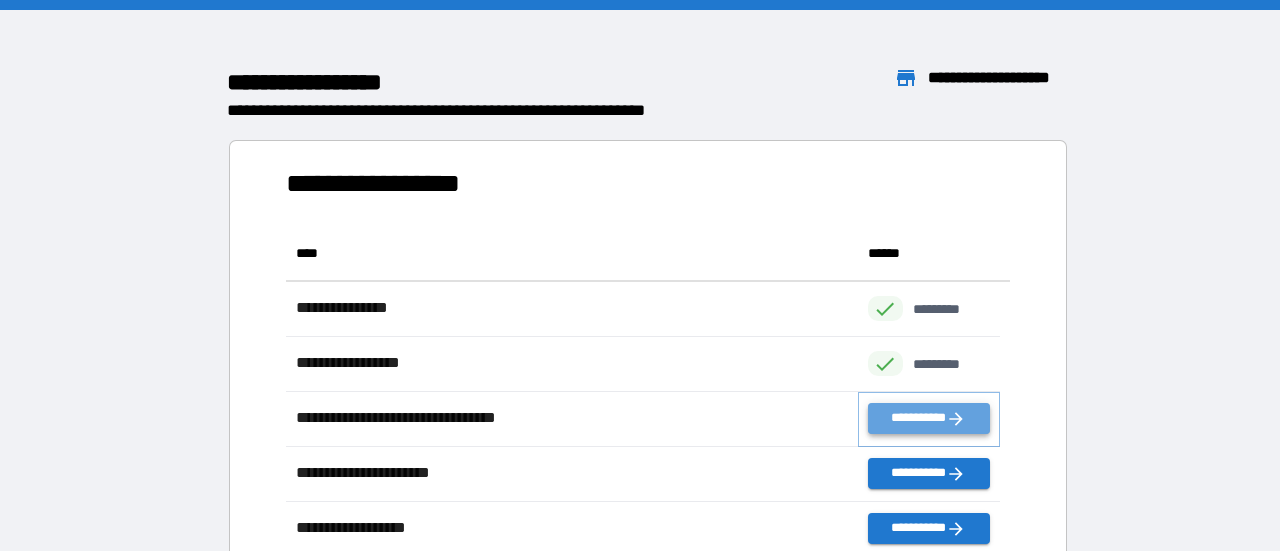 click 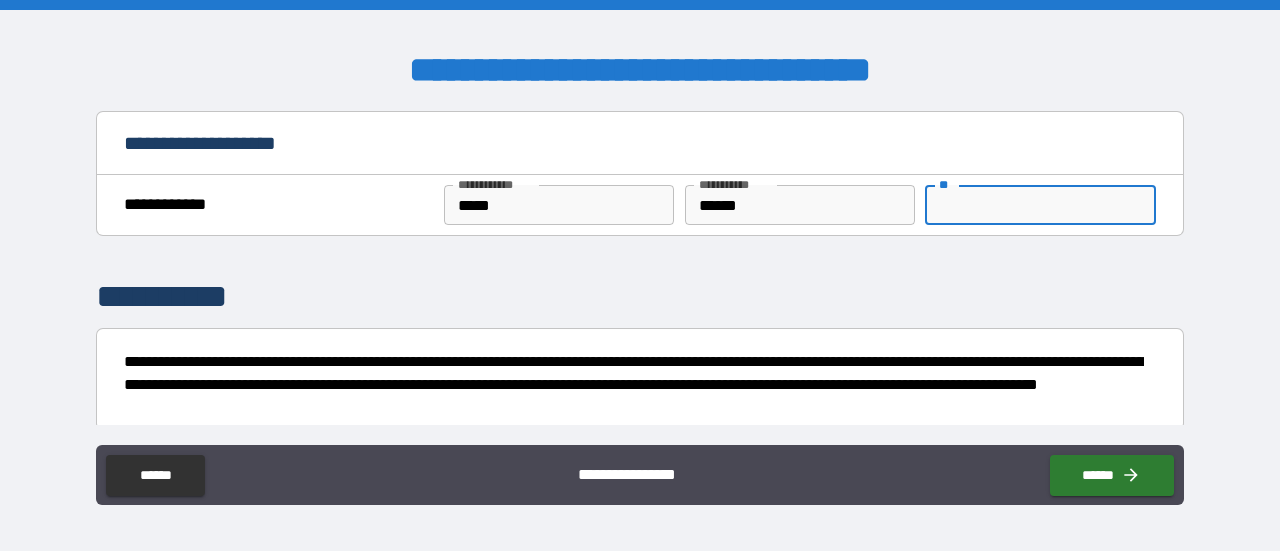 click on "**" at bounding box center (1040, 205) 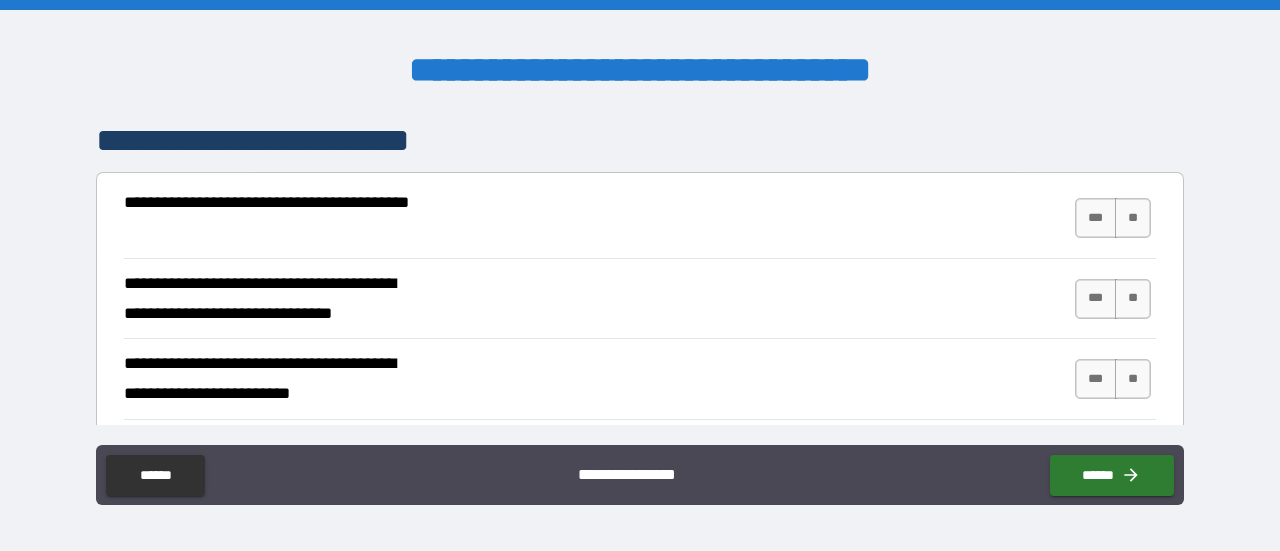 scroll, scrollTop: 352, scrollLeft: 0, axis: vertical 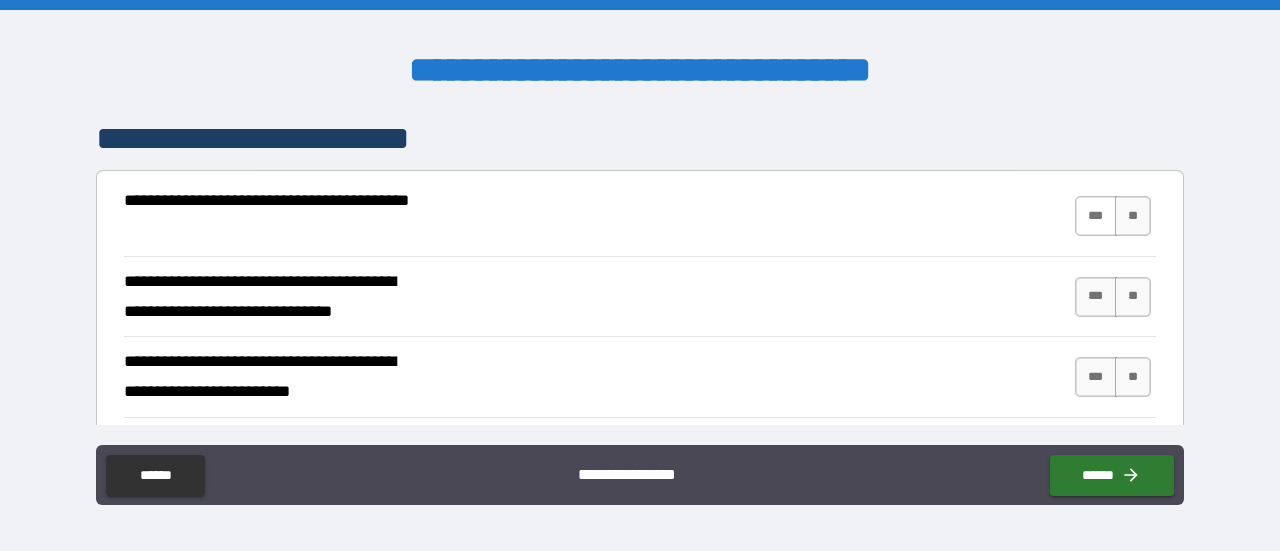 click on "***" at bounding box center [1096, 216] 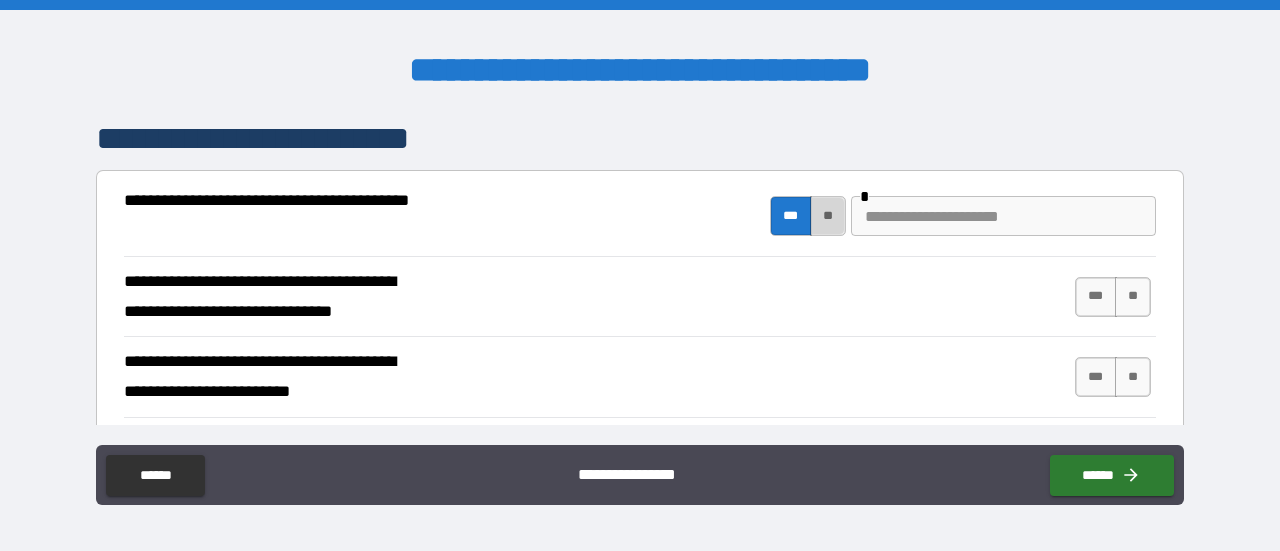 click on "**" at bounding box center [828, 216] 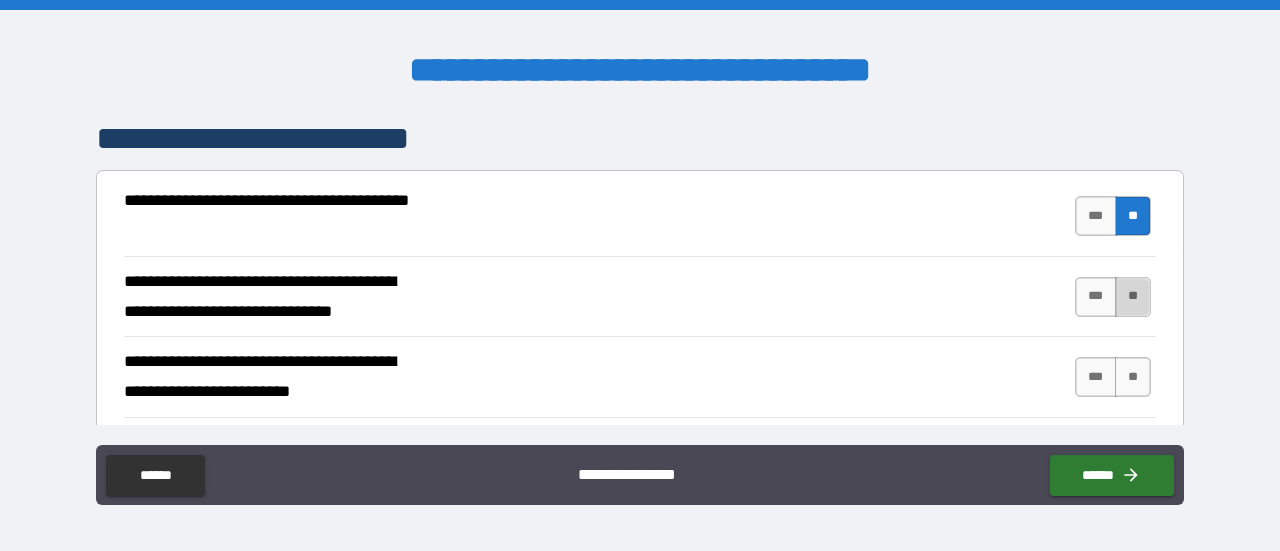 click on "**" at bounding box center [1133, 297] 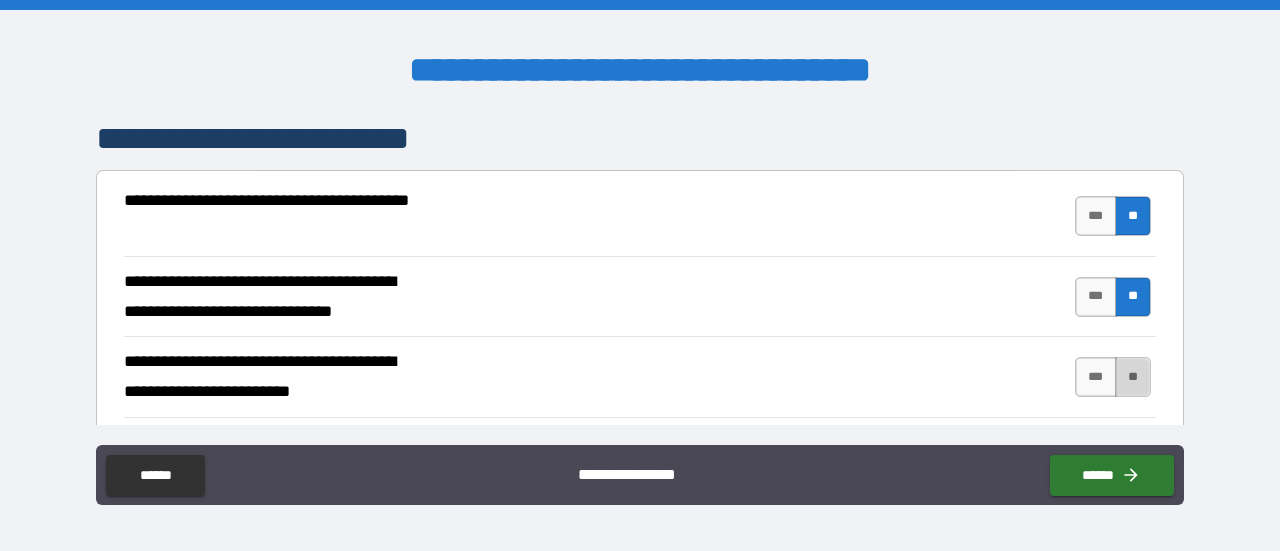click on "**" at bounding box center [1133, 377] 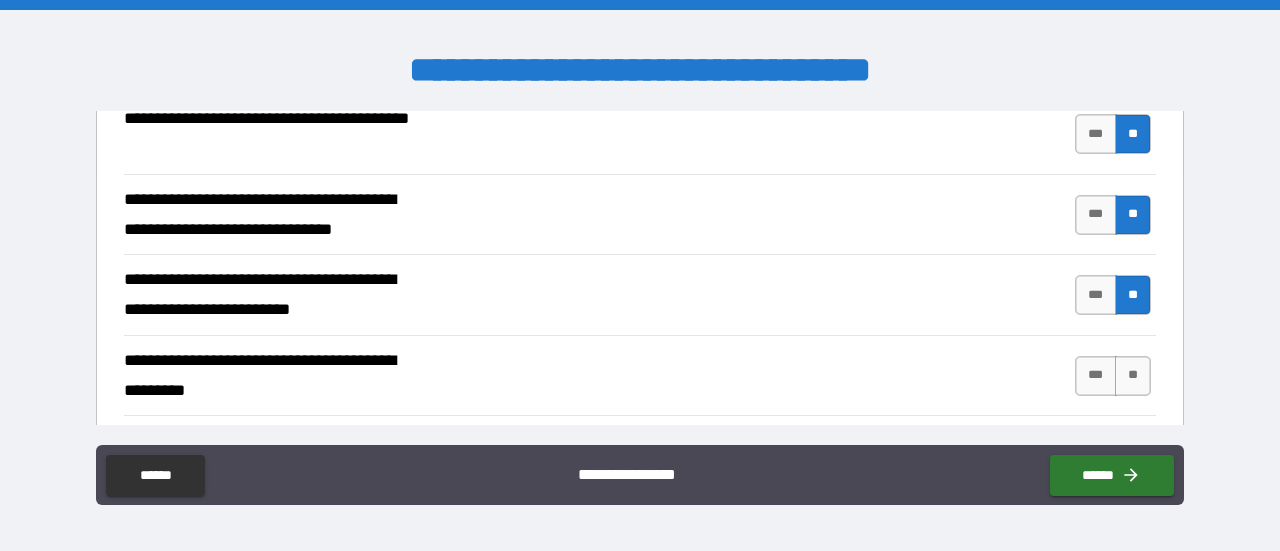 scroll, scrollTop: 435, scrollLeft: 0, axis: vertical 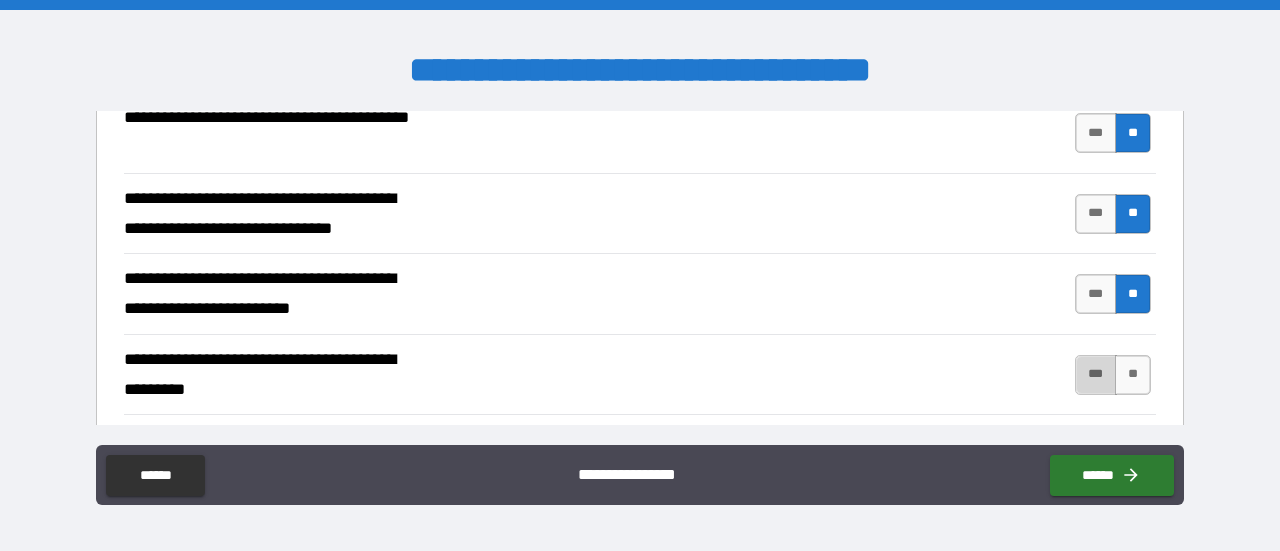 click on "***" at bounding box center [1096, 375] 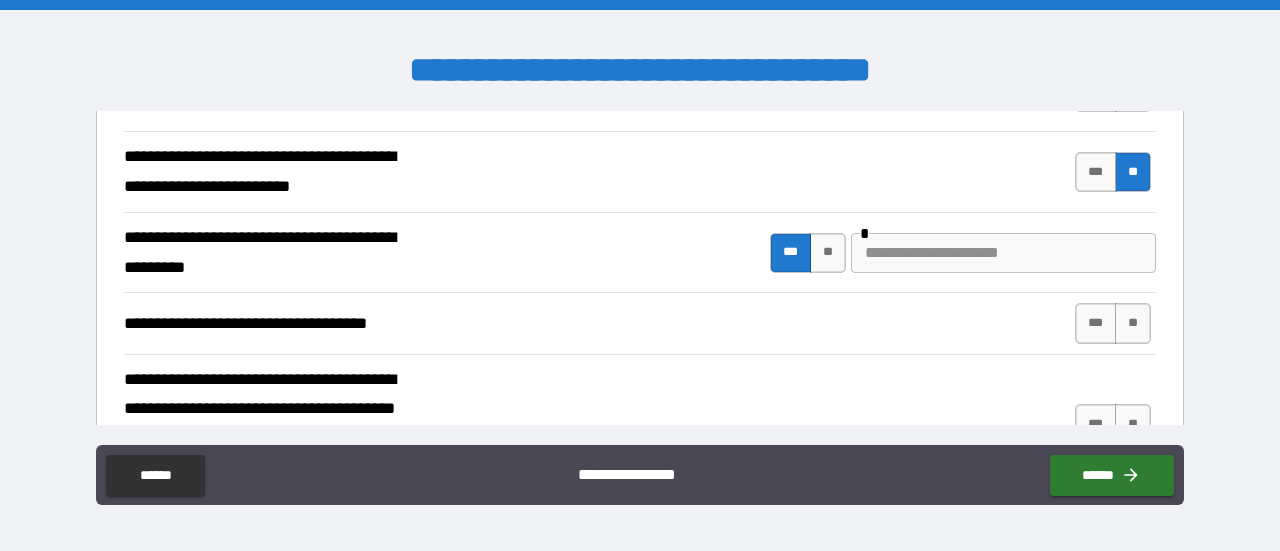 scroll, scrollTop: 562, scrollLeft: 0, axis: vertical 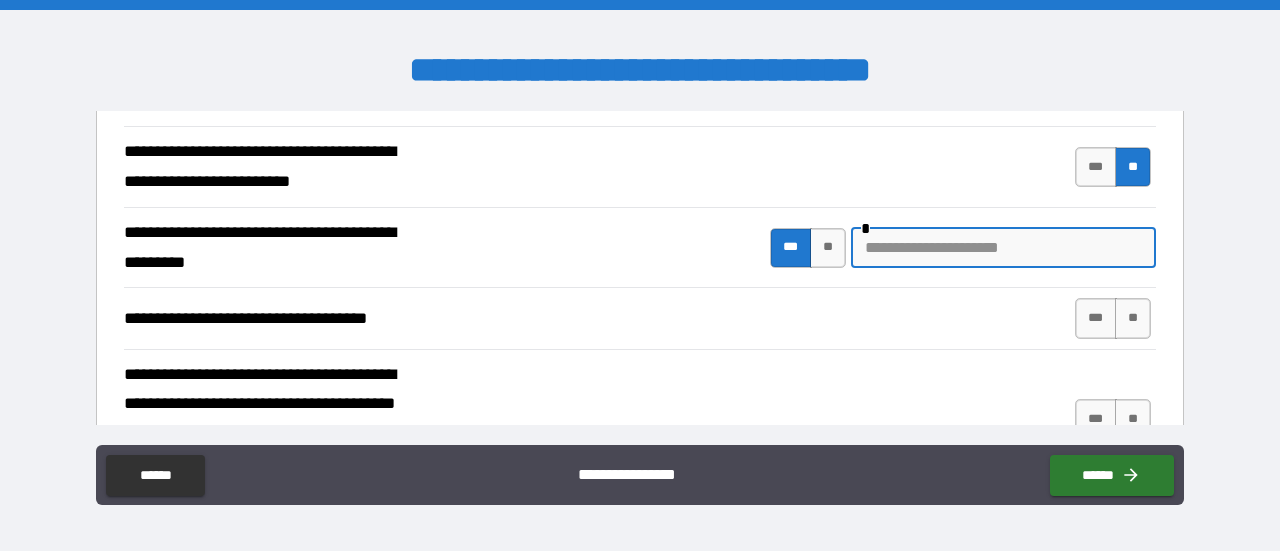 click at bounding box center [1003, 248] 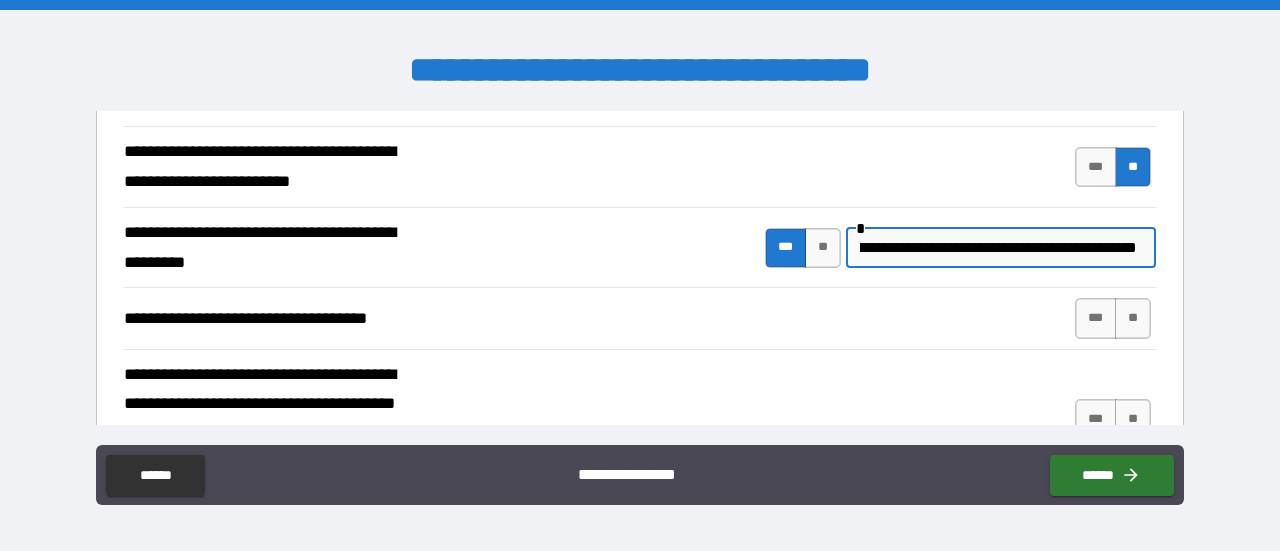 scroll, scrollTop: 0, scrollLeft: 149, axis: horizontal 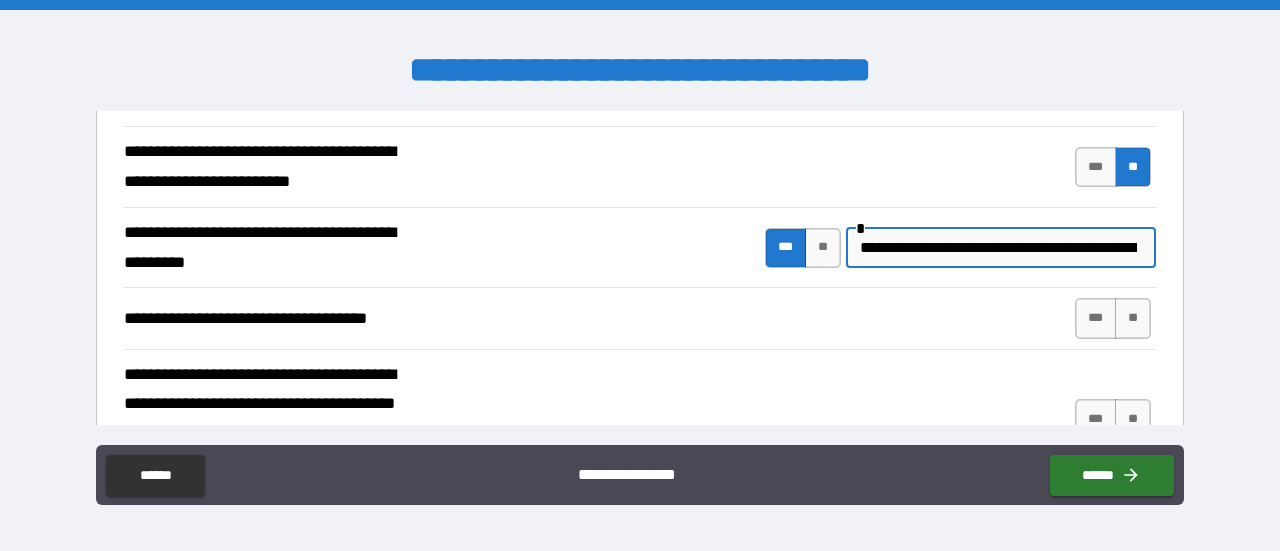 click on "**********" at bounding box center (998, 248) 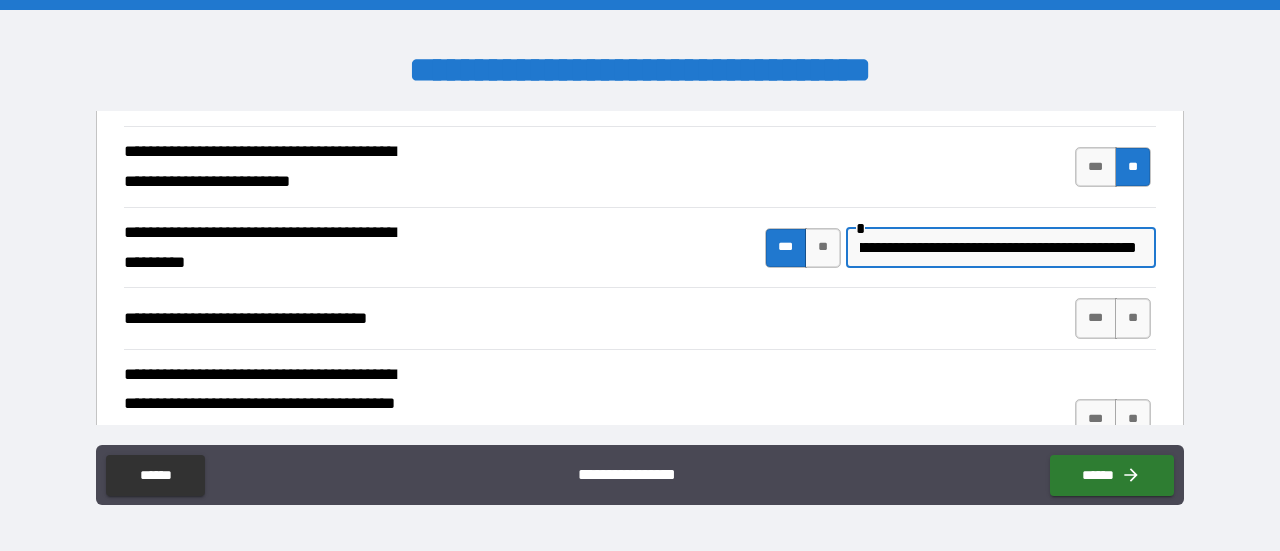 scroll, scrollTop: 0, scrollLeft: 374, axis: horizontal 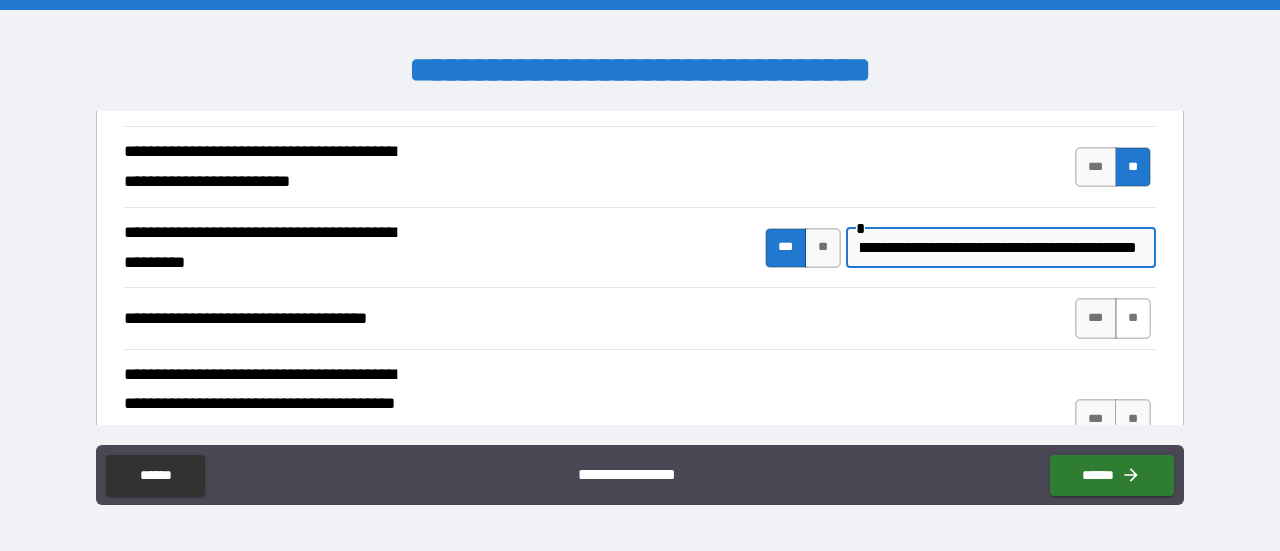 type on "**********" 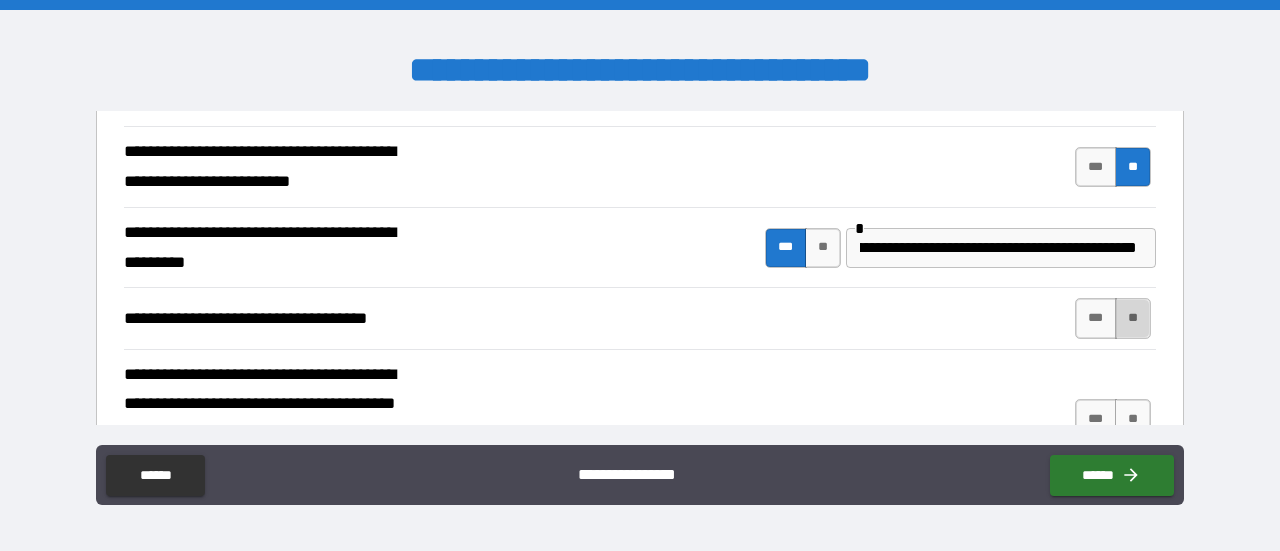 scroll, scrollTop: 0, scrollLeft: 0, axis: both 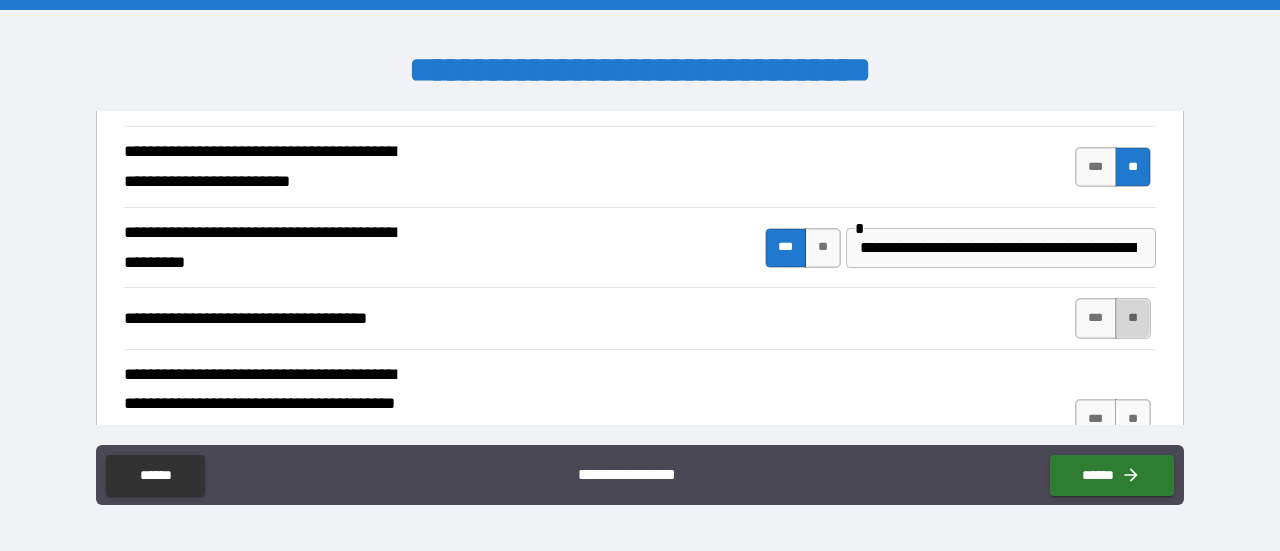 click on "**" at bounding box center (1133, 318) 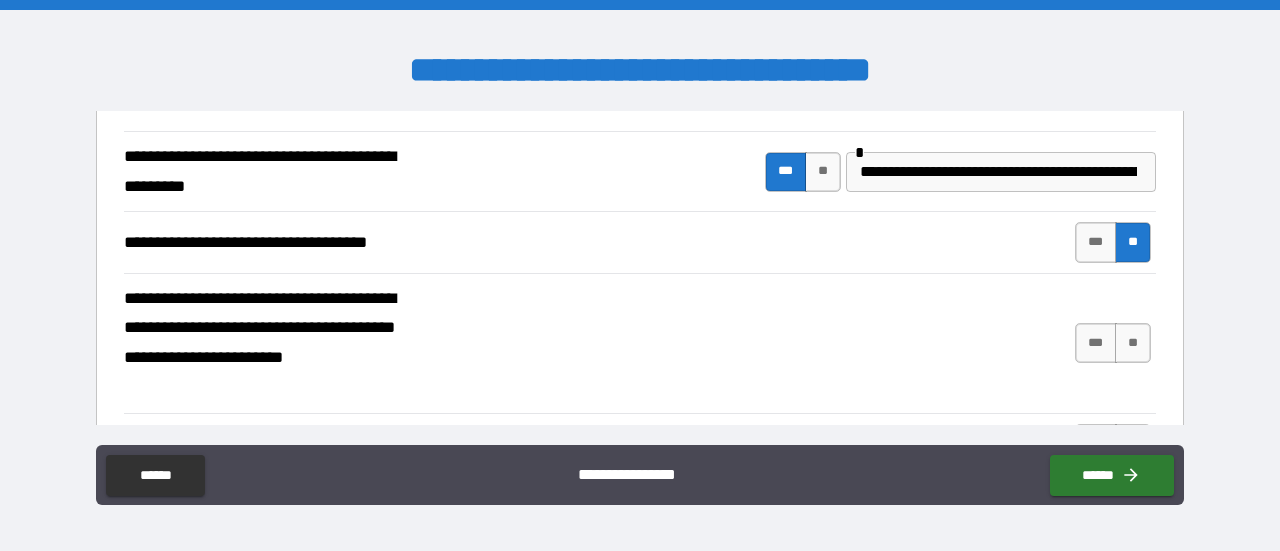 scroll, scrollTop: 642, scrollLeft: 0, axis: vertical 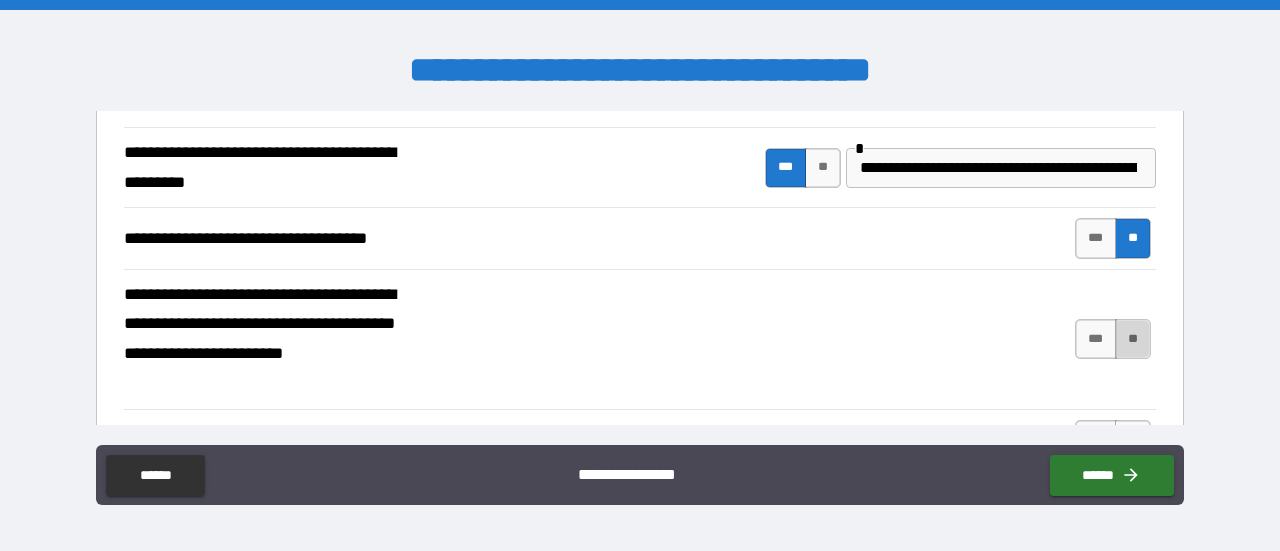 click on "**" at bounding box center [1133, 339] 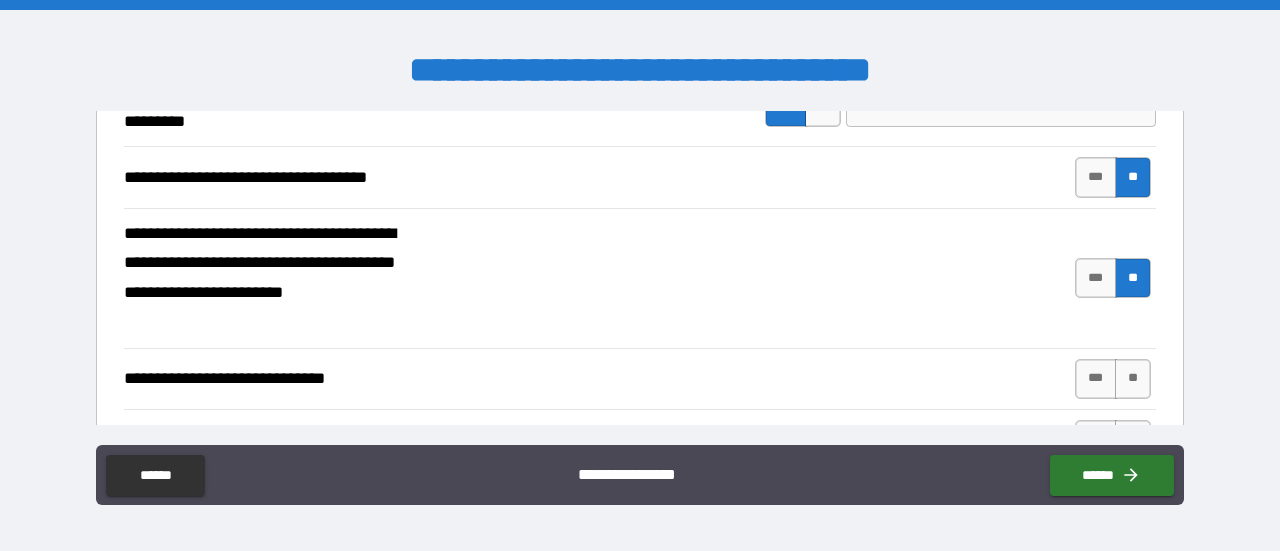 scroll, scrollTop: 704, scrollLeft: 0, axis: vertical 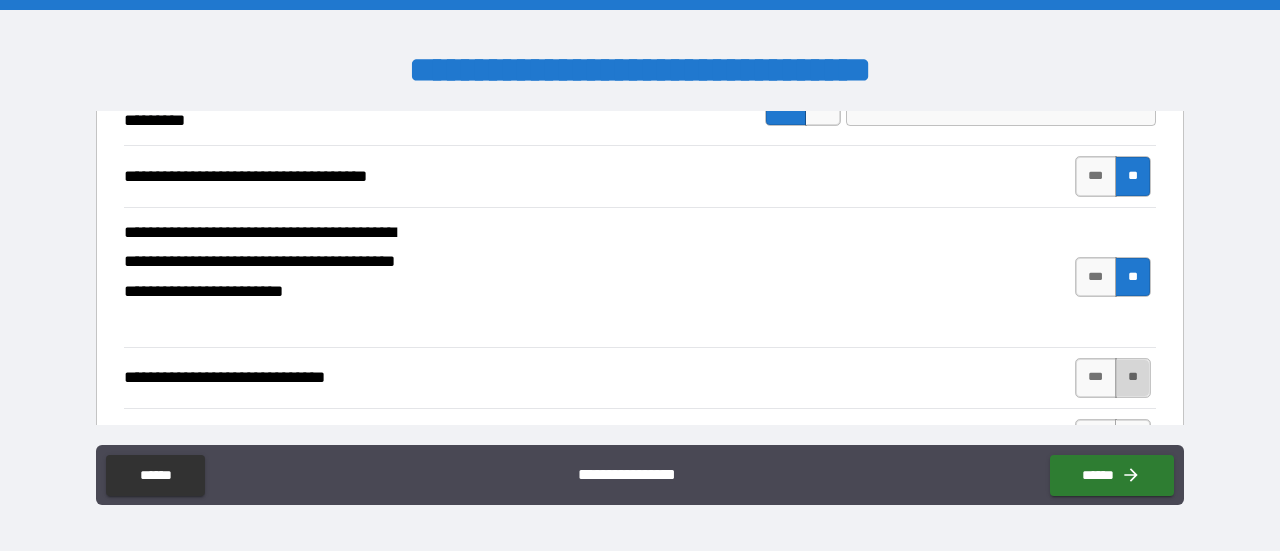 click on "**" at bounding box center [1133, 378] 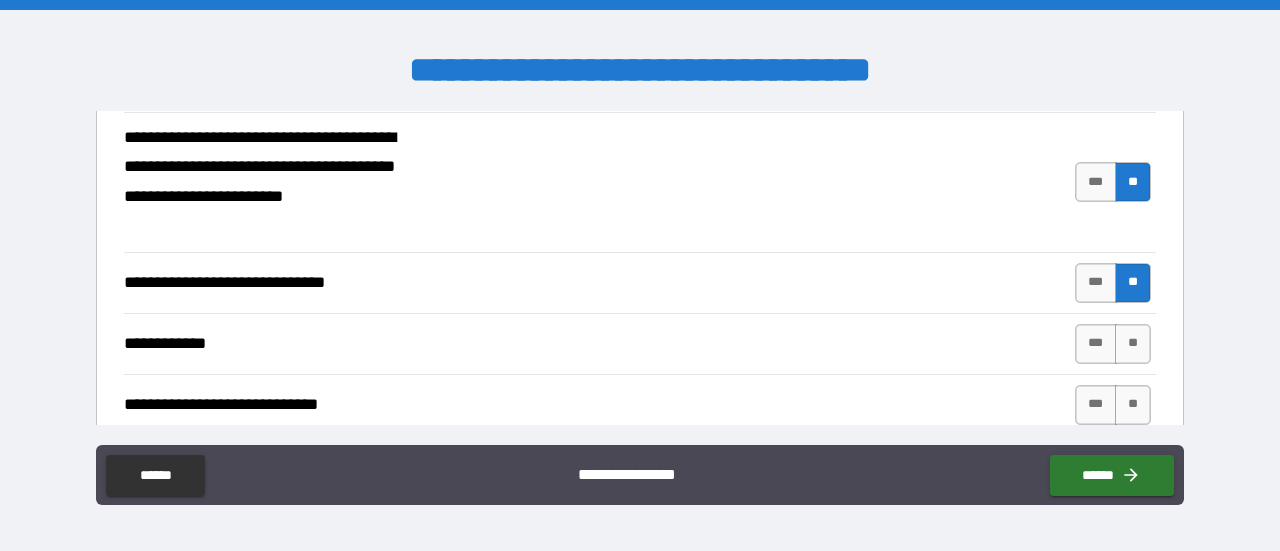 scroll, scrollTop: 802, scrollLeft: 0, axis: vertical 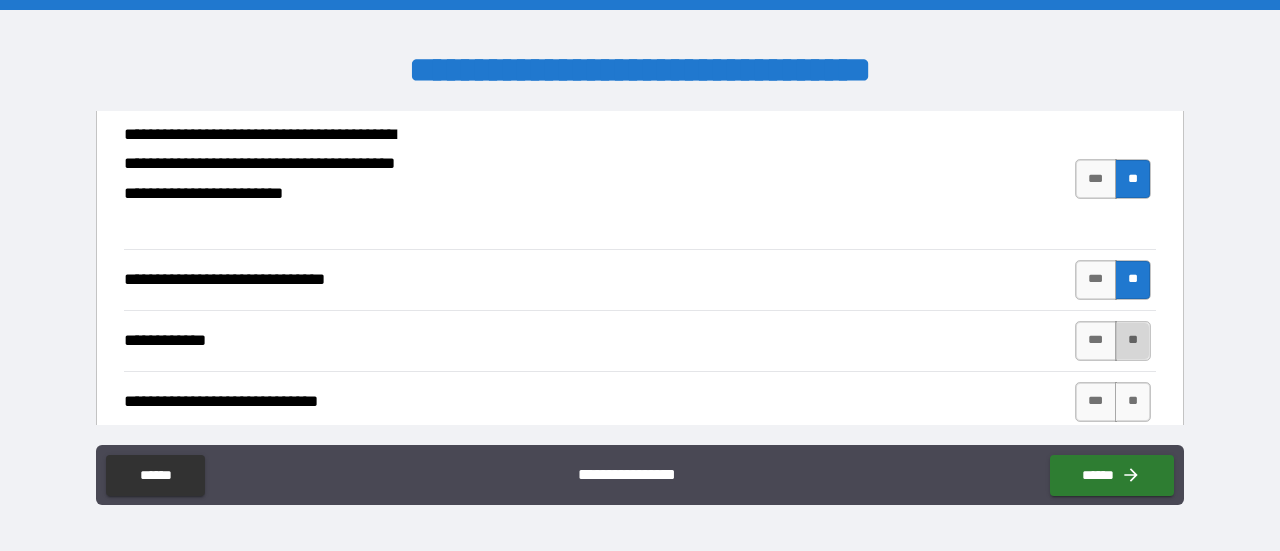 click on "**" at bounding box center [1133, 341] 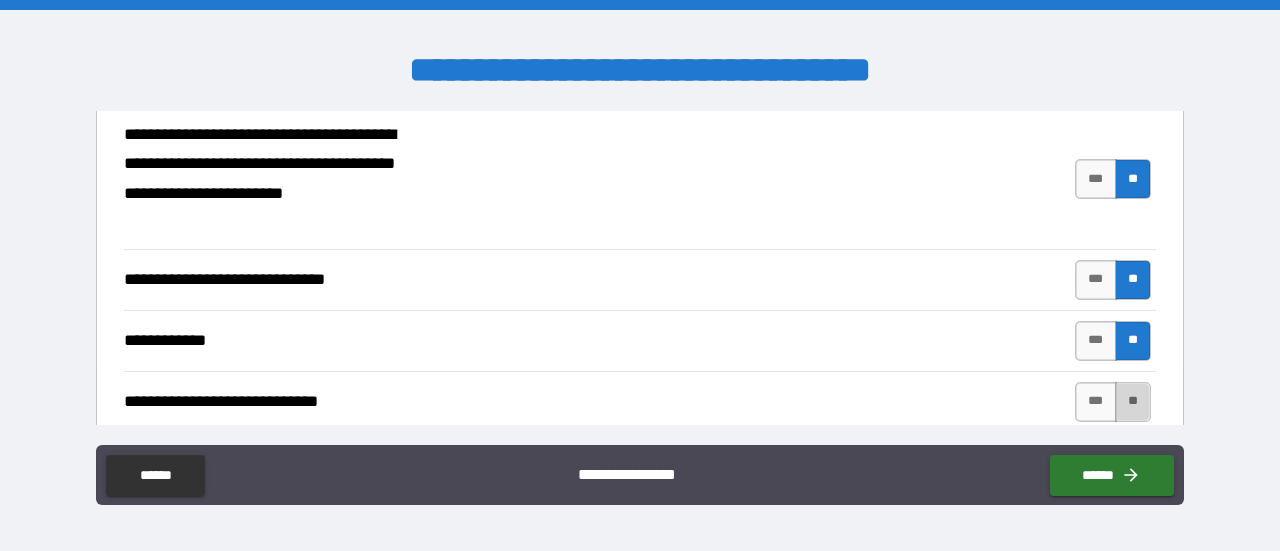 click on "**" at bounding box center (1133, 402) 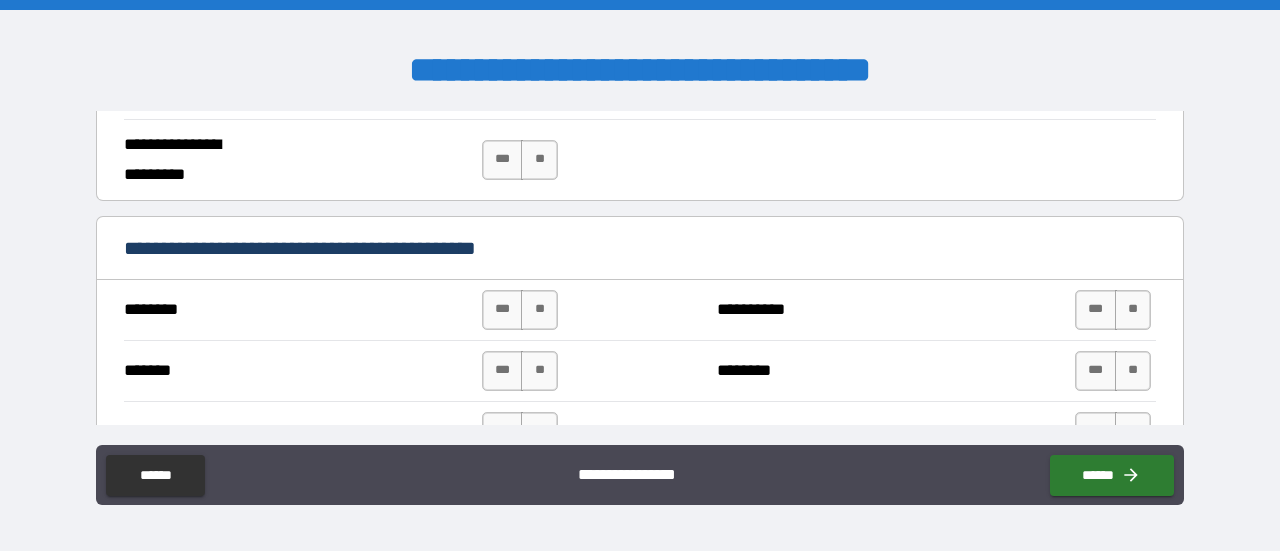 scroll, scrollTop: 1418, scrollLeft: 0, axis: vertical 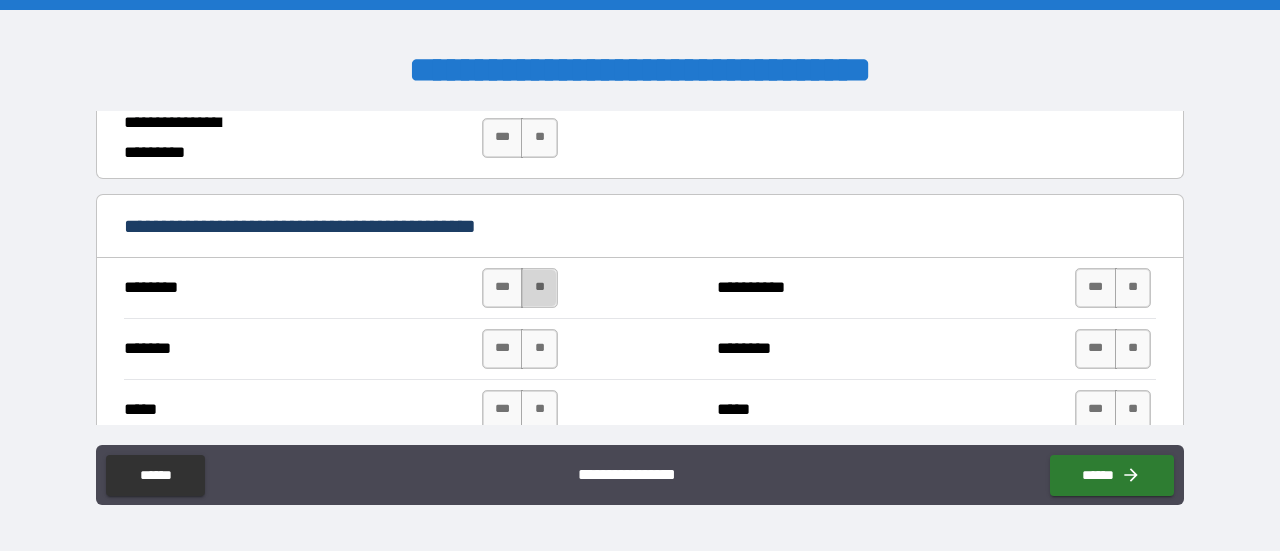 click on "**" at bounding box center (539, 288) 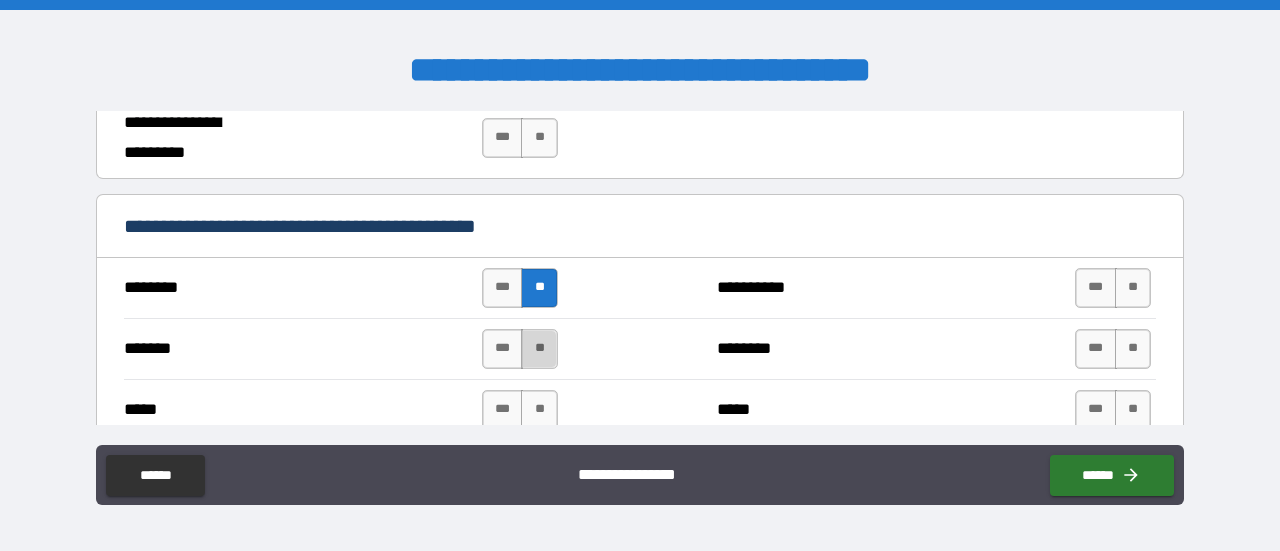 click on "**" at bounding box center (539, 349) 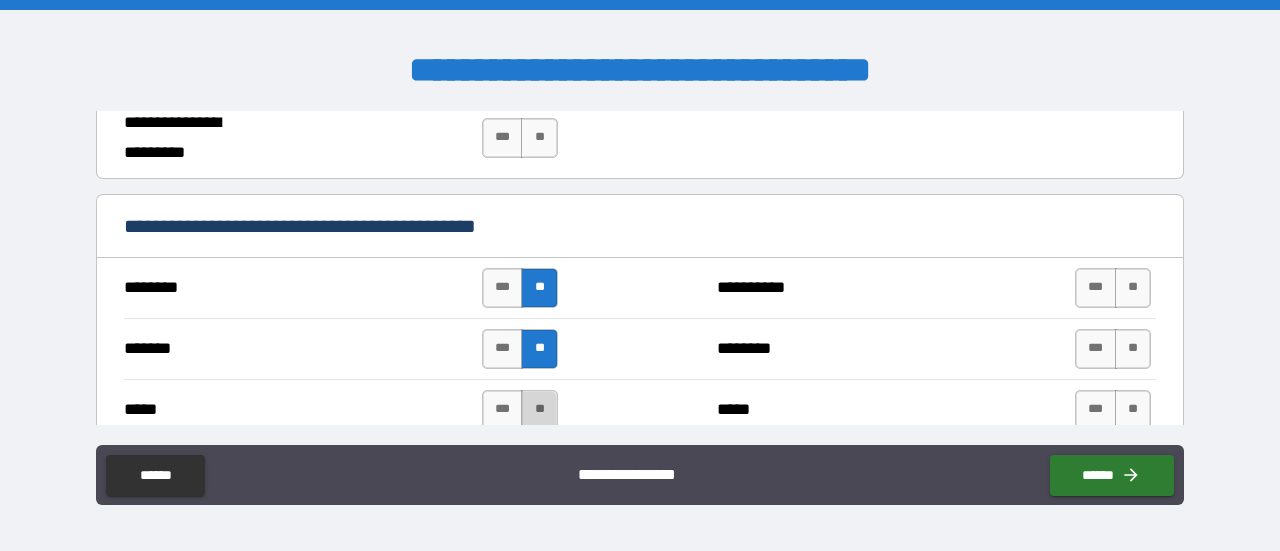 click on "**" at bounding box center [539, 410] 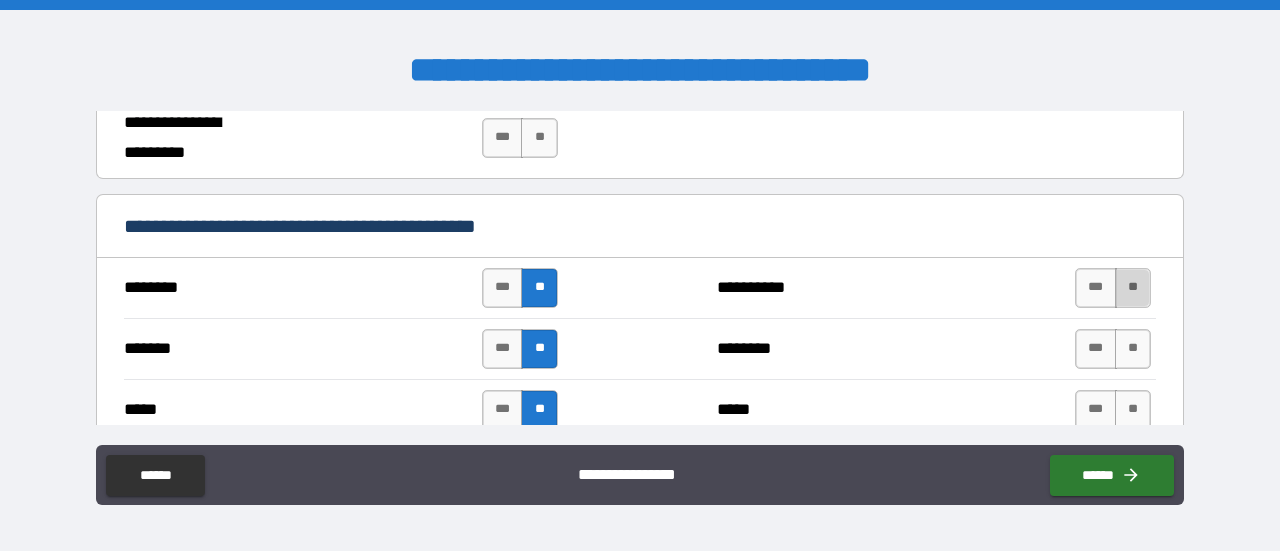 click on "**" at bounding box center (1133, 288) 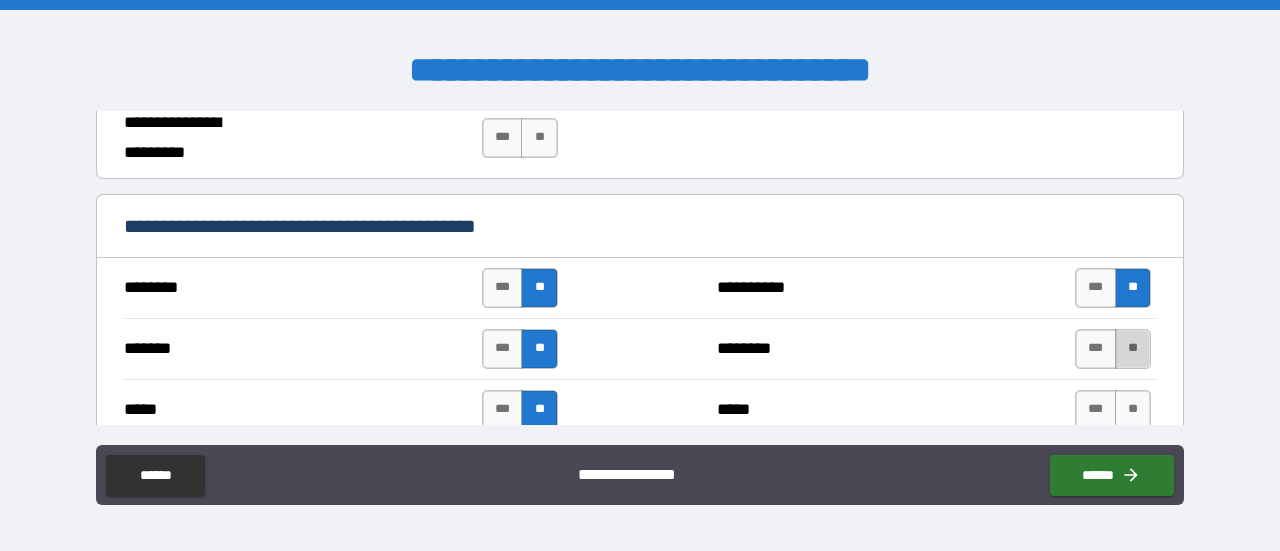 click on "**" at bounding box center (1133, 349) 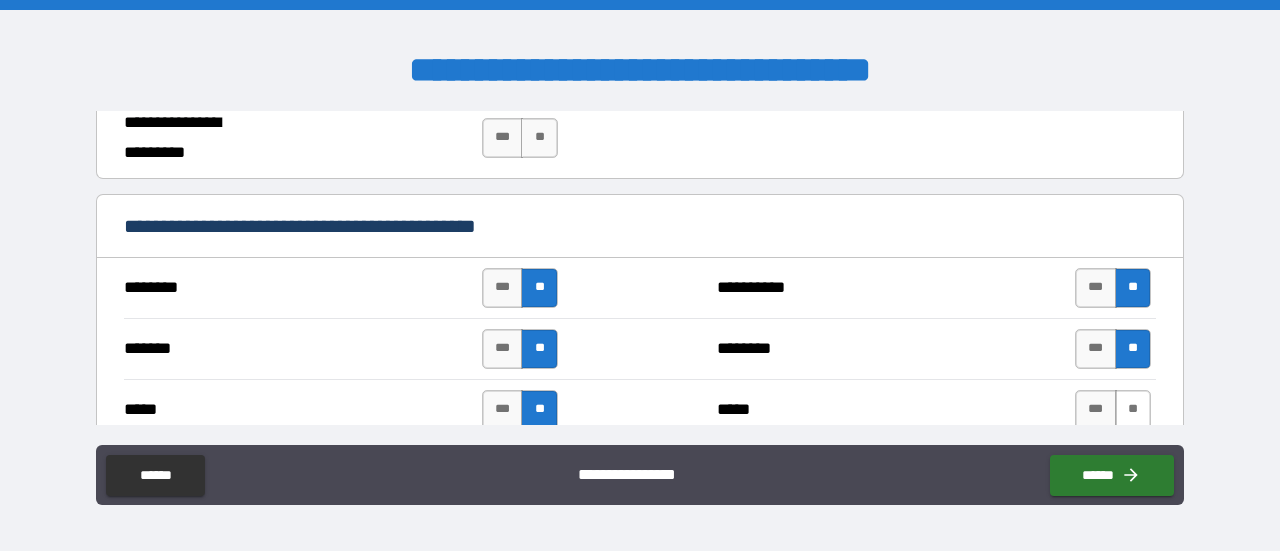 click on "**" at bounding box center (1133, 410) 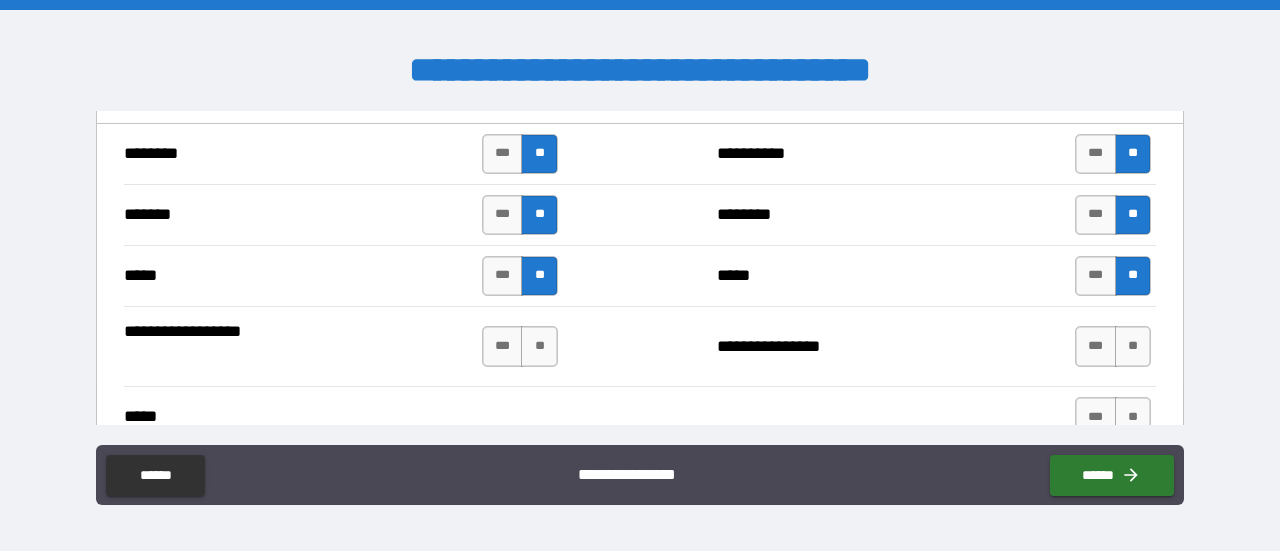 scroll, scrollTop: 1563, scrollLeft: 0, axis: vertical 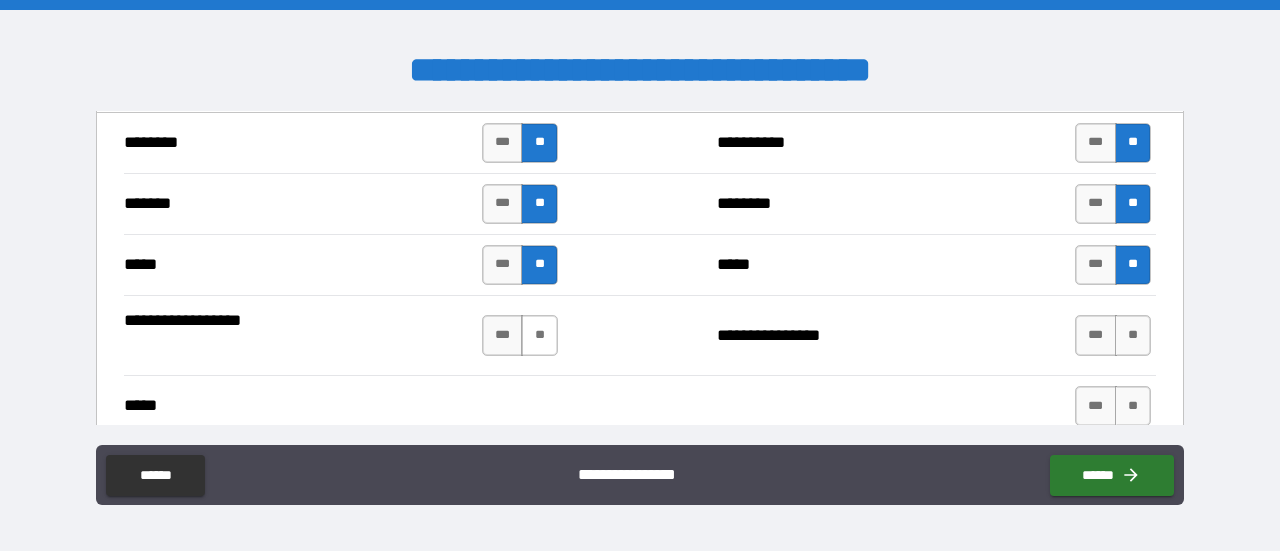 click on "**" at bounding box center (539, 335) 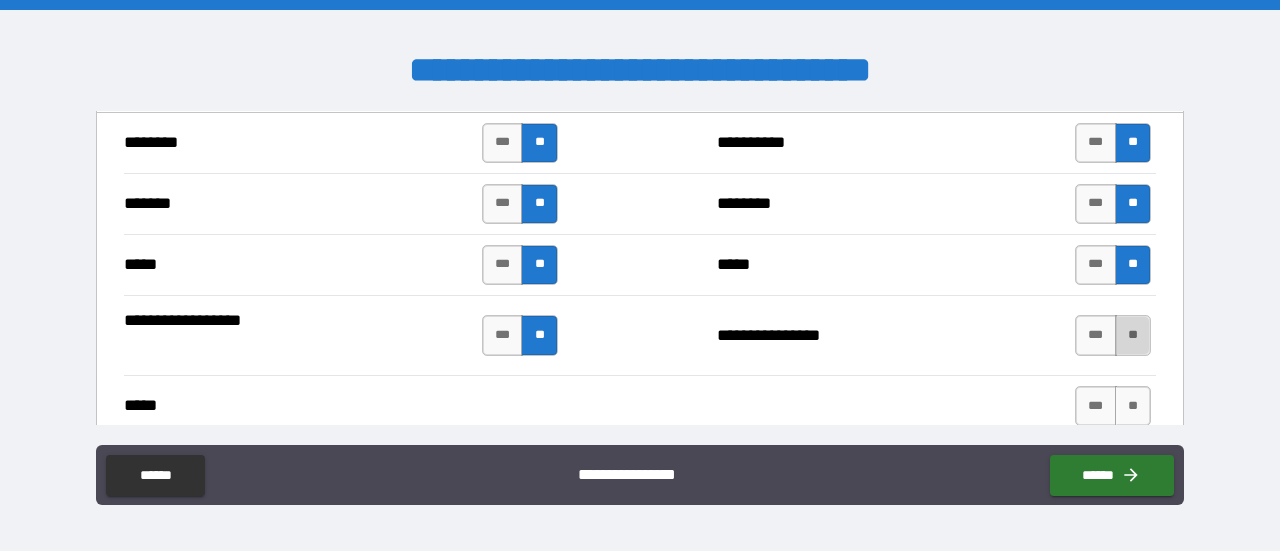 click on "**" at bounding box center (1133, 335) 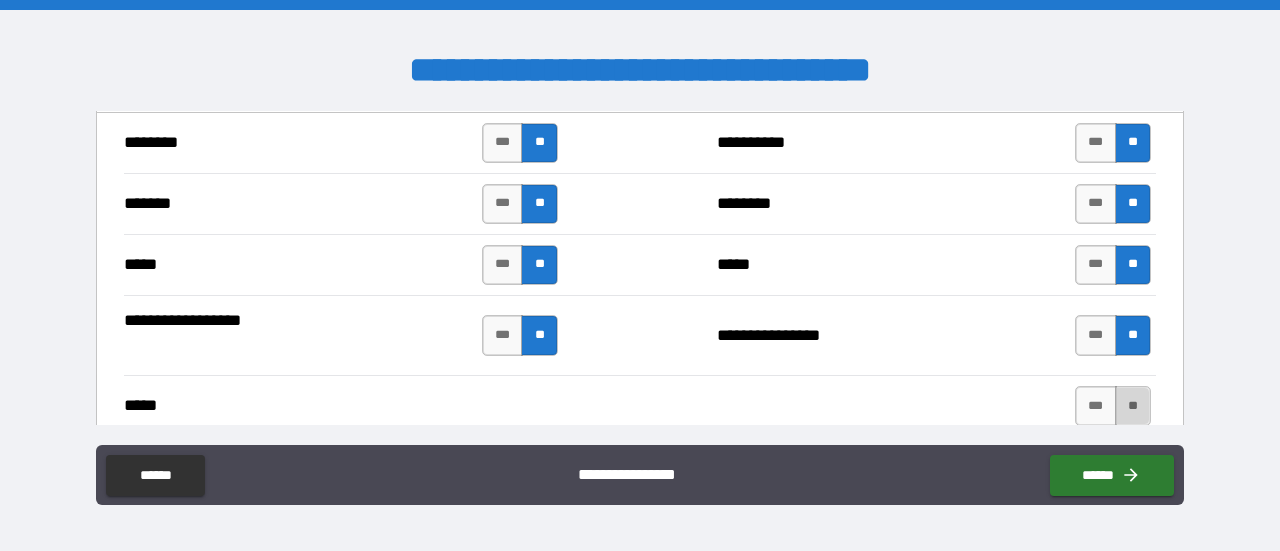 click on "**" at bounding box center (1133, 406) 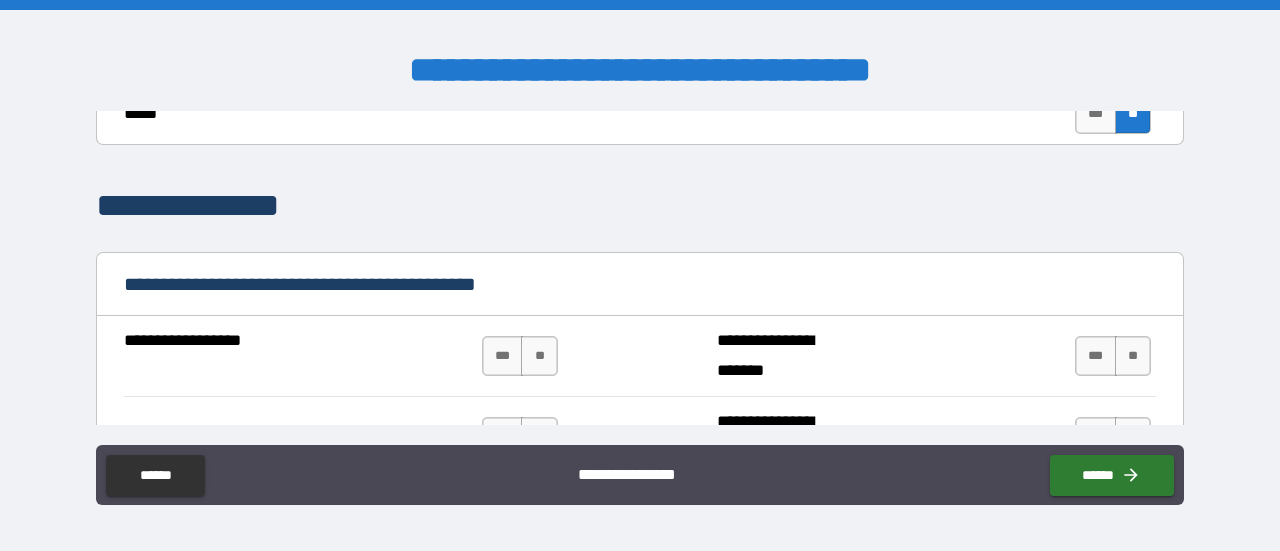 scroll, scrollTop: 1860, scrollLeft: 0, axis: vertical 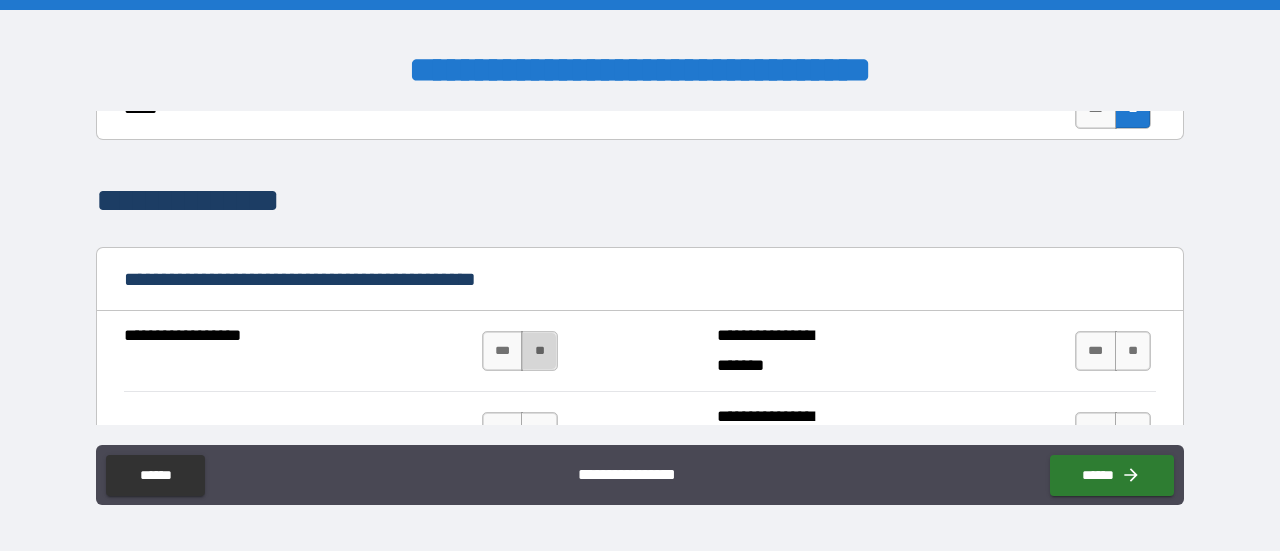 click on "**" at bounding box center [539, 351] 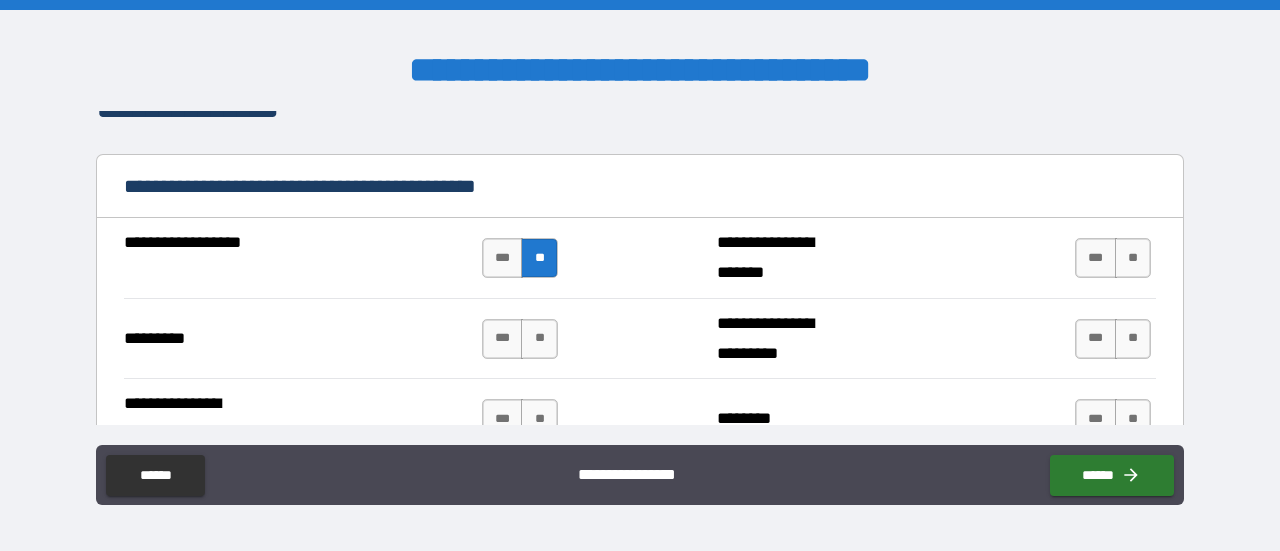 scroll, scrollTop: 1954, scrollLeft: 0, axis: vertical 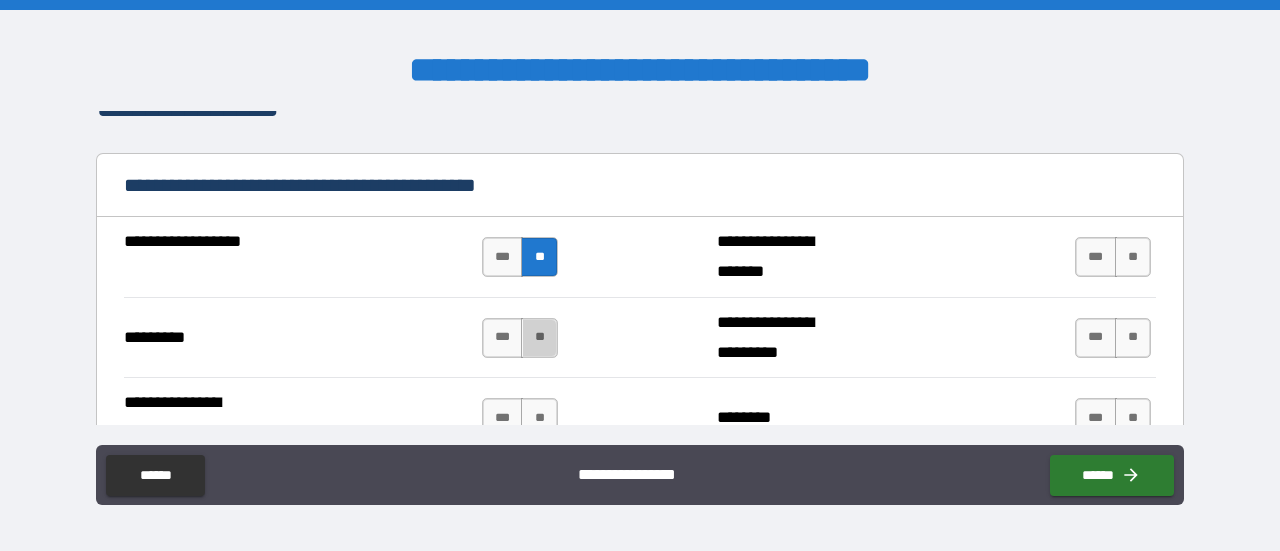 click on "**" at bounding box center [539, 338] 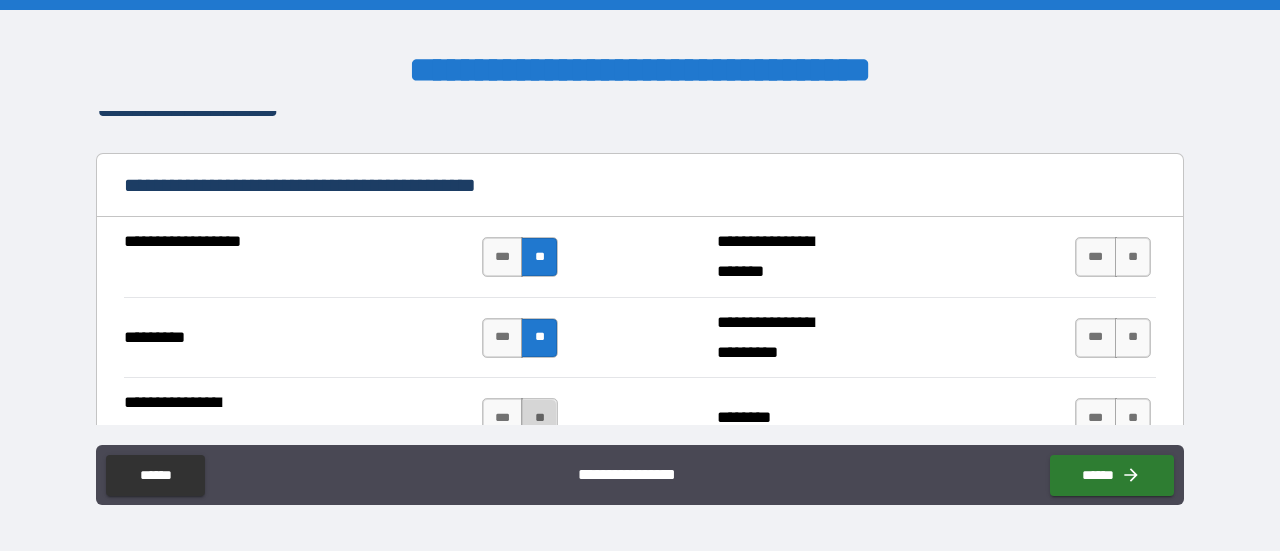 click on "**" at bounding box center (539, 418) 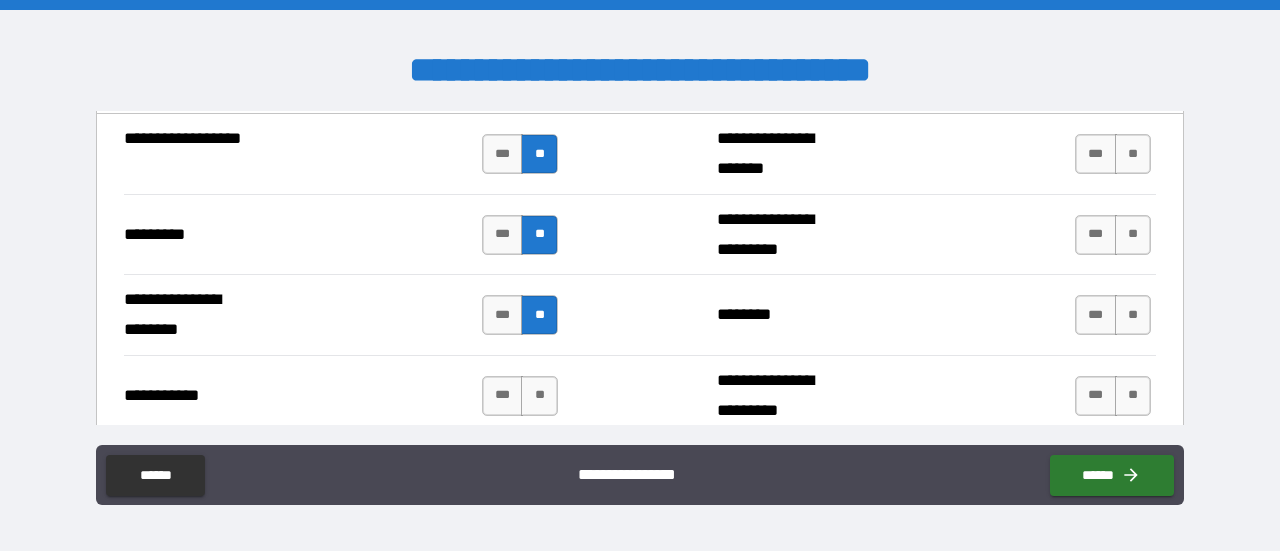 scroll, scrollTop: 2062, scrollLeft: 0, axis: vertical 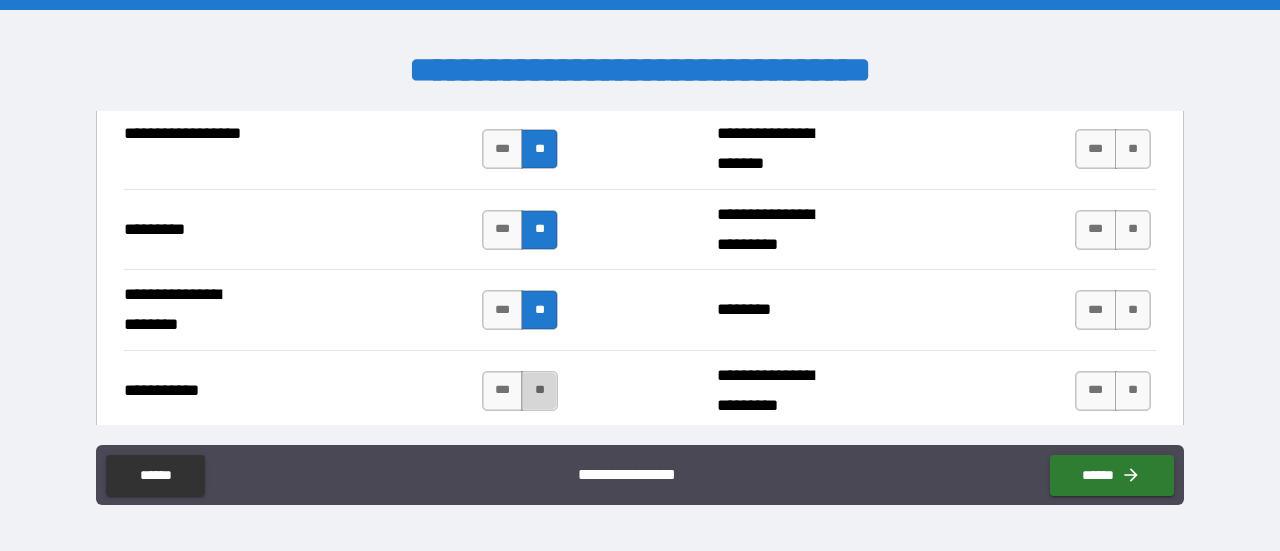 click on "**" at bounding box center (539, 391) 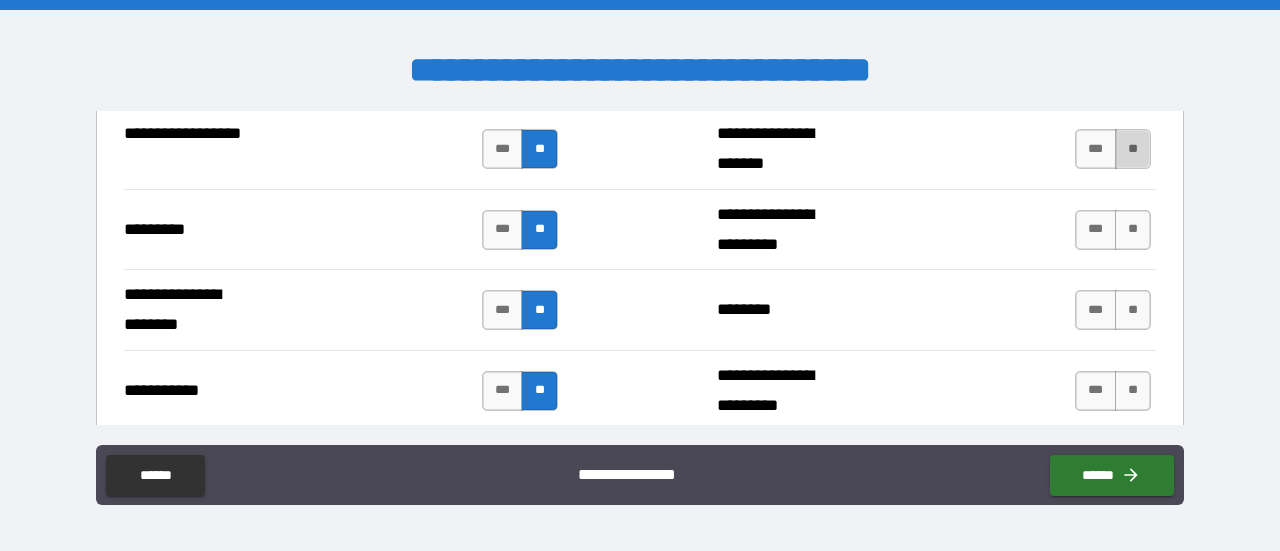 click on "**" at bounding box center (1133, 149) 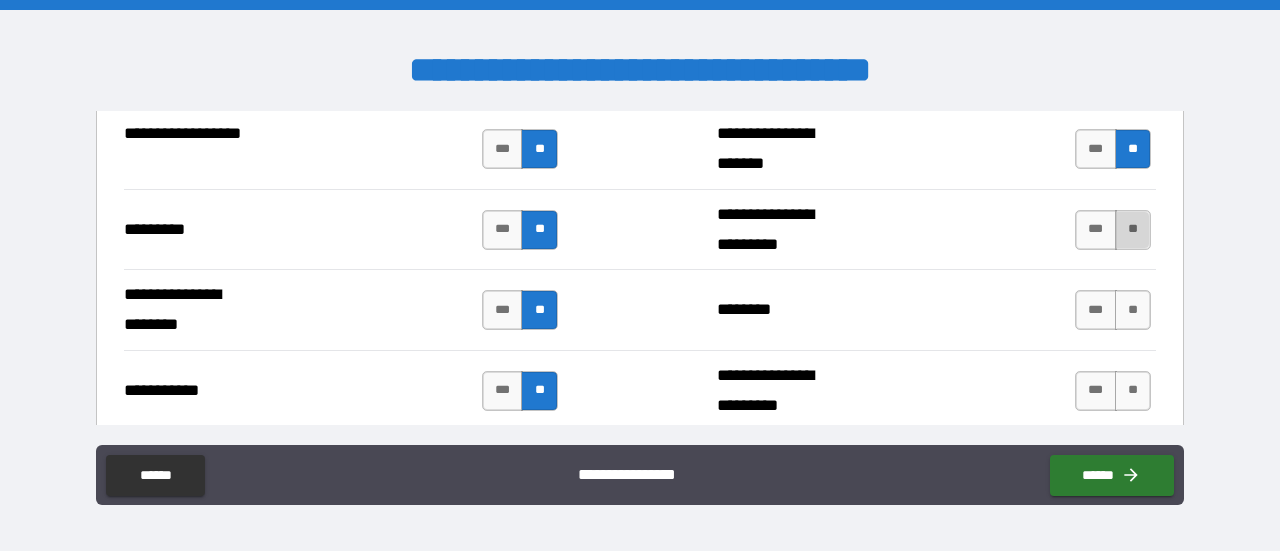 click on "**" at bounding box center [1133, 230] 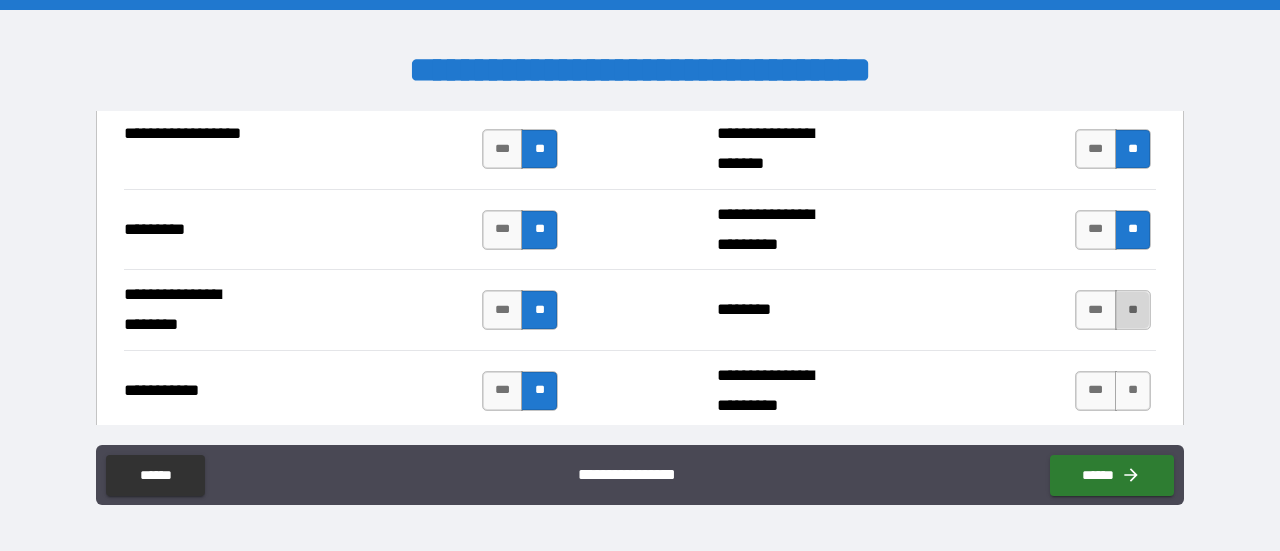 click on "**" at bounding box center (1133, 310) 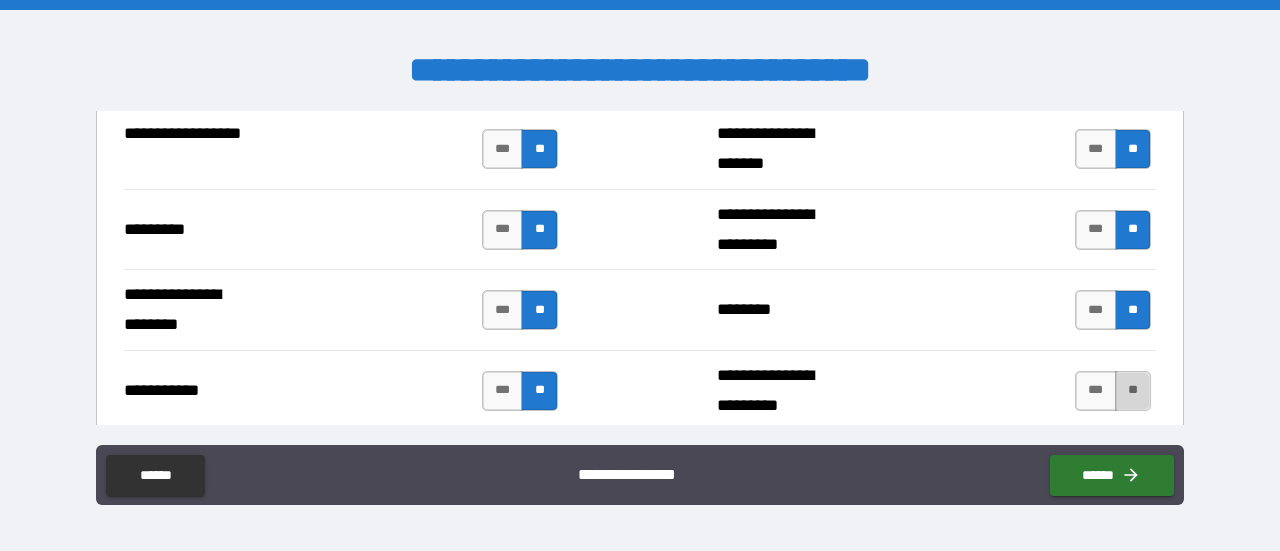 click on "**" at bounding box center [1133, 391] 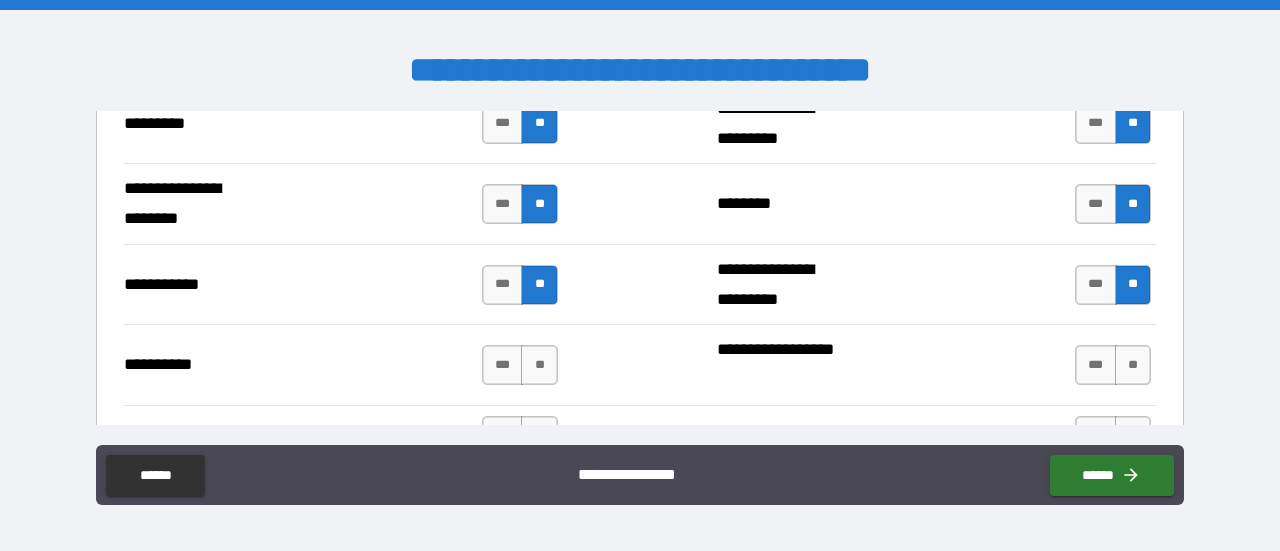 scroll, scrollTop: 2169, scrollLeft: 0, axis: vertical 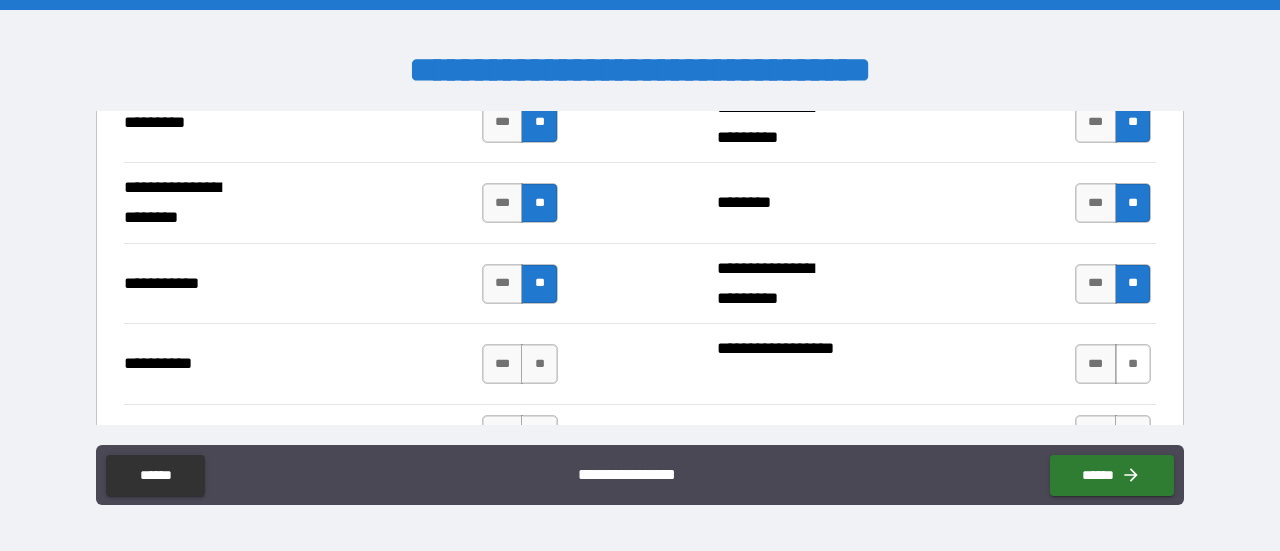 click on "**" at bounding box center [1133, 364] 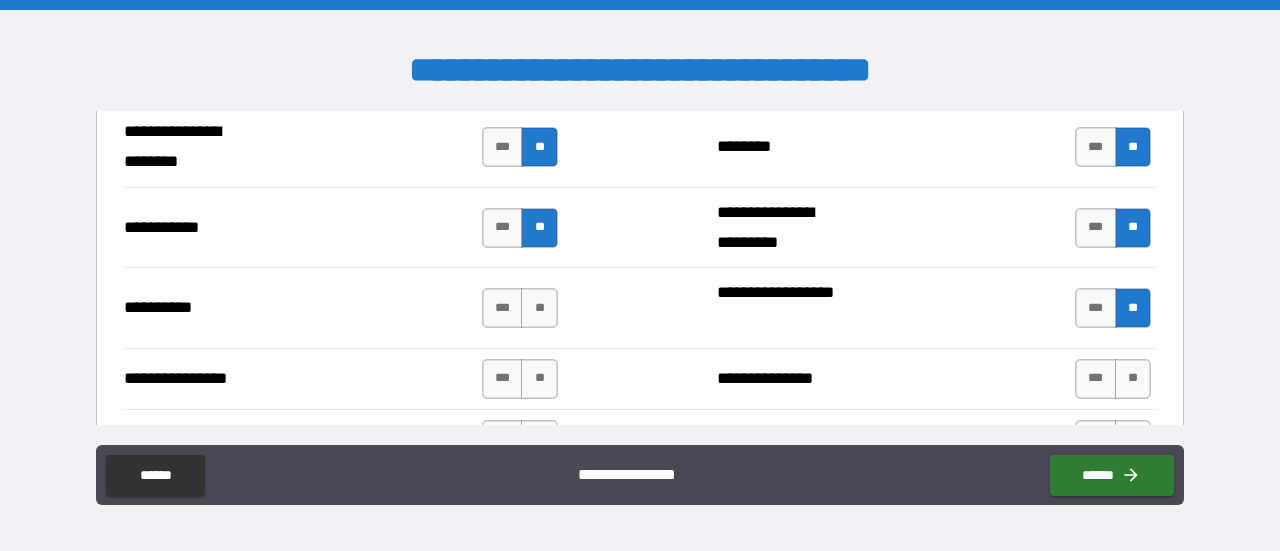 scroll, scrollTop: 2226, scrollLeft: 0, axis: vertical 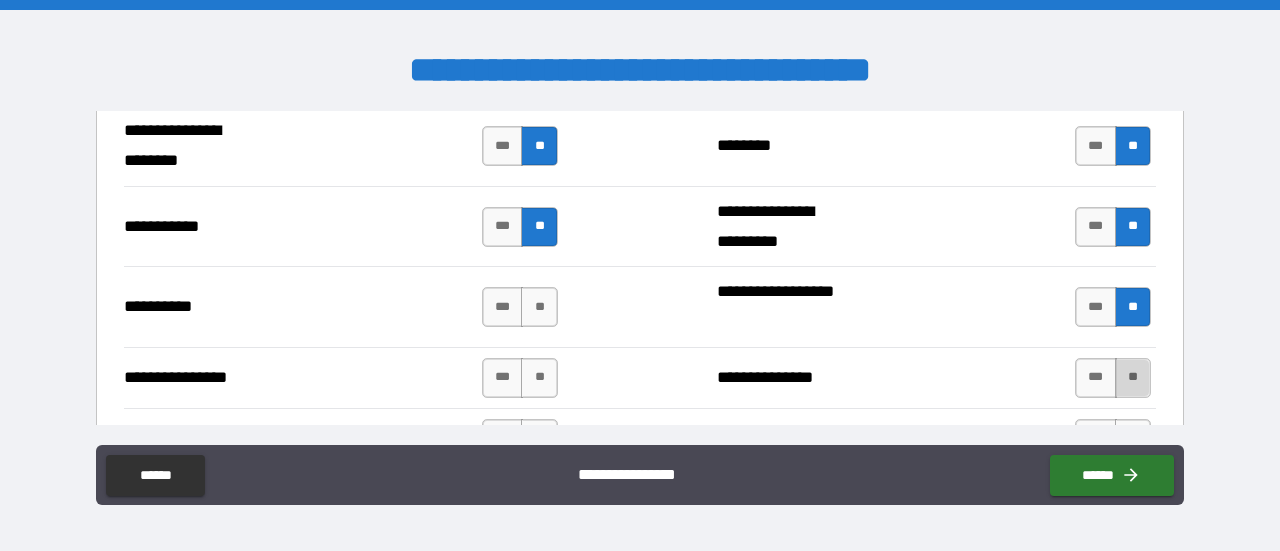 click on "**" at bounding box center (1133, 378) 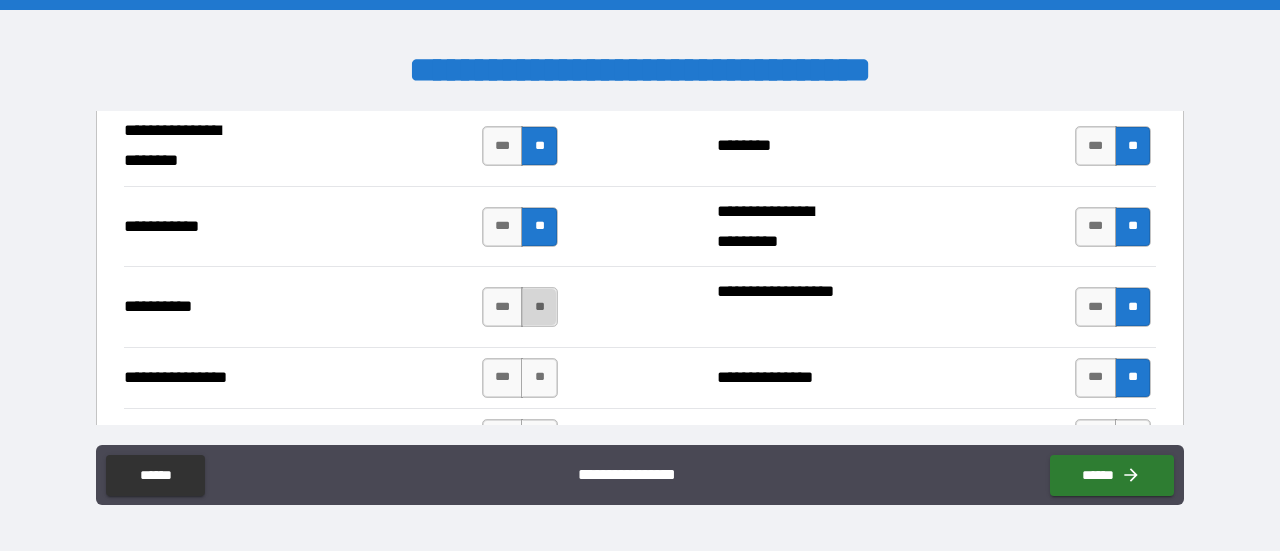 click on "**" at bounding box center [539, 307] 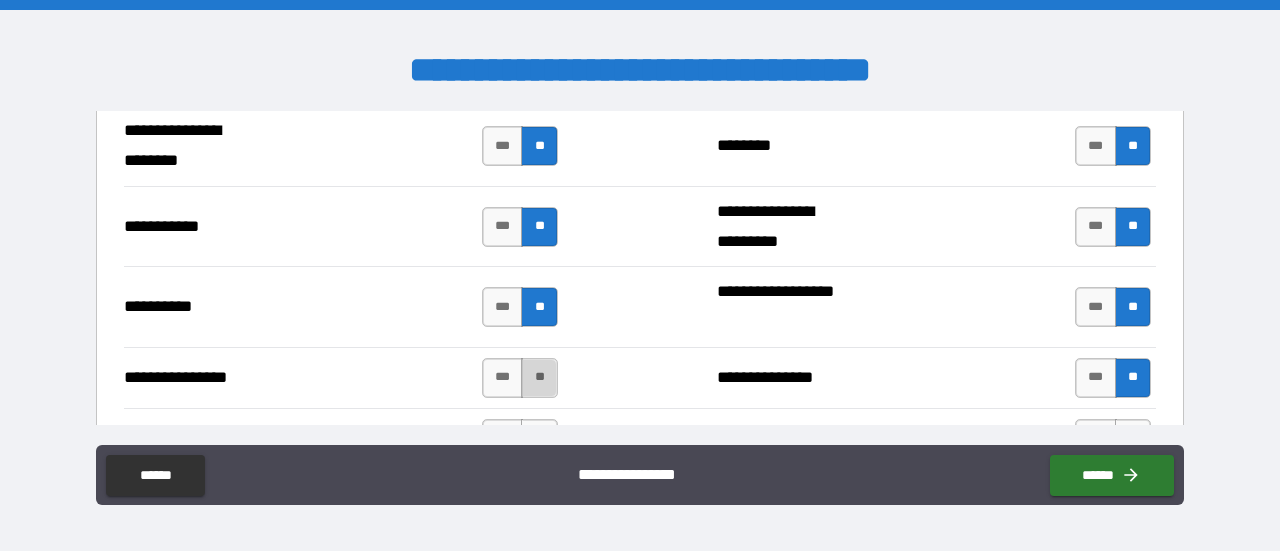 click on "**" at bounding box center (539, 378) 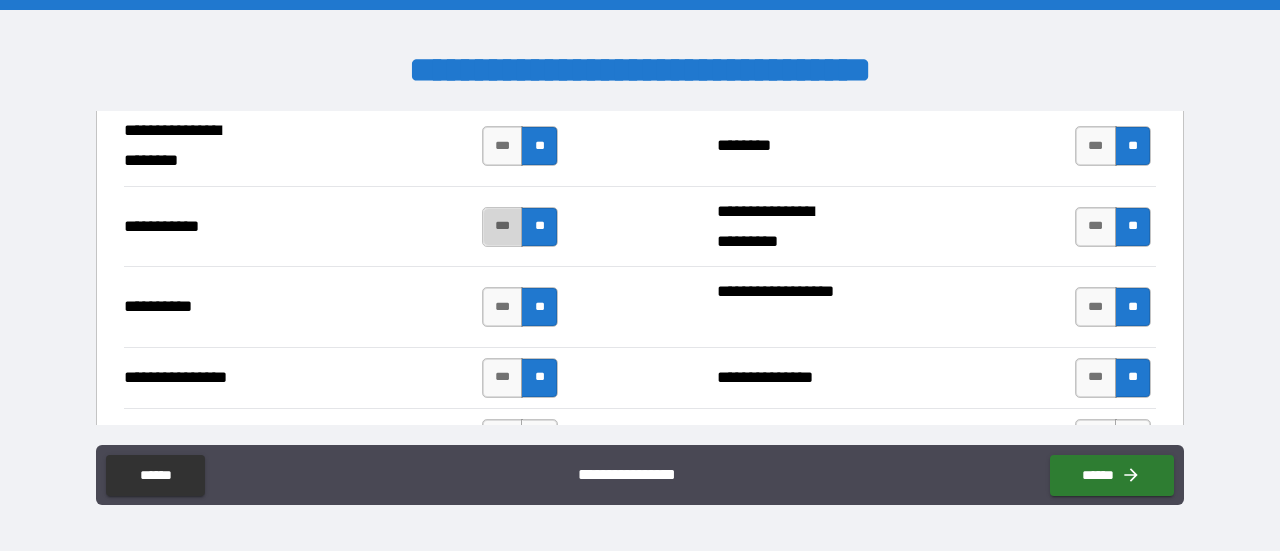 click on "***" at bounding box center [503, 227] 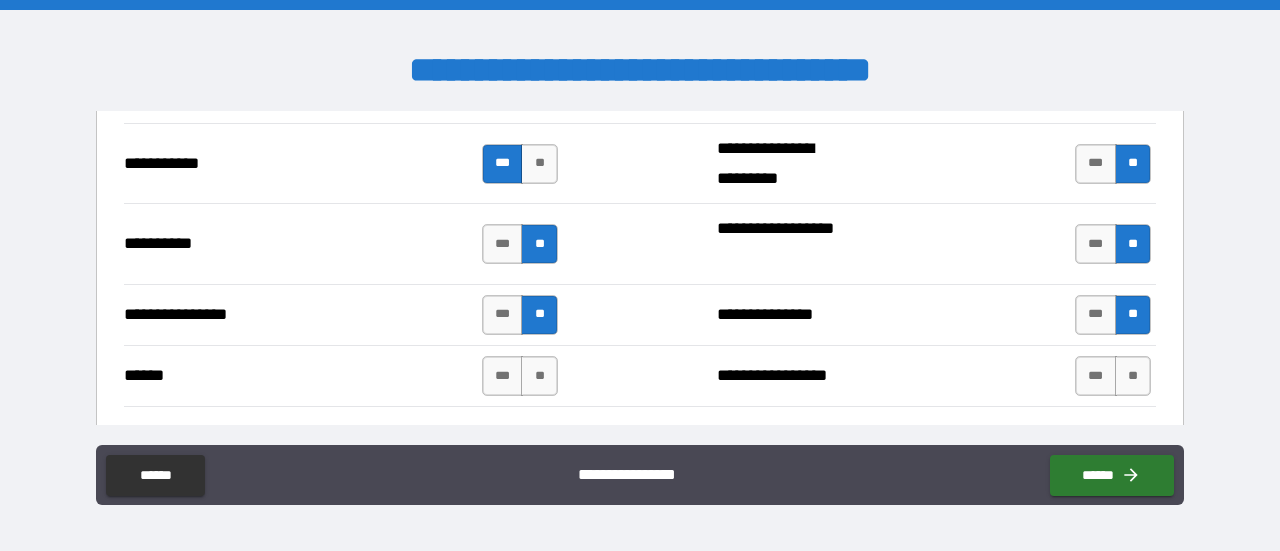 scroll, scrollTop: 2294, scrollLeft: 0, axis: vertical 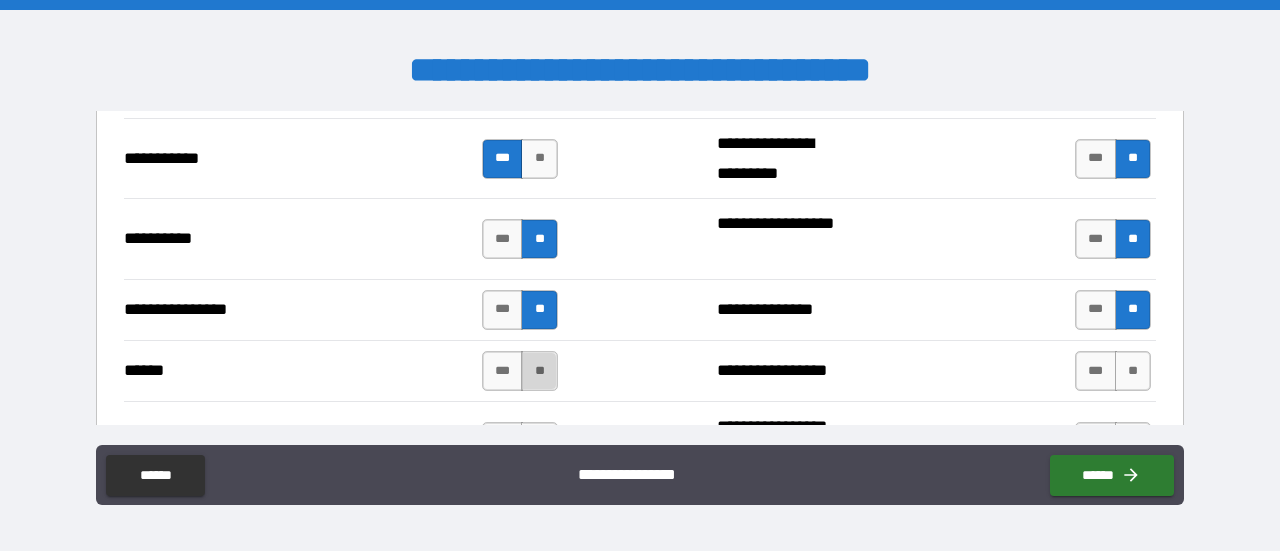 click on "**" at bounding box center (539, 371) 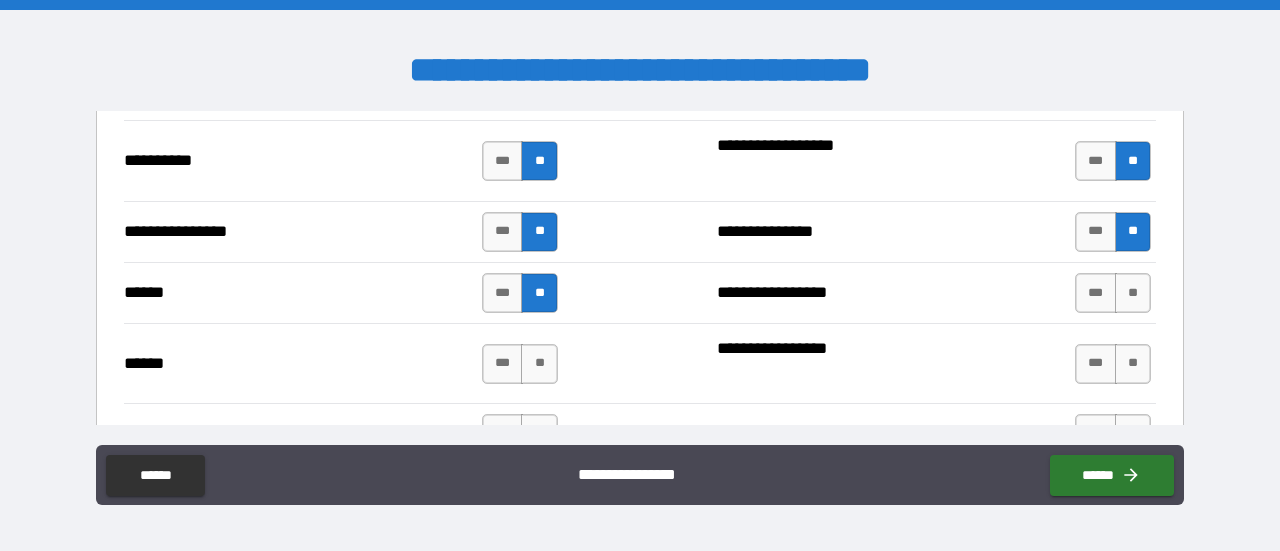 scroll, scrollTop: 2374, scrollLeft: 0, axis: vertical 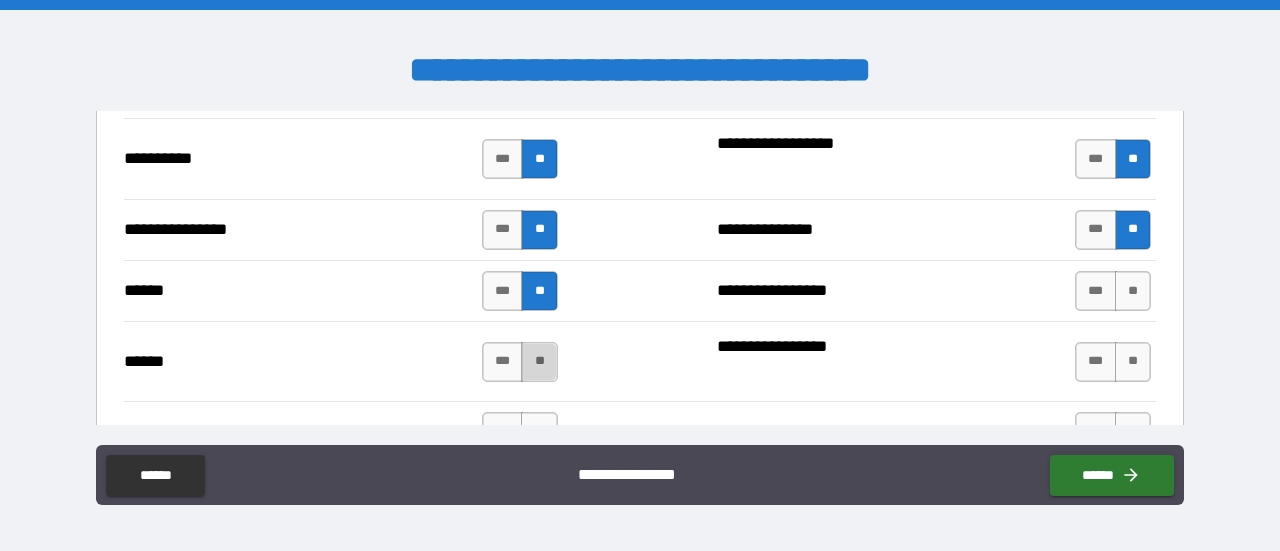 click on "**" at bounding box center [539, 362] 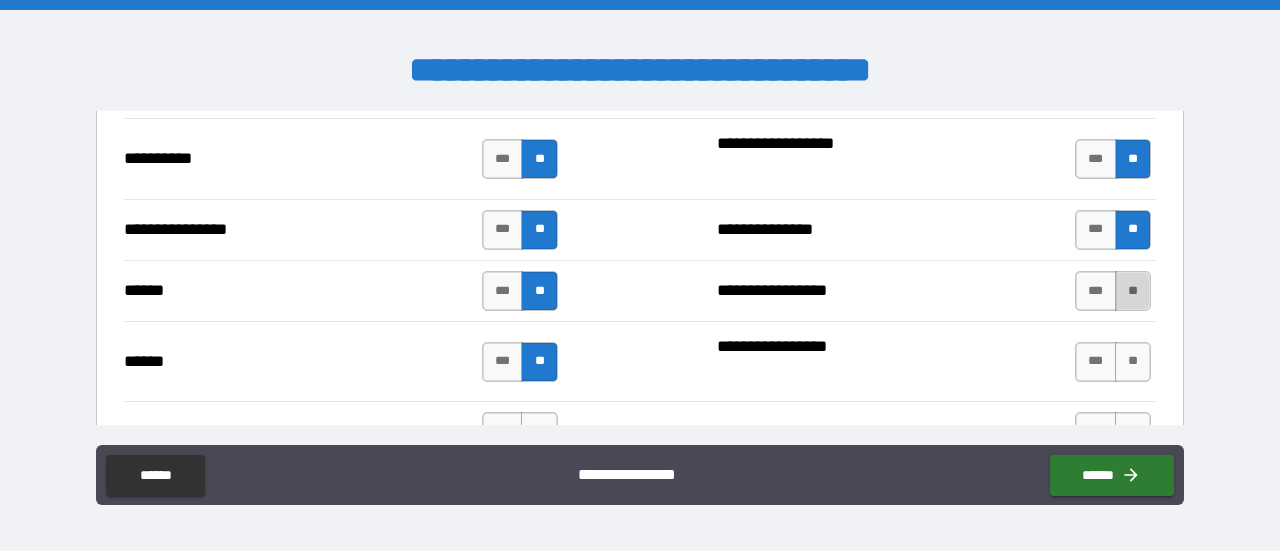 click on "**" at bounding box center (1133, 291) 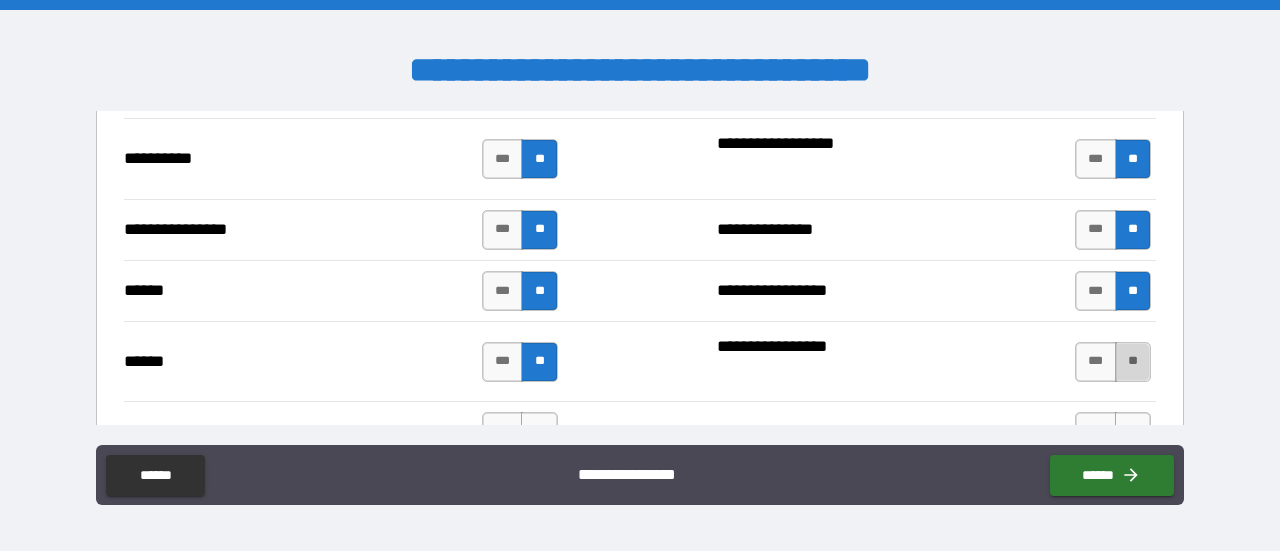 click on "**" at bounding box center [1133, 362] 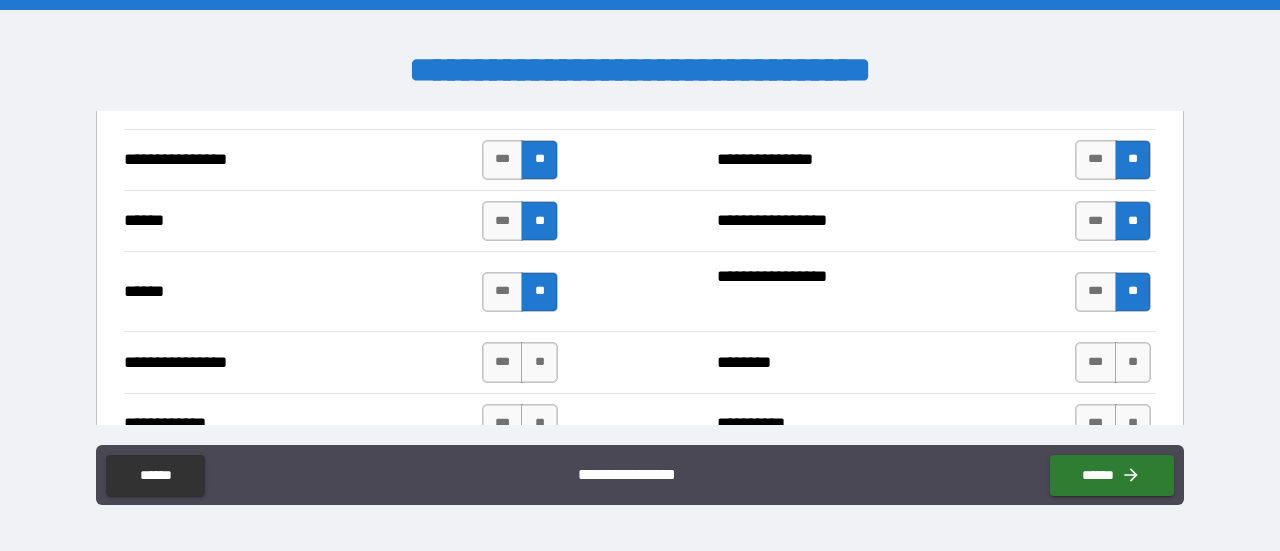 scroll, scrollTop: 2445, scrollLeft: 0, axis: vertical 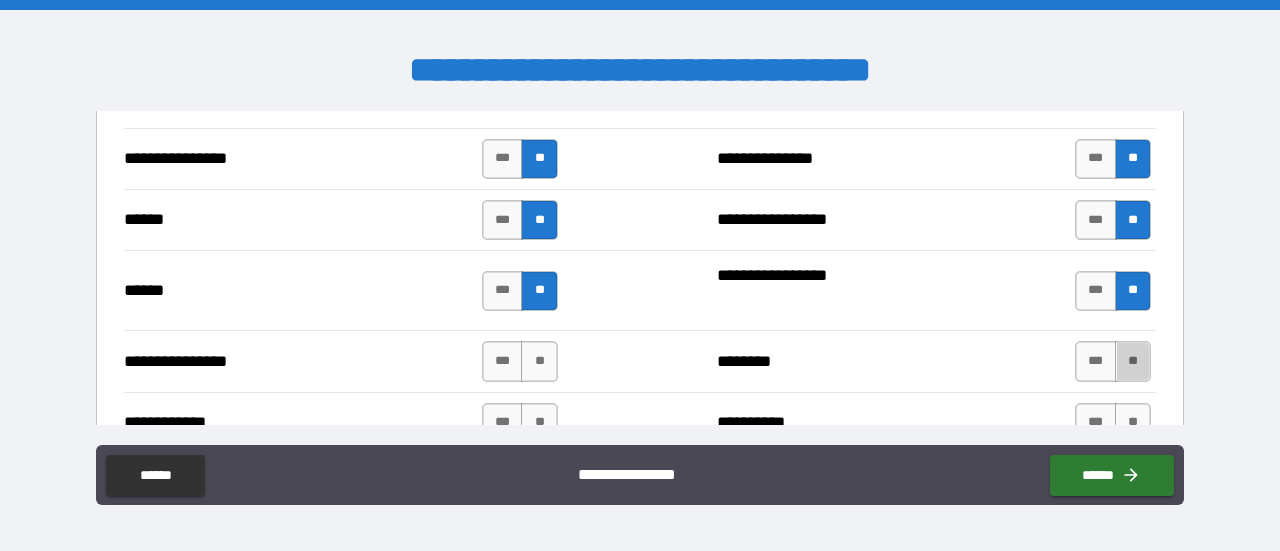 click on "**" at bounding box center (1133, 361) 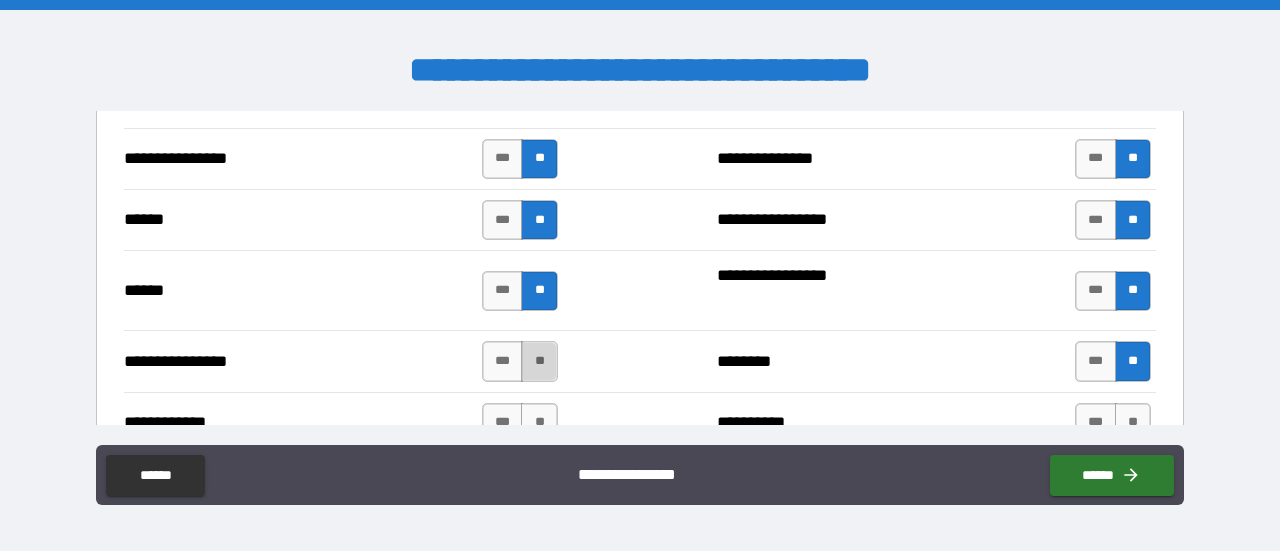click on "**" at bounding box center [539, 361] 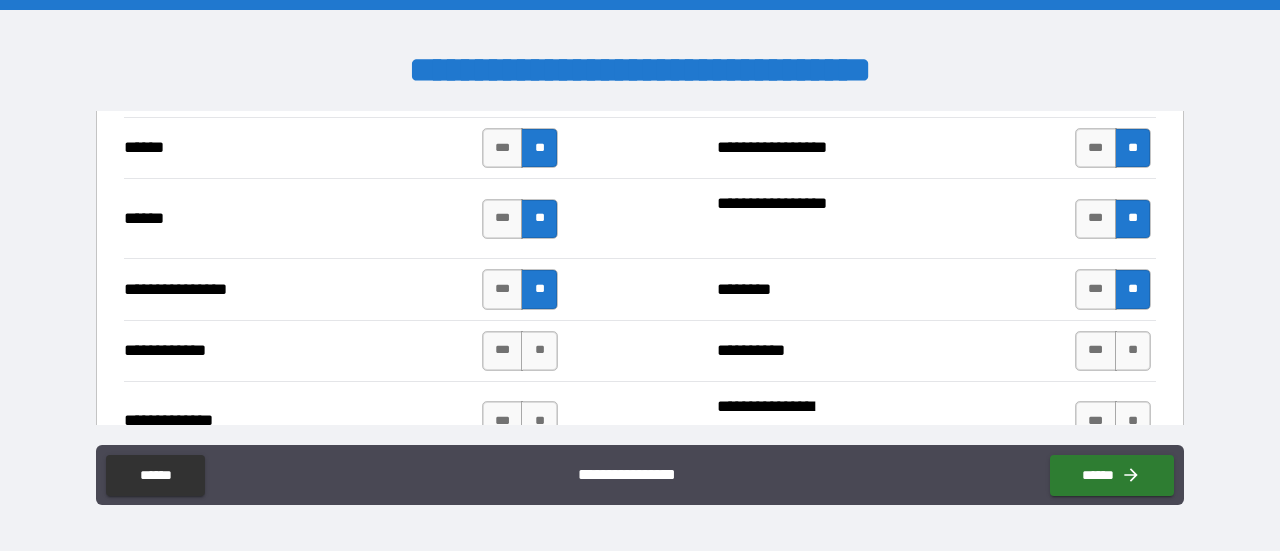scroll, scrollTop: 2519, scrollLeft: 0, axis: vertical 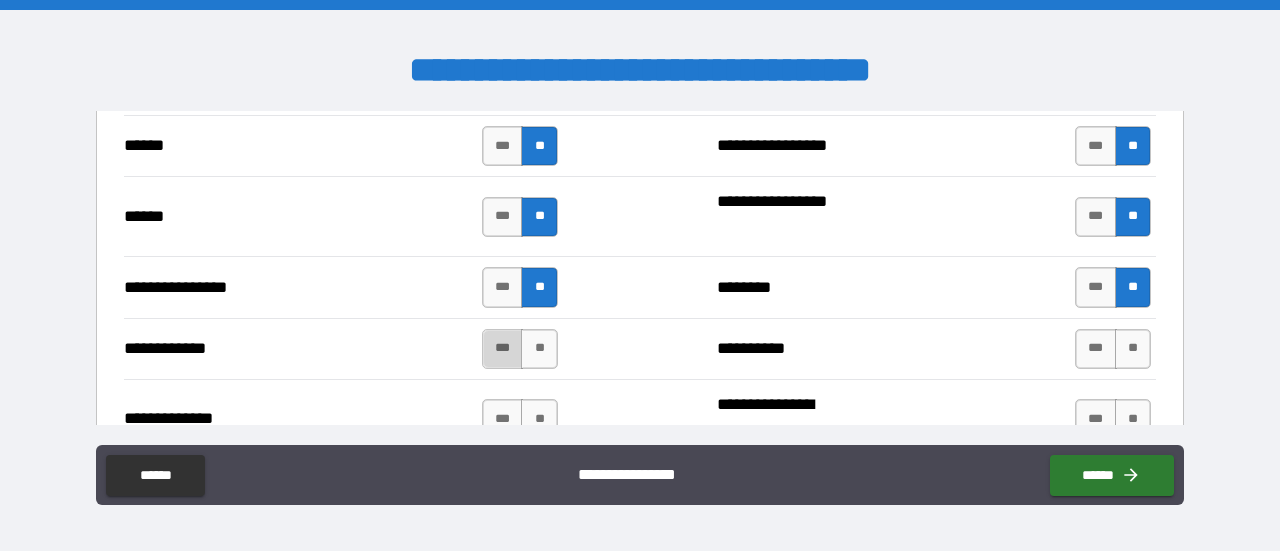 click on "***" at bounding box center [503, 349] 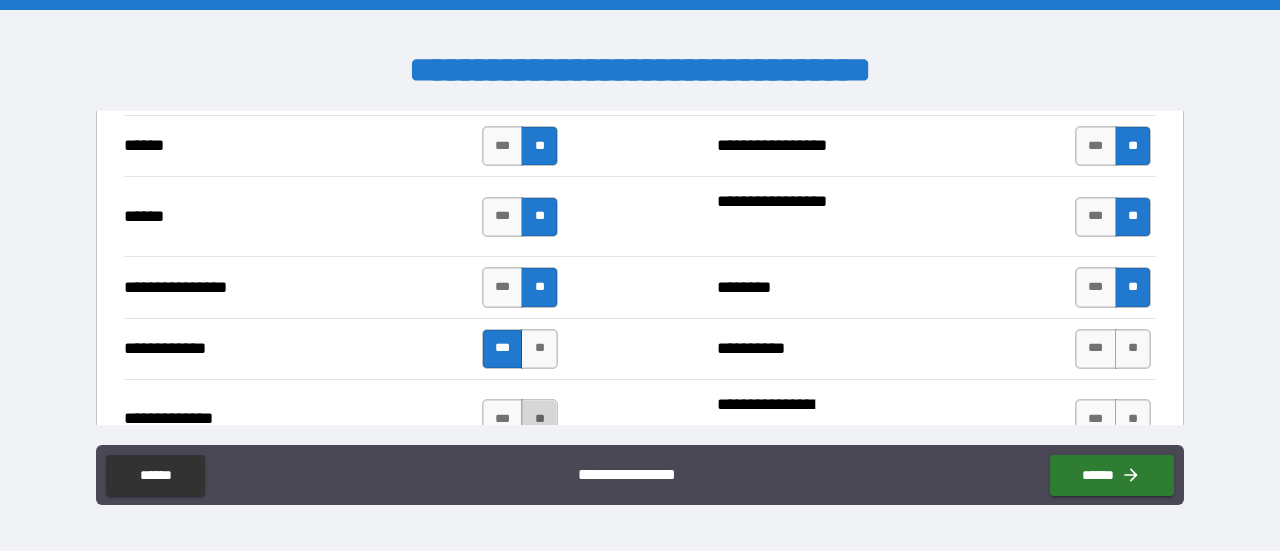 click on "**" at bounding box center (539, 419) 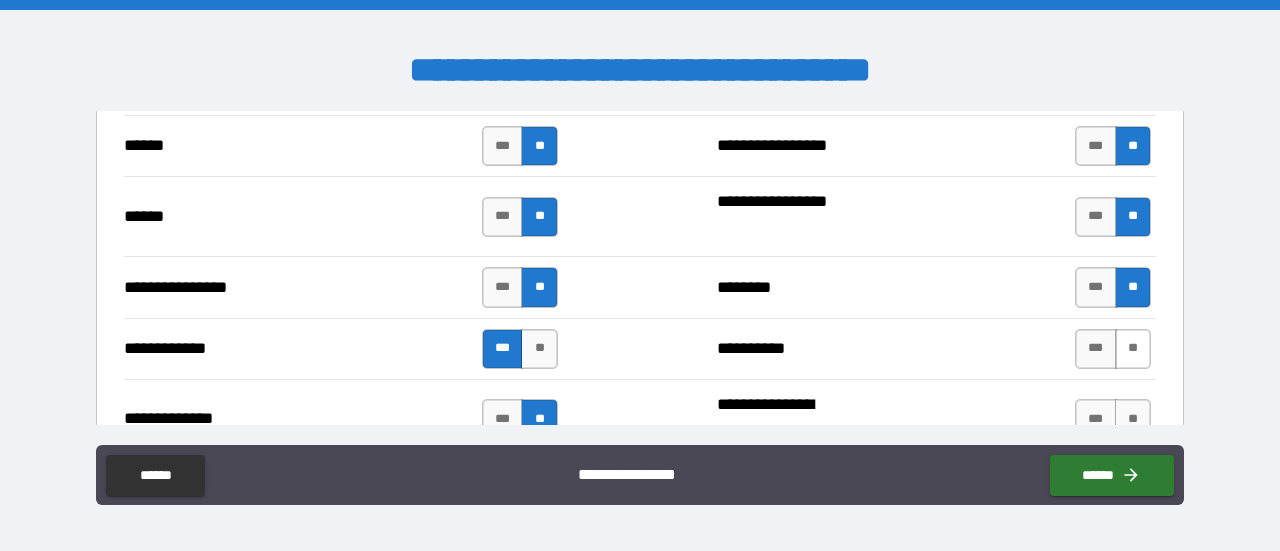 click on "**" at bounding box center [1133, 349] 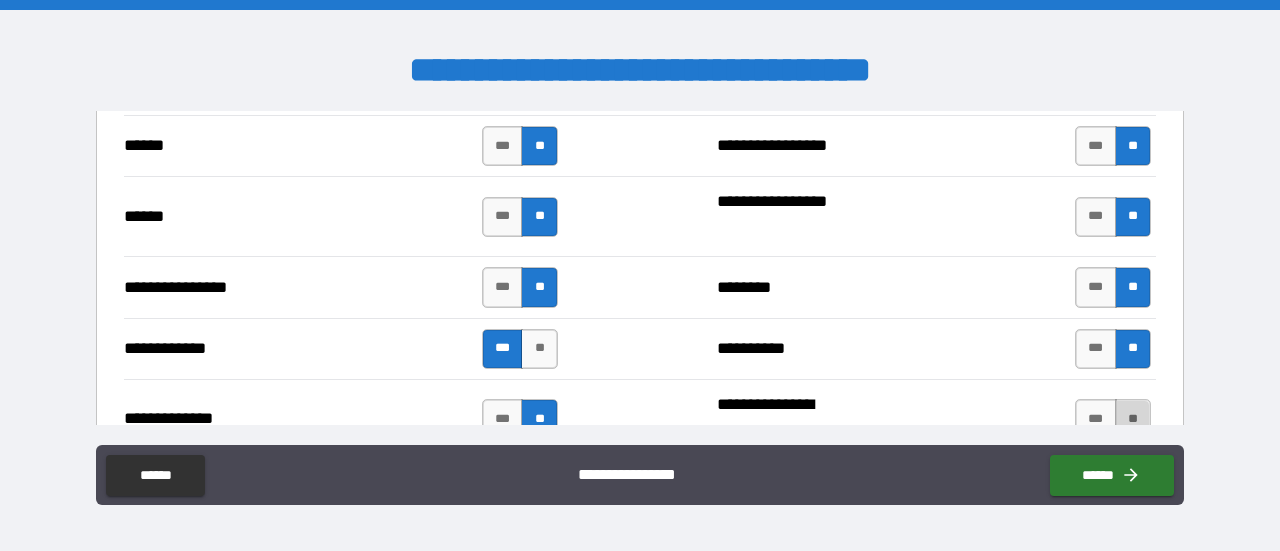 click on "**" at bounding box center [1133, 419] 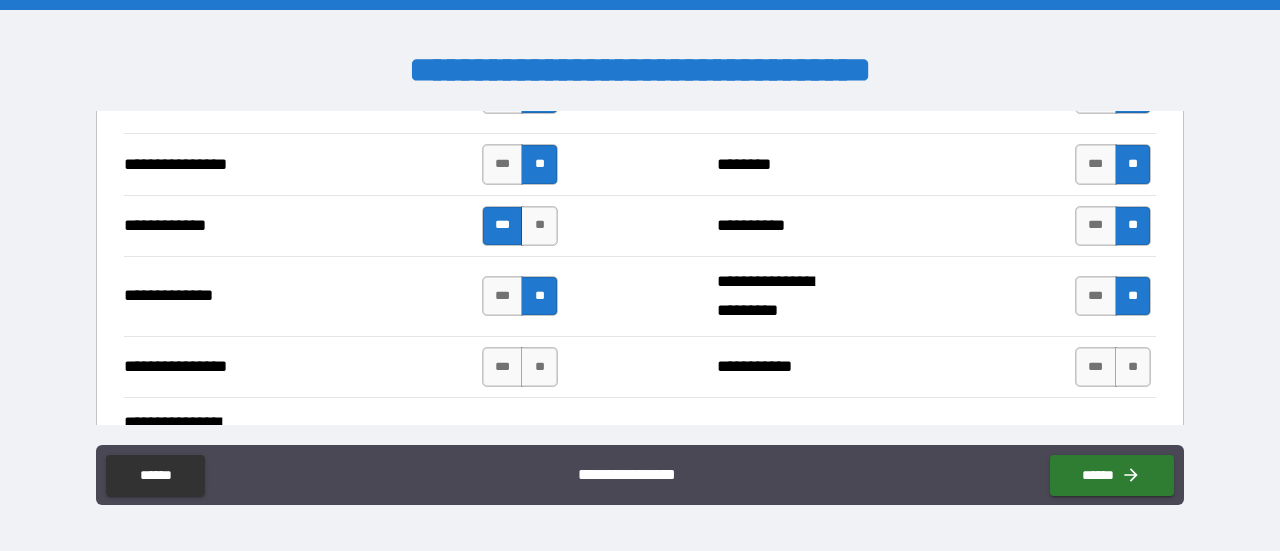 scroll, scrollTop: 2647, scrollLeft: 0, axis: vertical 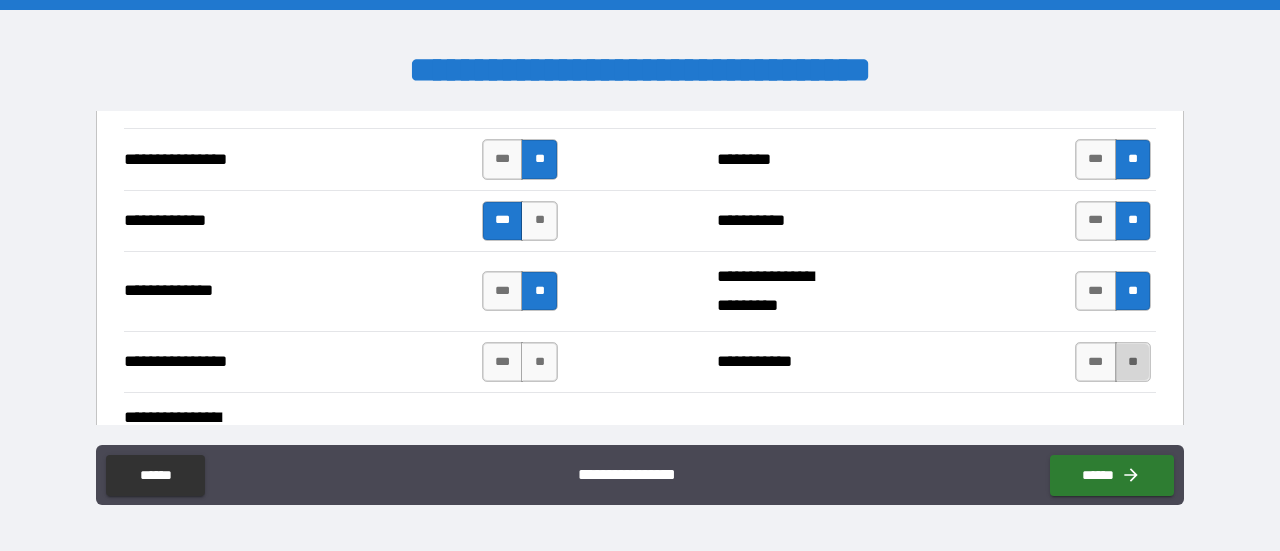 click on "**" at bounding box center [1133, 362] 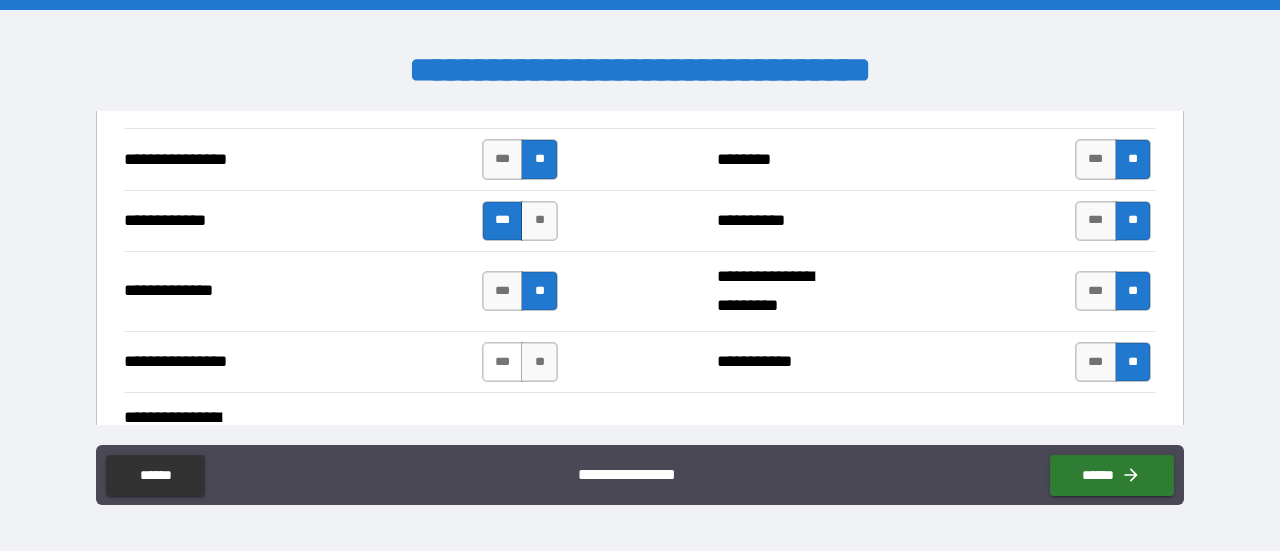 click on "***" at bounding box center (503, 362) 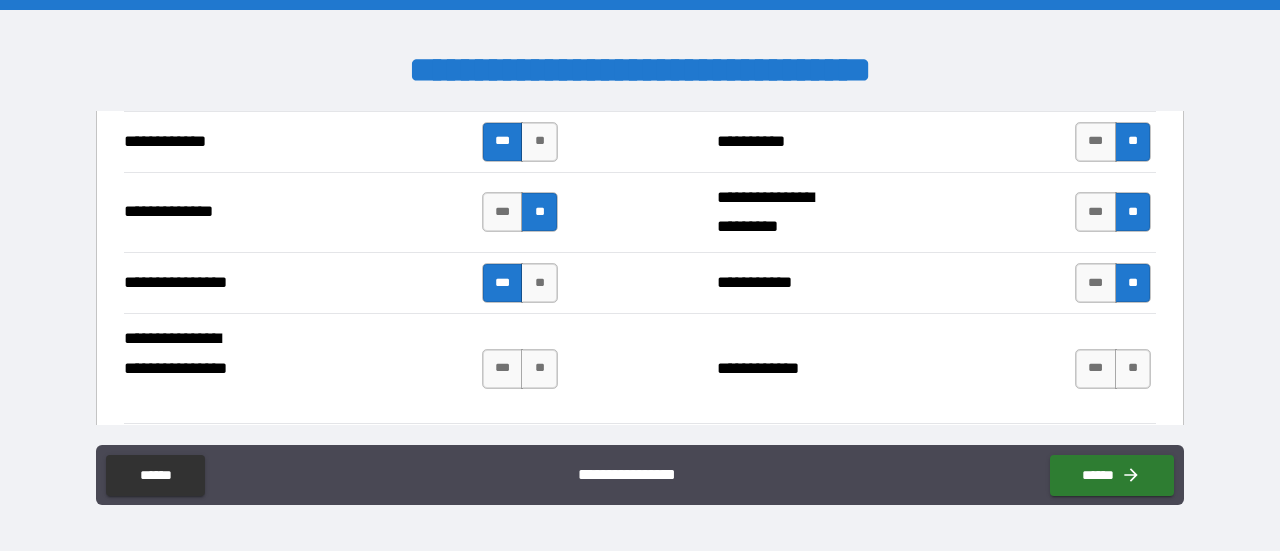 scroll, scrollTop: 2727, scrollLeft: 0, axis: vertical 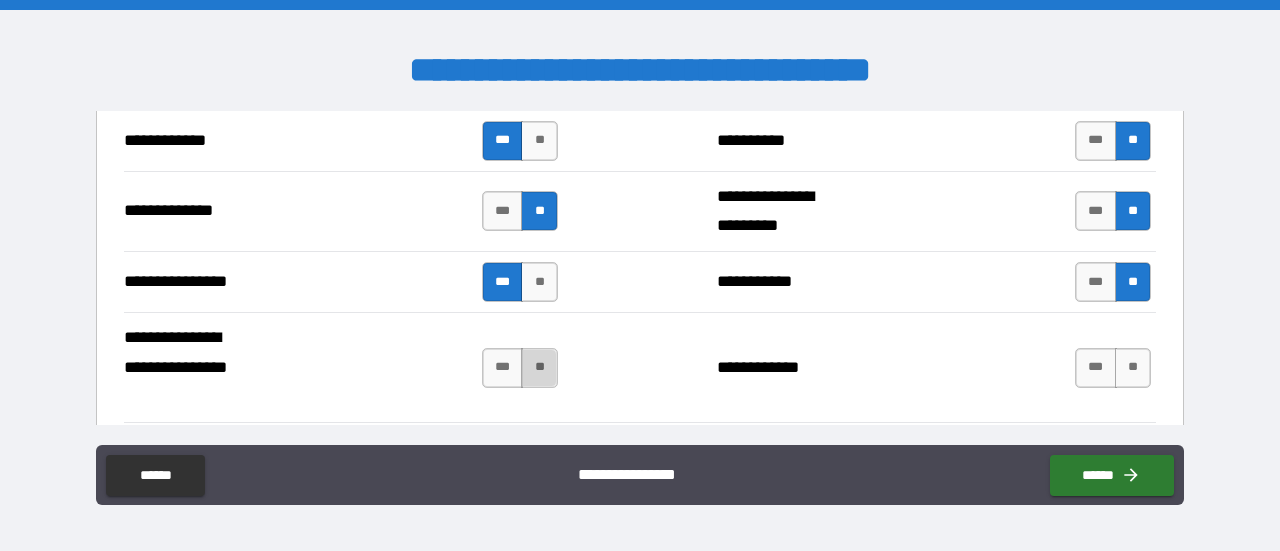 click on "**" at bounding box center [539, 368] 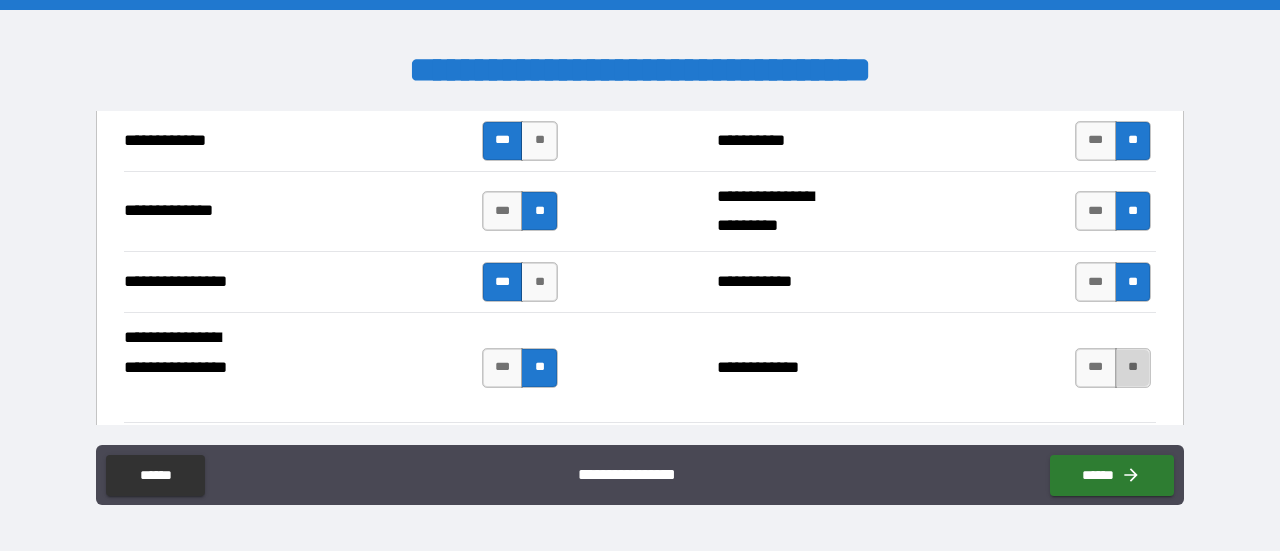 click on "**" at bounding box center [1133, 368] 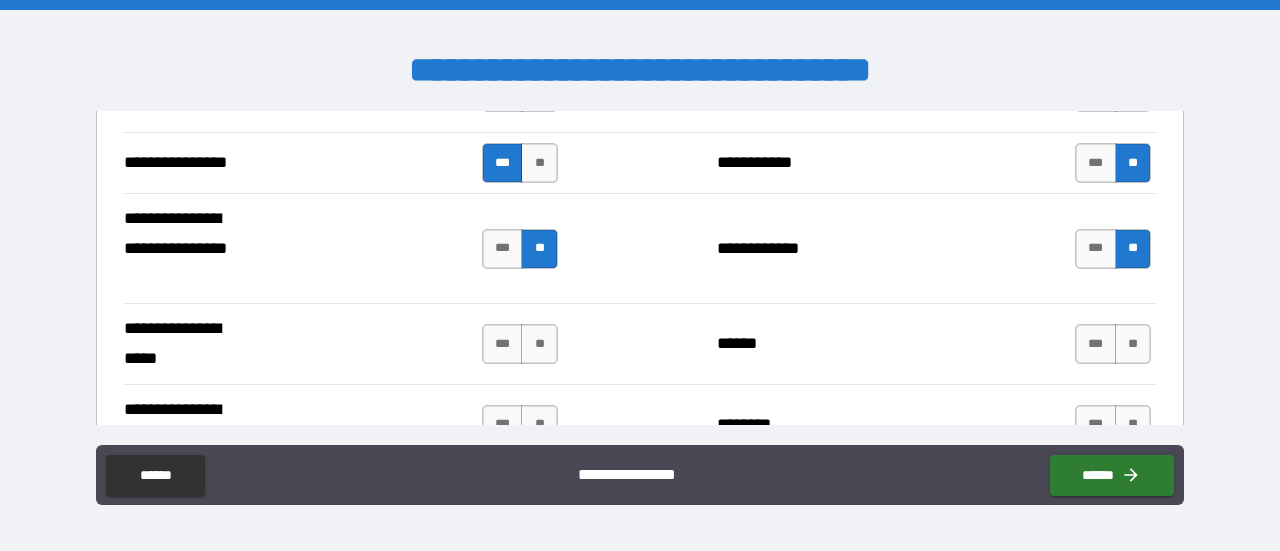 scroll, scrollTop: 2853, scrollLeft: 0, axis: vertical 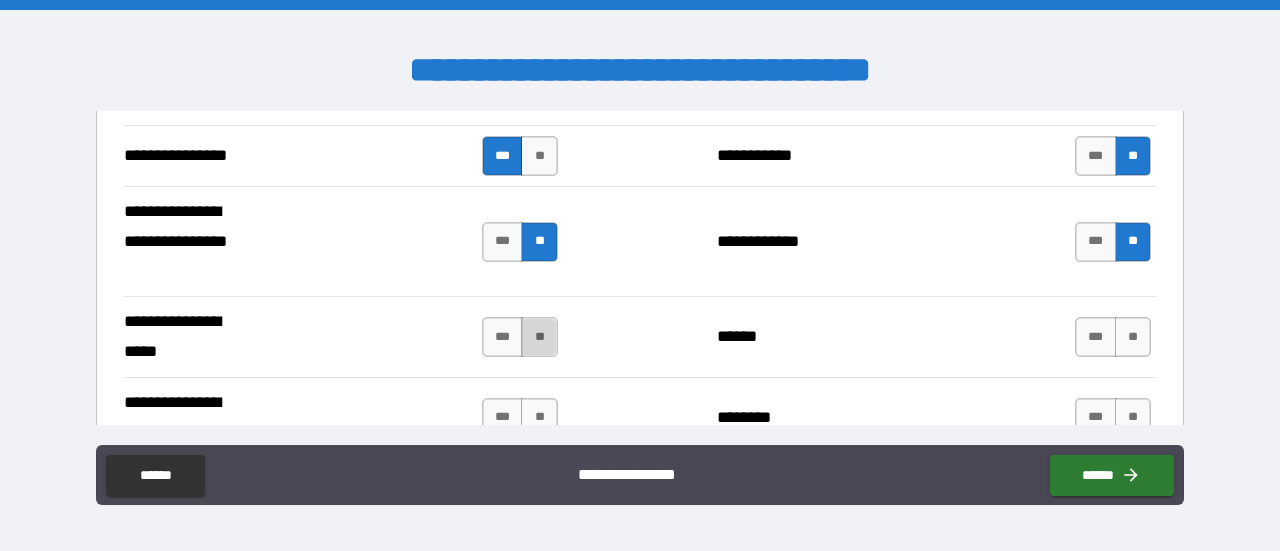 click on "**" at bounding box center [539, 337] 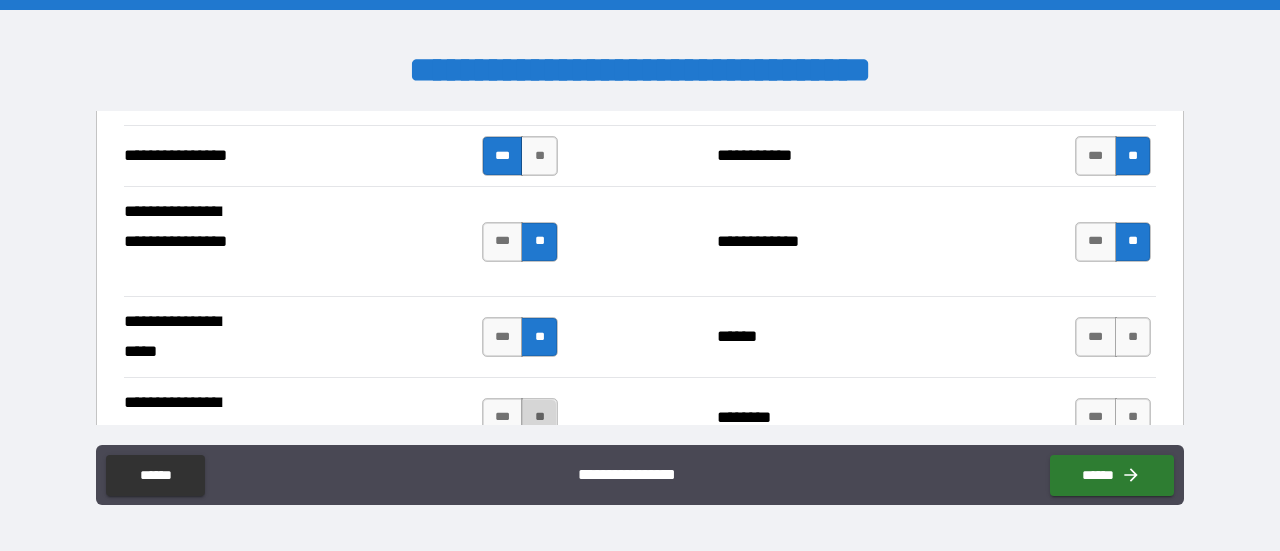 click on "**" at bounding box center (539, 418) 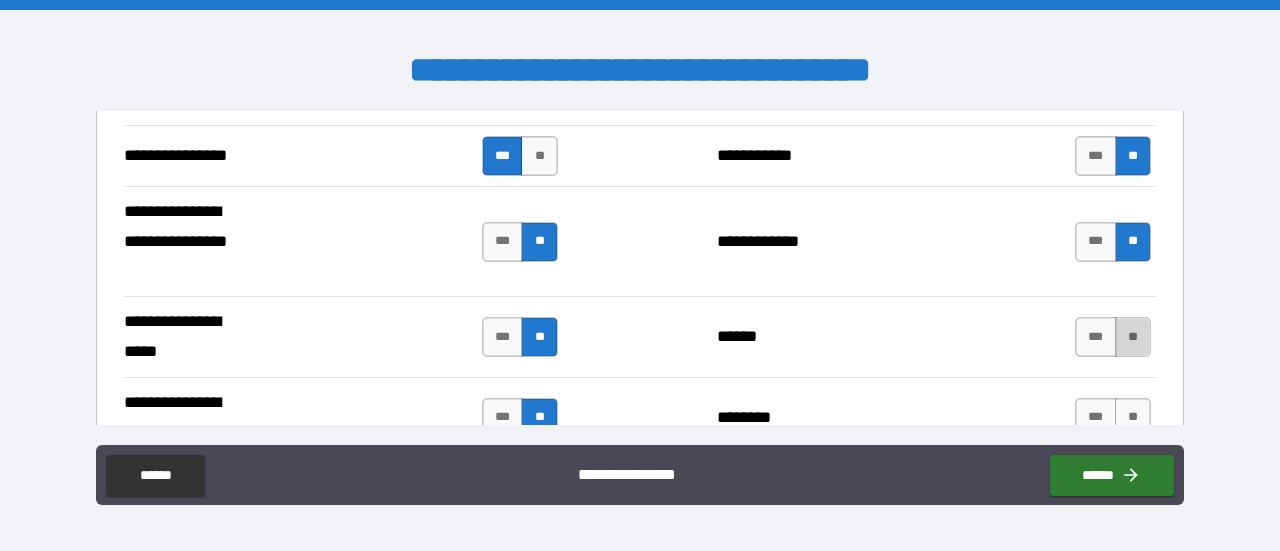click on "**" at bounding box center [1133, 337] 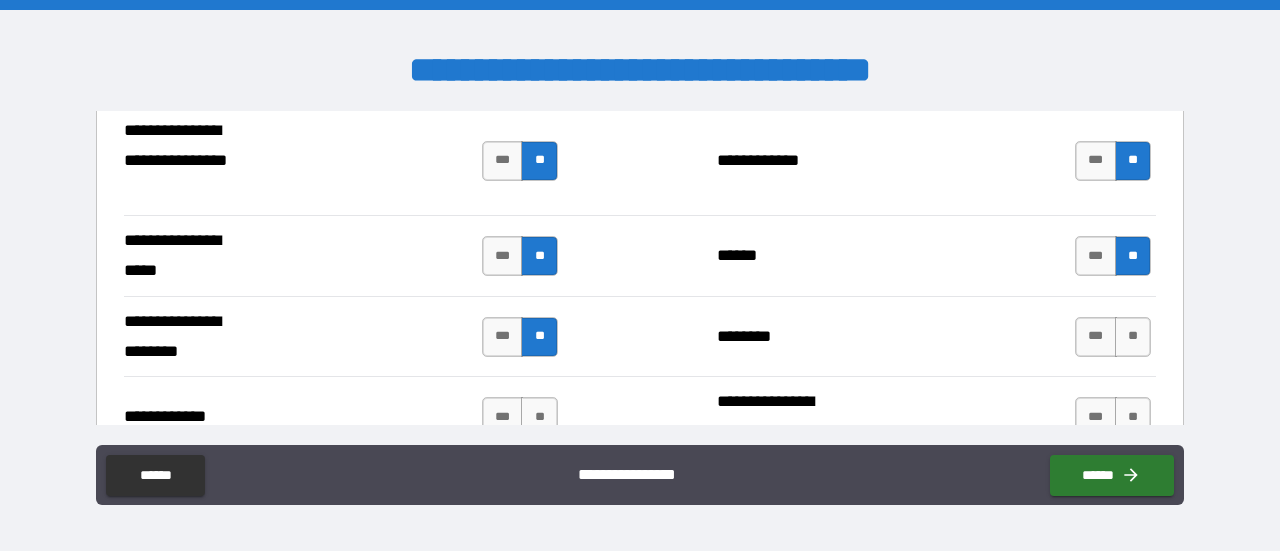 scroll, scrollTop: 2935, scrollLeft: 0, axis: vertical 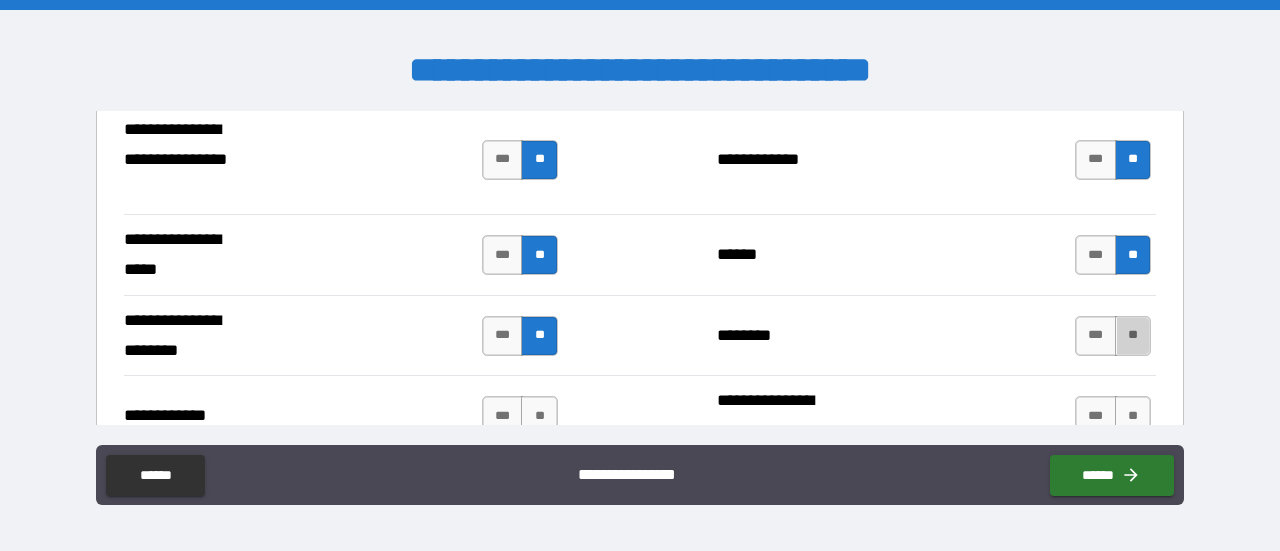 click on "**" at bounding box center (1133, 336) 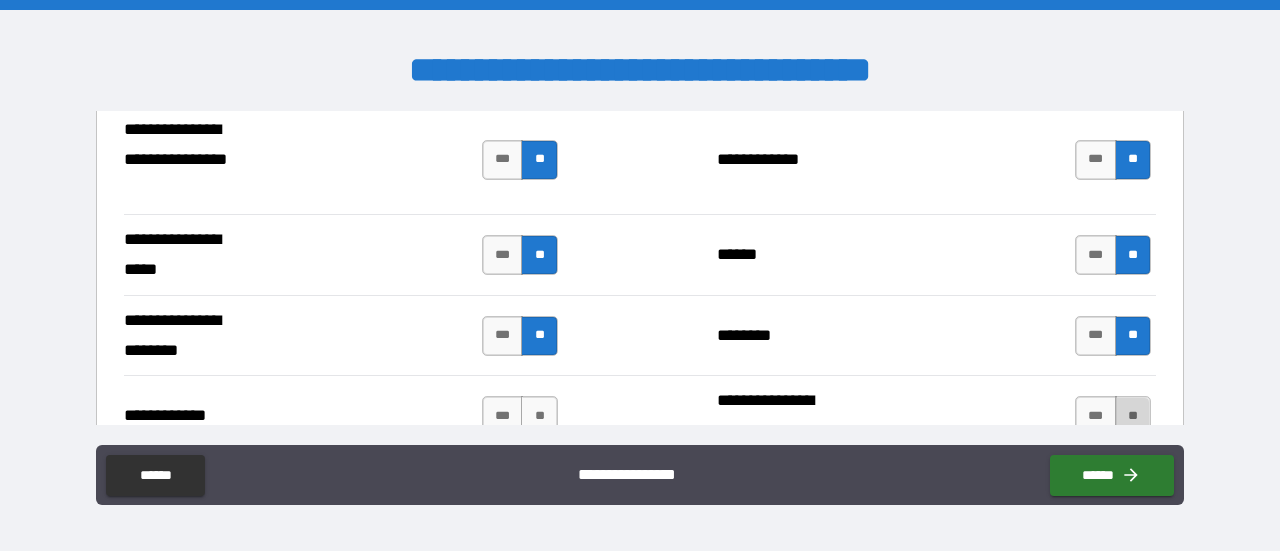 click on "**" at bounding box center (1133, 416) 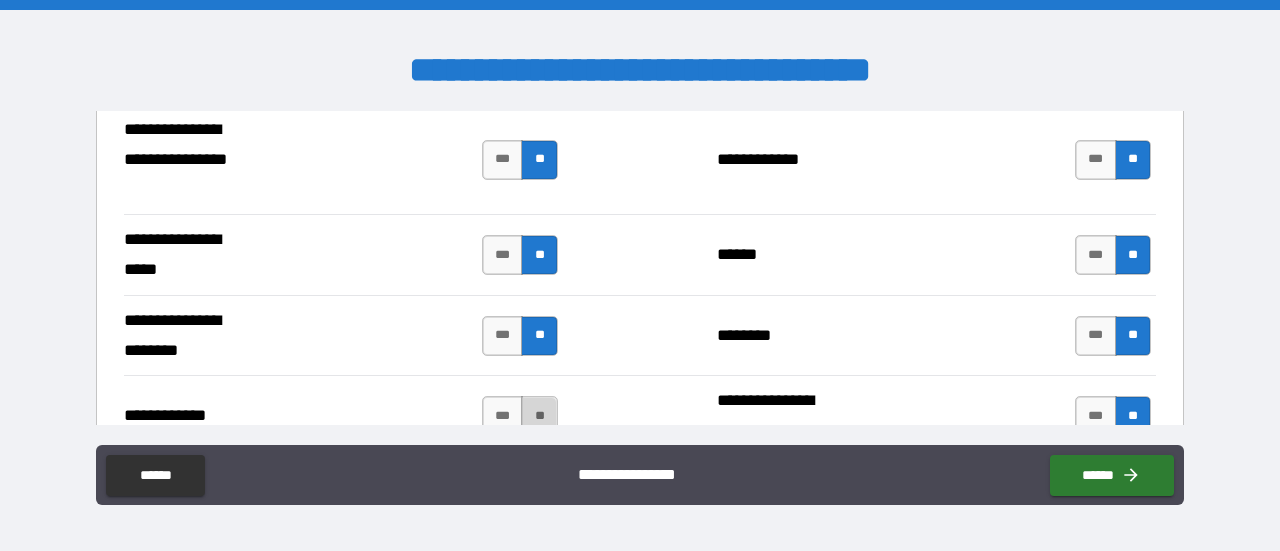 click on "**" at bounding box center [539, 416] 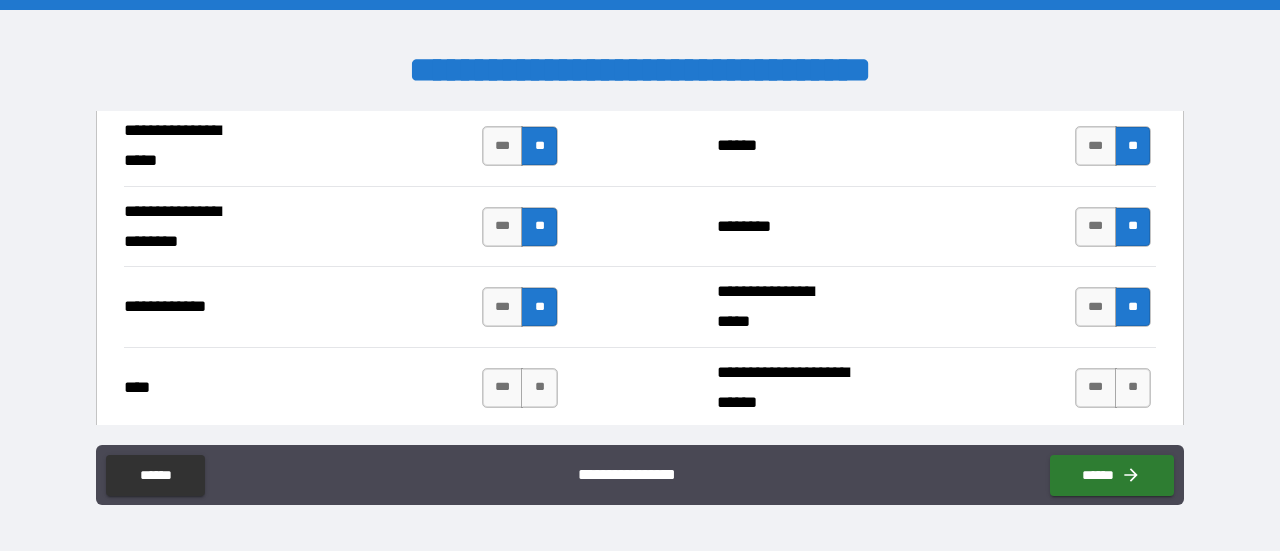 scroll, scrollTop: 3045, scrollLeft: 0, axis: vertical 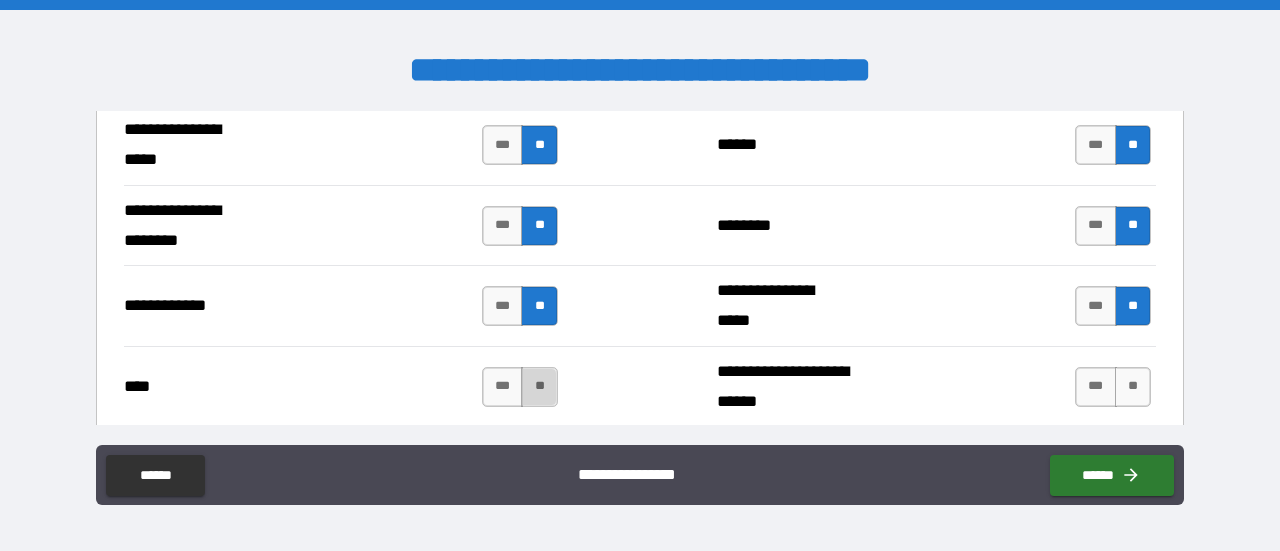click on "**" at bounding box center (539, 387) 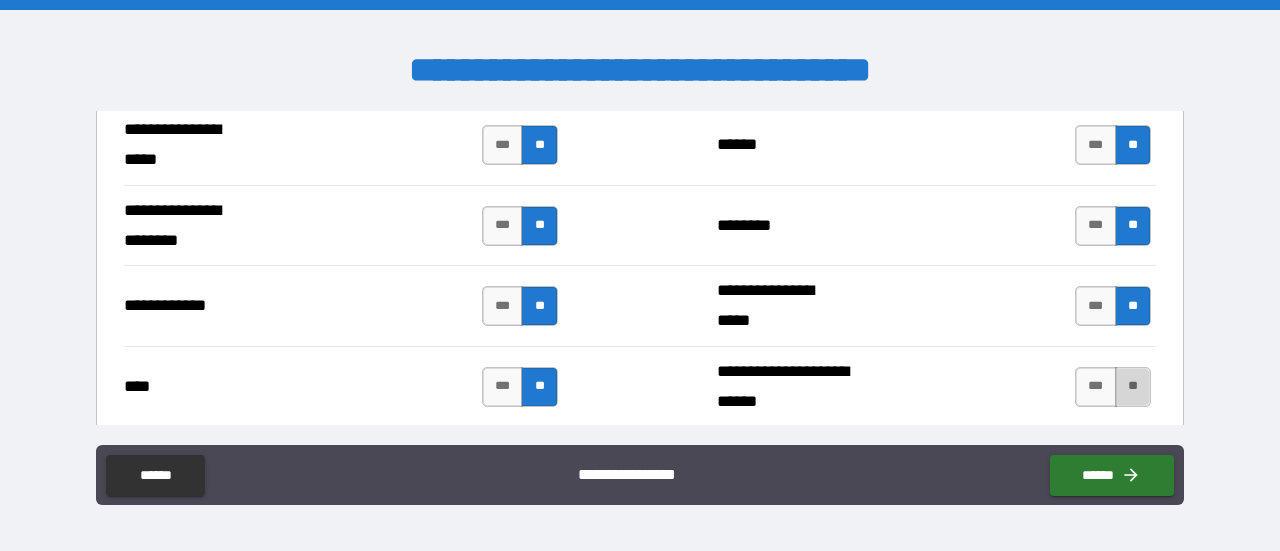 click on "**" at bounding box center (1133, 387) 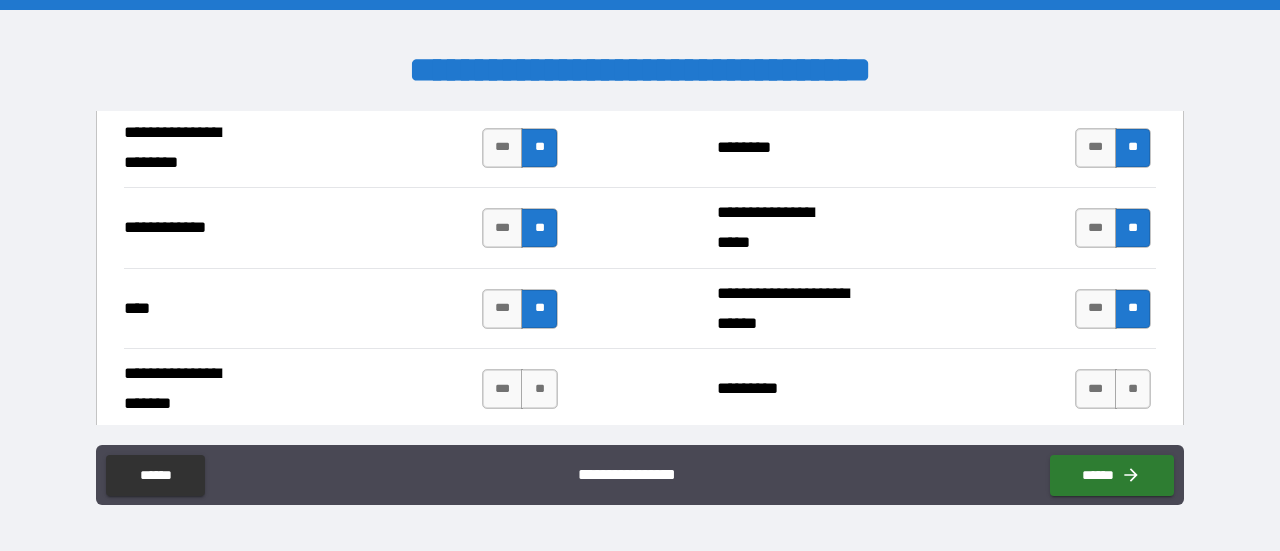 scroll, scrollTop: 3125, scrollLeft: 0, axis: vertical 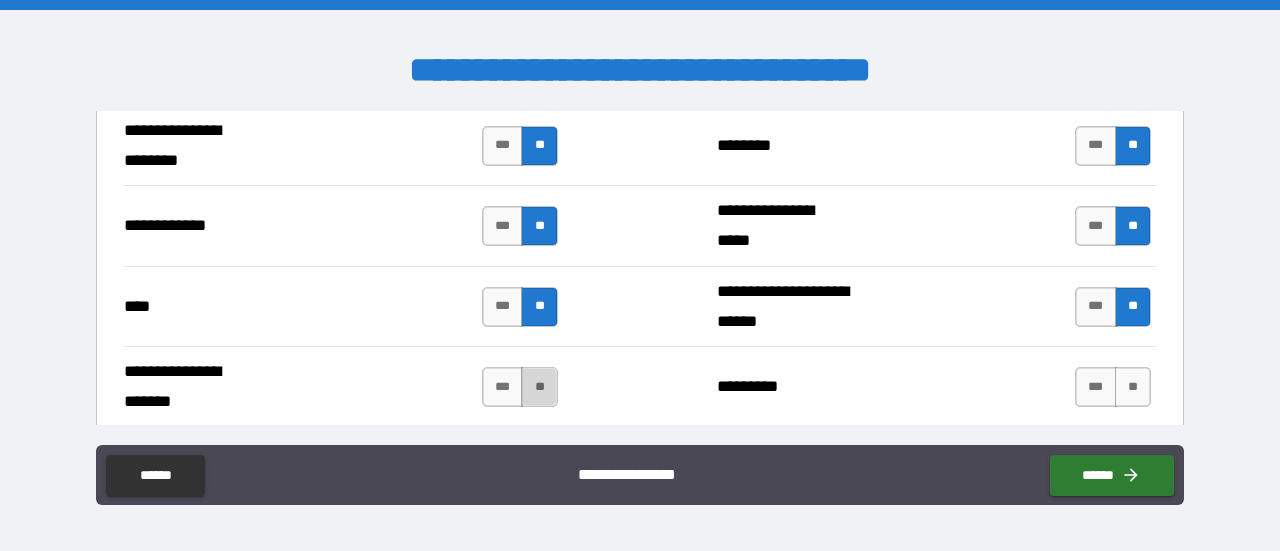 click on "**" at bounding box center (539, 387) 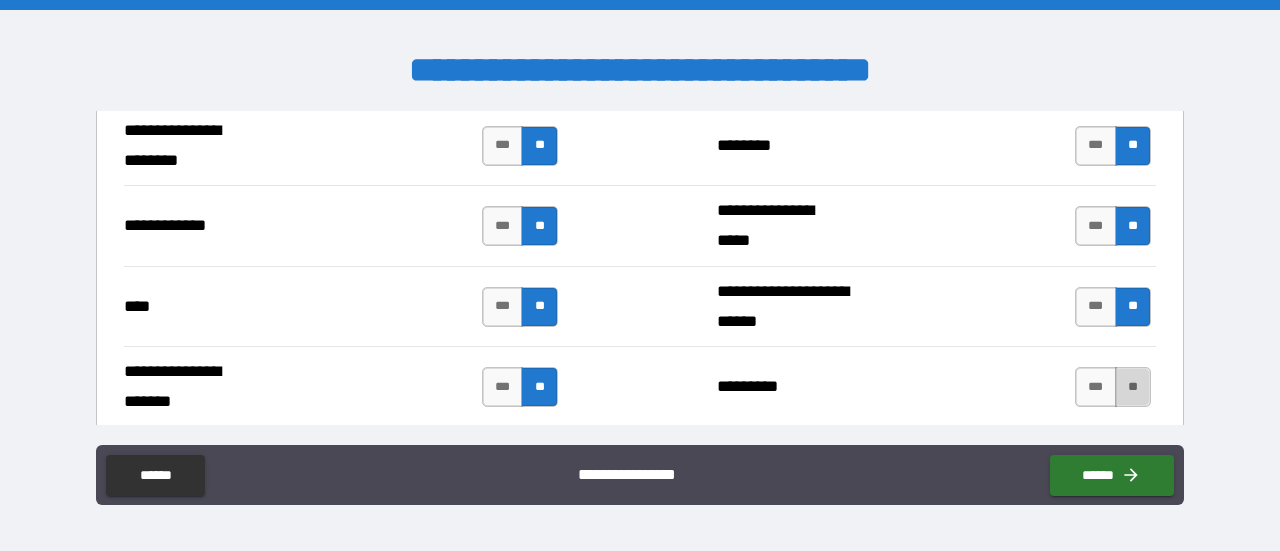 click on "**" at bounding box center [1133, 387] 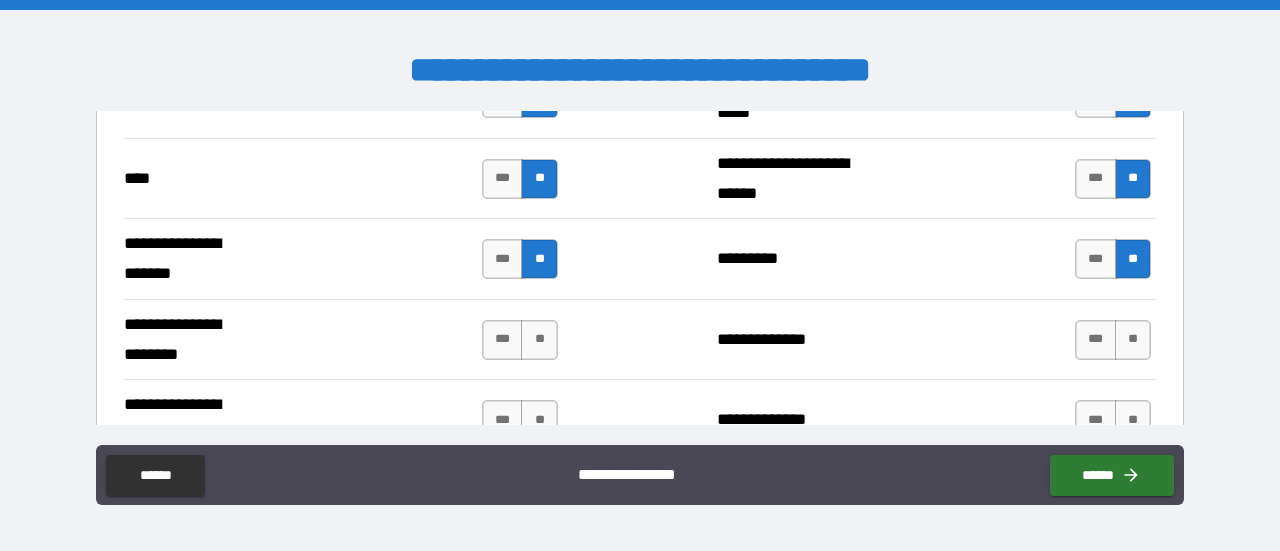 scroll, scrollTop: 3279, scrollLeft: 0, axis: vertical 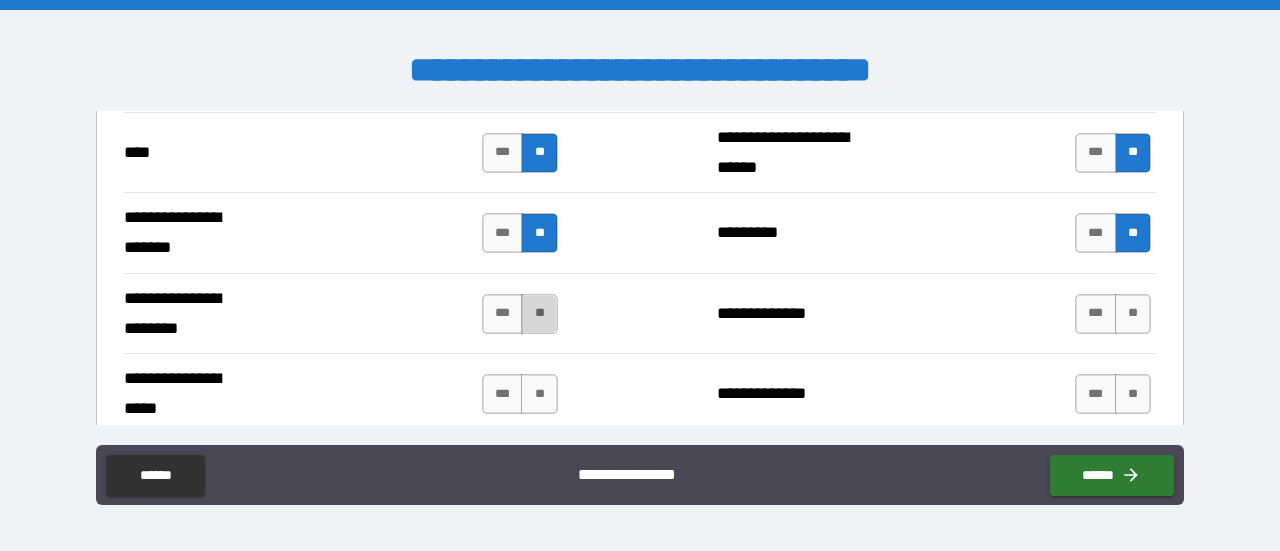 click on "**" at bounding box center [539, 314] 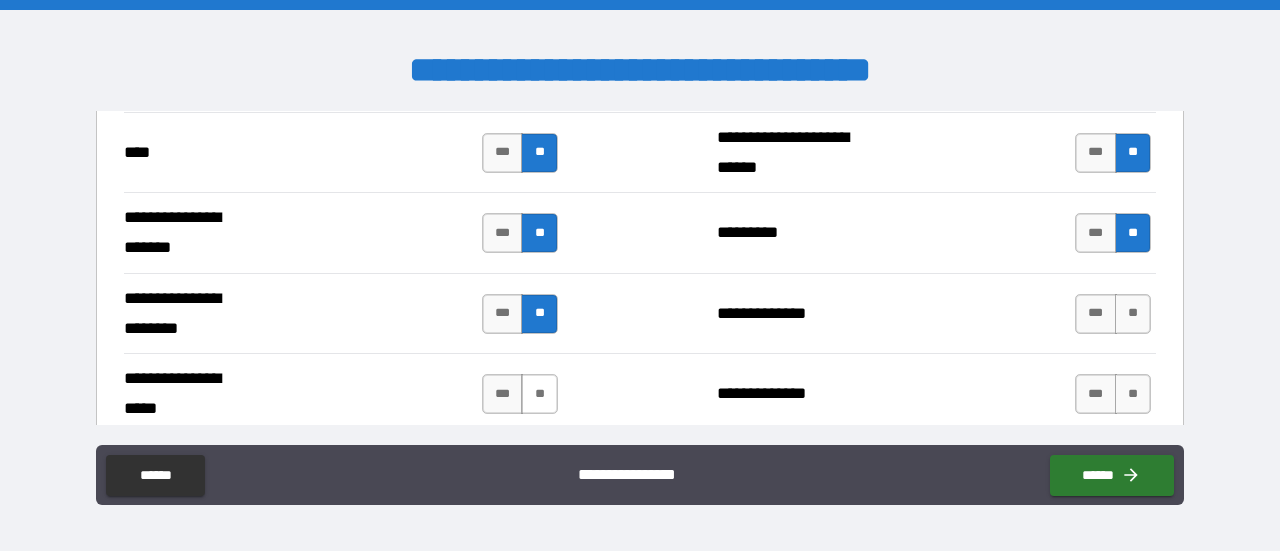 click on "**" at bounding box center (539, 394) 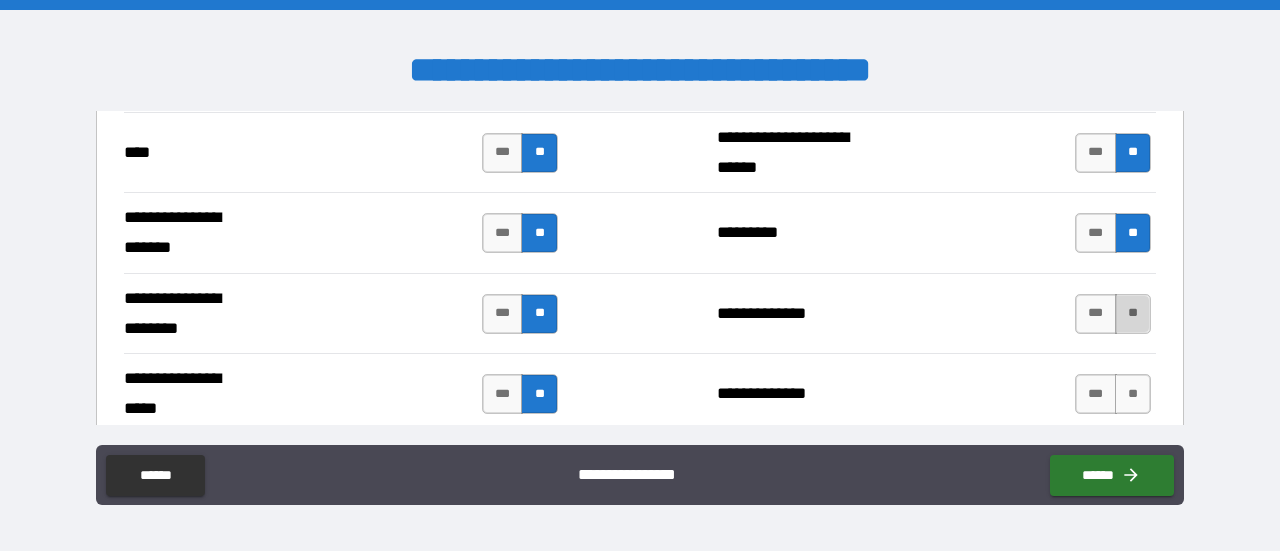 click on "**" at bounding box center [1133, 314] 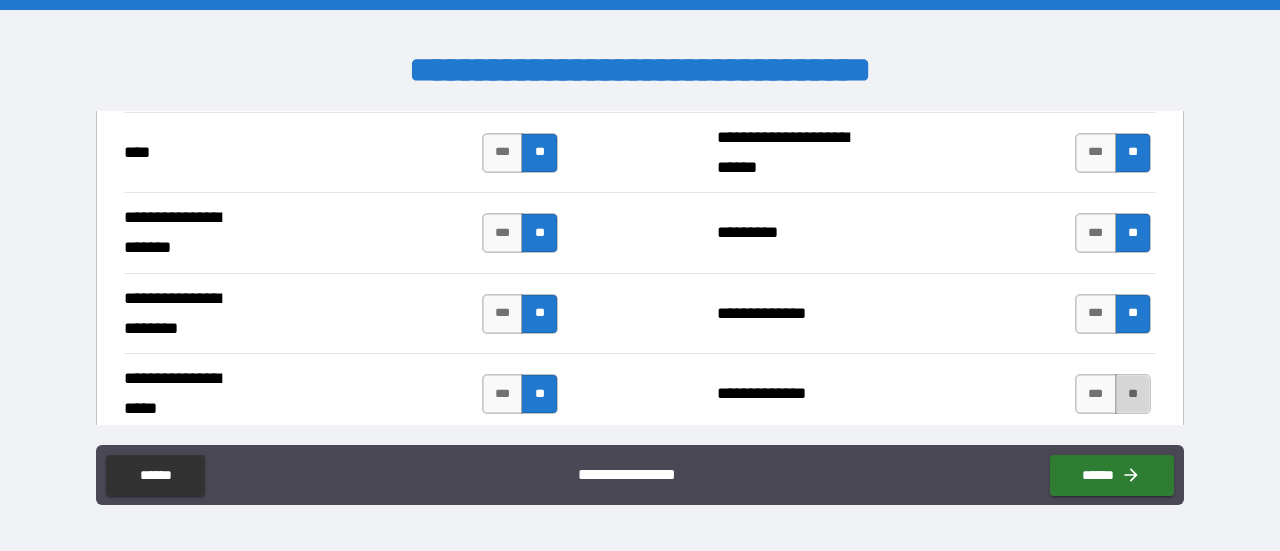 click on "**" at bounding box center [1133, 394] 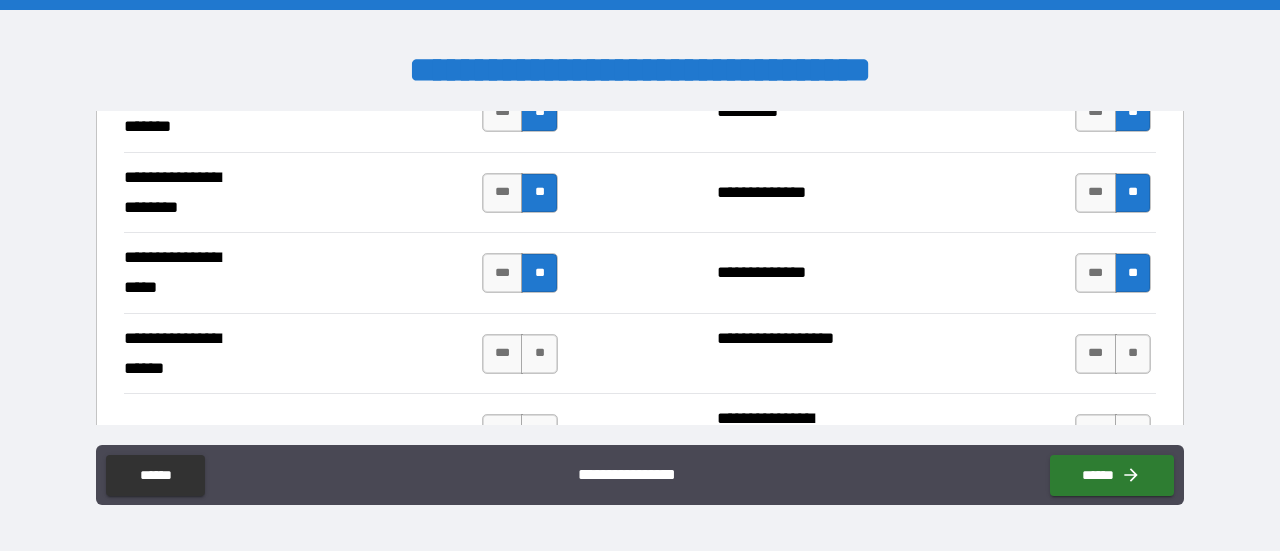scroll, scrollTop: 3401, scrollLeft: 0, axis: vertical 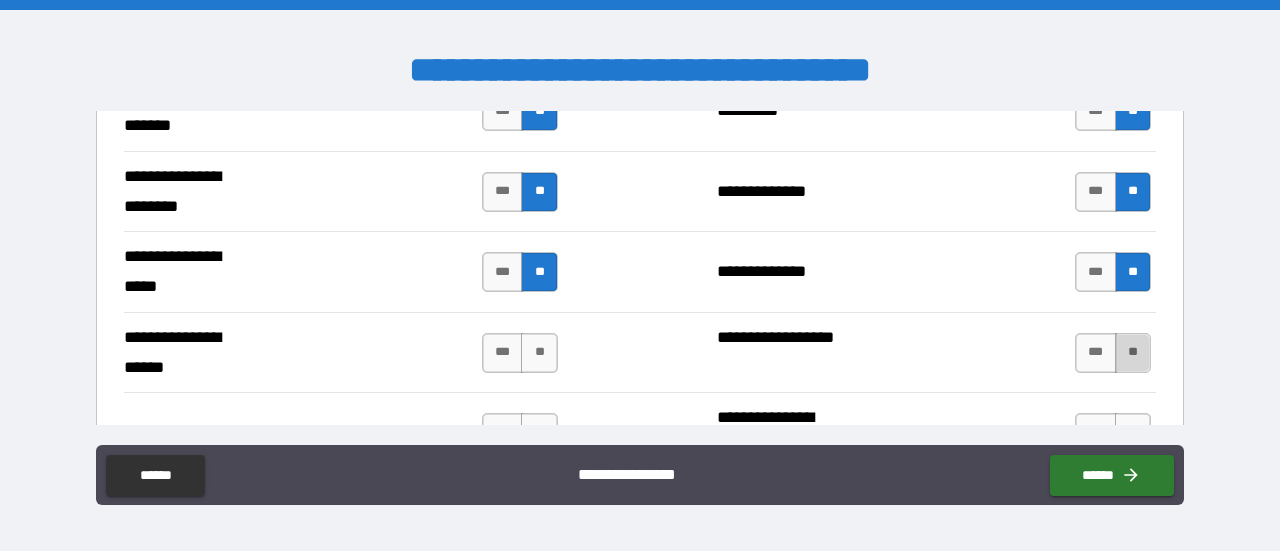 click on "**" at bounding box center (1133, 353) 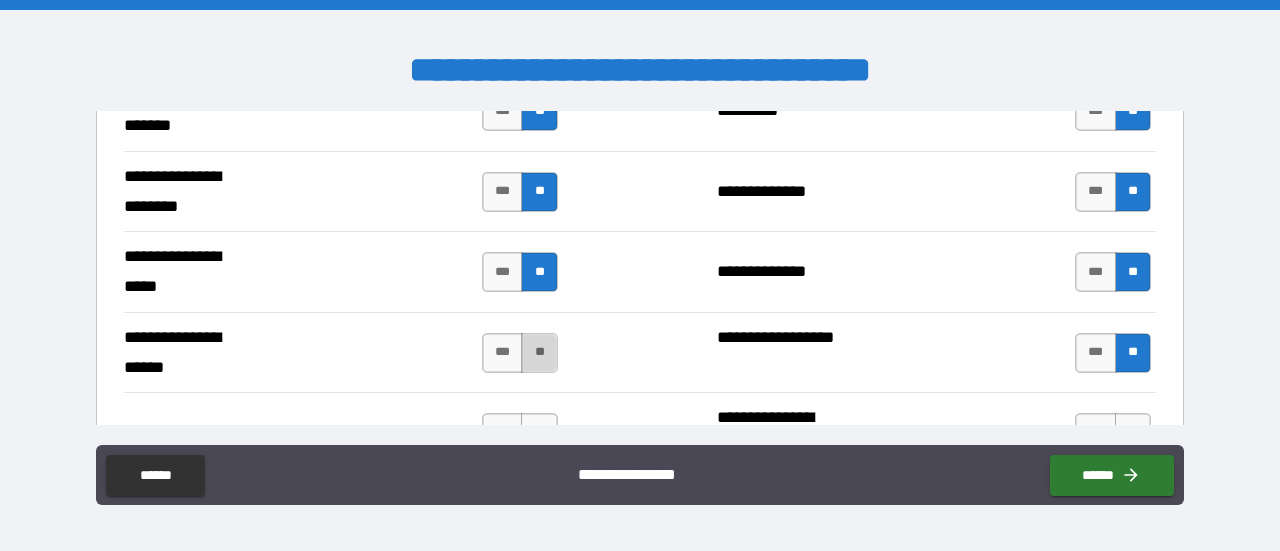 click on "**" at bounding box center (539, 353) 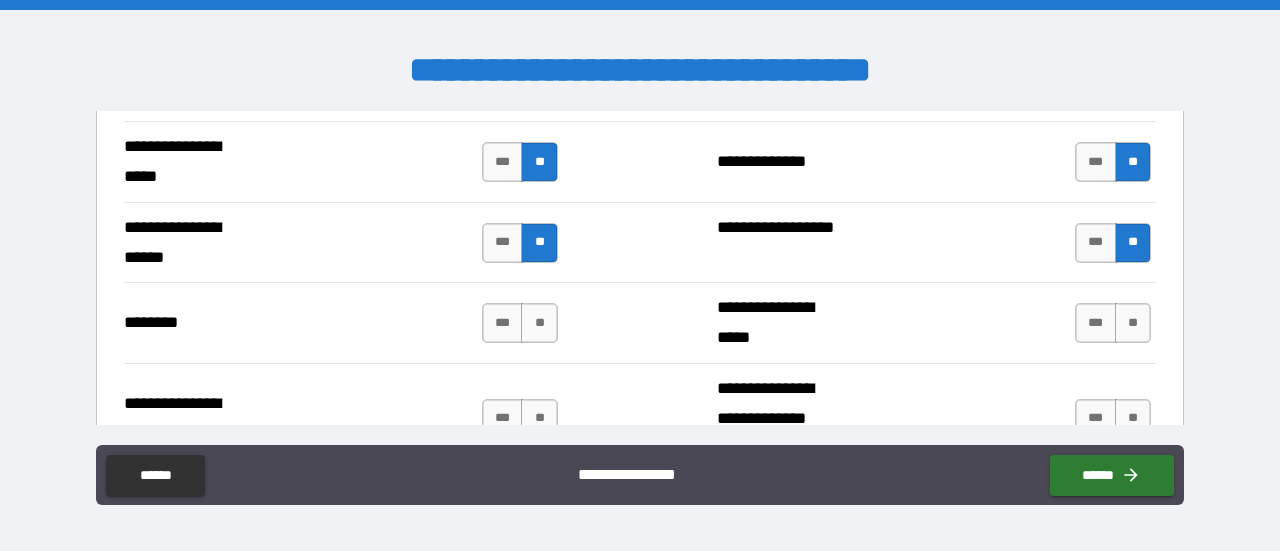 scroll, scrollTop: 3512, scrollLeft: 0, axis: vertical 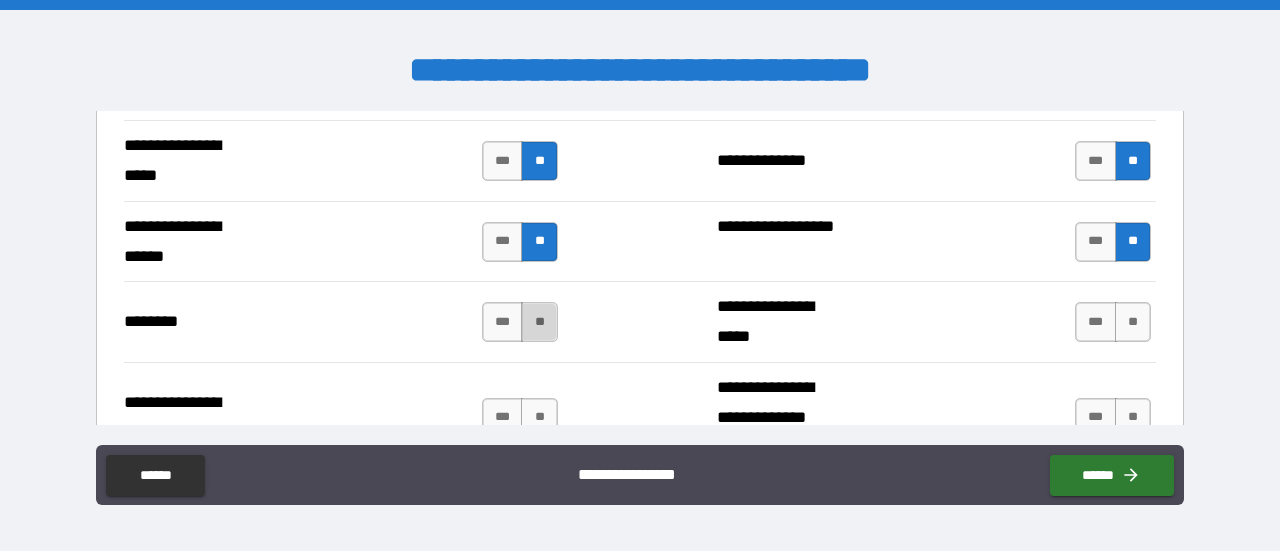 click on "**" at bounding box center [539, 322] 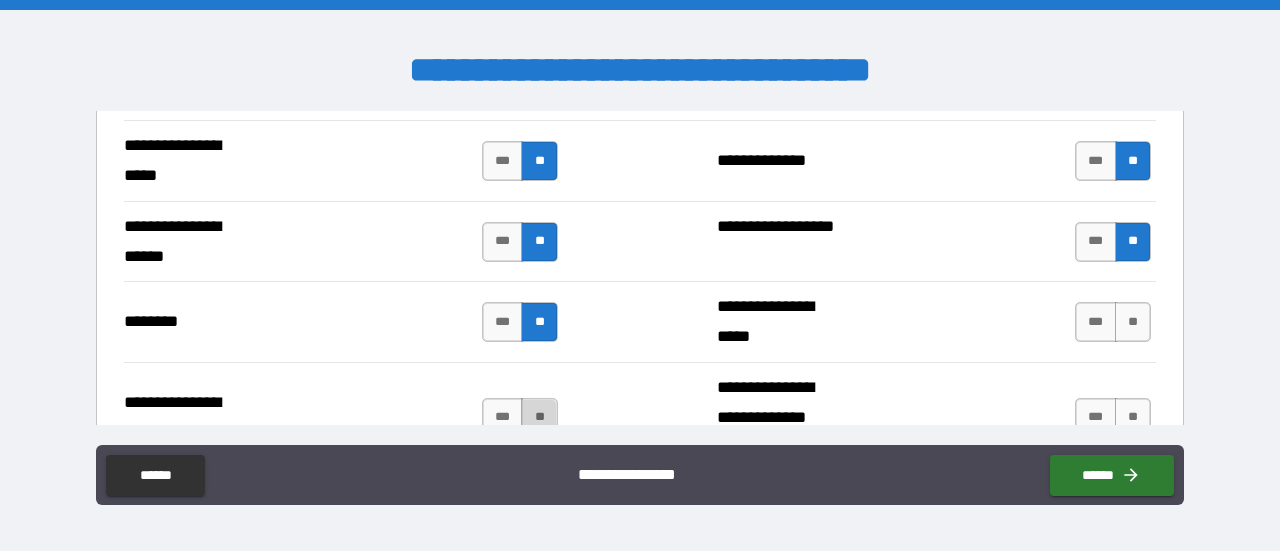 click on "**" at bounding box center [539, 418] 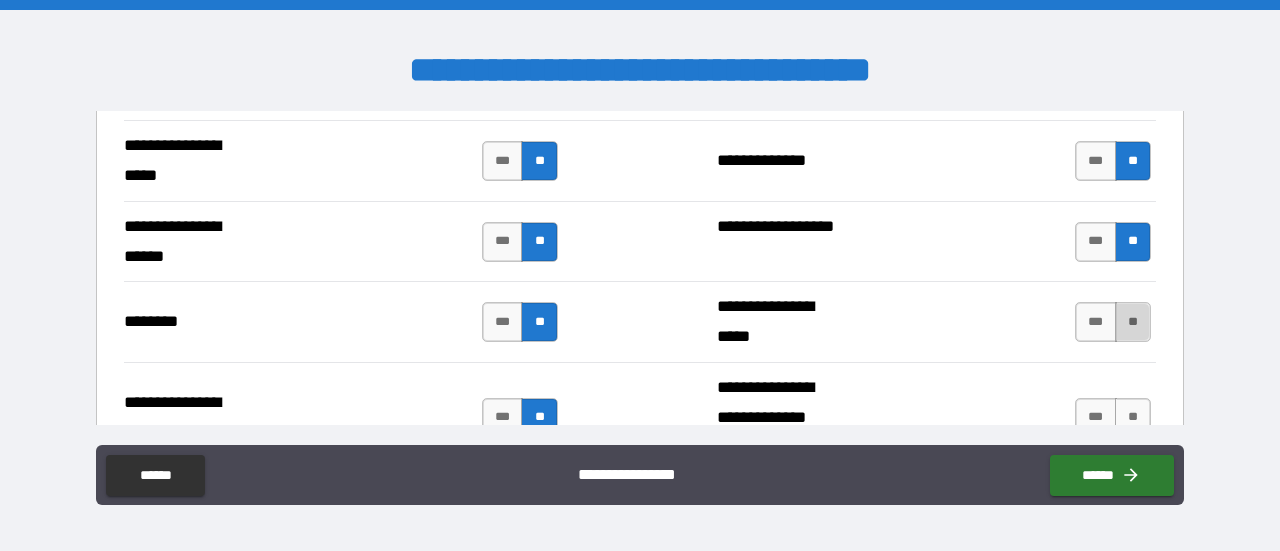 click on "**" at bounding box center (1133, 322) 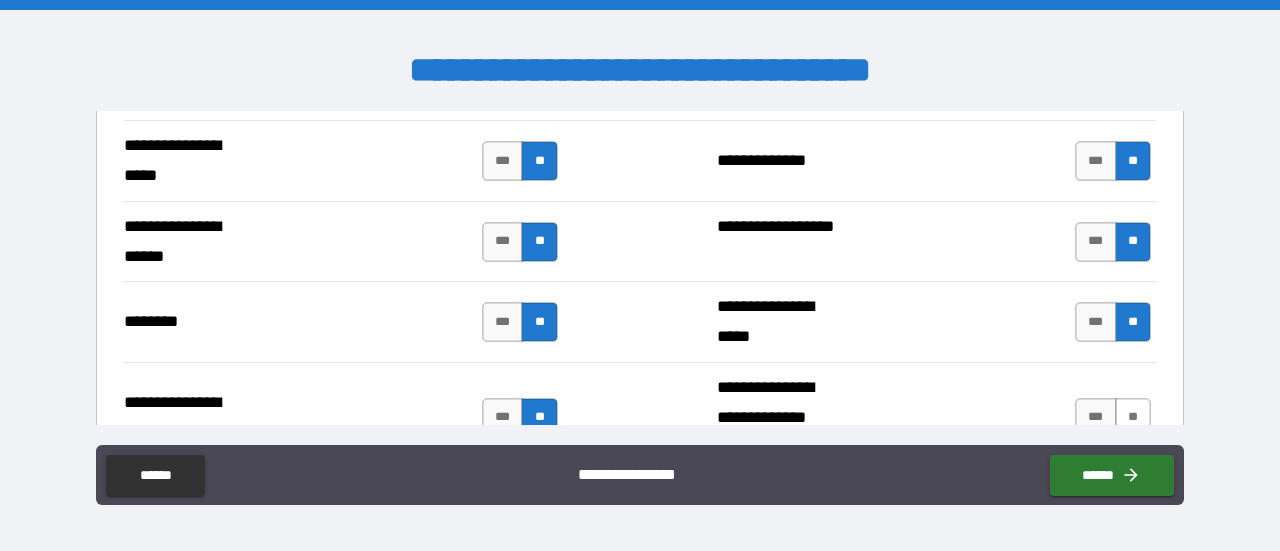click on "**" at bounding box center [1133, 418] 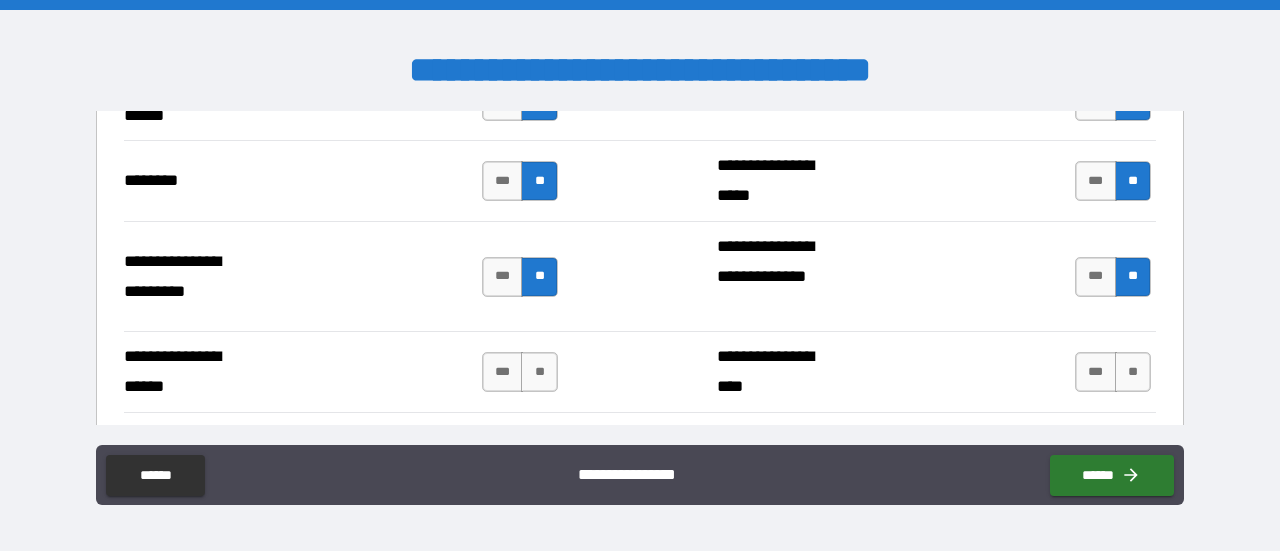 scroll, scrollTop: 3654, scrollLeft: 0, axis: vertical 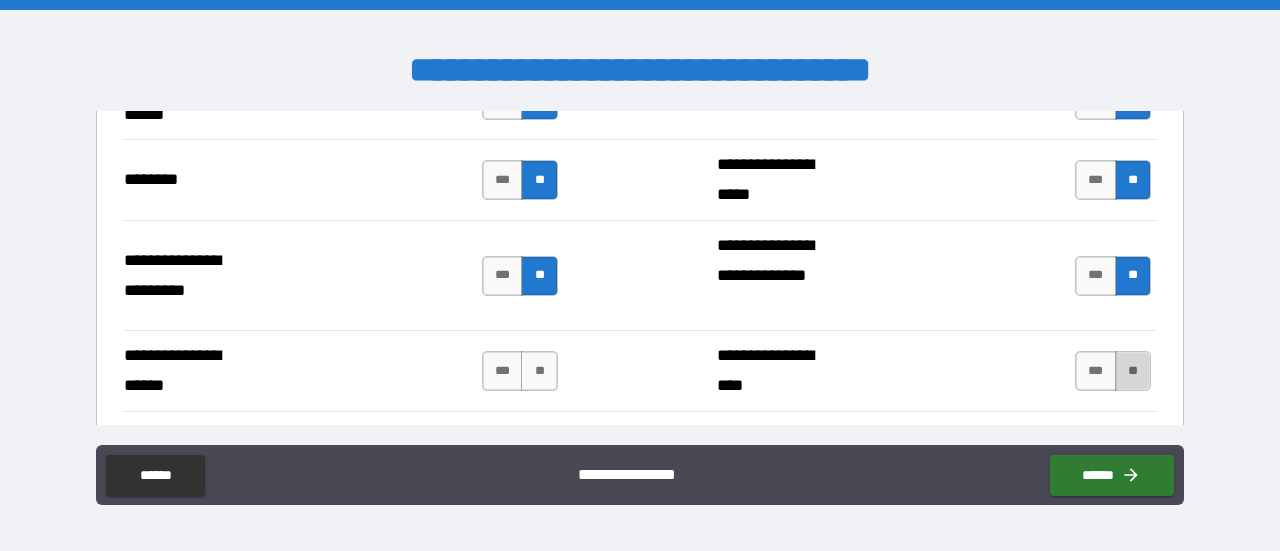 click on "**" at bounding box center [1133, 371] 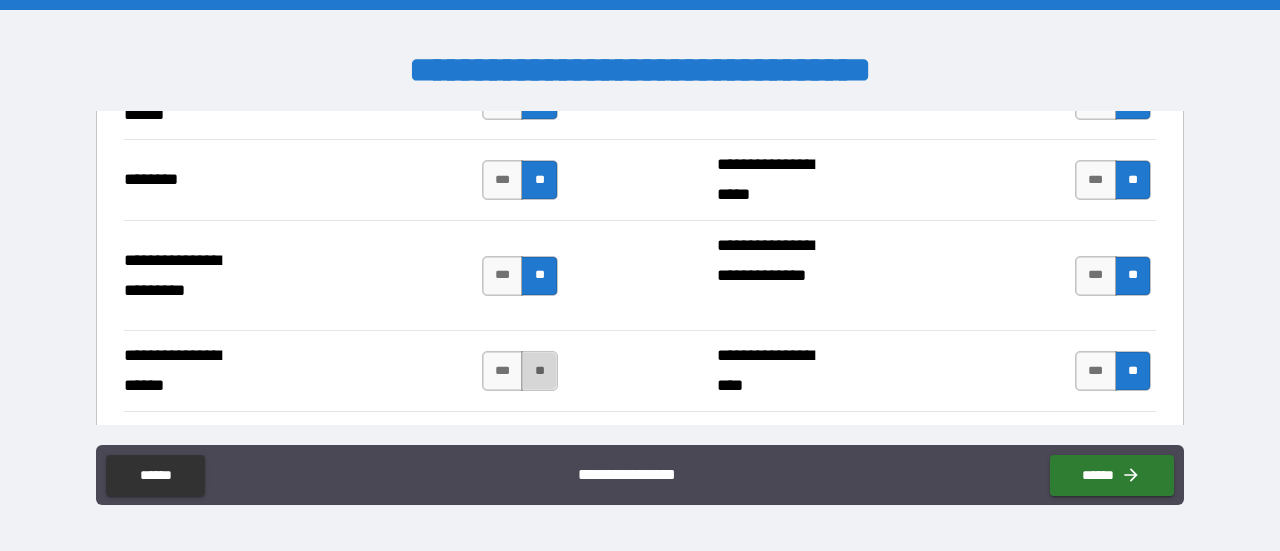 click on "**" at bounding box center [539, 371] 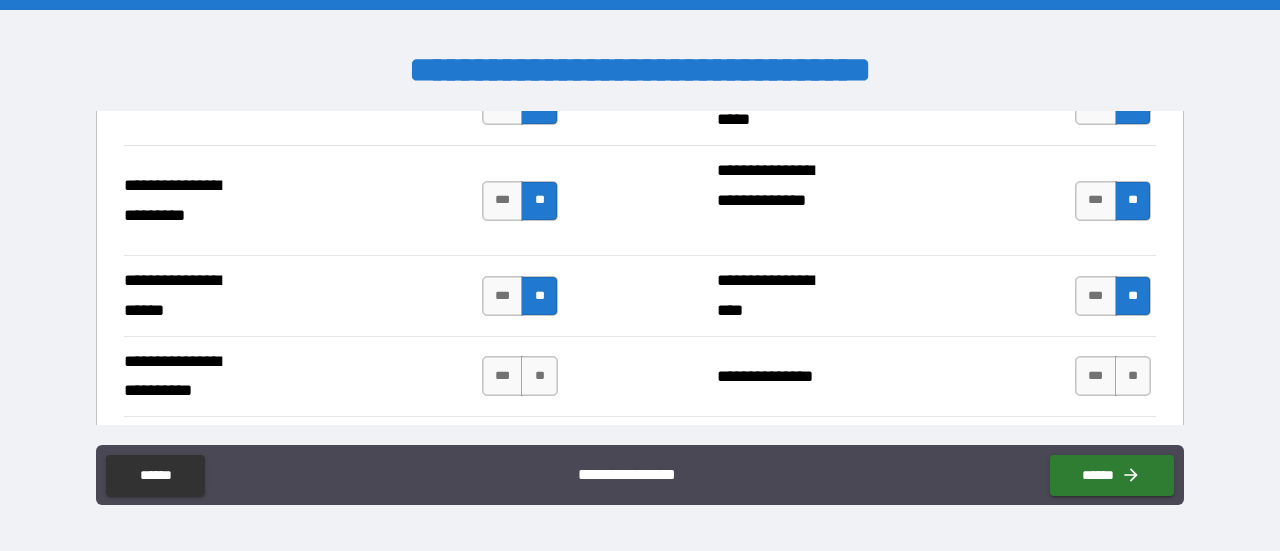 scroll, scrollTop: 3730, scrollLeft: 0, axis: vertical 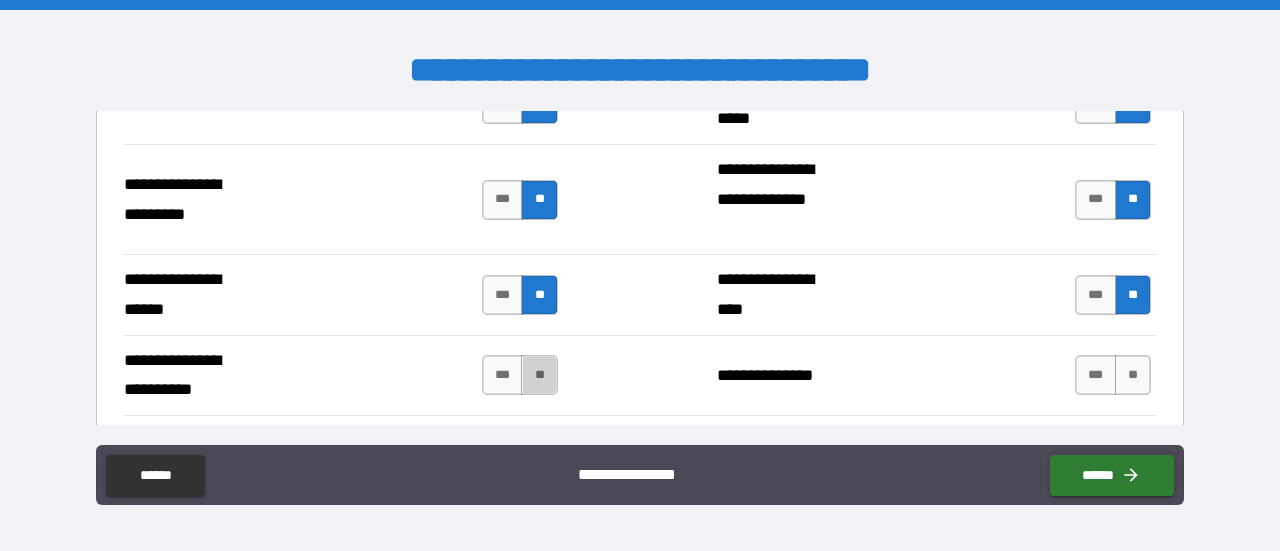 click on "**" at bounding box center (539, 375) 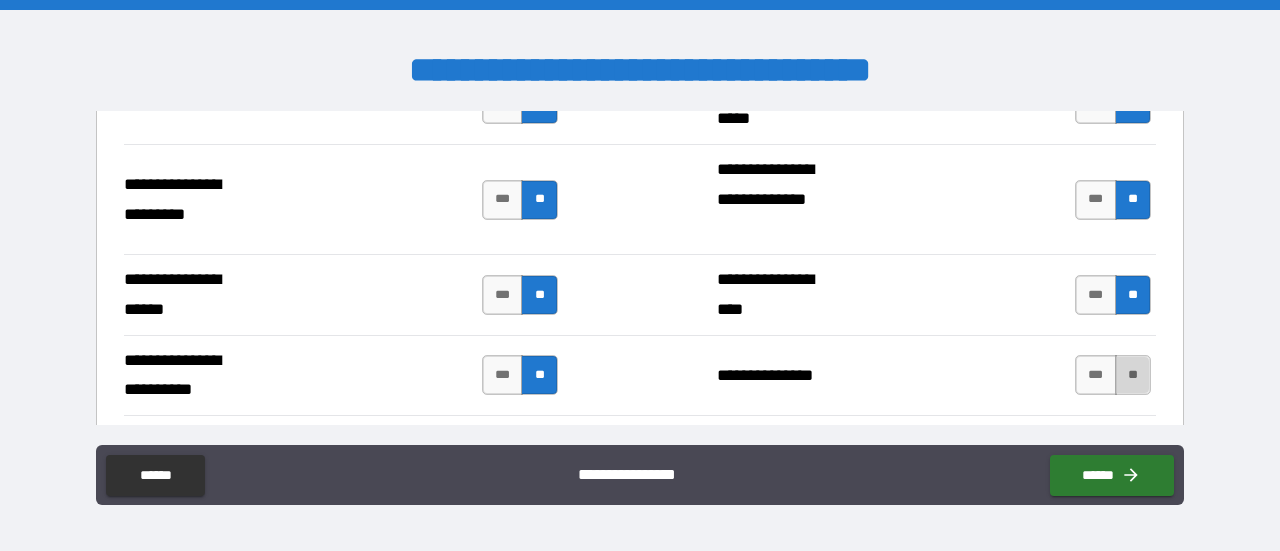 click on "**" at bounding box center (1133, 375) 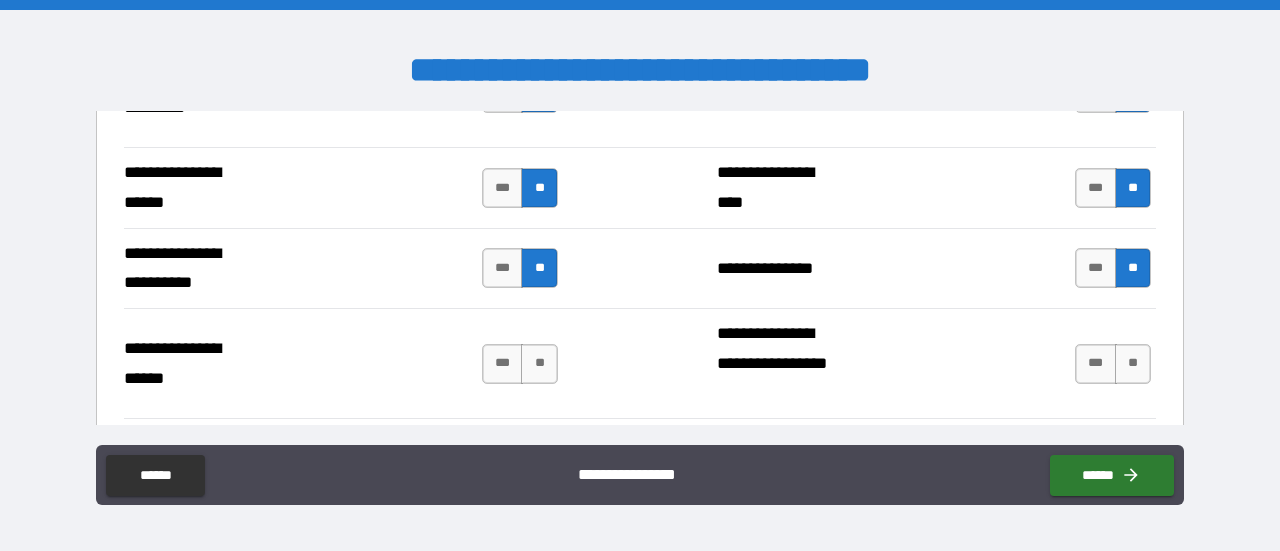 scroll, scrollTop: 3838, scrollLeft: 0, axis: vertical 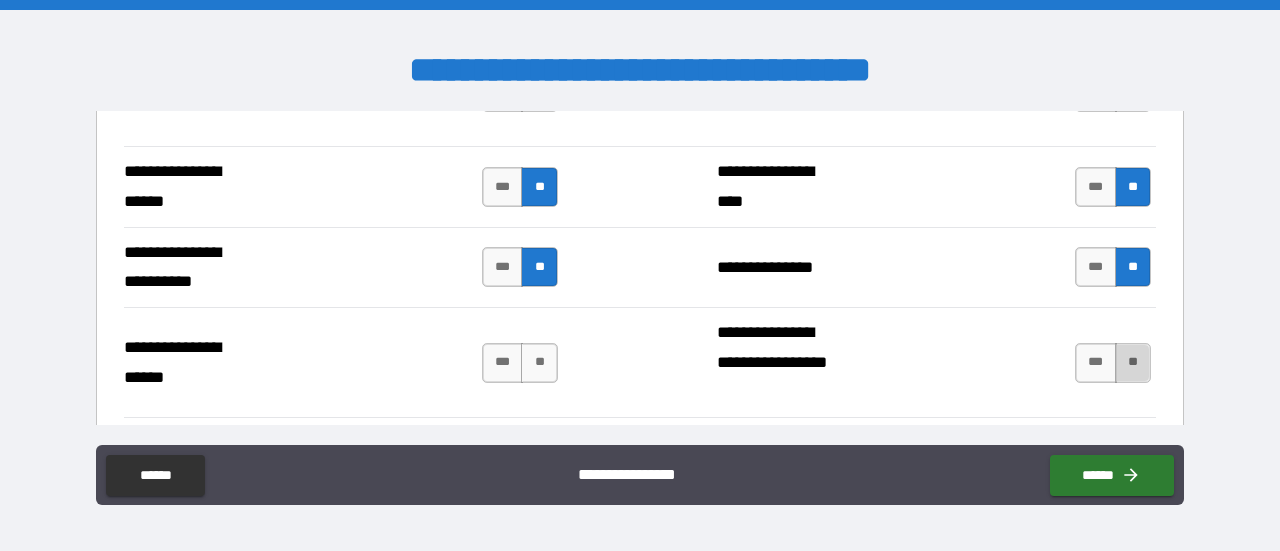 click on "**" at bounding box center (1133, 363) 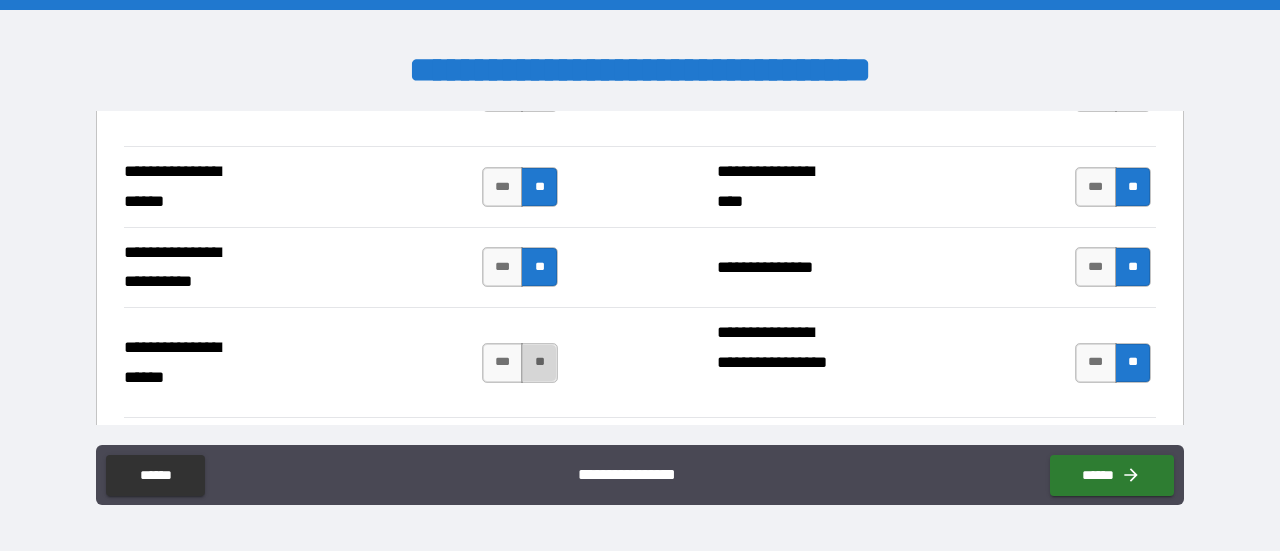 click on "**" at bounding box center (539, 363) 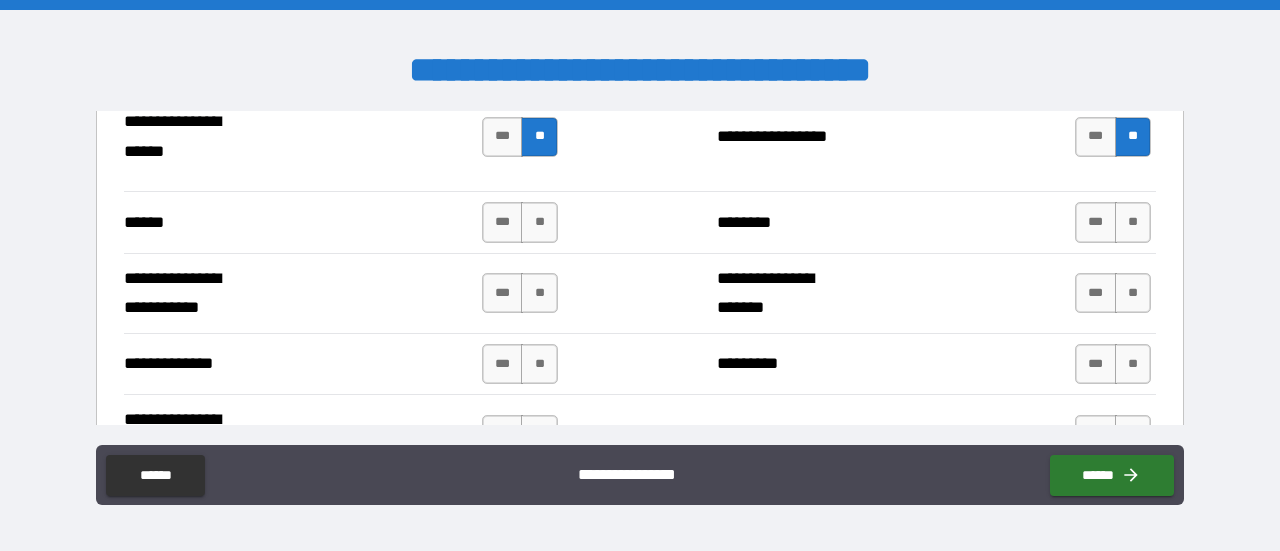 scroll, scrollTop: 4065, scrollLeft: 0, axis: vertical 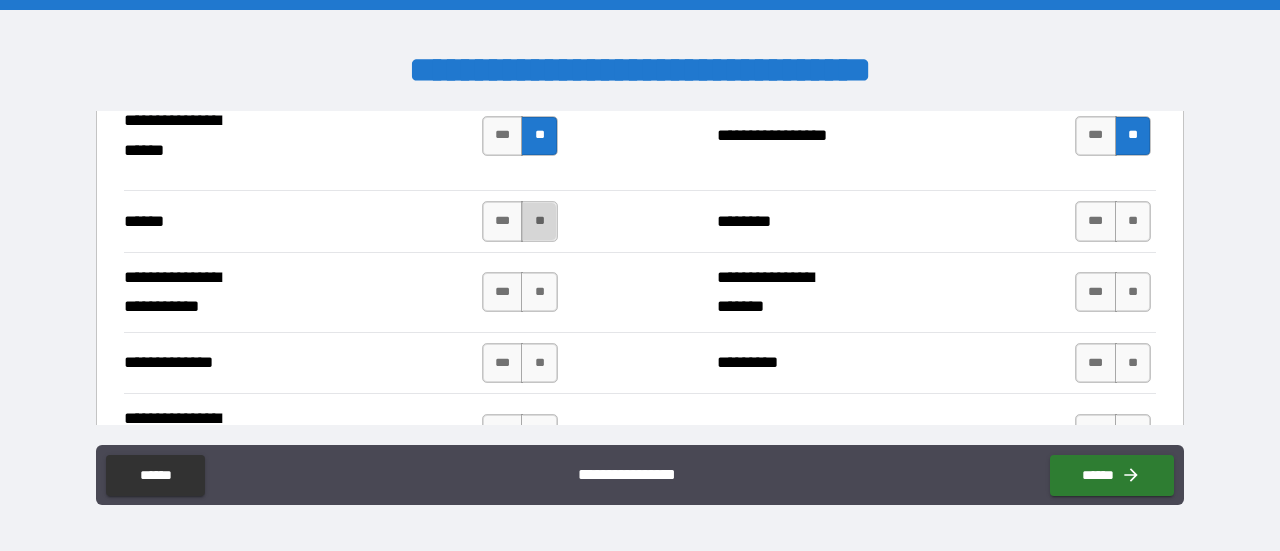 click on "**" at bounding box center (539, 221) 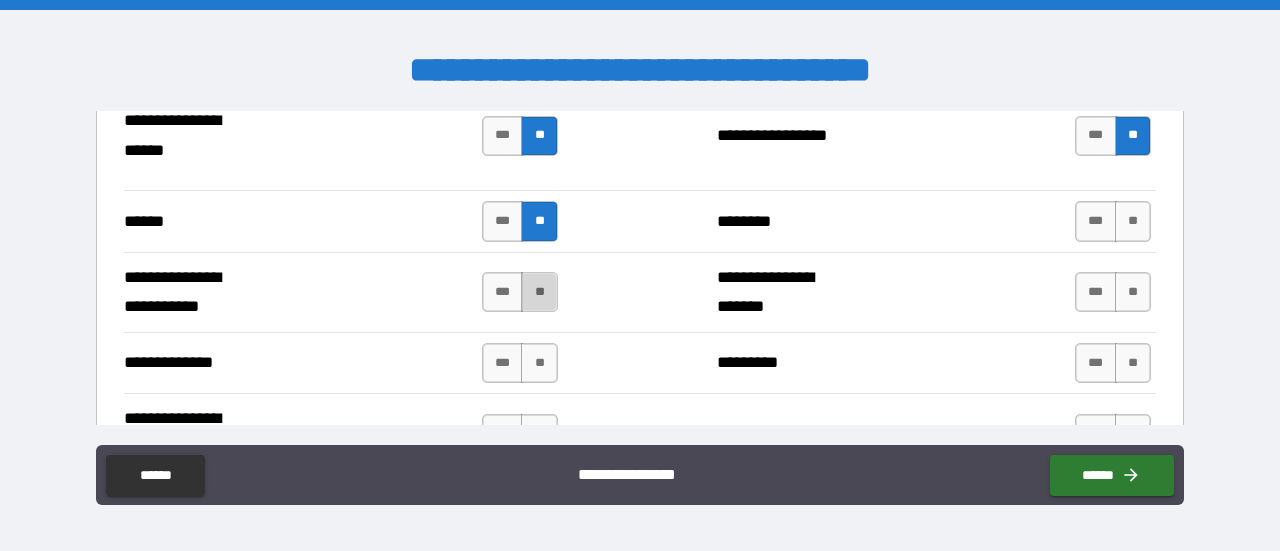 click on "**" at bounding box center (539, 292) 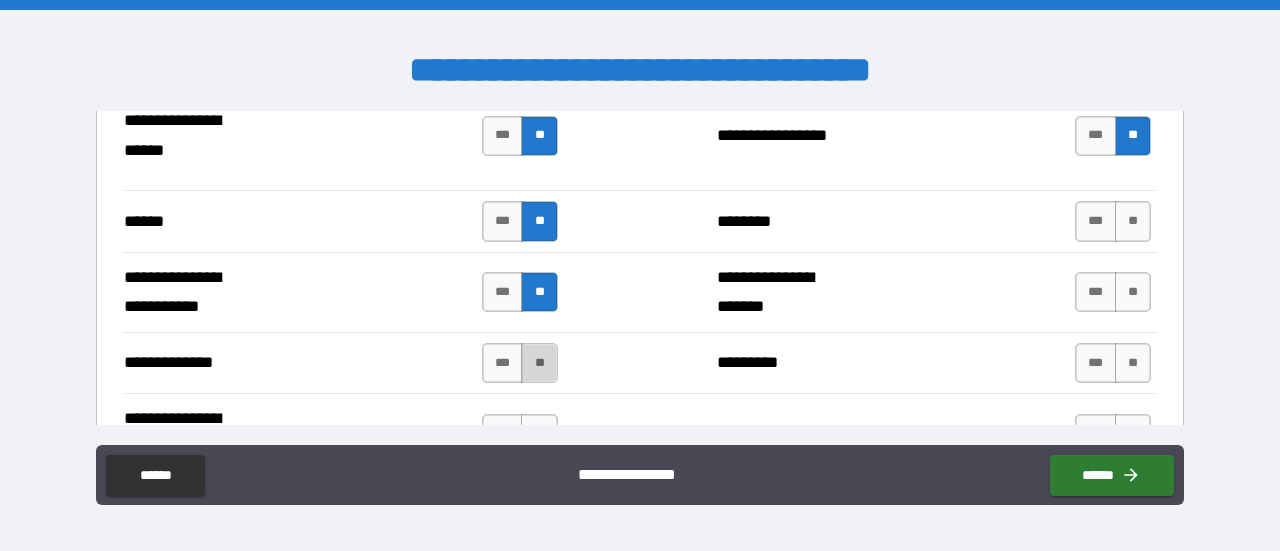 click on "**" at bounding box center (539, 363) 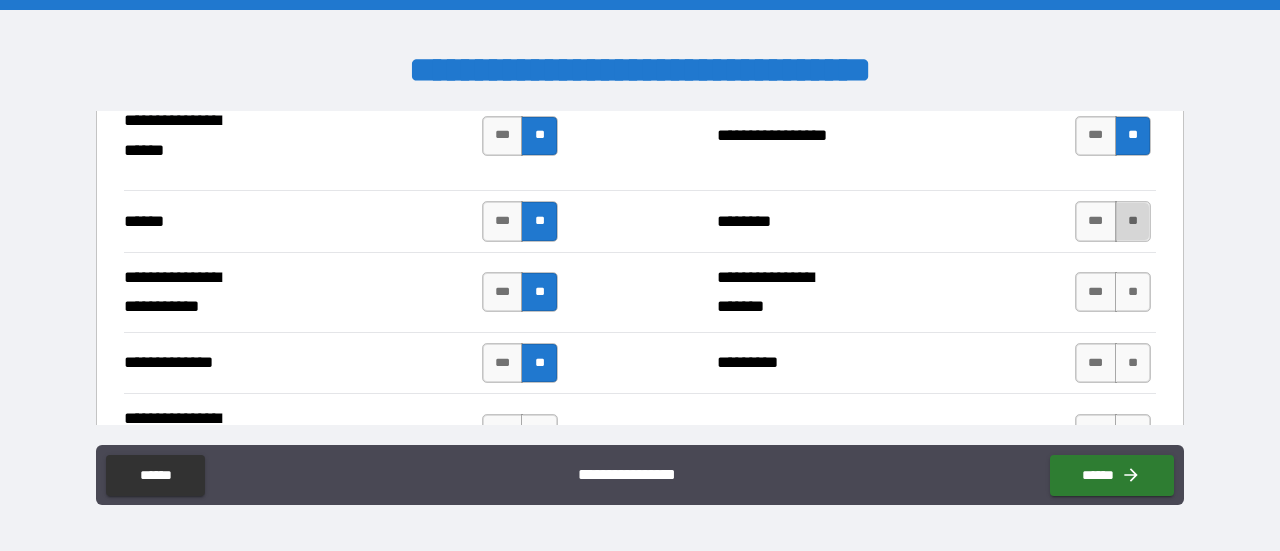 click on "**" at bounding box center [1133, 221] 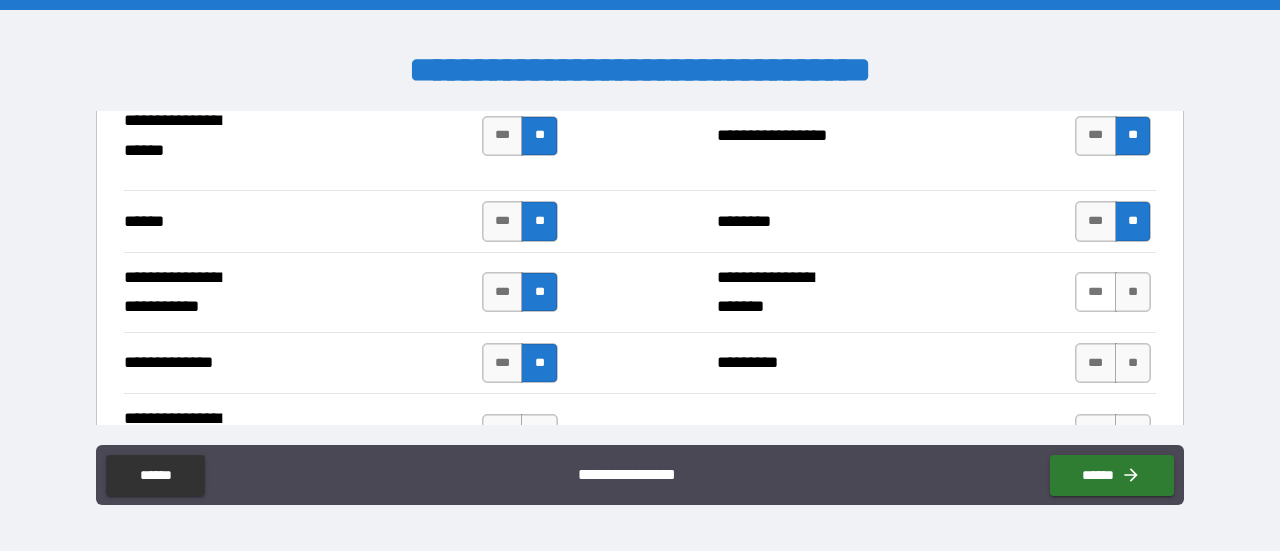 click on "***" at bounding box center [1096, 292] 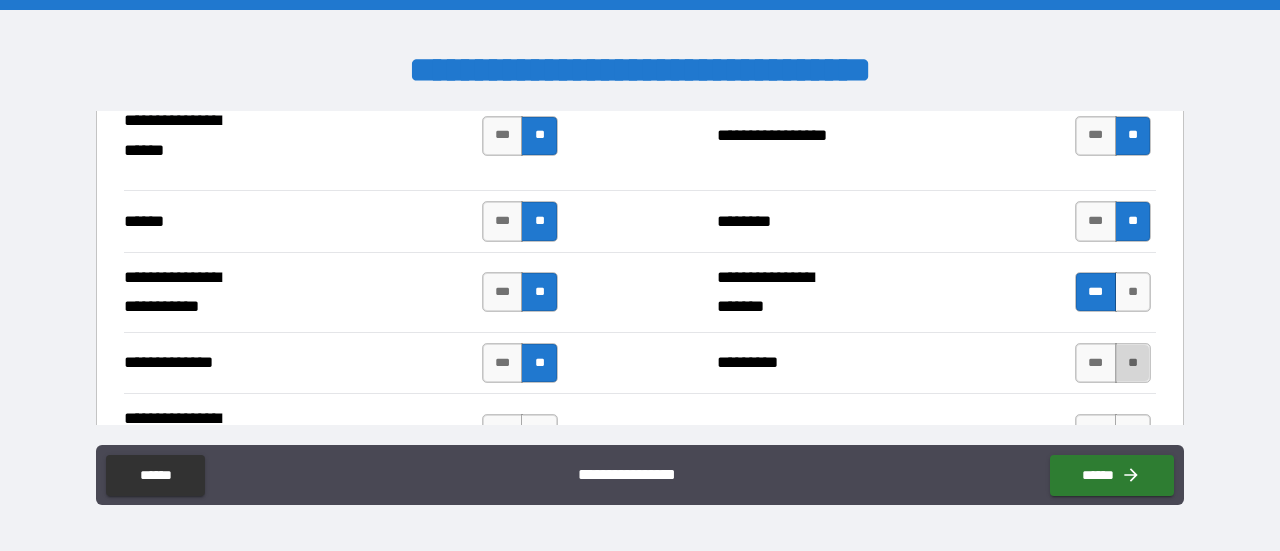 click on "**" at bounding box center (1133, 363) 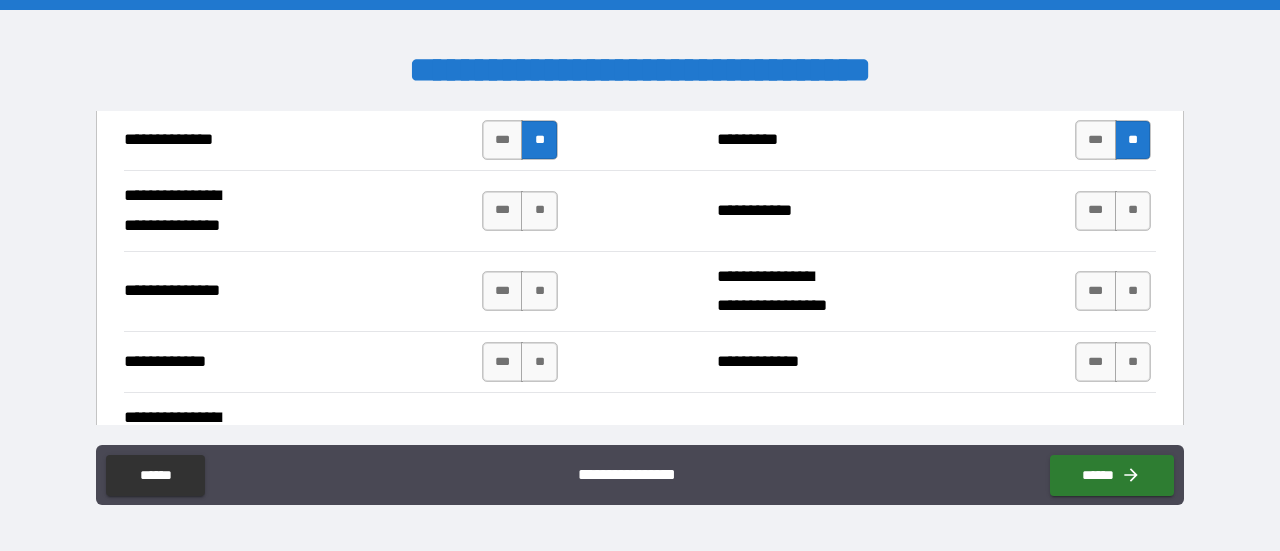 scroll, scrollTop: 4290, scrollLeft: 0, axis: vertical 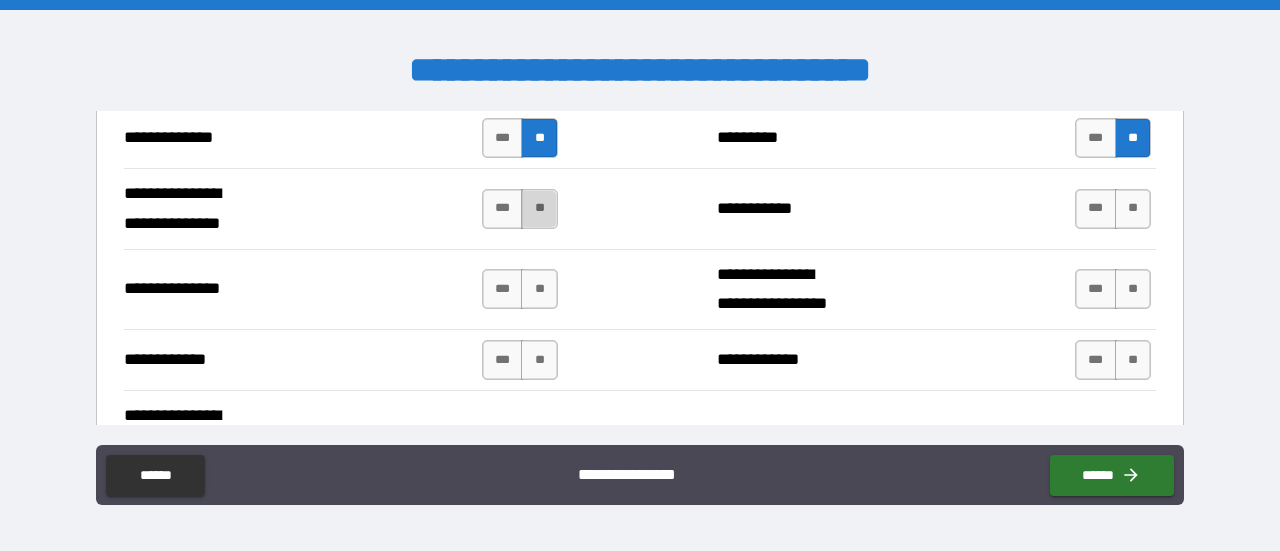 click on "**" at bounding box center (539, 209) 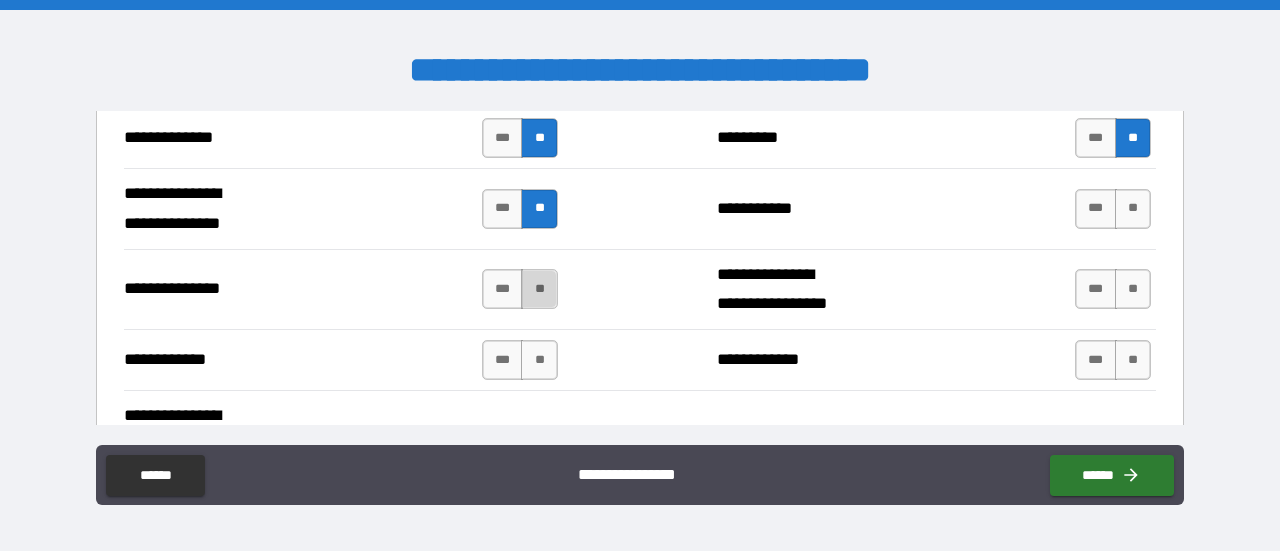 click on "**" at bounding box center (539, 289) 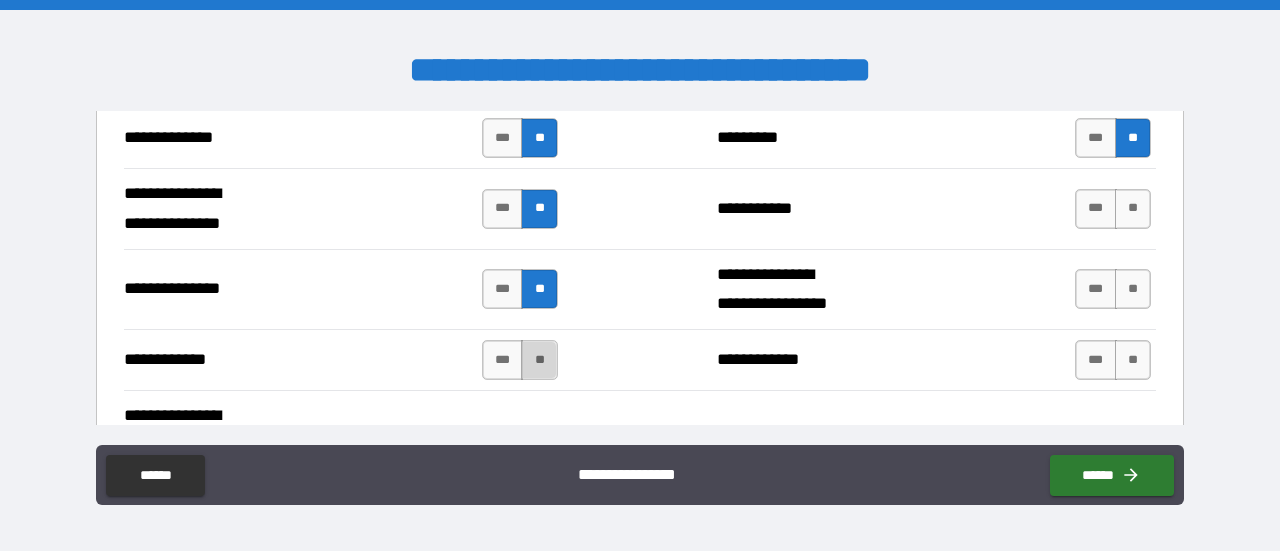 click on "**" at bounding box center [539, 360] 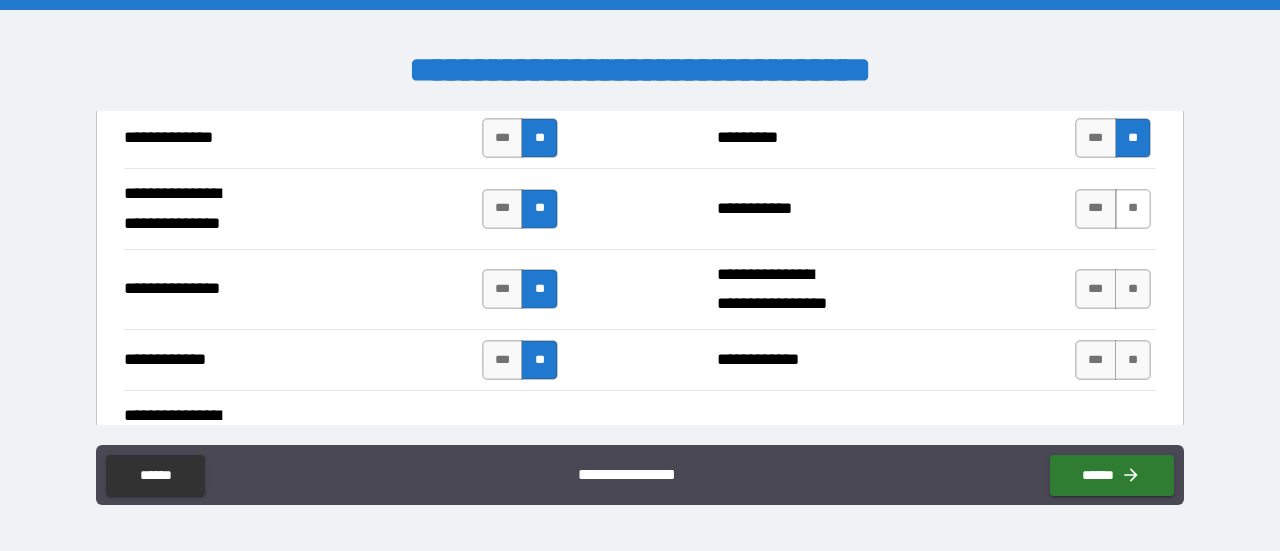 click on "**" at bounding box center (1133, 209) 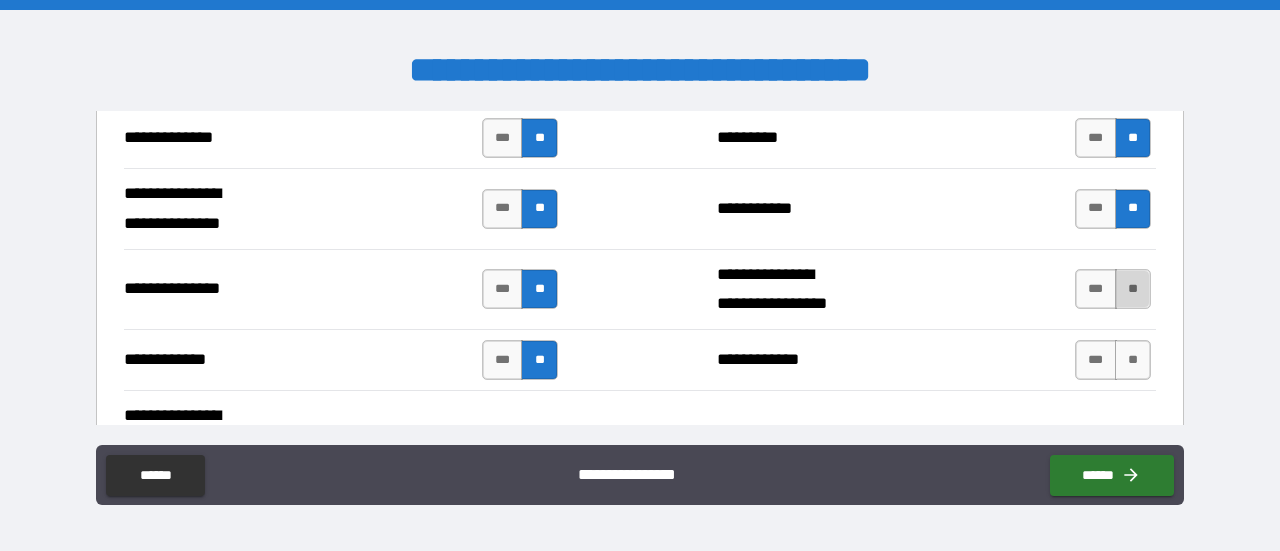 click on "**" at bounding box center (1133, 289) 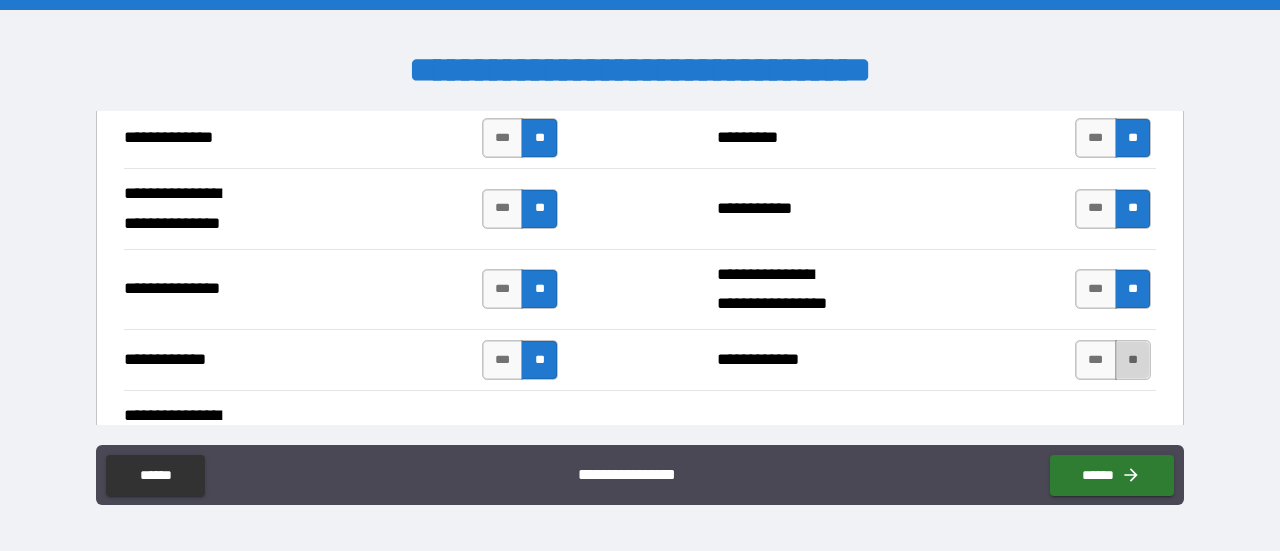 click on "**" at bounding box center (1133, 360) 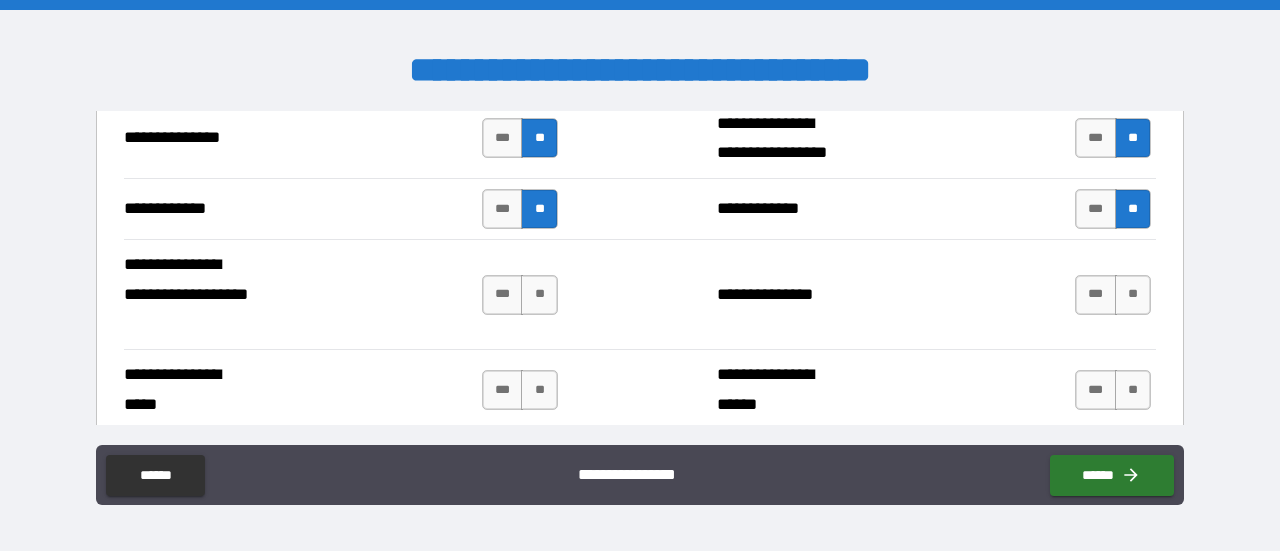 scroll, scrollTop: 4442, scrollLeft: 0, axis: vertical 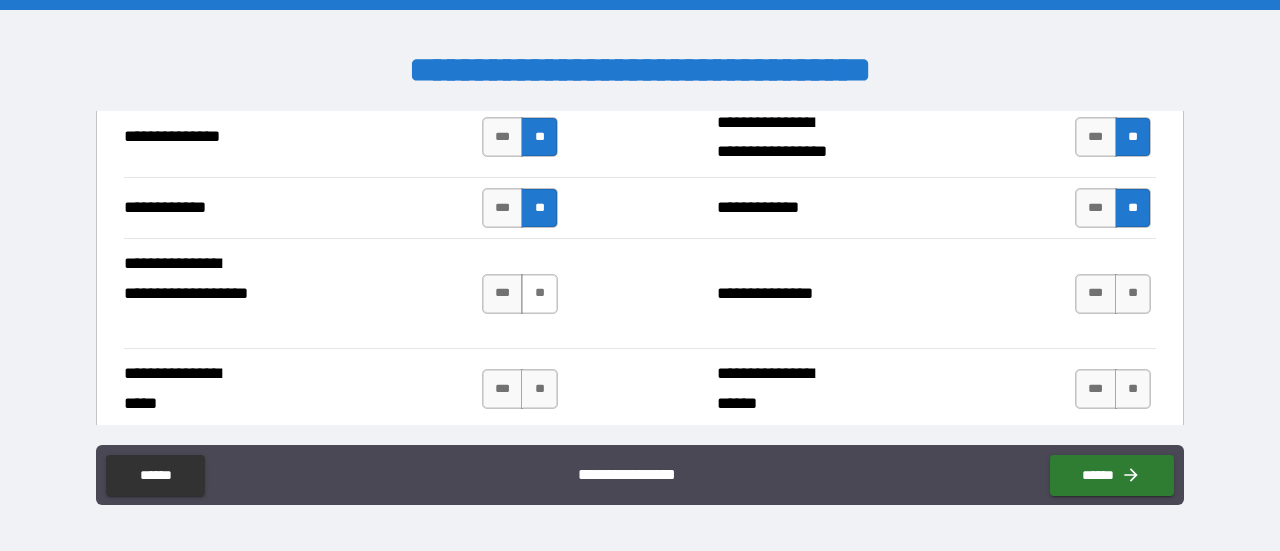 click on "**" at bounding box center (539, 294) 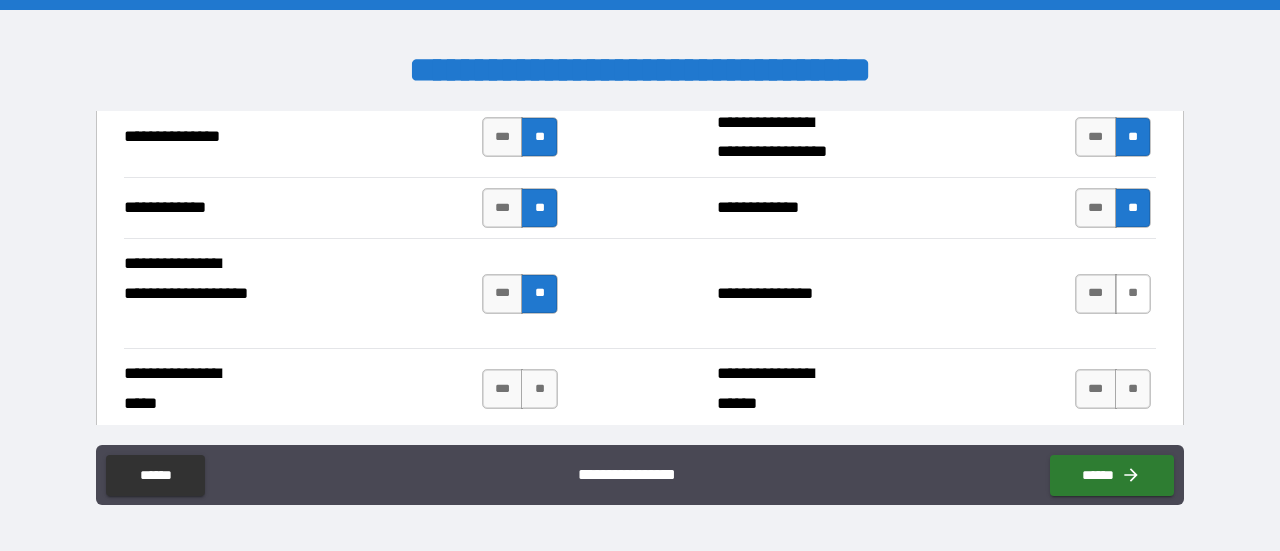 drag, startPoint x: 538, startPoint y: 377, endPoint x: 1118, endPoint y: 275, distance: 588.9007 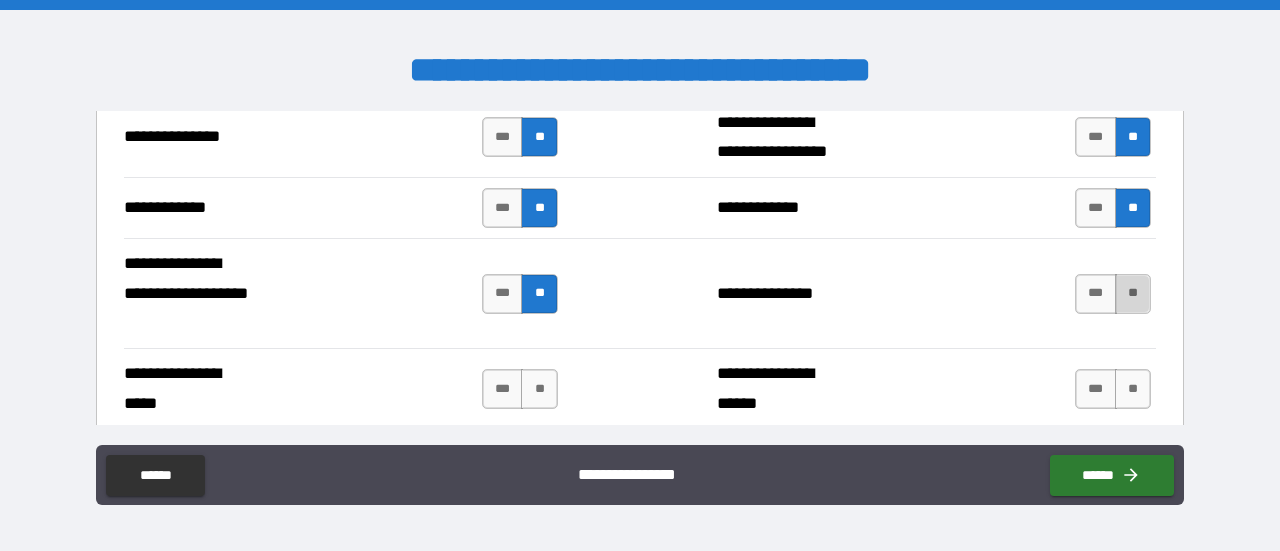 click on "**" at bounding box center (1133, 294) 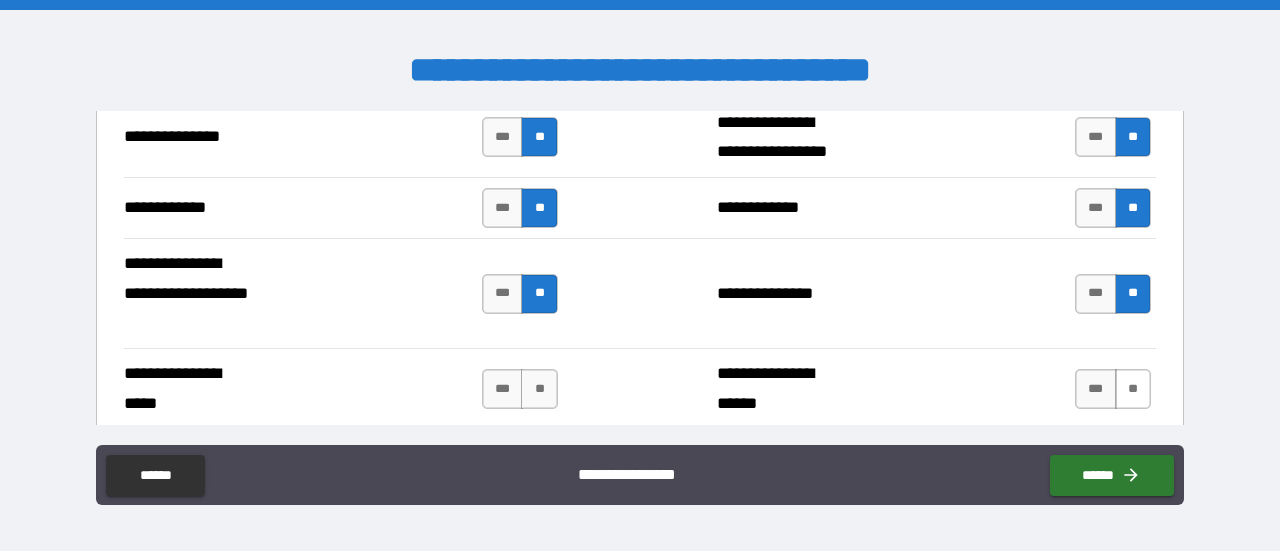 click on "**" at bounding box center (1133, 389) 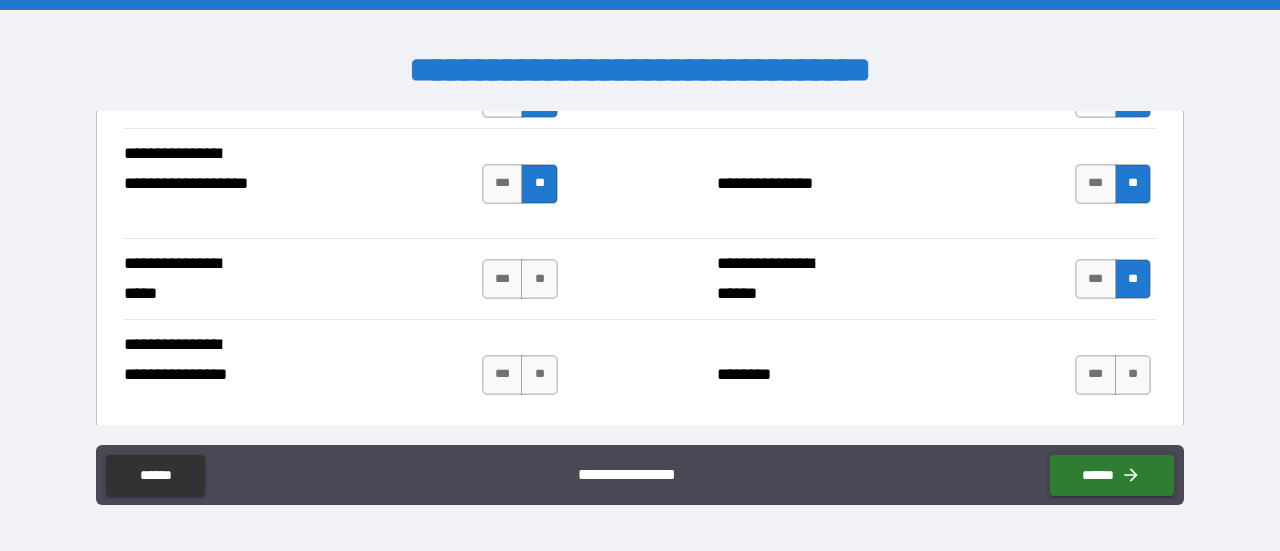 scroll, scrollTop: 4553, scrollLeft: 0, axis: vertical 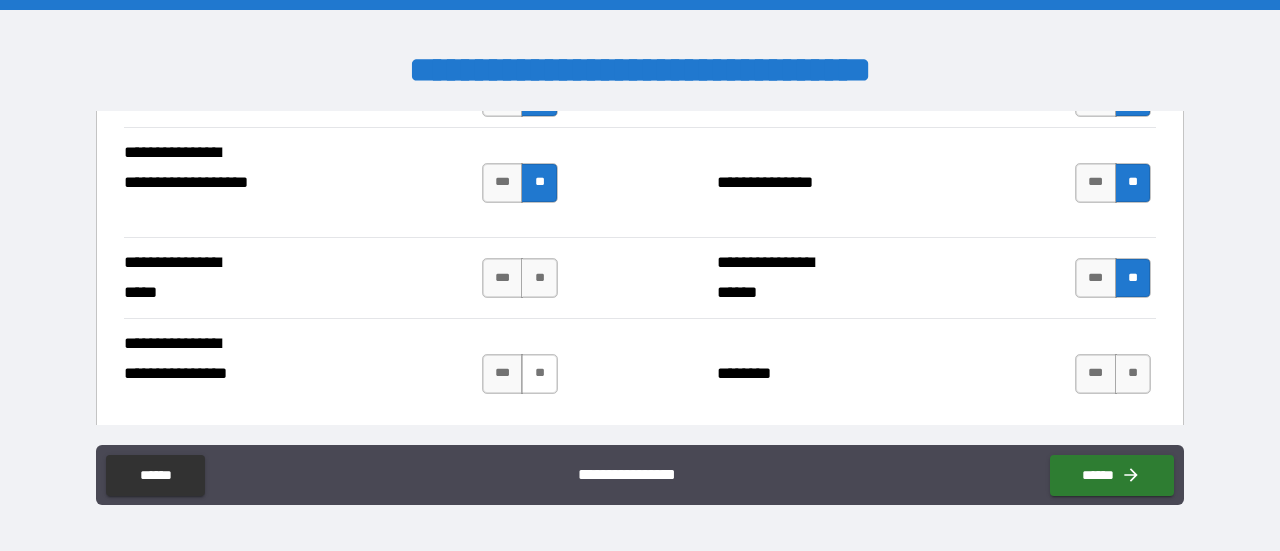 click on "**" at bounding box center [539, 374] 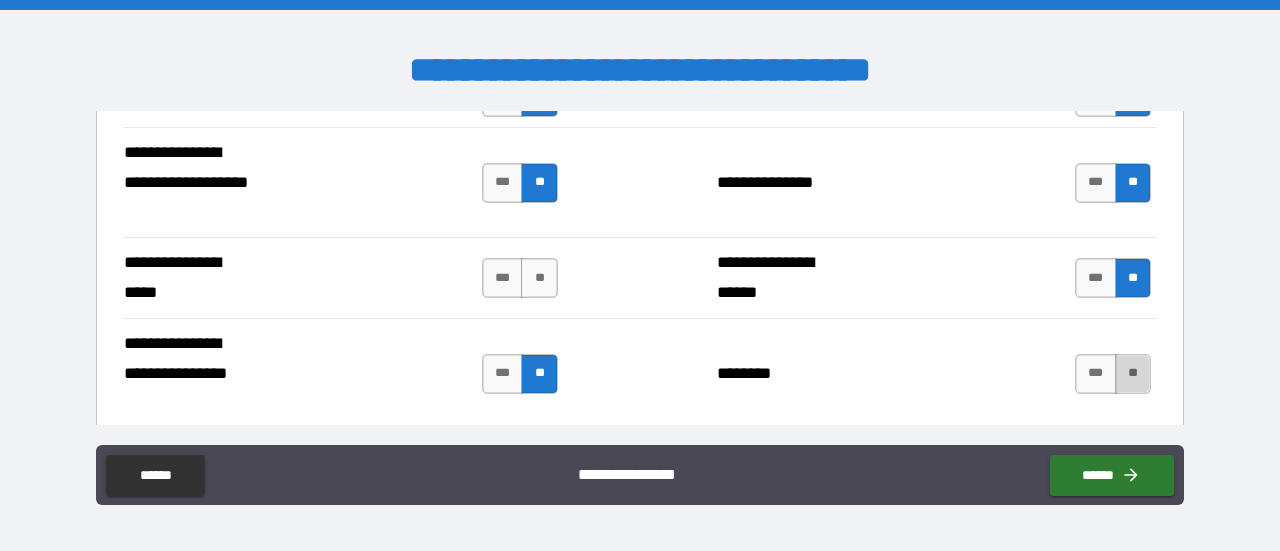 click on "**" at bounding box center [1133, 374] 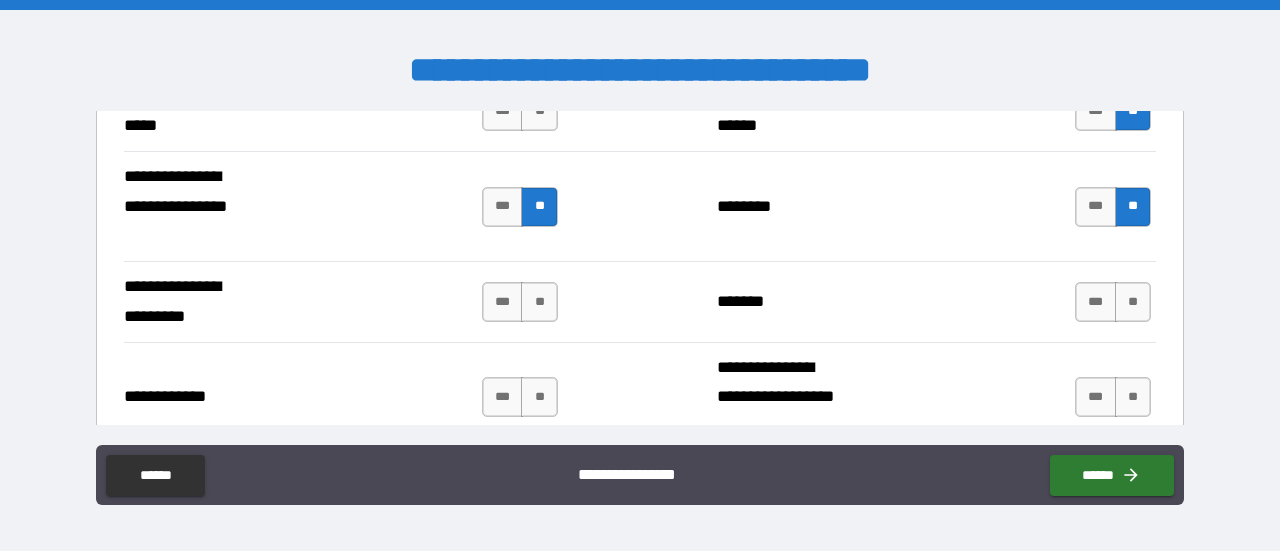 scroll, scrollTop: 4729, scrollLeft: 0, axis: vertical 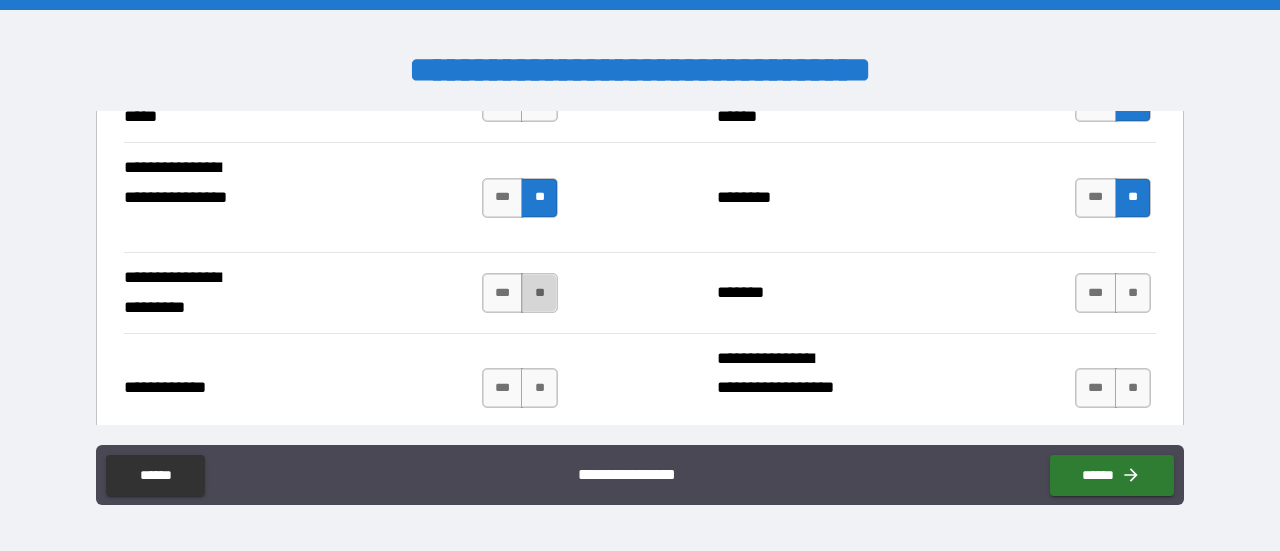click on "**" at bounding box center [539, 293] 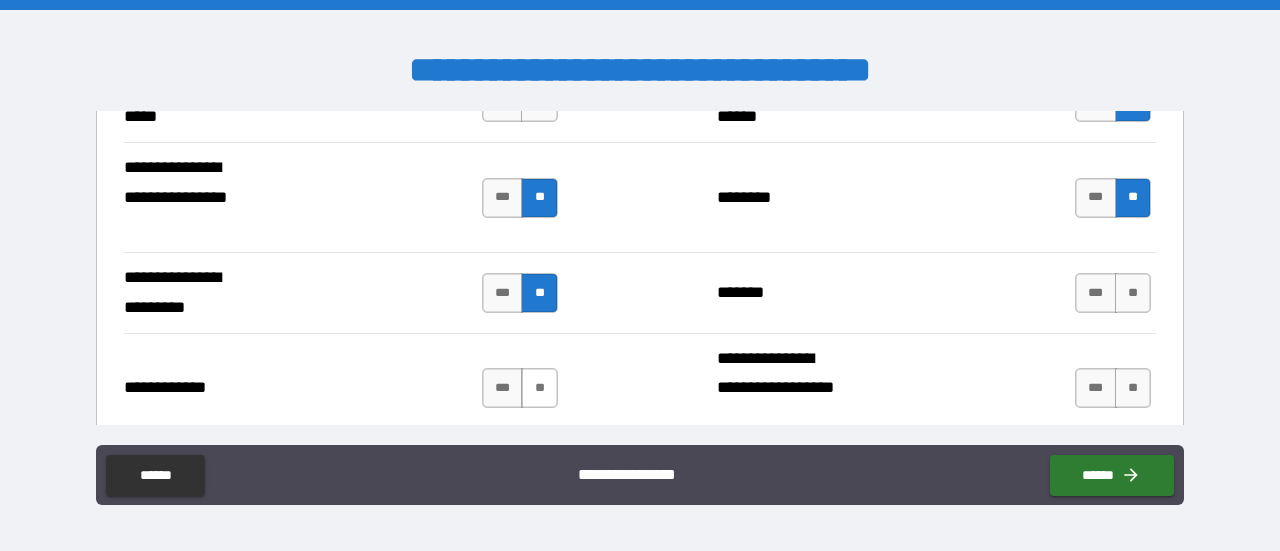click on "**" at bounding box center [539, 388] 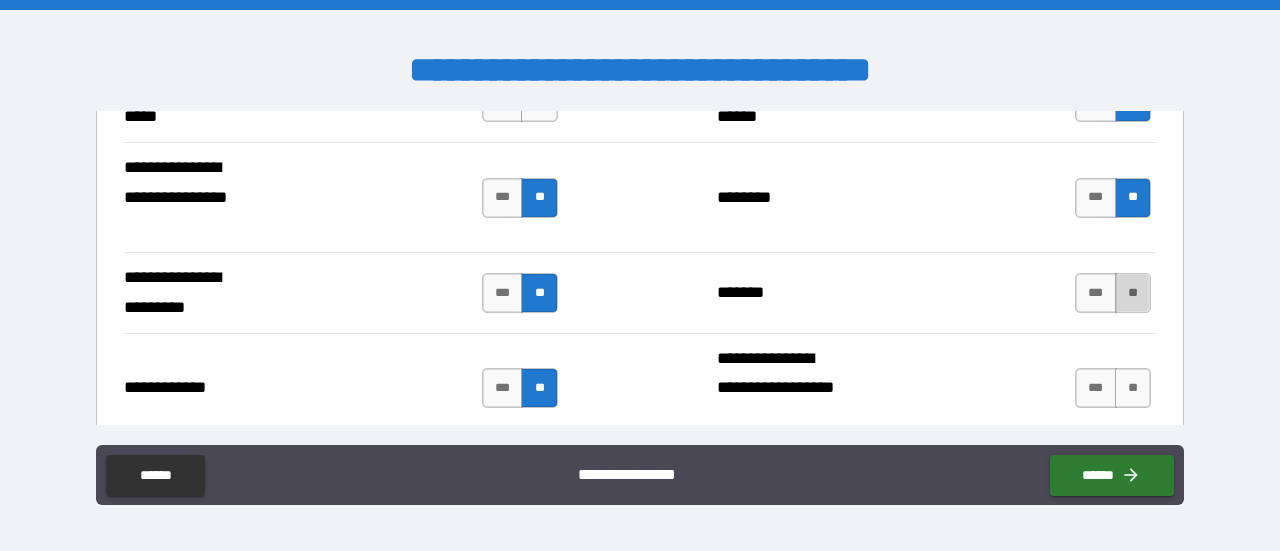 click on "**" at bounding box center [1133, 293] 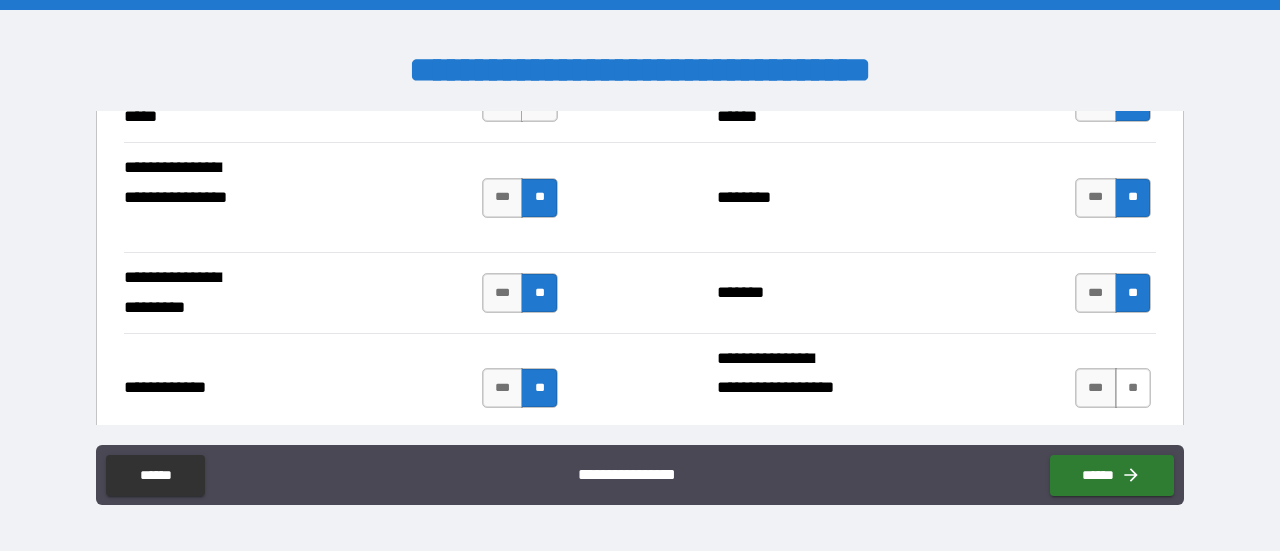 click on "**" at bounding box center (1133, 388) 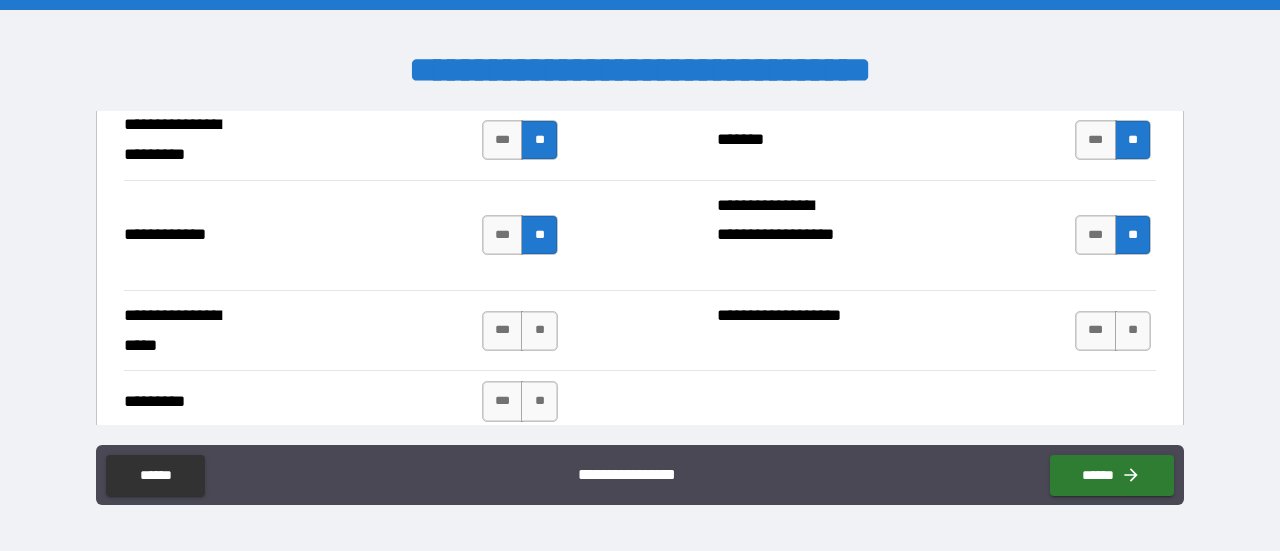 scroll, scrollTop: 4883, scrollLeft: 0, axis: vertical 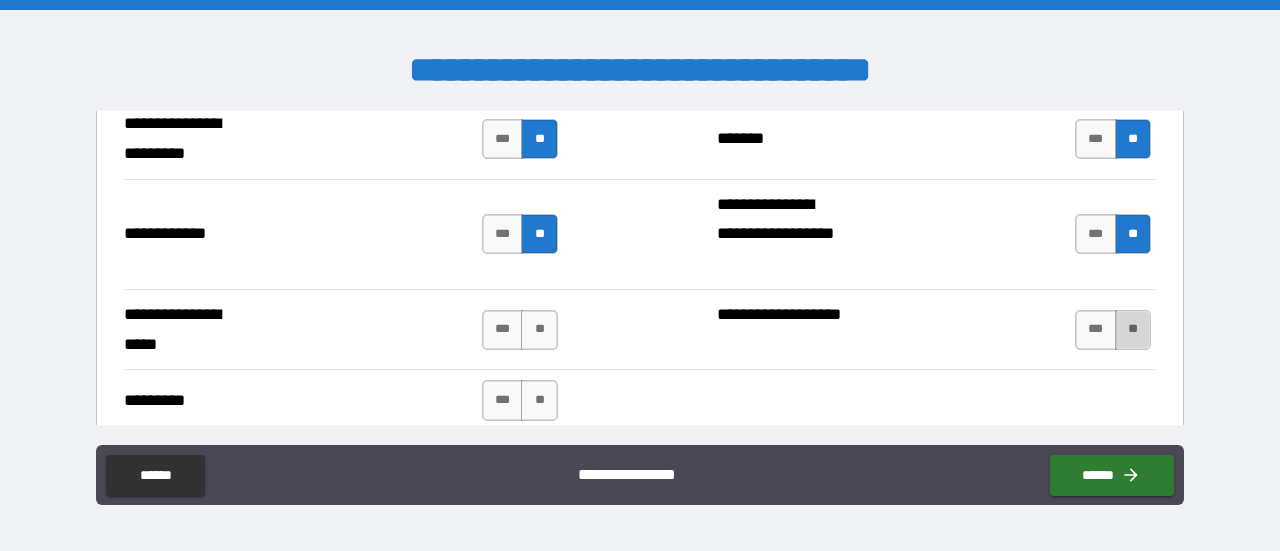 click on "**" at bounding box center [1133, 330] 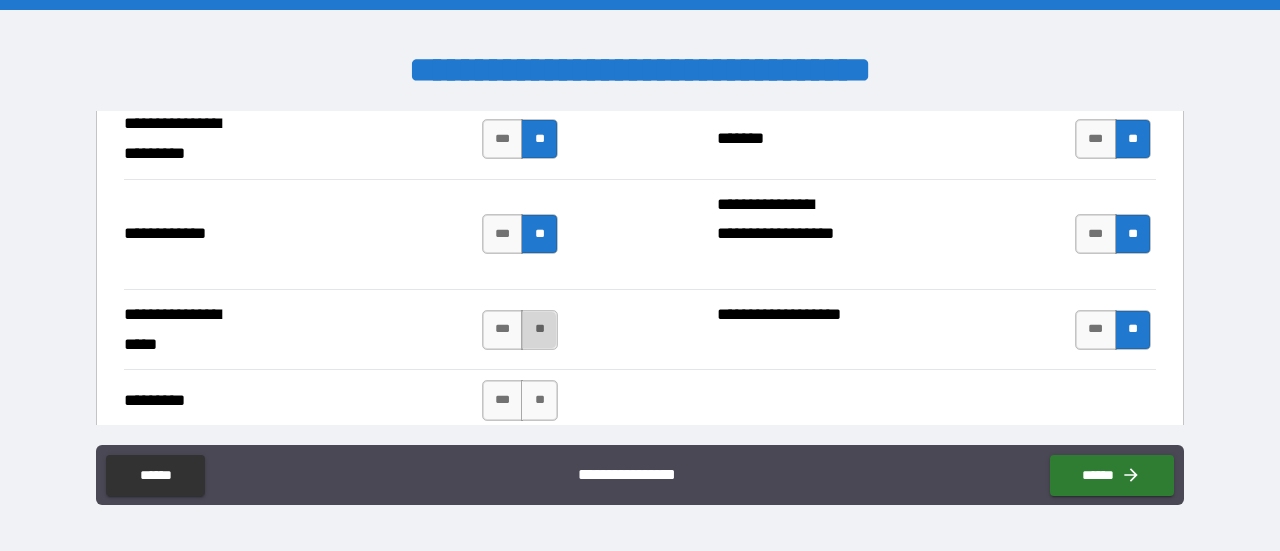 click on "**" at bounding box center (539, 330) 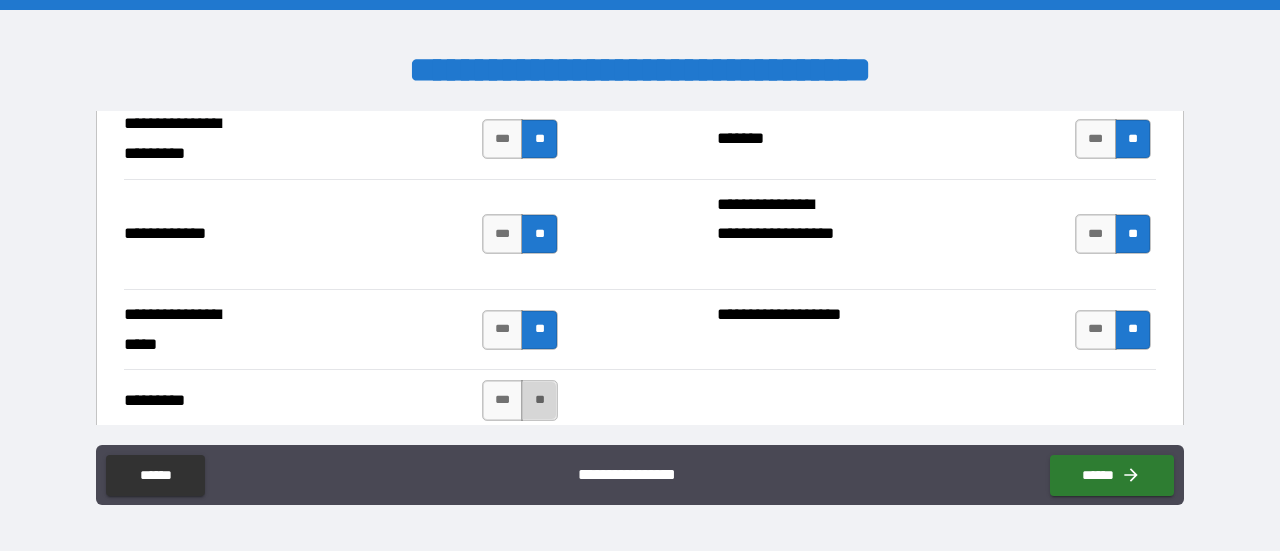 click on "**" at bounding box center [539, 400] 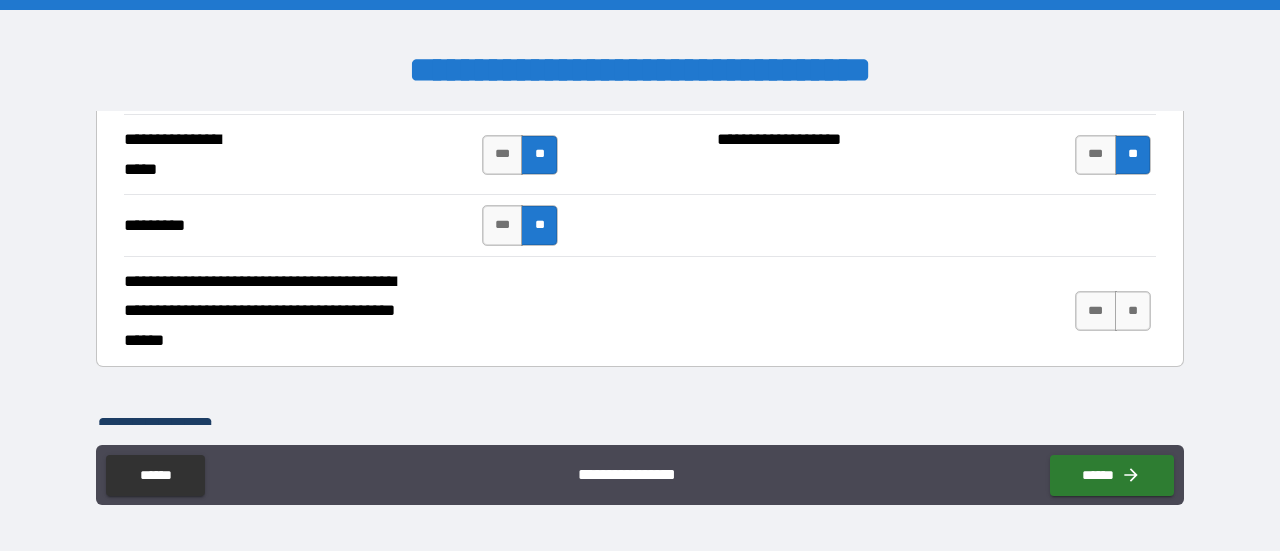 scroll, scrollTop: 5059, scrollLeft: 0, axis: vertical 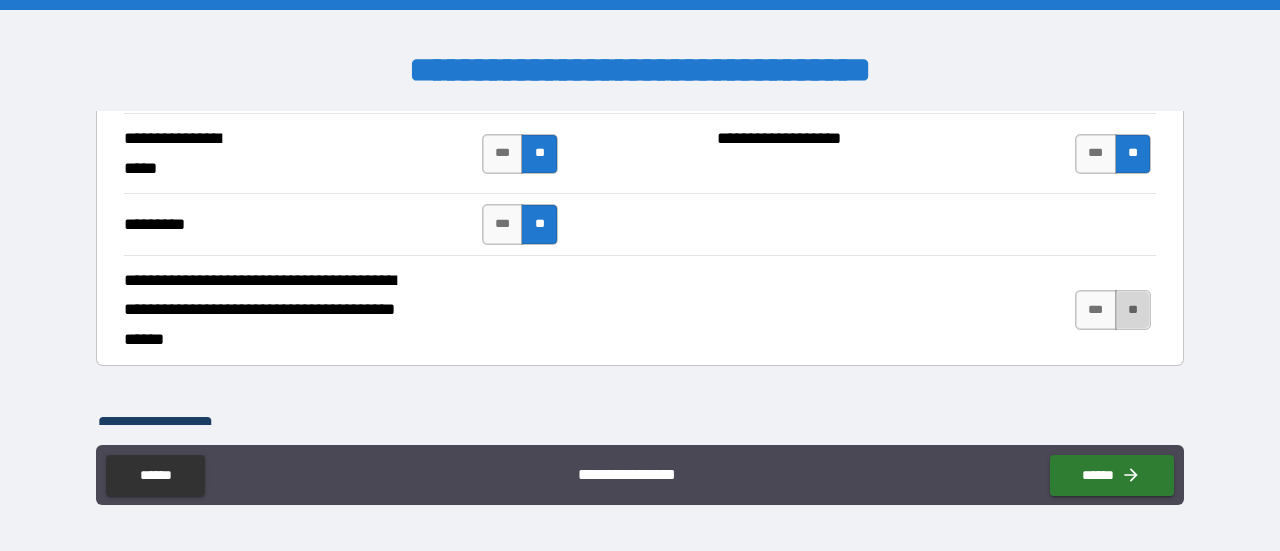 click on "**" at bounding box center [1133, 310] 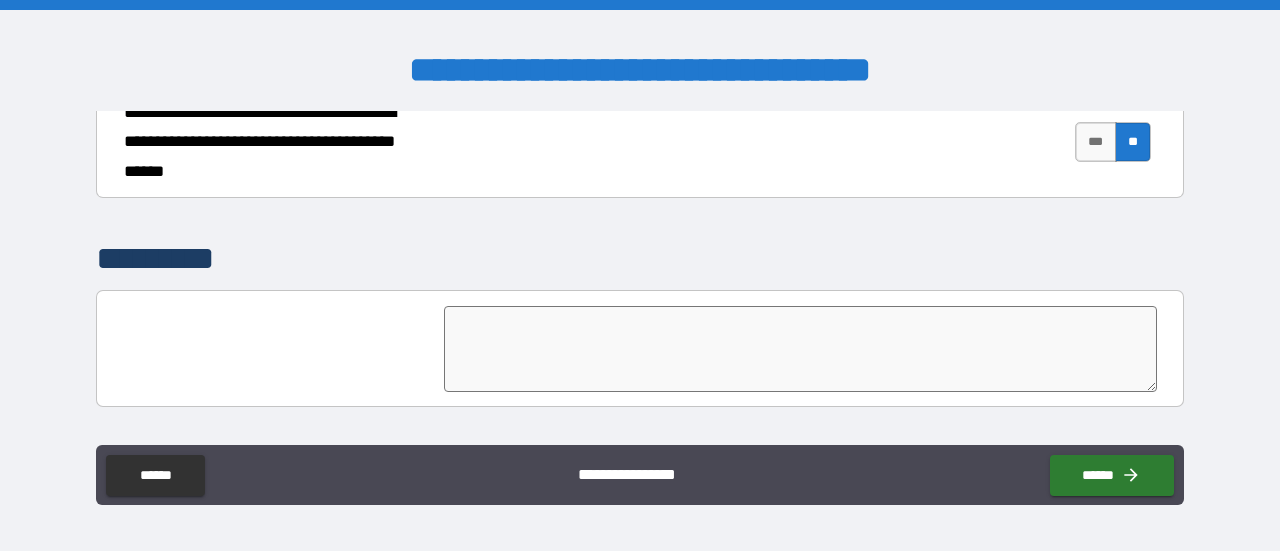 scroll, scrollTop: 5229, scrollLeft: 0, axis: vertical 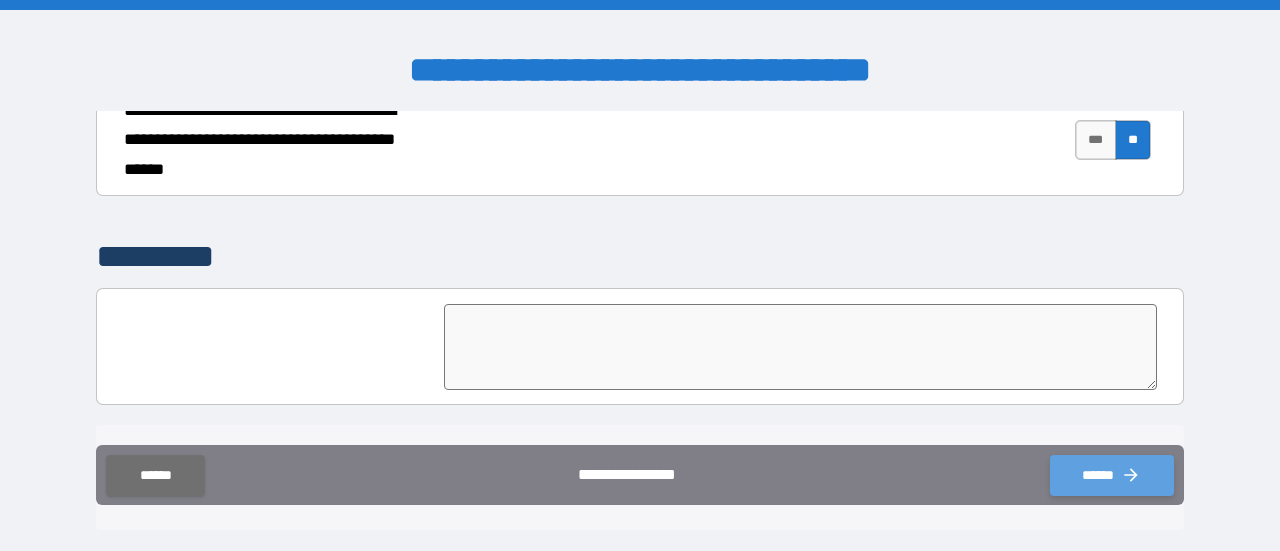 click on "******" at bounding box center [1112, 475] 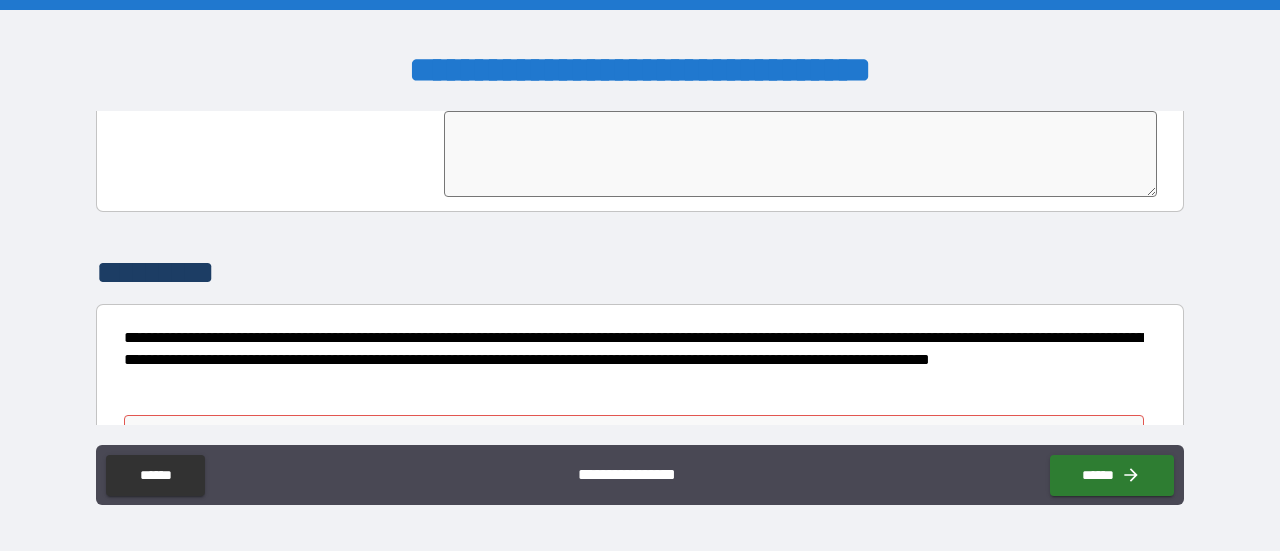 scroll, scrollTop: 5458, scrollLeft: 0, axis: vertical 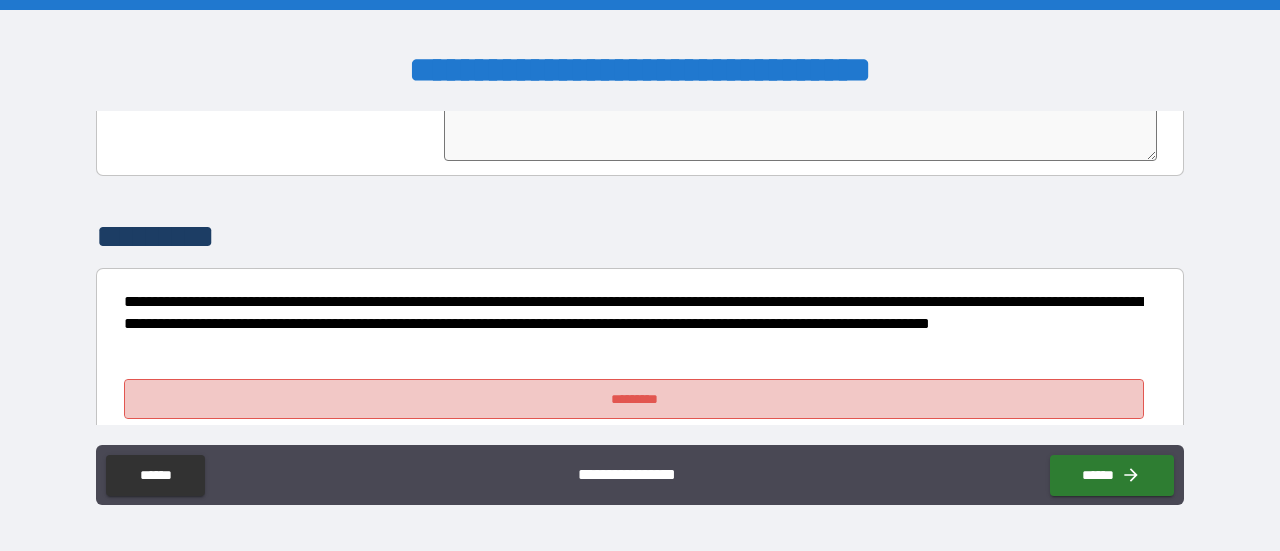 click on "*********" at bounding box center [634, 399] 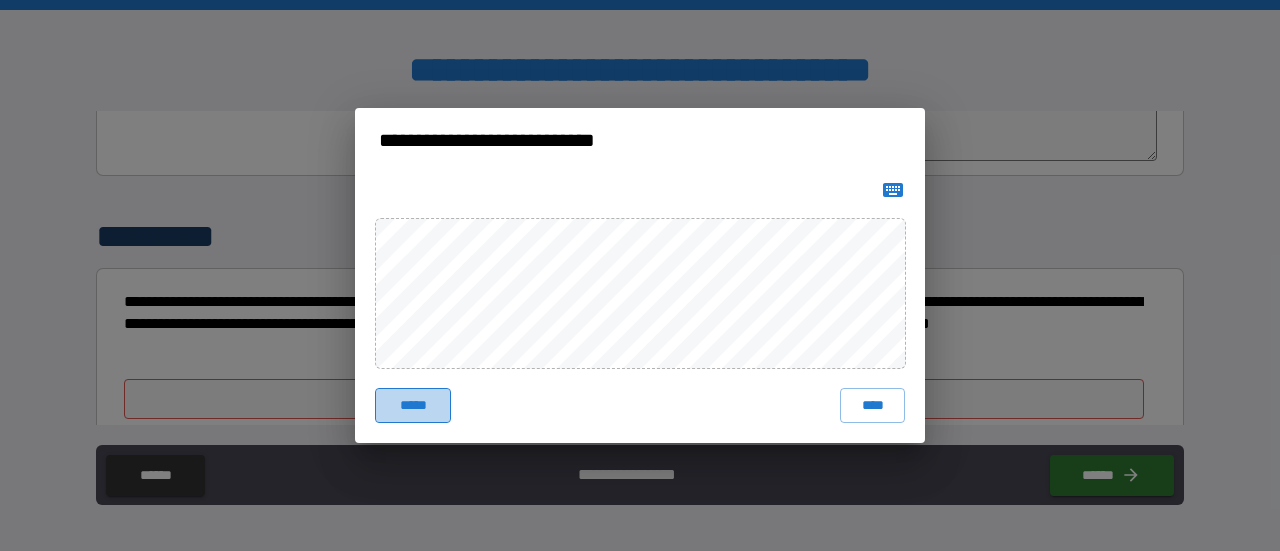 click on "*****" at bounding box center [413, 406] 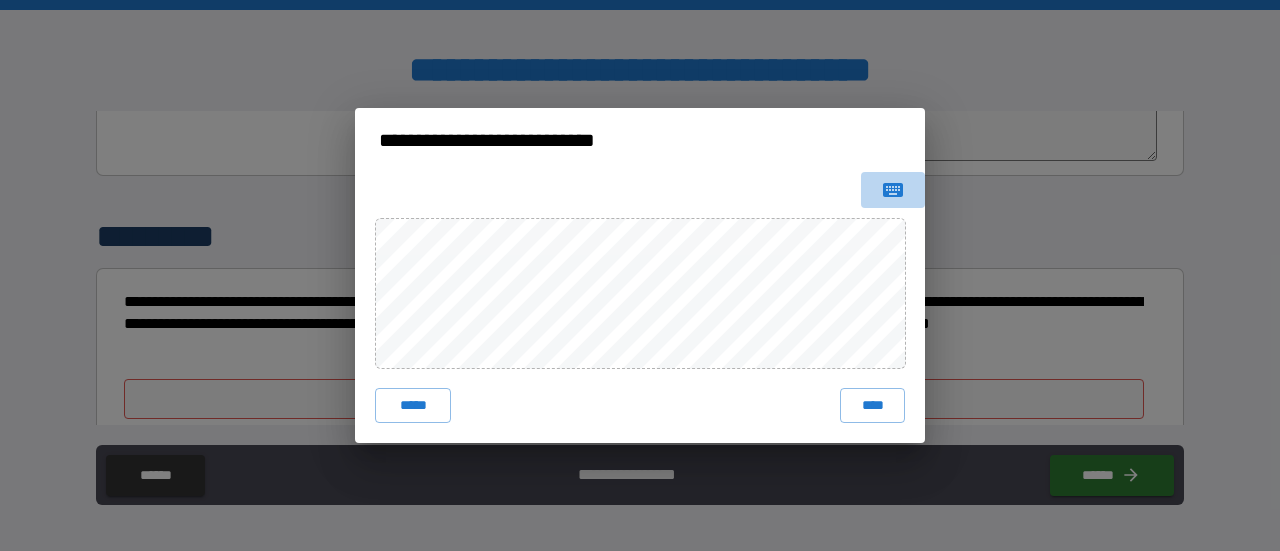 click at bounding box center [893, 190] 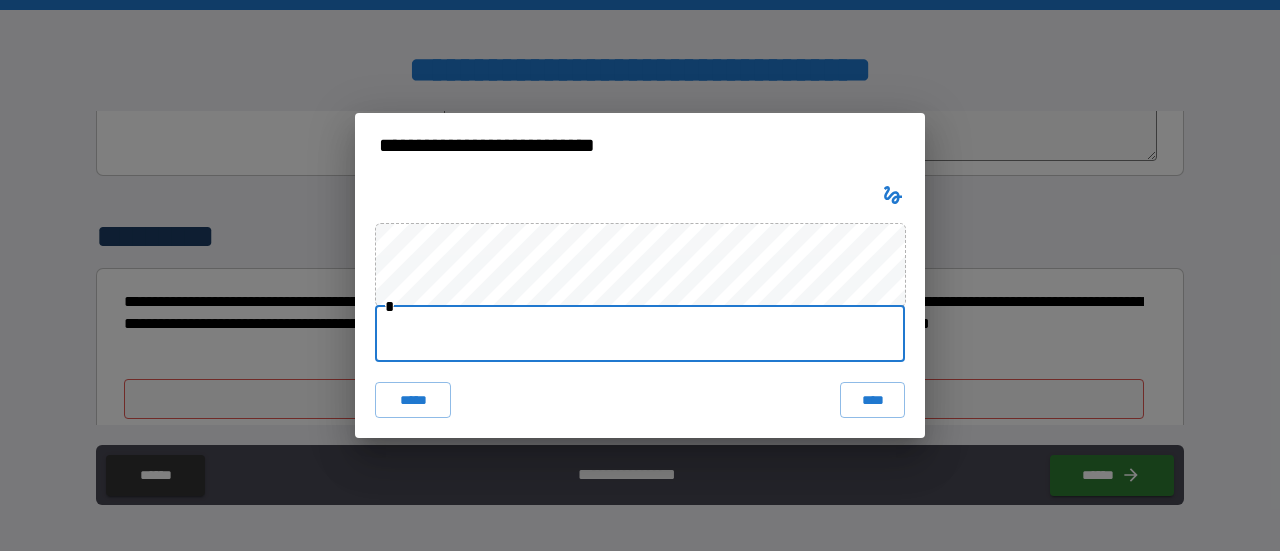 click at bounding box center [640, 334] 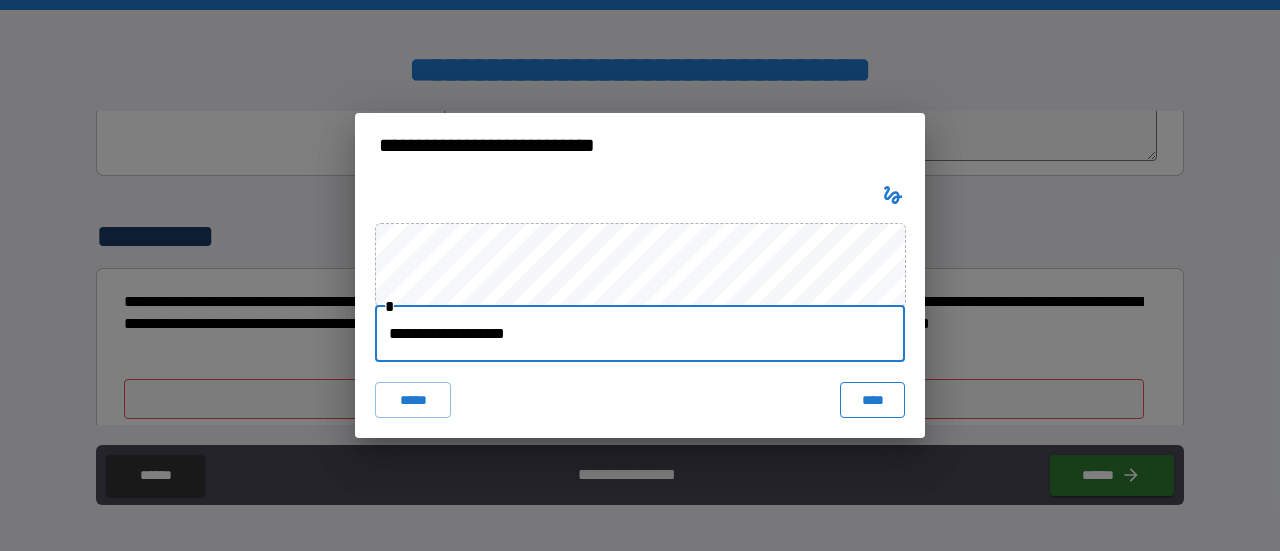 type on "**********" 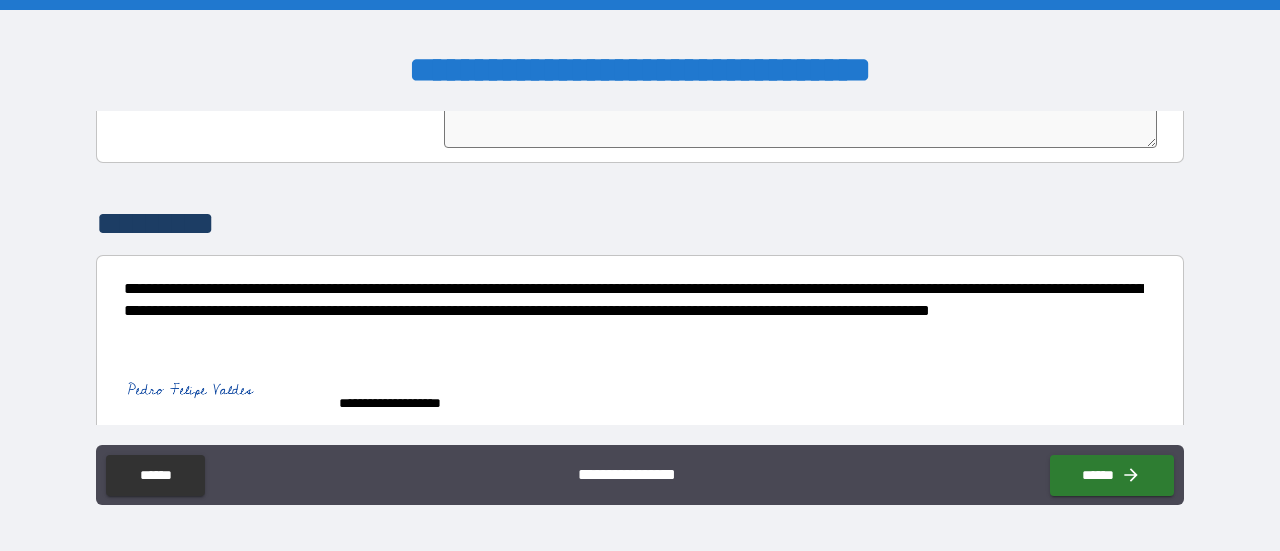 scroll, scrollTop: 5474, scrollLeft: 0, axis: vertical 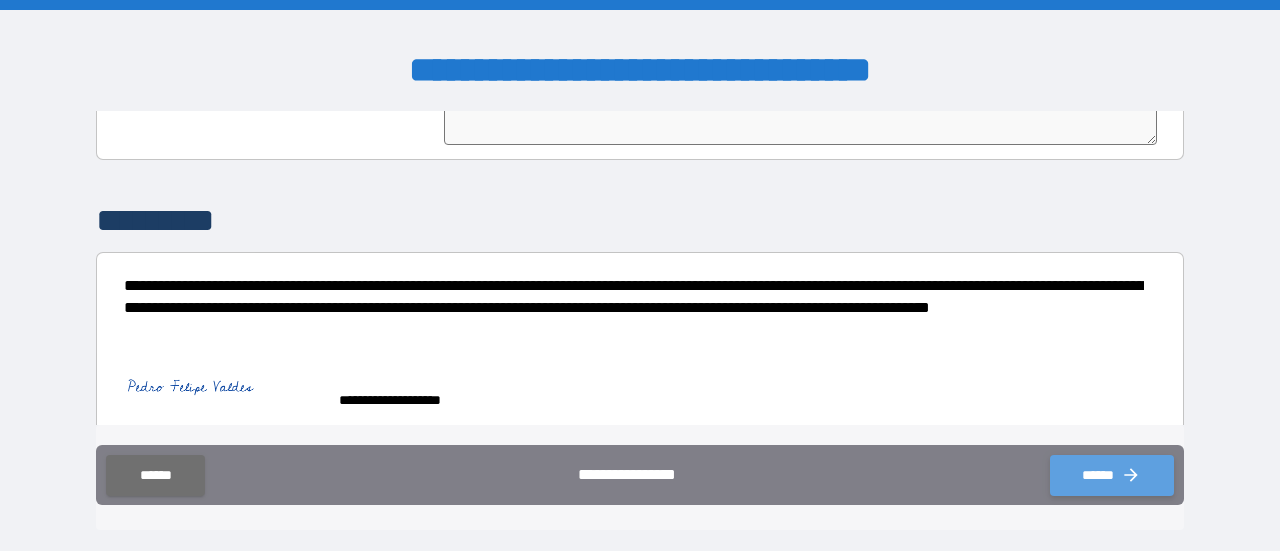 click on "******" at bounding box center [1112, 475] 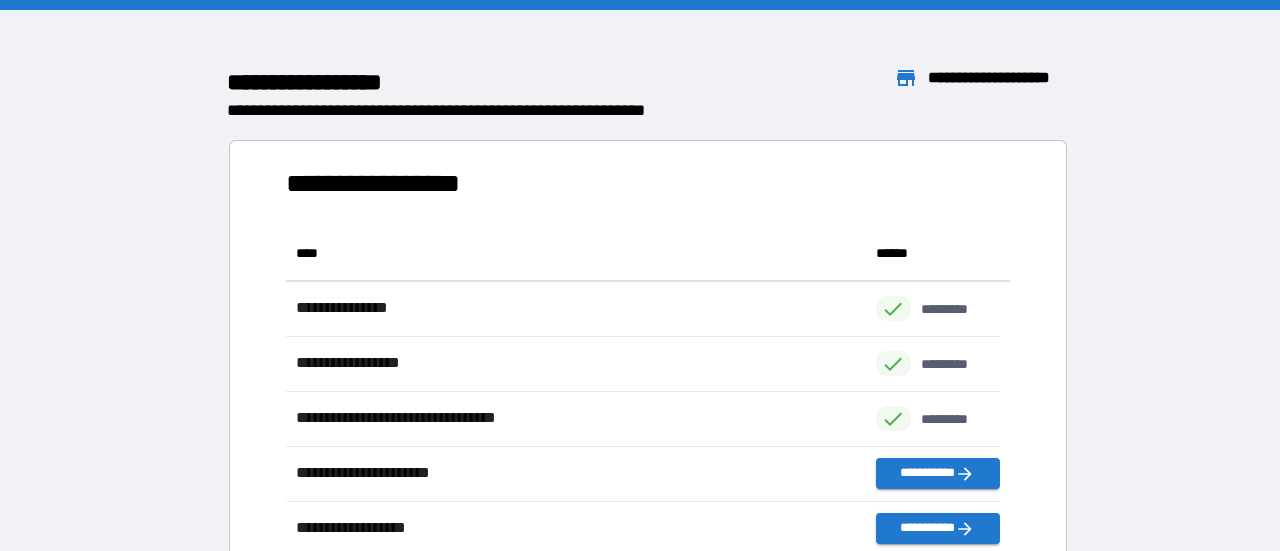 scroll, scrollTop: 16, scrollLeft: 16, axis: both 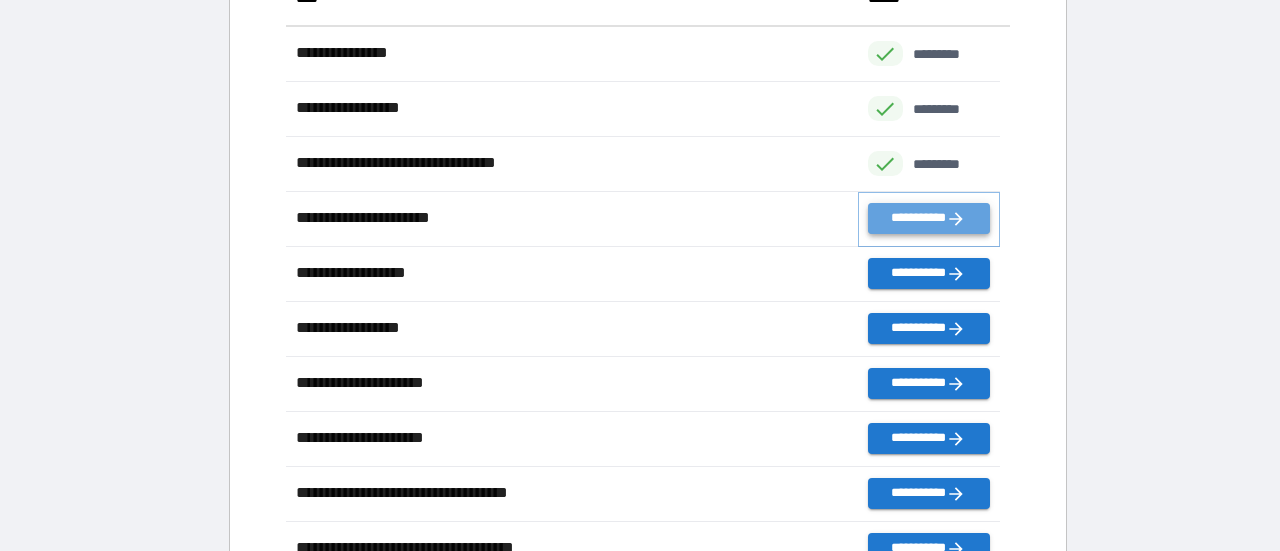 click on "**********" at bounding box center [929, 218] 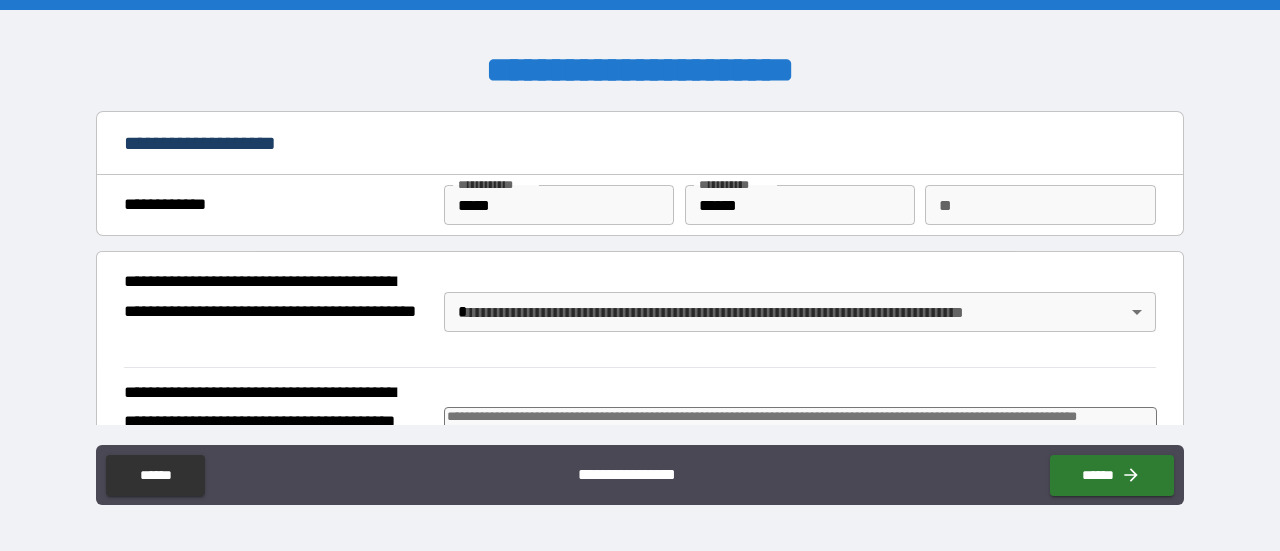 type on "*" 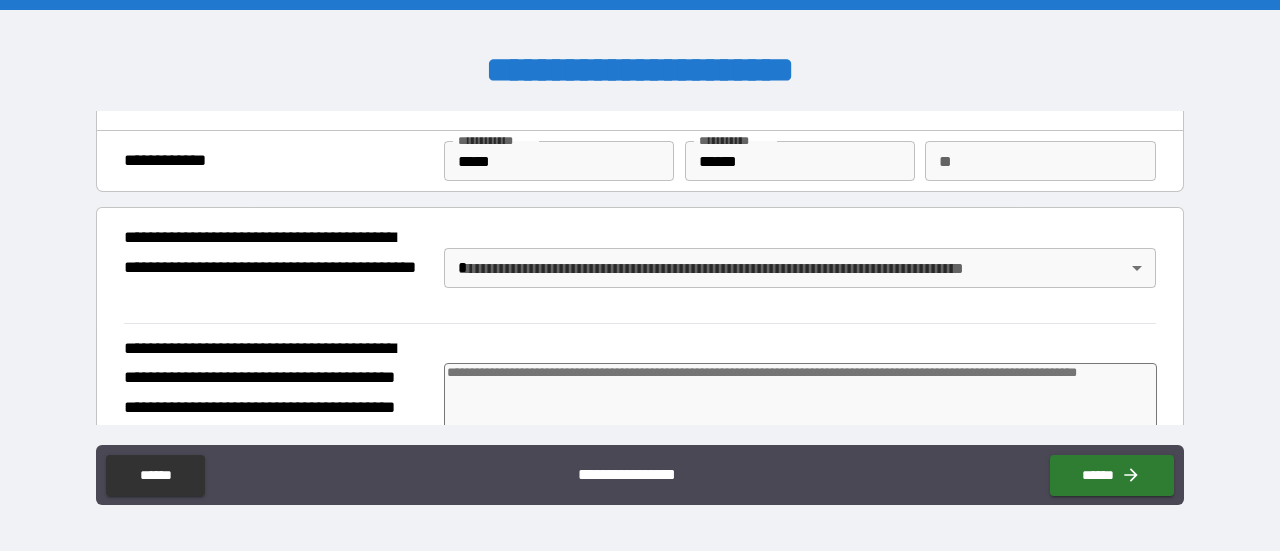 scroll, scrollTop: 47, scrollLeft: 0, axis: vertical 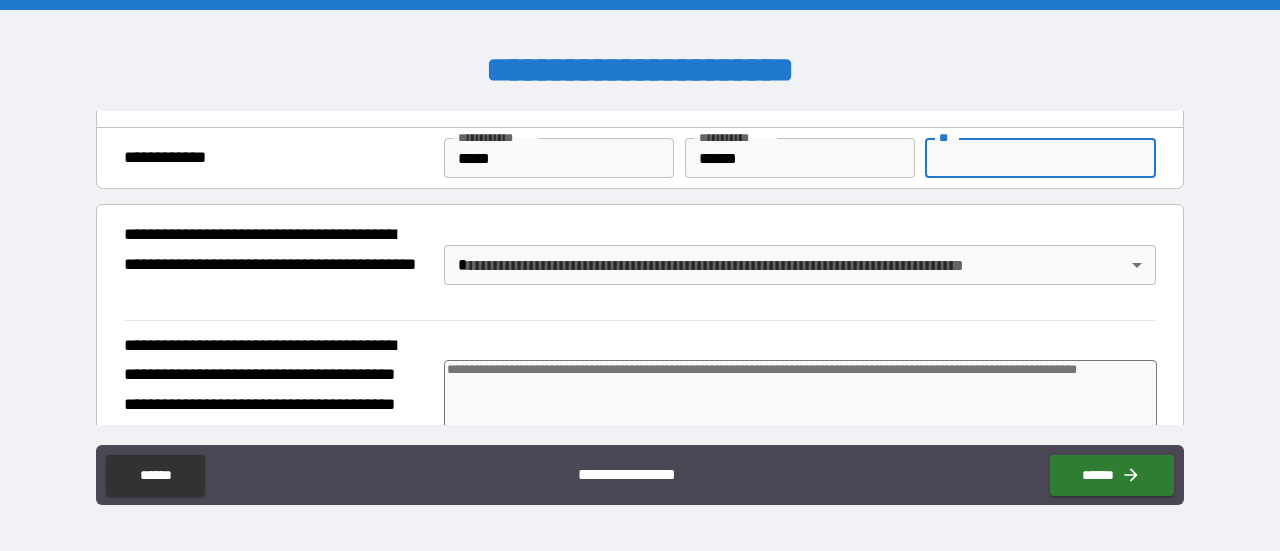 click on "**" at bounding box center (1040, 158) 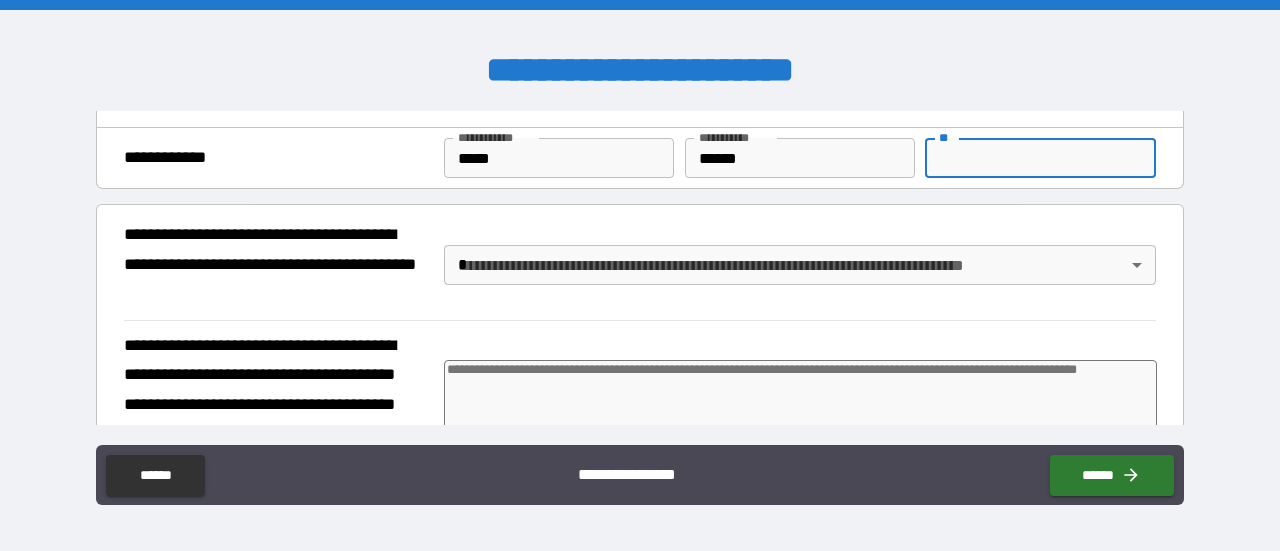 type on "*" 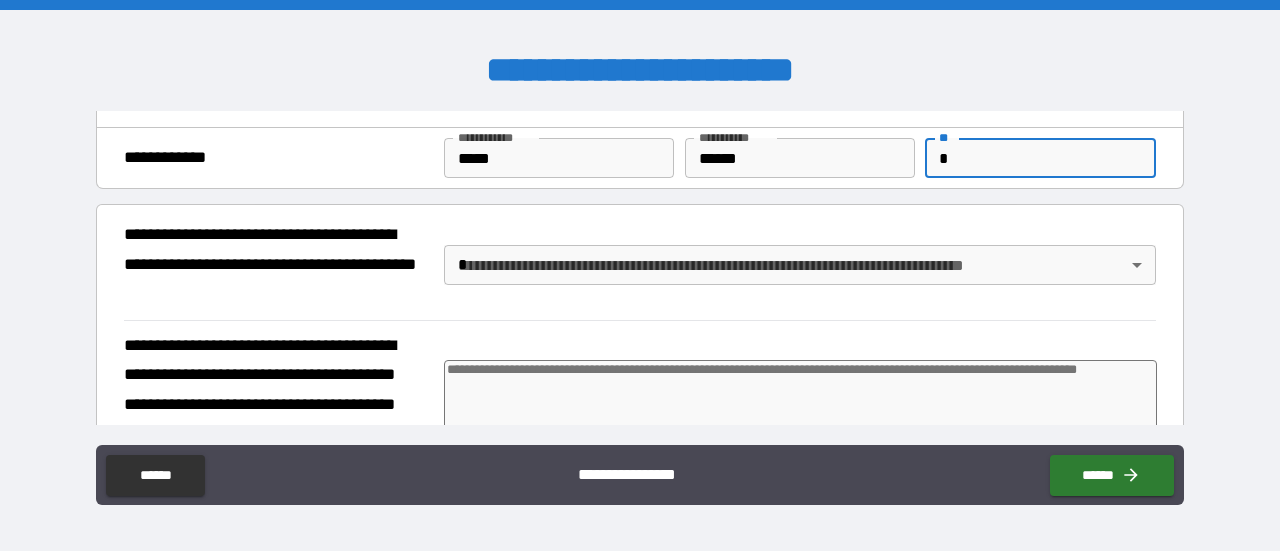type on "*" 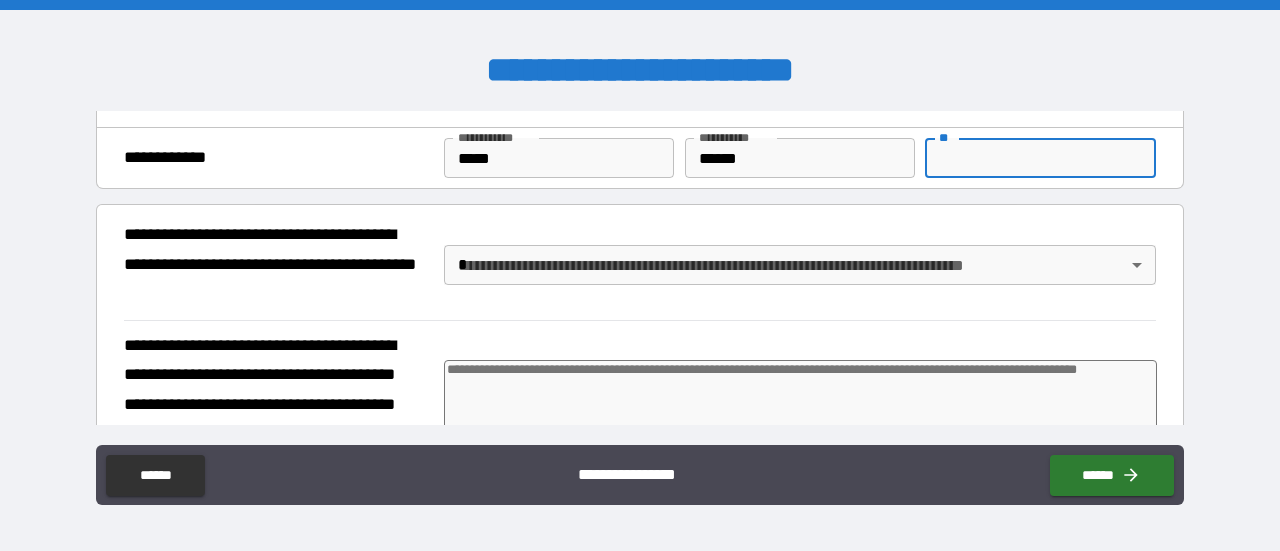 type on "*" 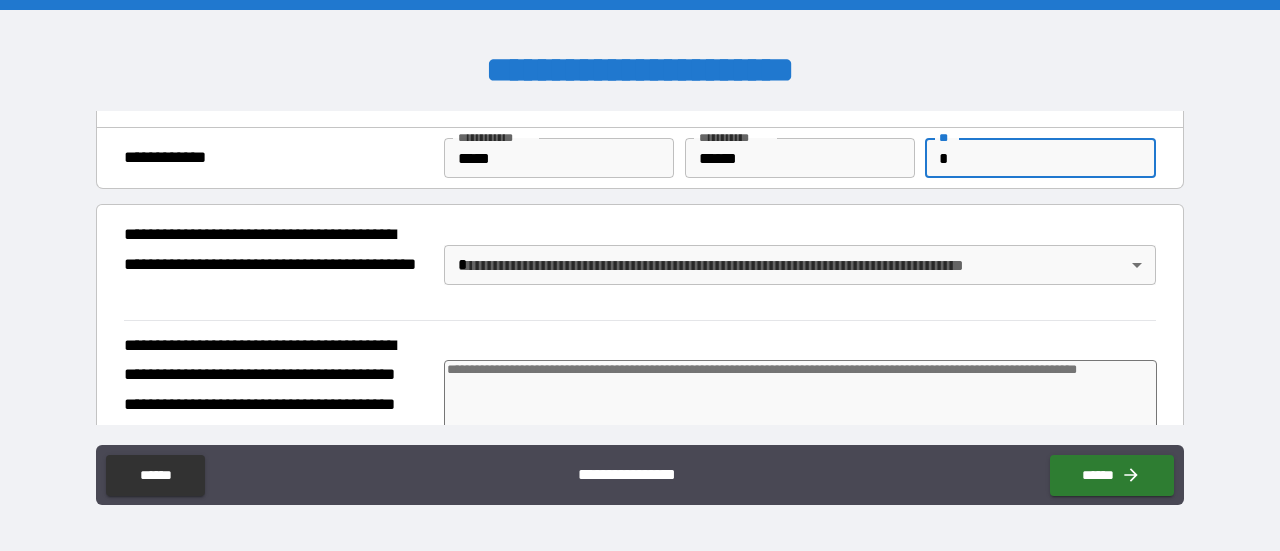 type on "*" 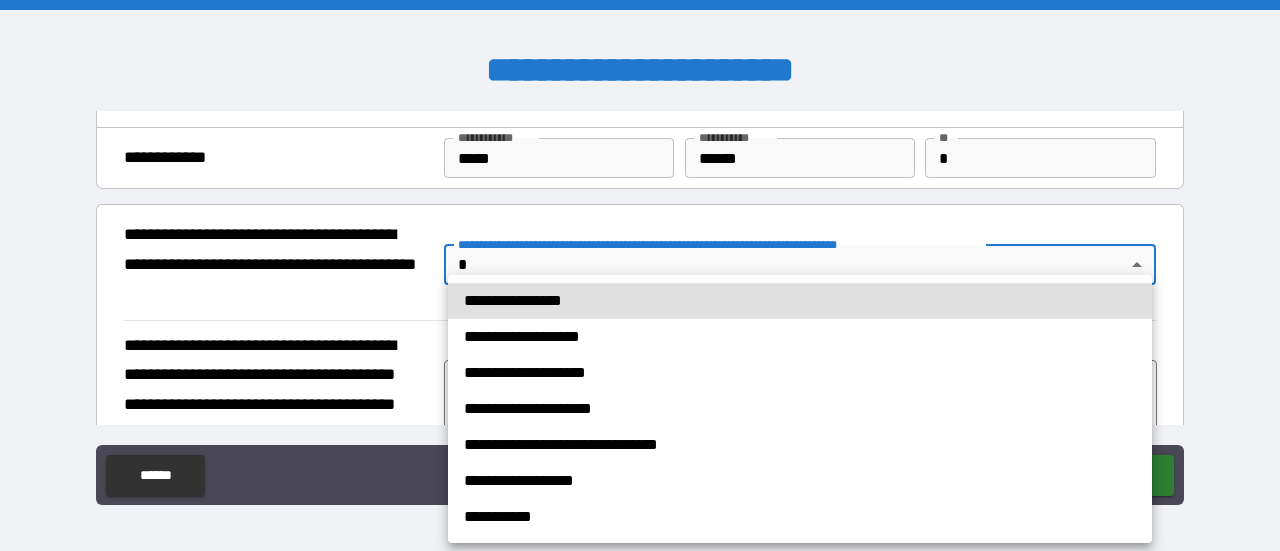 click on "**********" at bounding box center (640, 275) 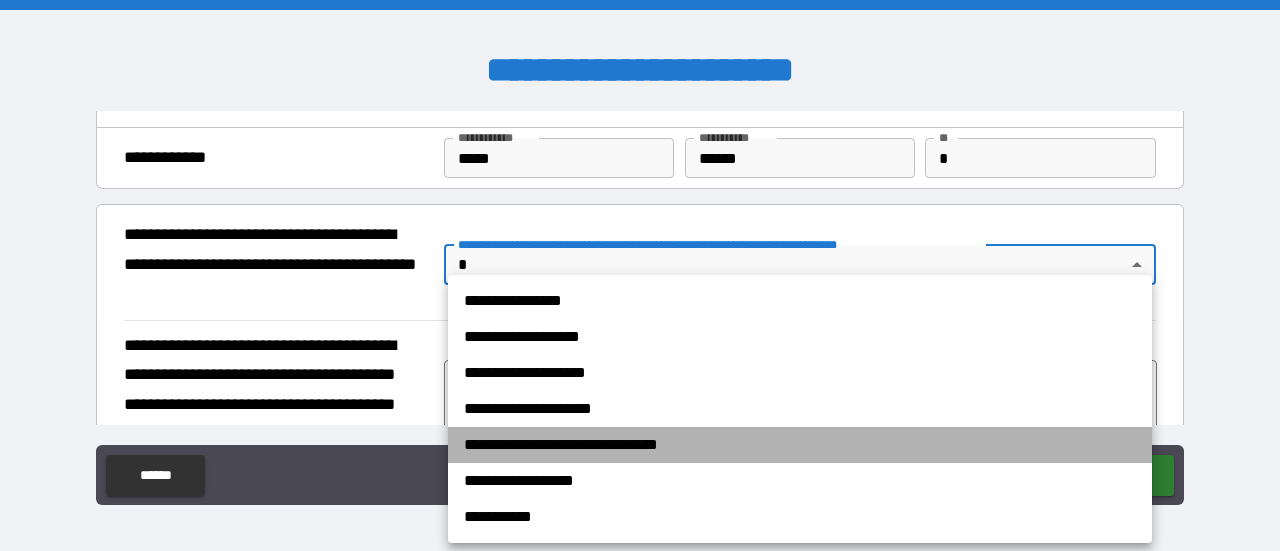 click on "**********" at bounding box center [800, 445] 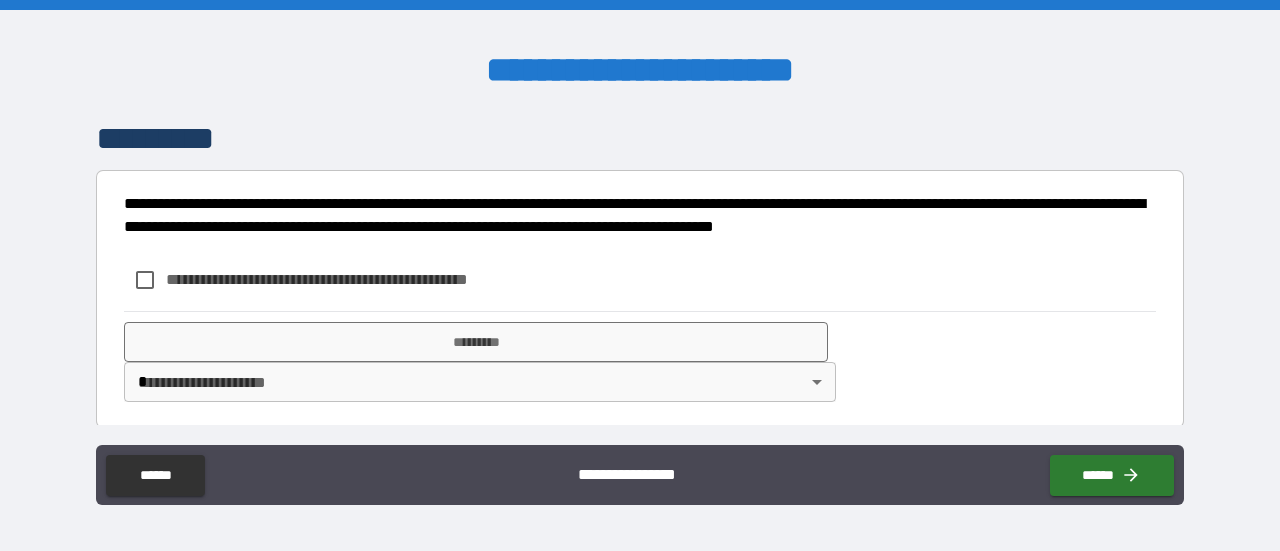 scroll, scrollTop: 461, scrollLeft: 0, axis: vertical 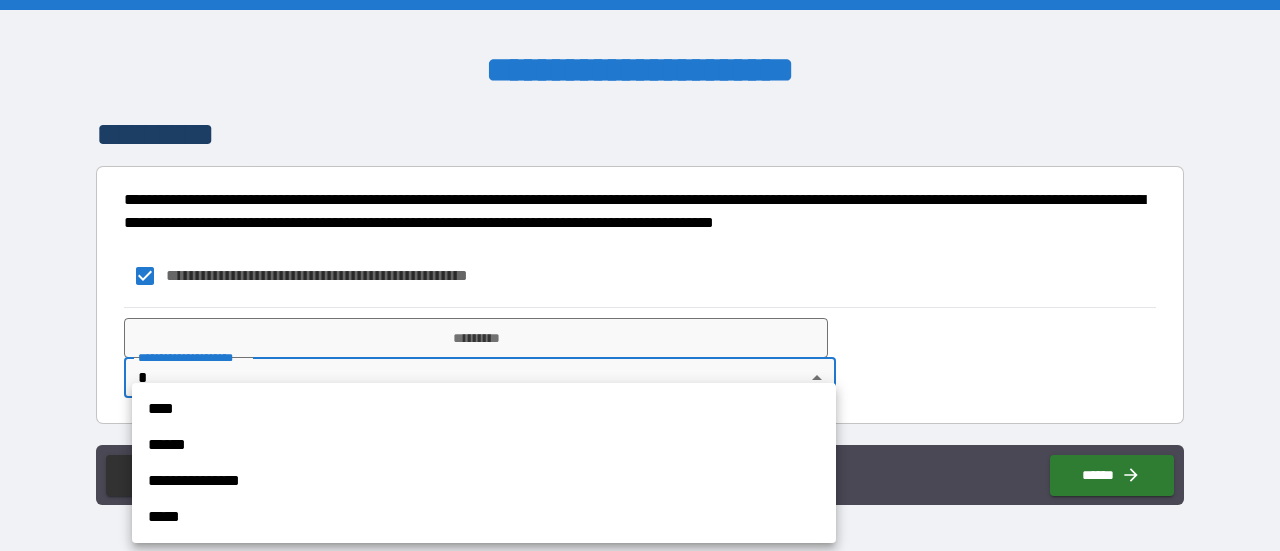 click on "**********" at bounding box center [640, 275] 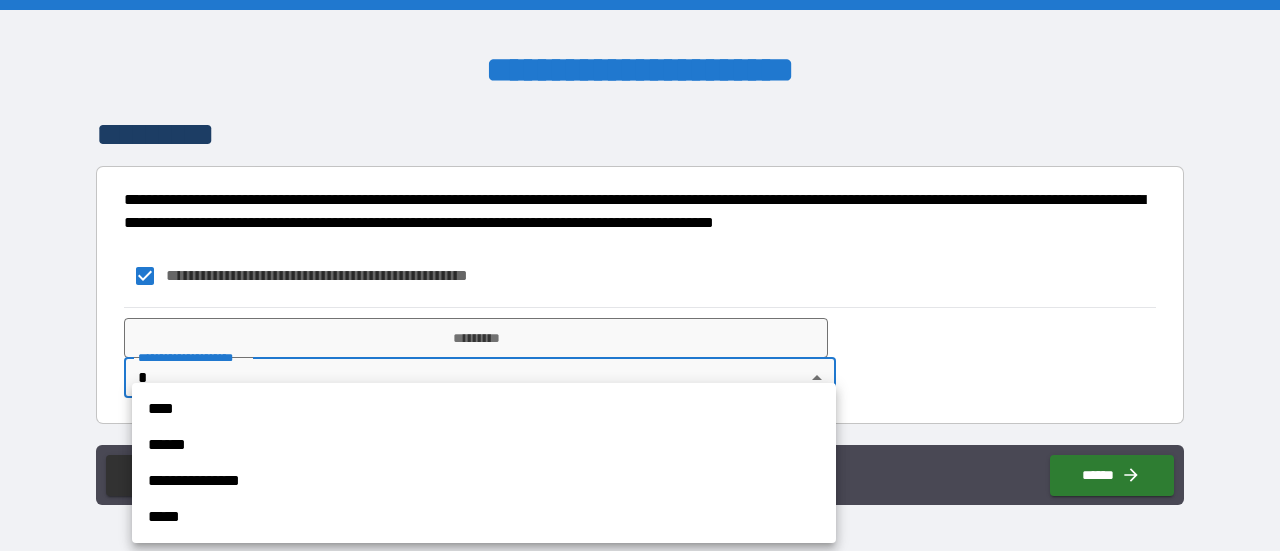 click on "****" at bounding box center [484, 409] 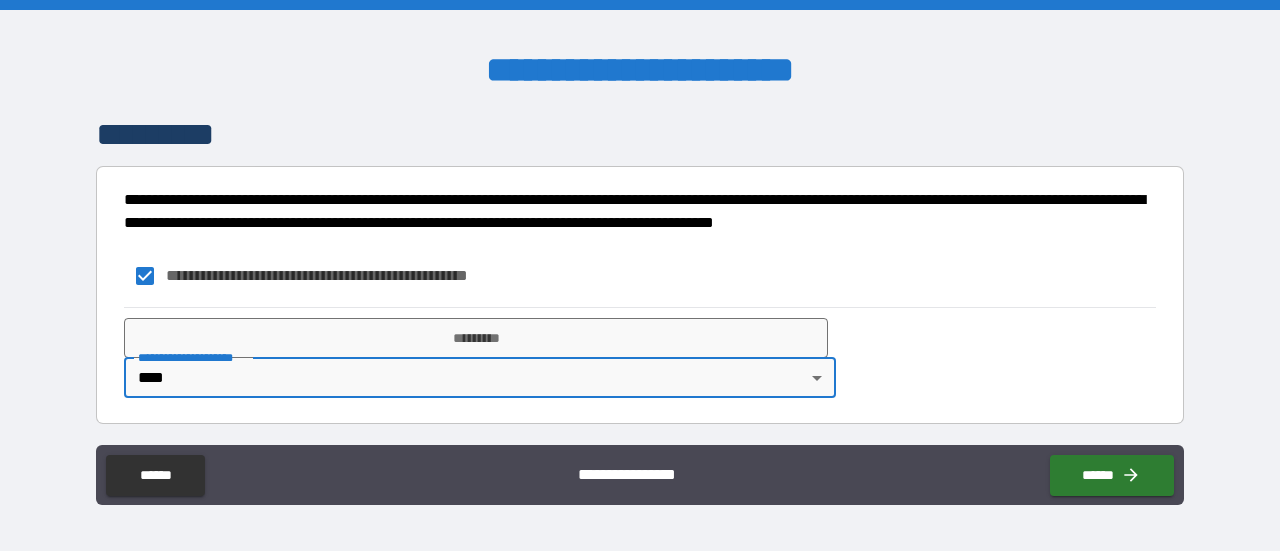 type on "*" 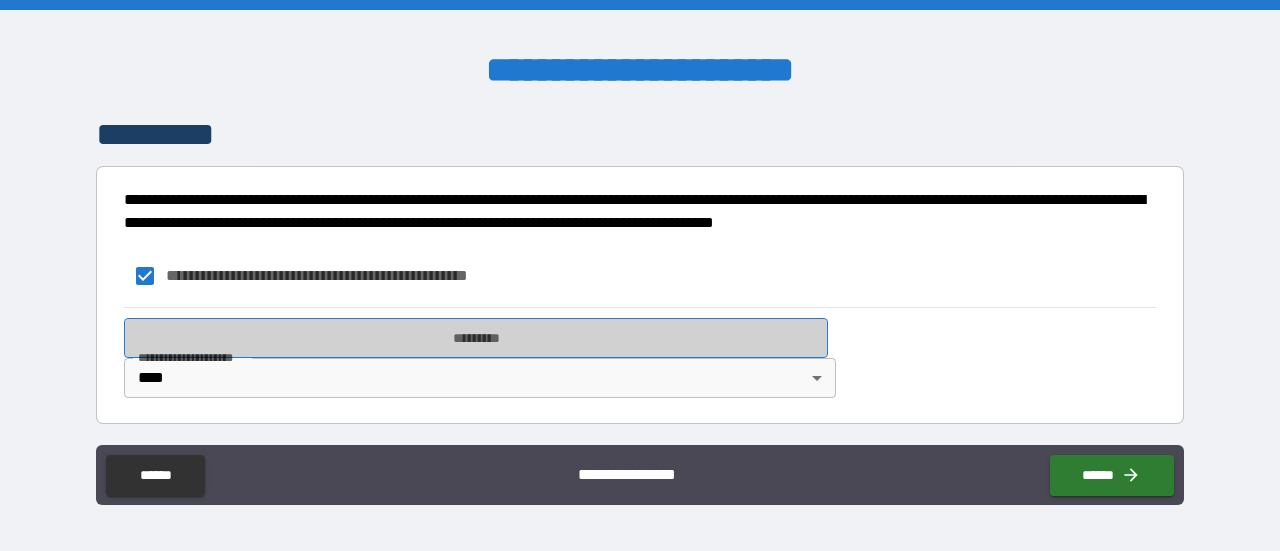 click on "*********" at bounding box center [476, 338] 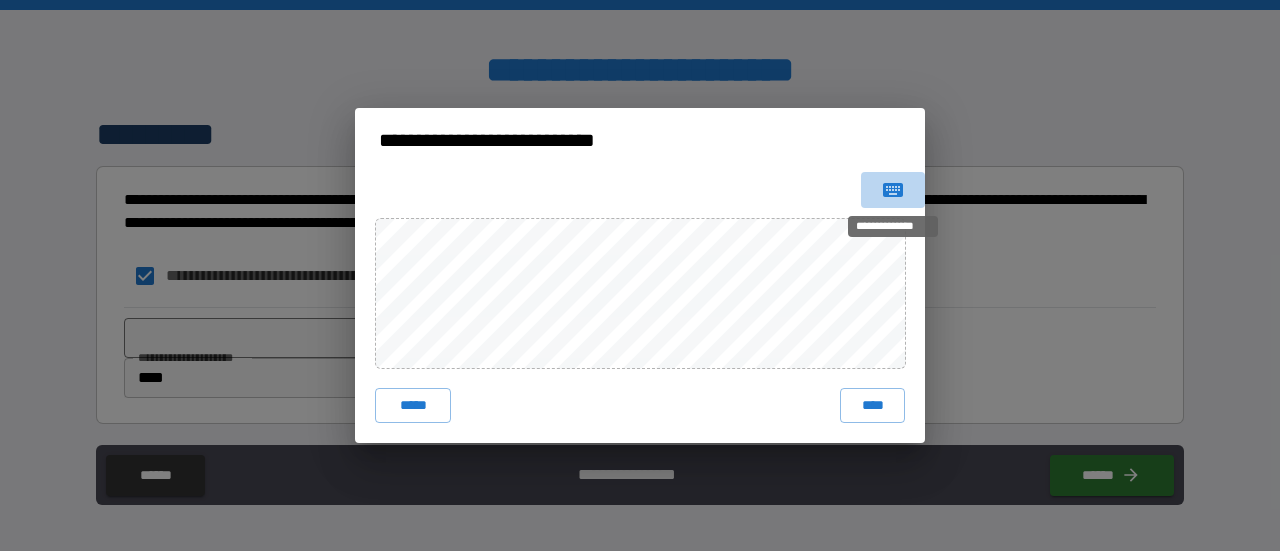 click 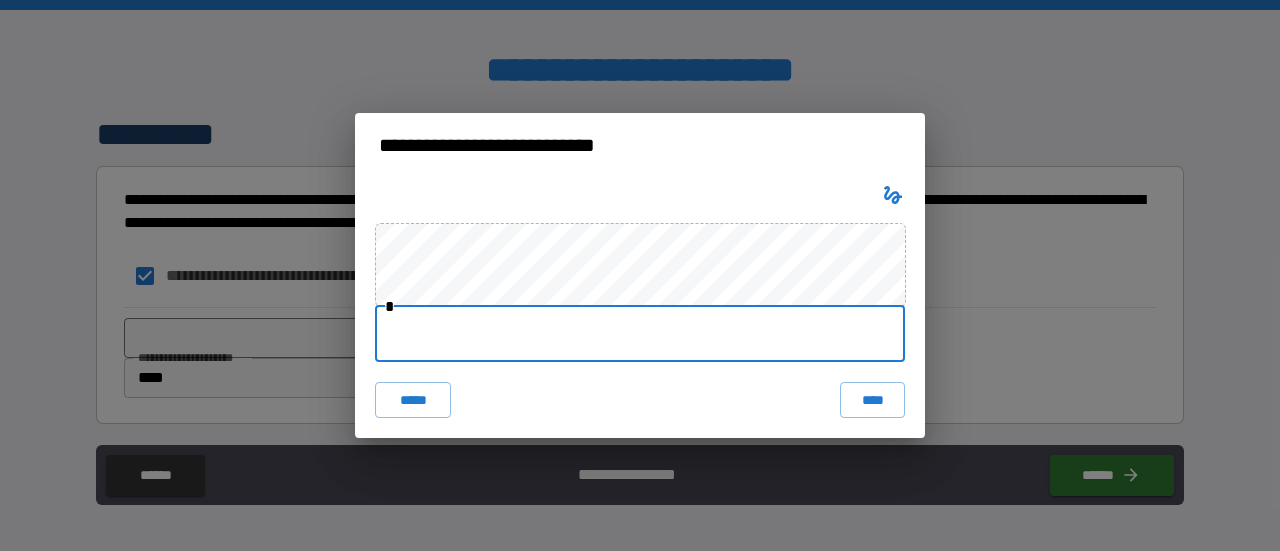click at bounding box center [640, 334] 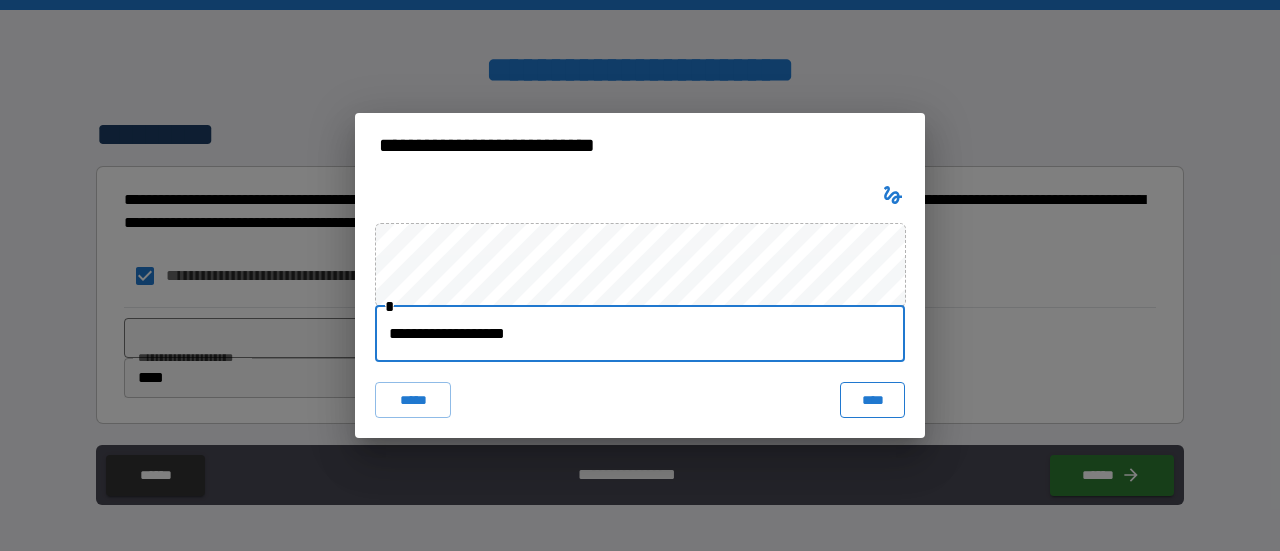 type on "**********" 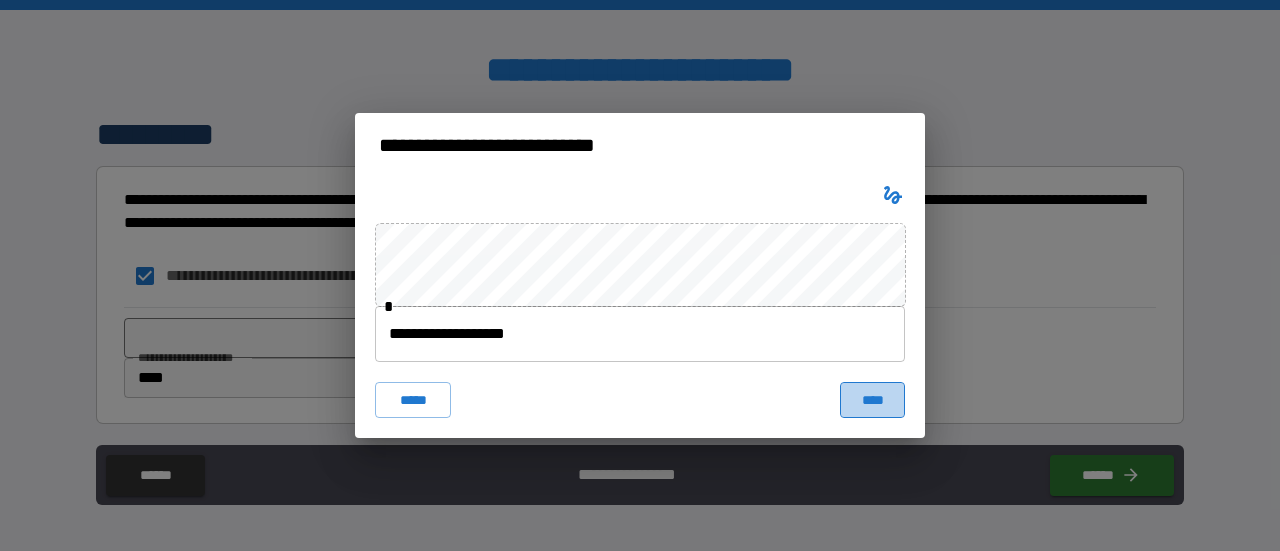 click on "****" at bounding box center (872, 400) 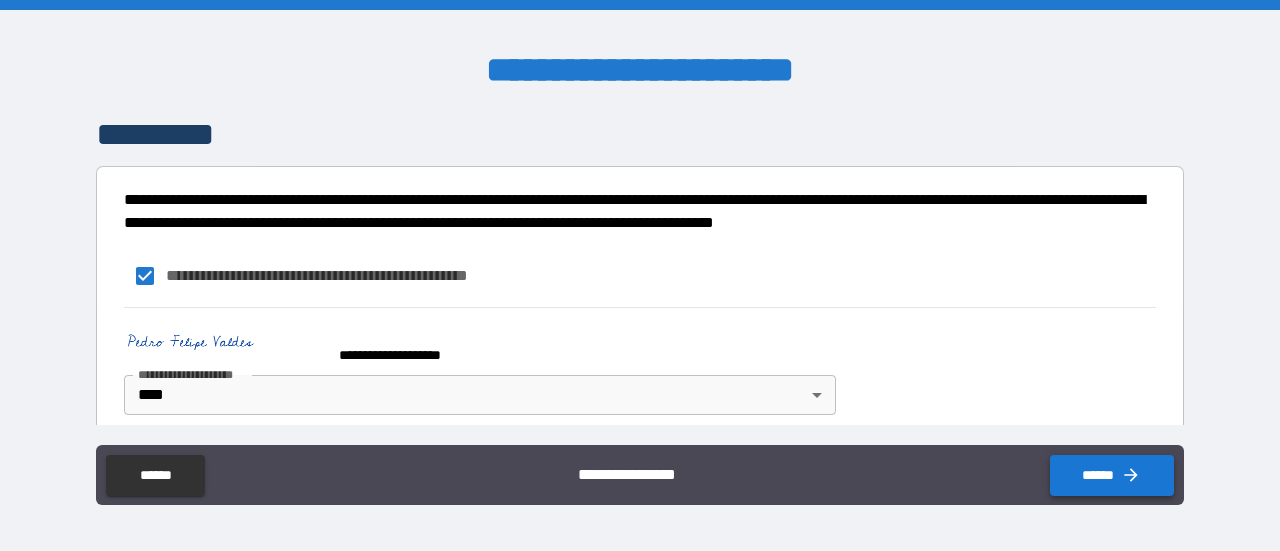 click on "******" at bounding box center (1112, 475) 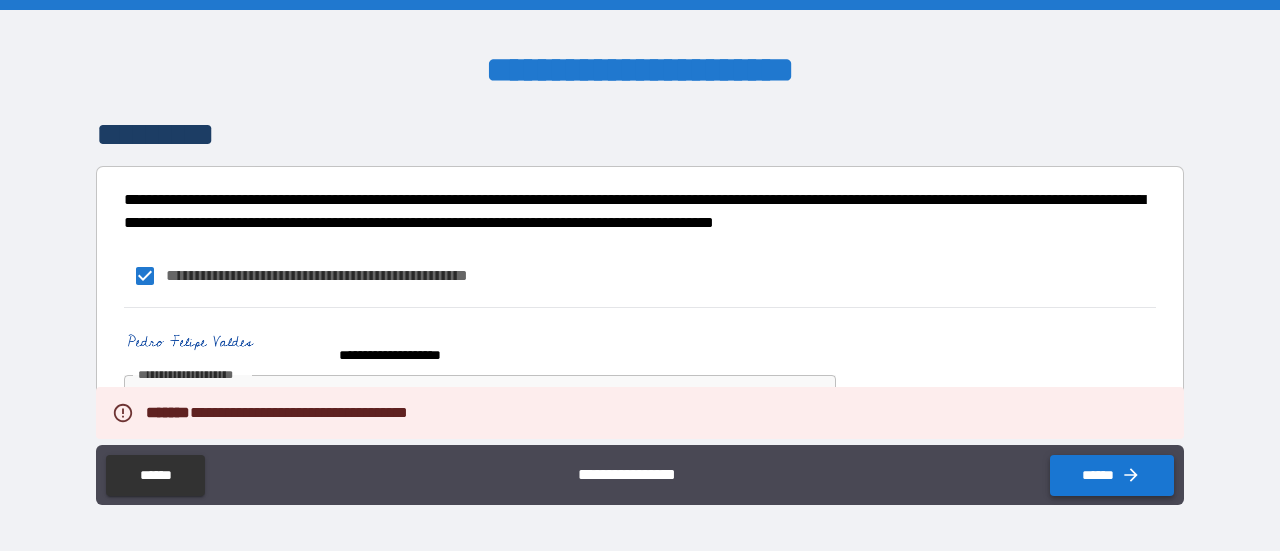 type on "*" 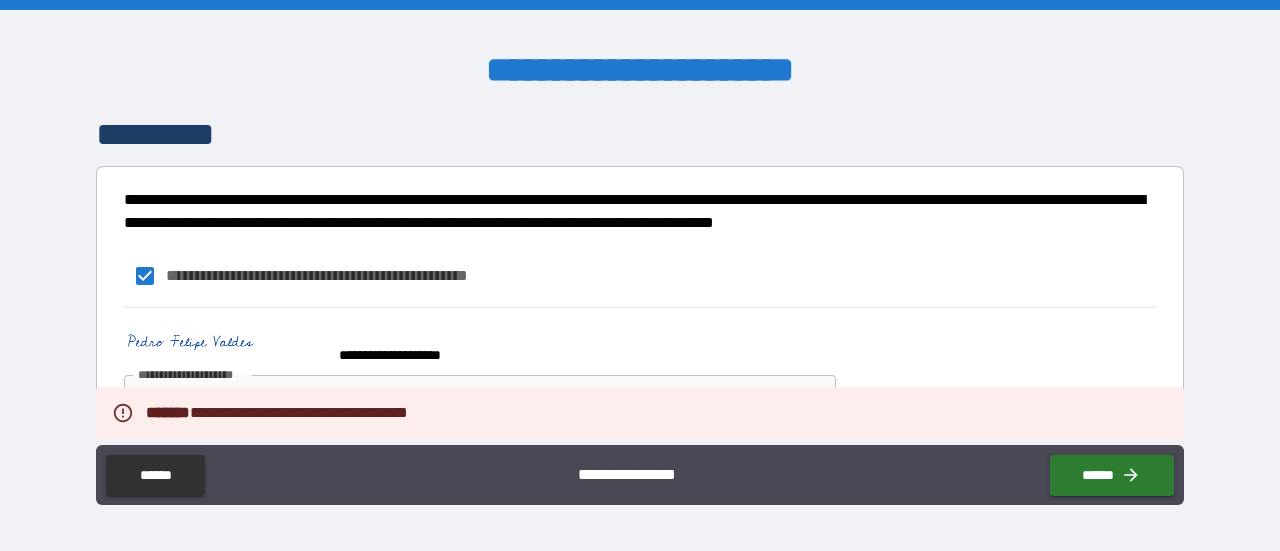 scroll, scrollTop: 480, scrollLeft: 0, axis: vertical 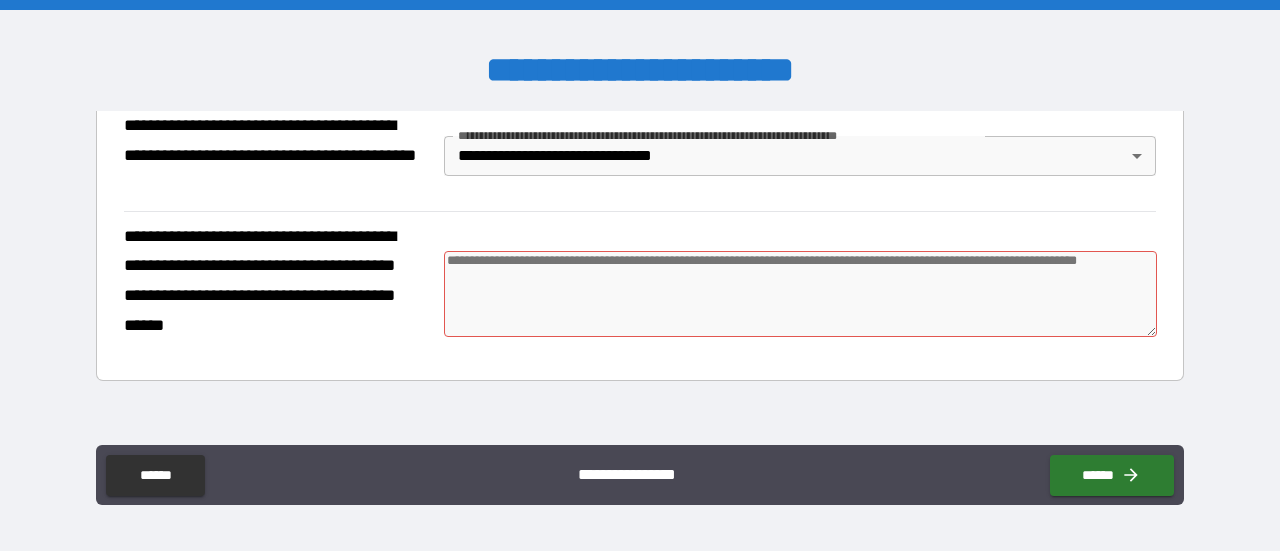 click at bounding box center [800, 294] 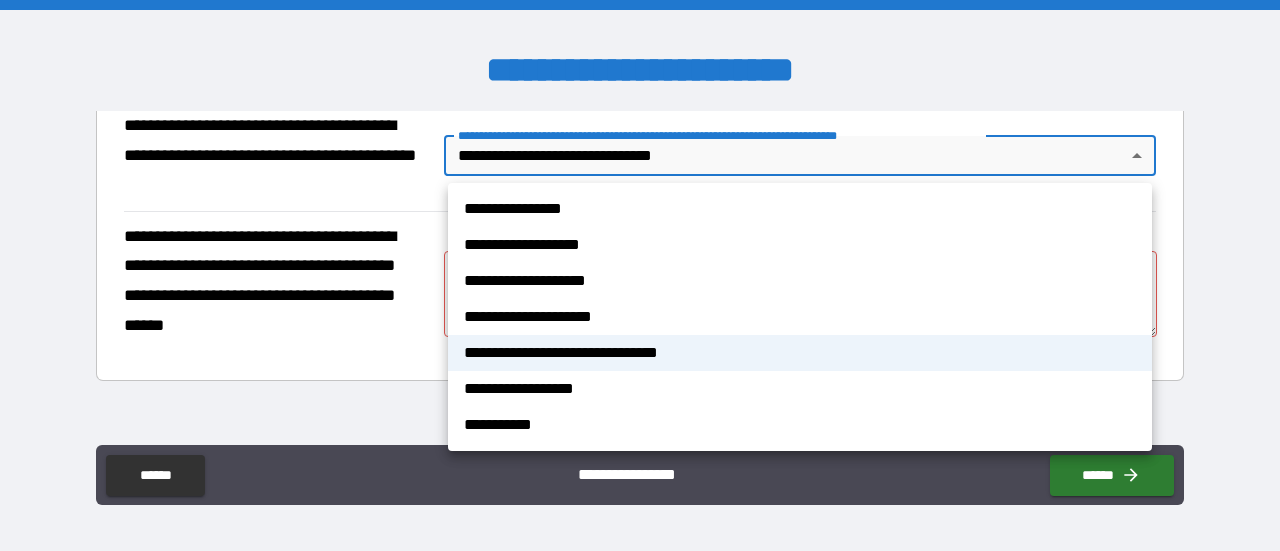 click on "**********" at bounding box center (640, 275) 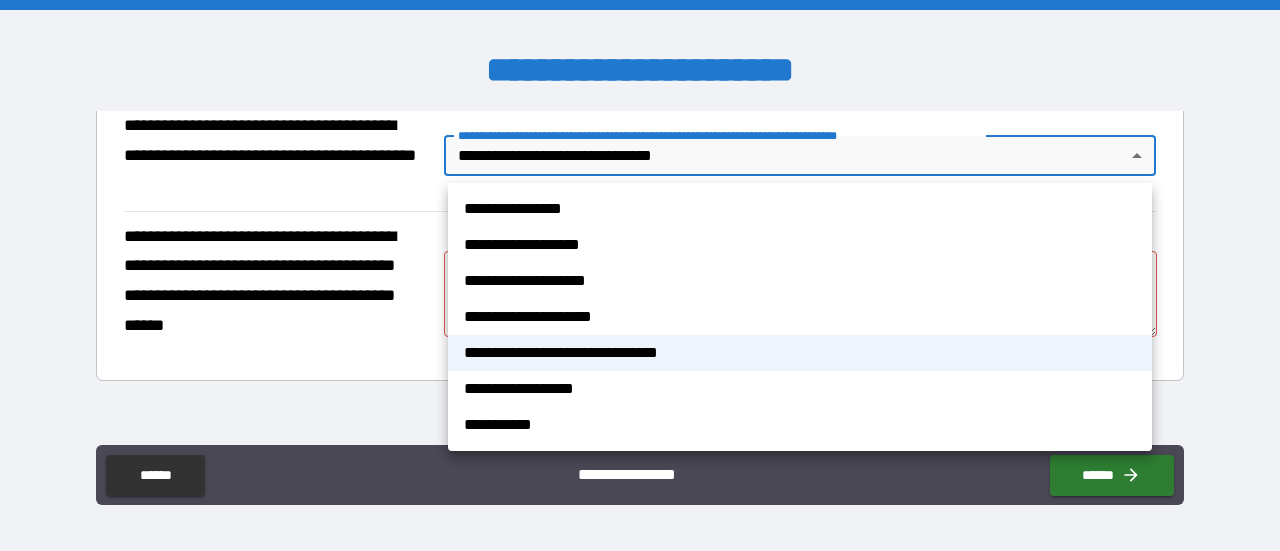 click at bounding box center [640, 275] 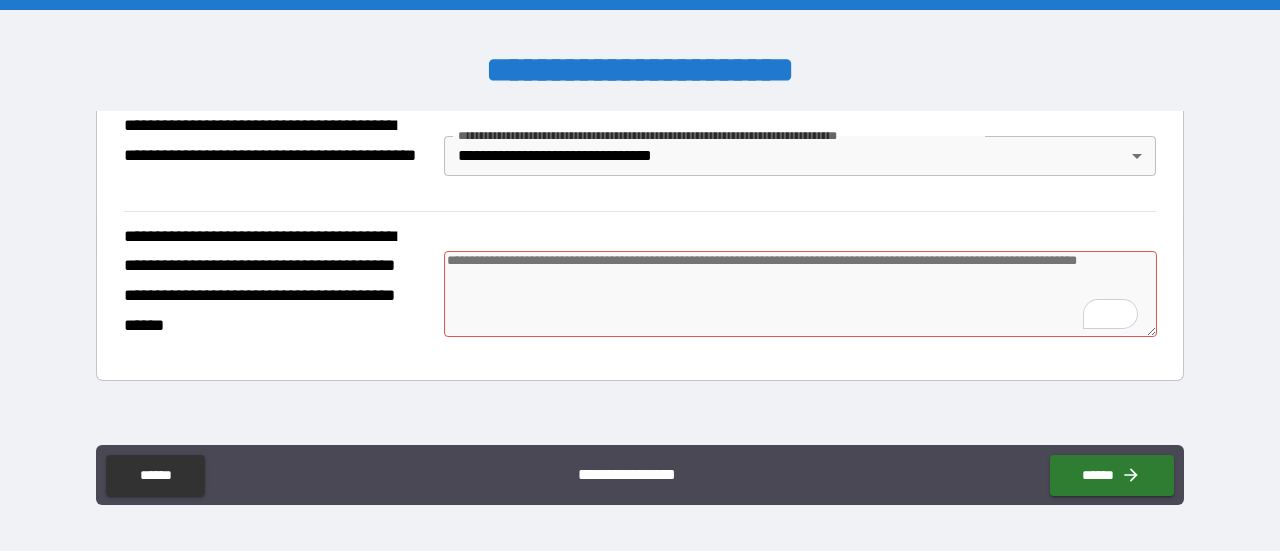 click at bounding box center [800, 294] 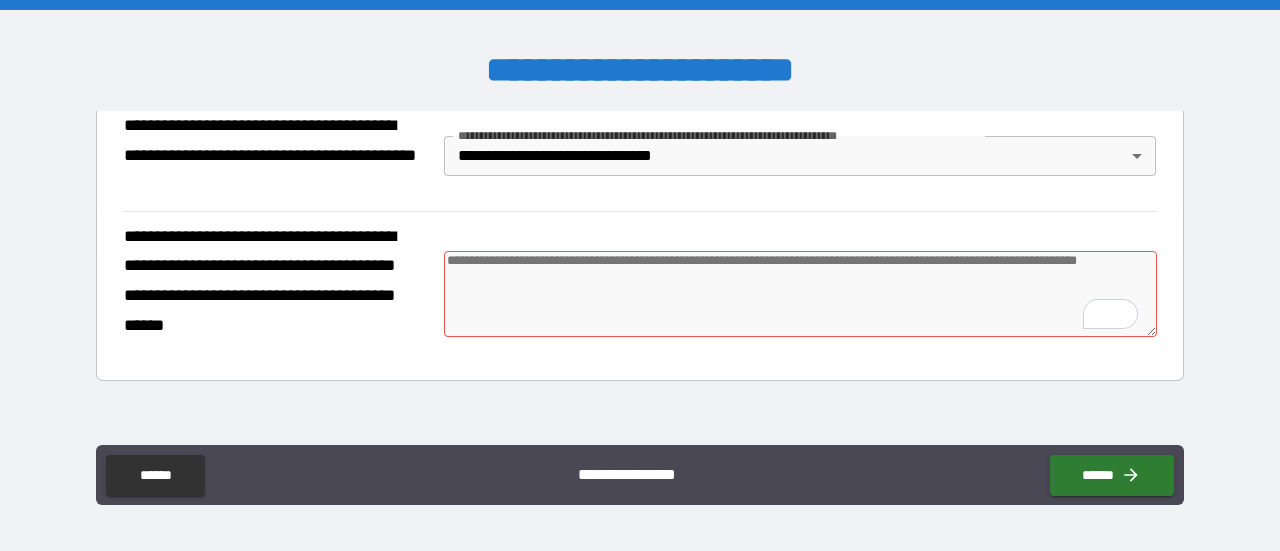 type on "*" 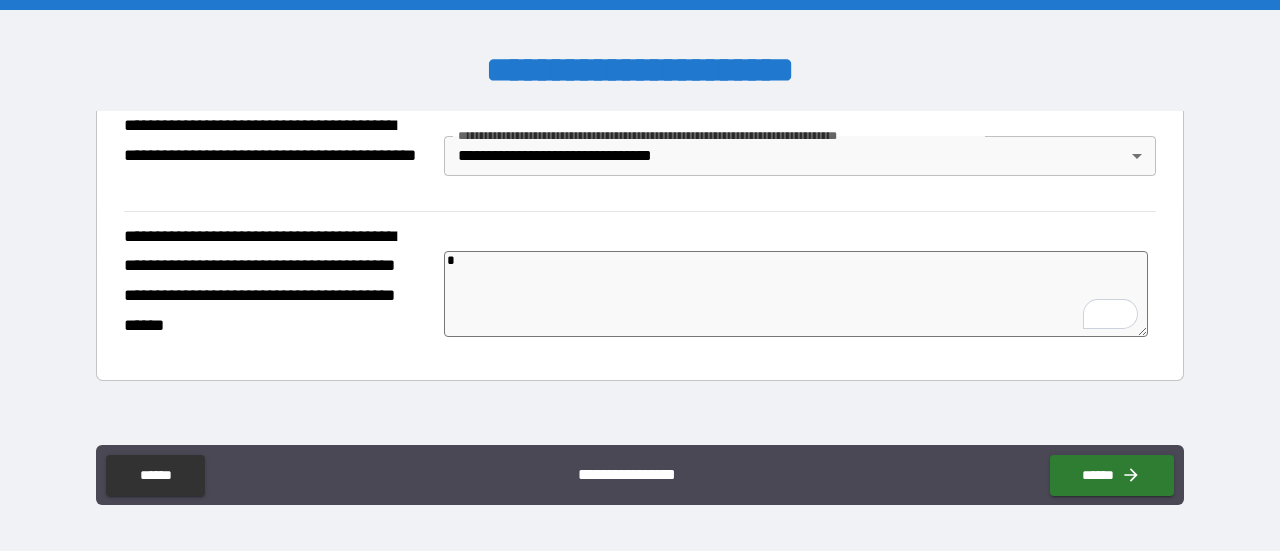 type on "*" 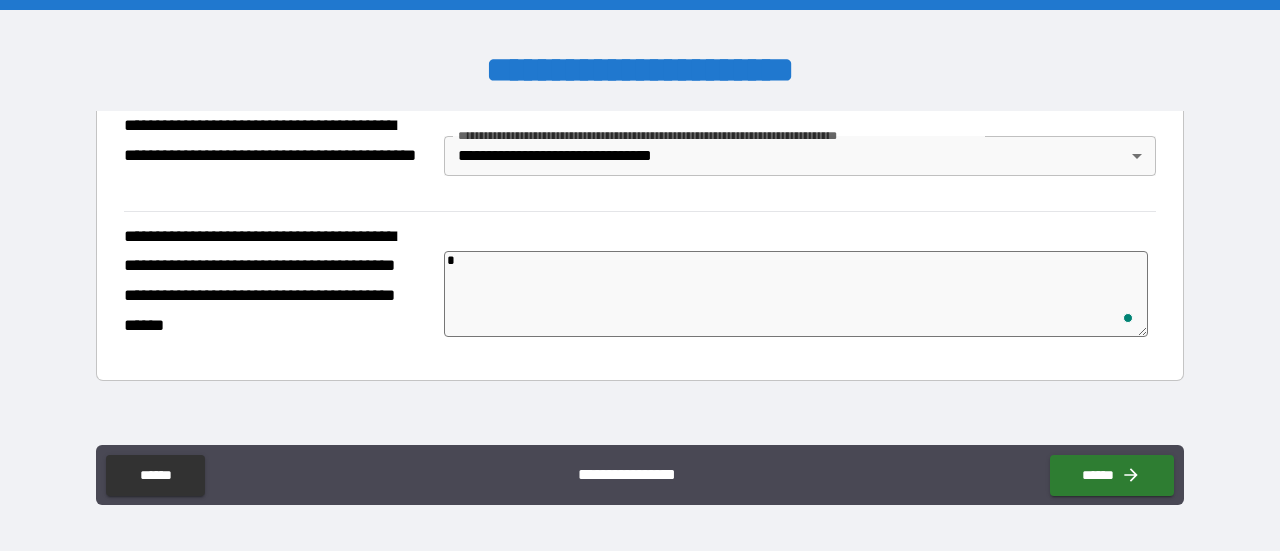 type on "**" 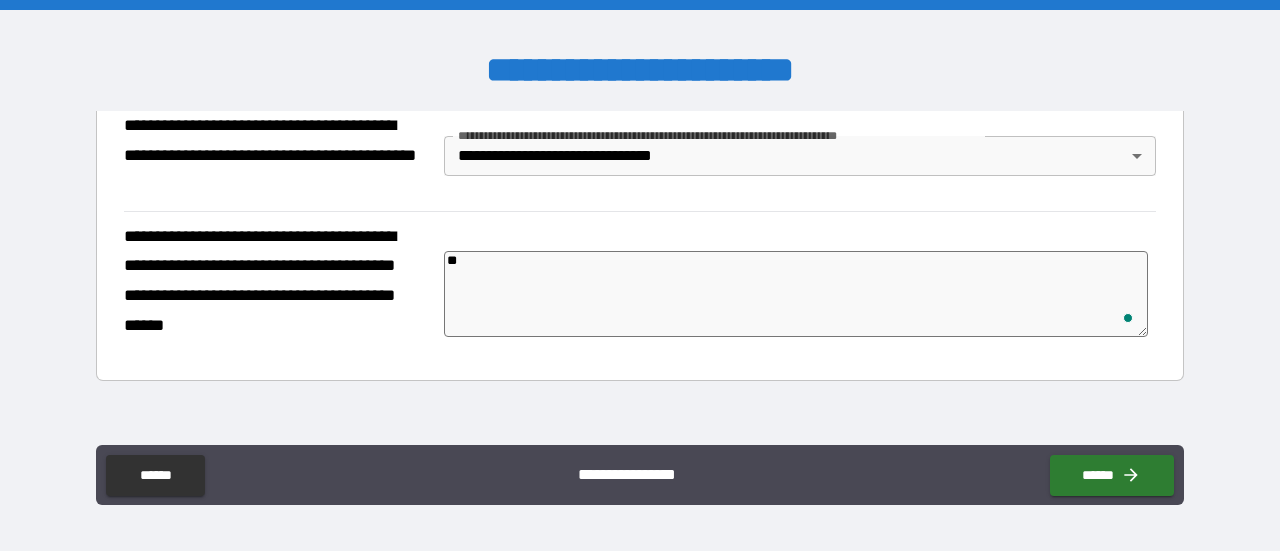 type on "*" 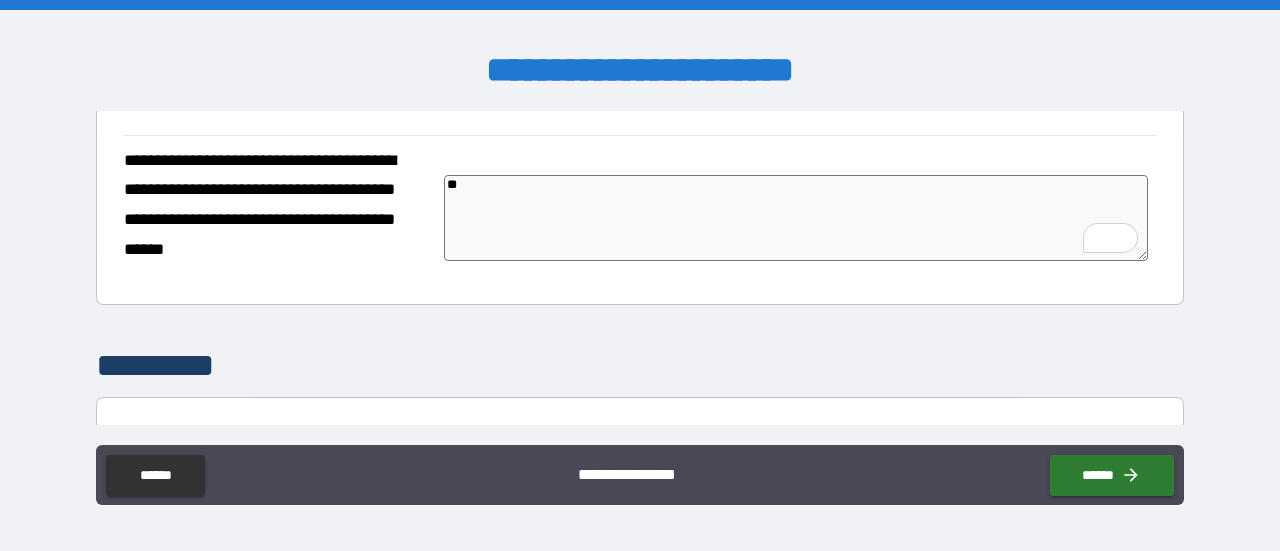 scroll, scrollTop: 324, scrollLeft: 0, axis: vertical 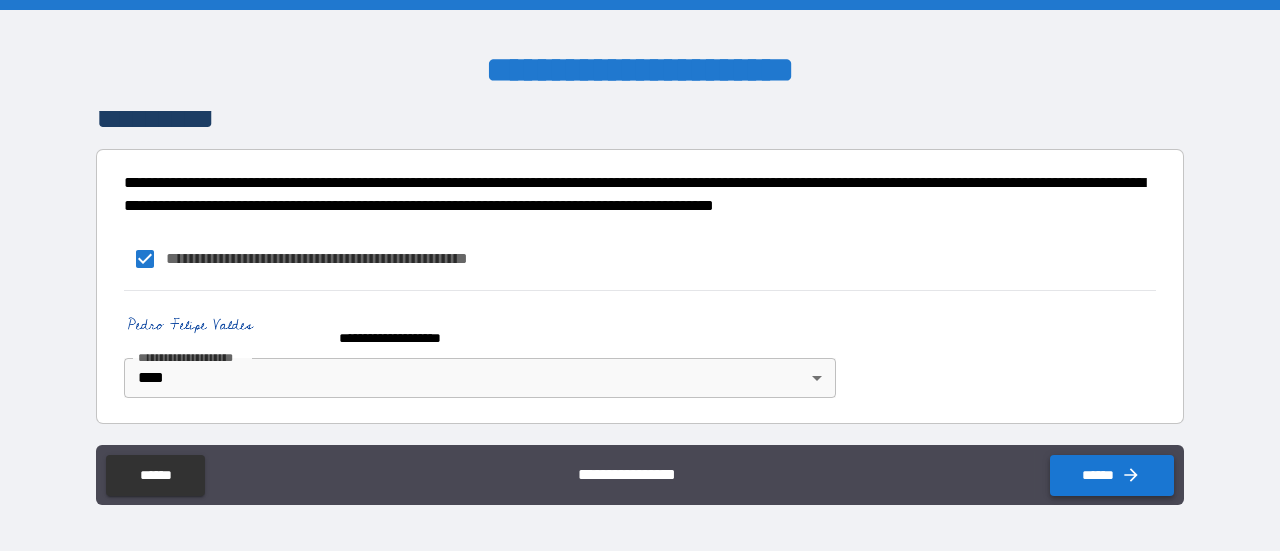 type on "**" 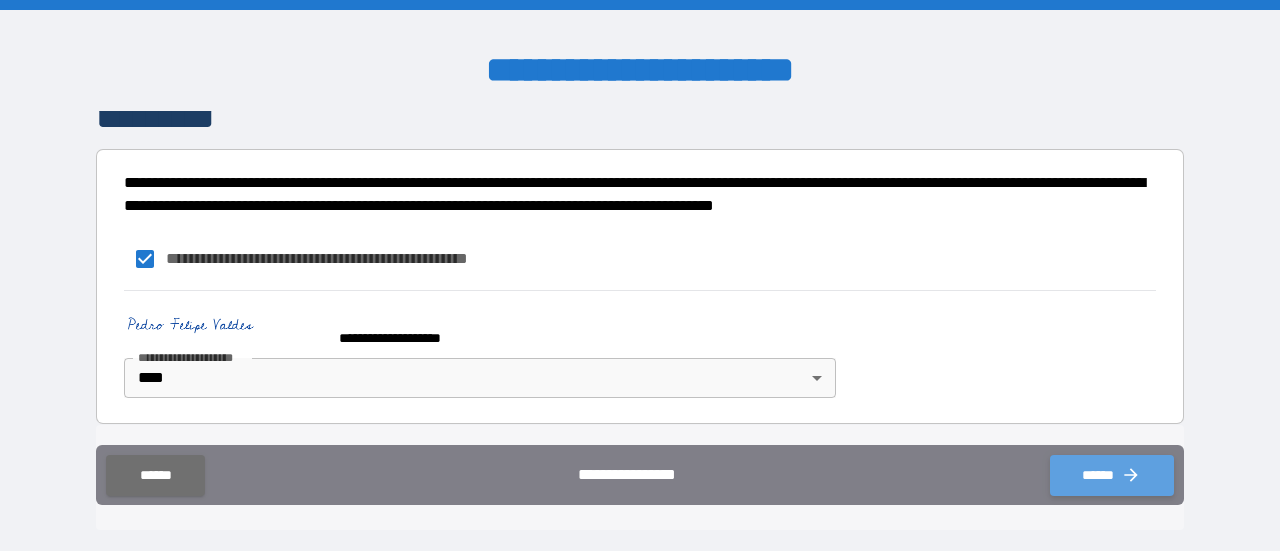 click on "******" at bounding box center (1112, 475) 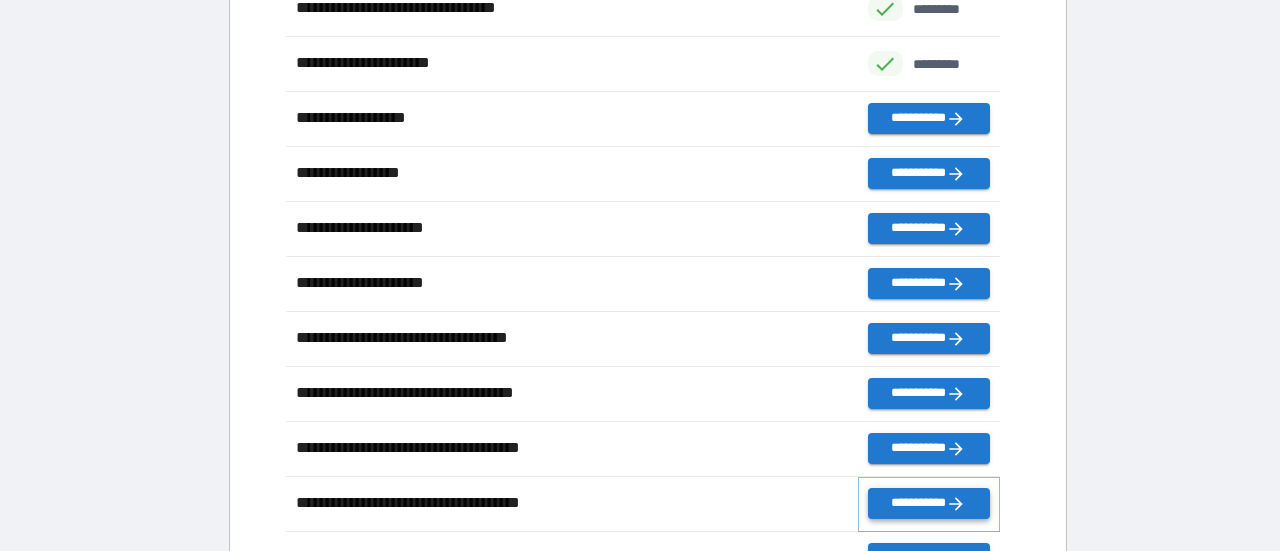 click 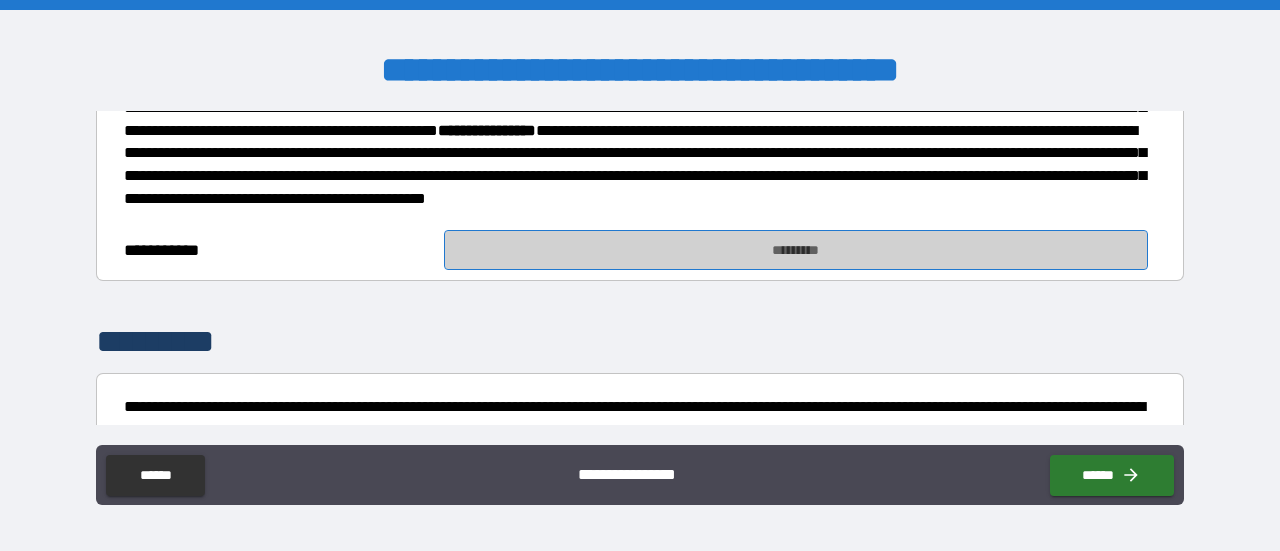 click on "*********" at bounding box center [796, 250] 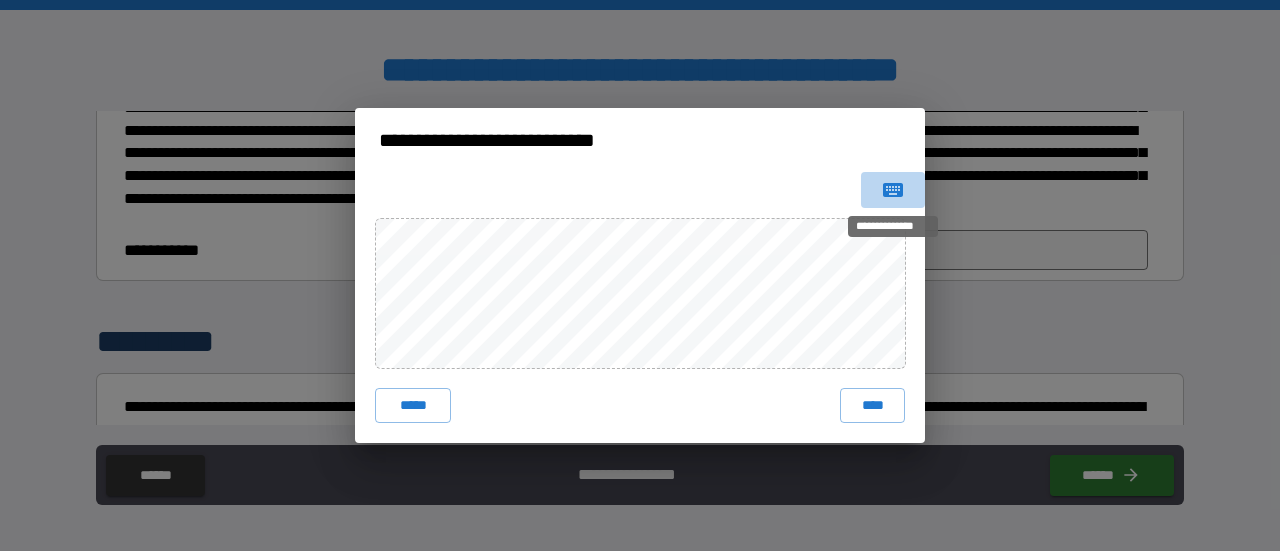 click 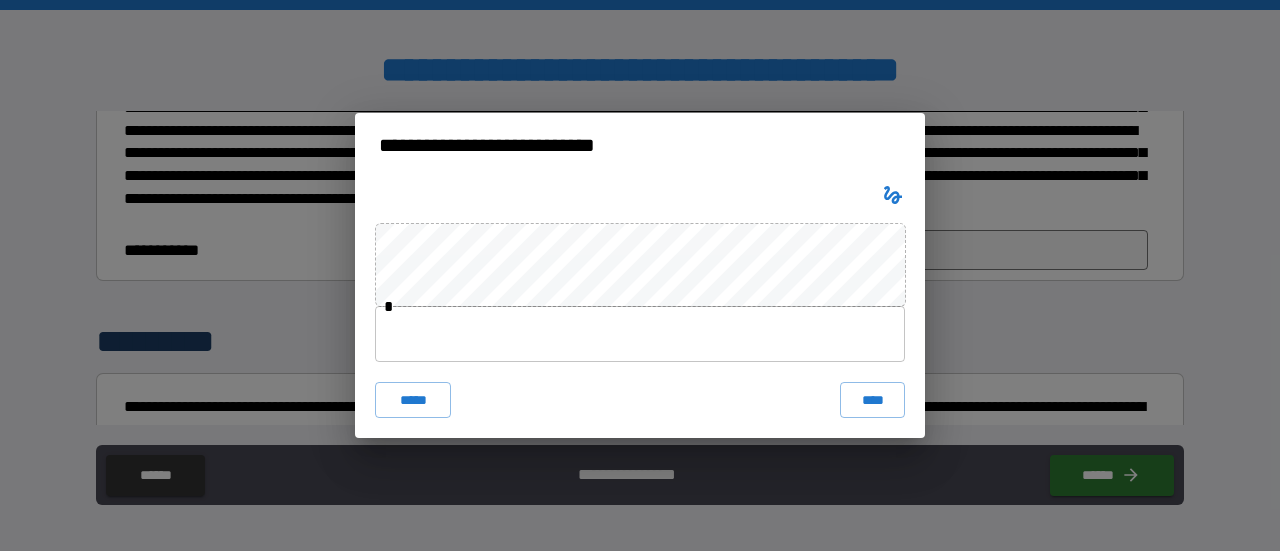 type 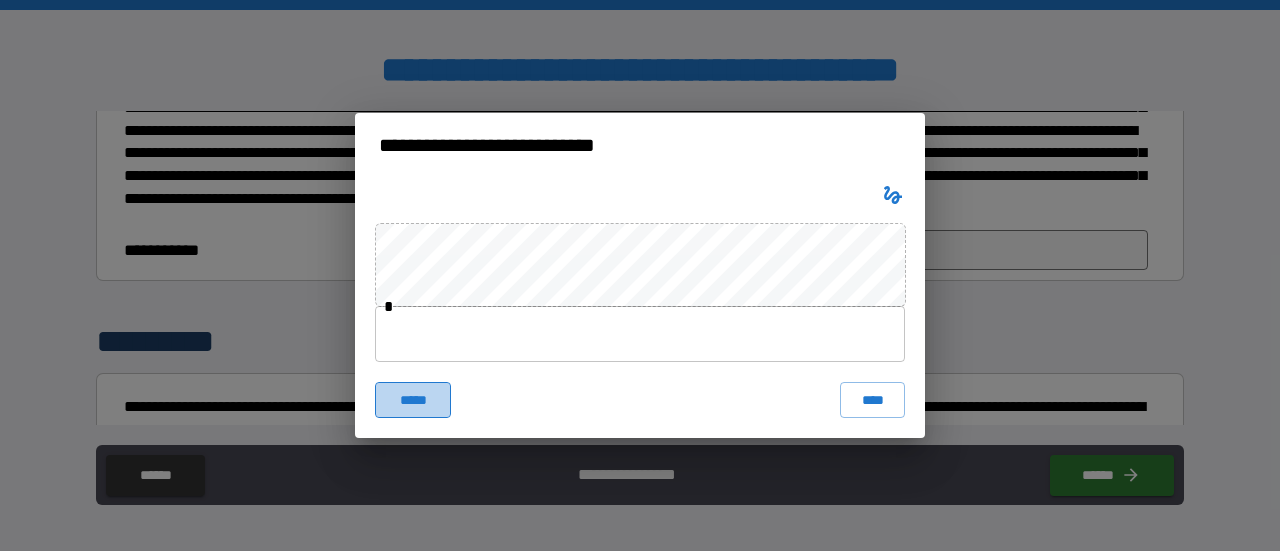 click on "*****" at bounding box center (413, 400) 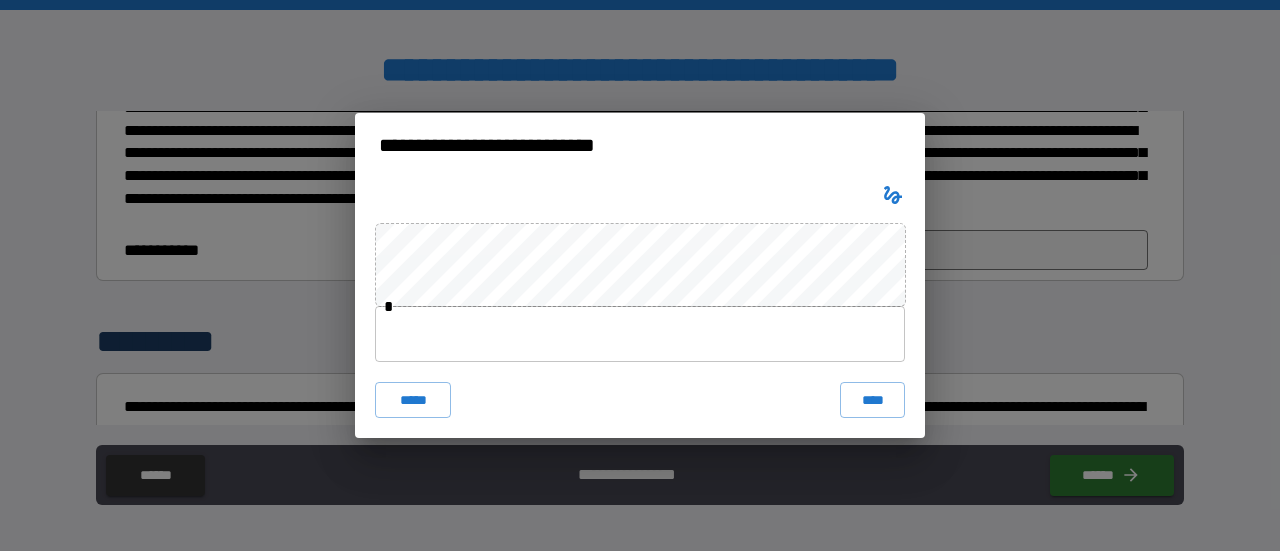 click on "**********" at bounding box center (640, 275) 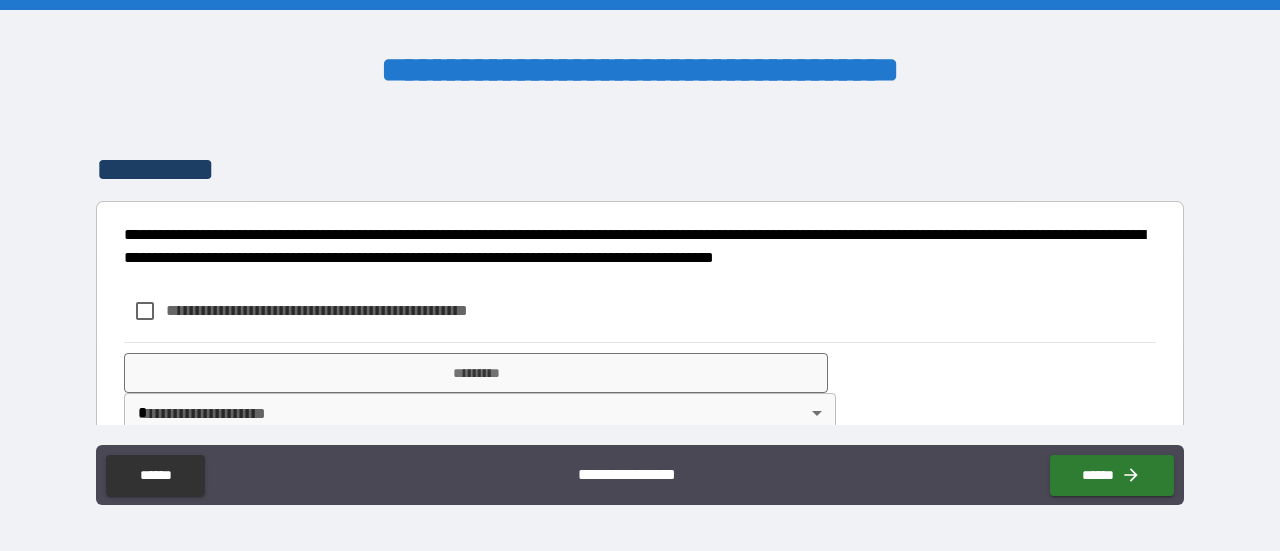 scroll, scrollTop: 555, scrollLeft: 0, axis: vertical 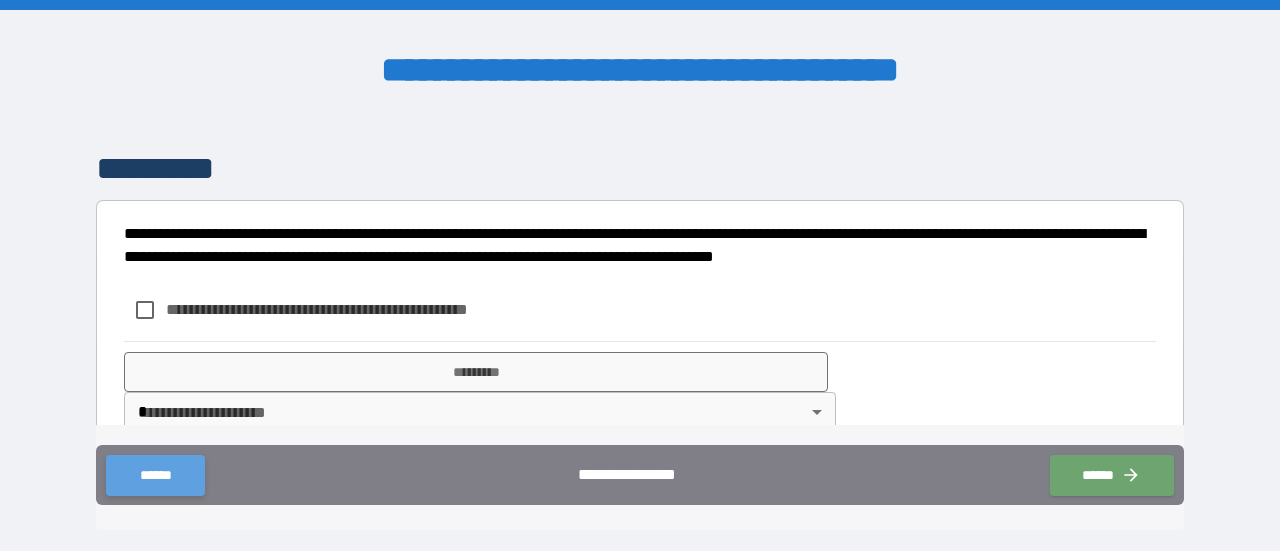 click on "******" at bounding box center (155, 475) 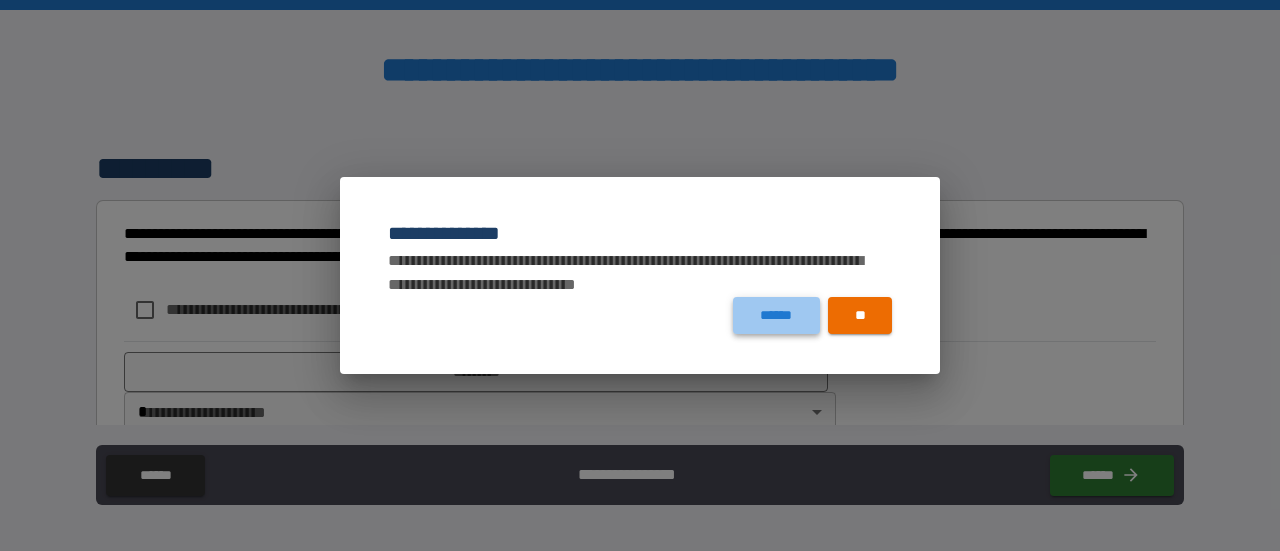click on "******" at bounding box center [776, 315] 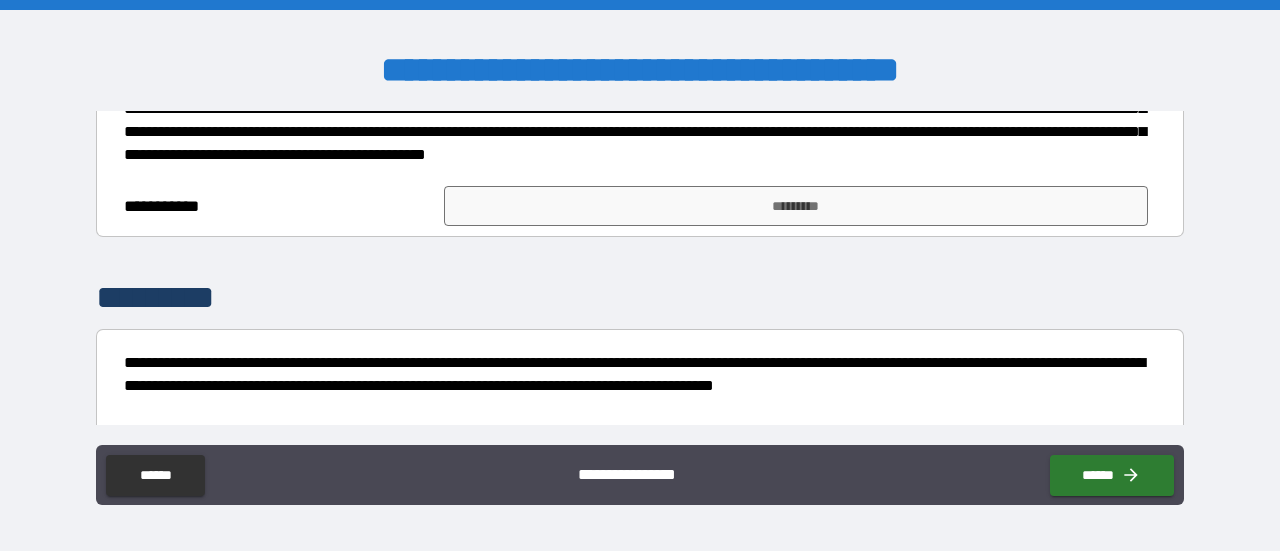 scroll, scrollTop: 424, scrollLeft: 0, axis: vertical 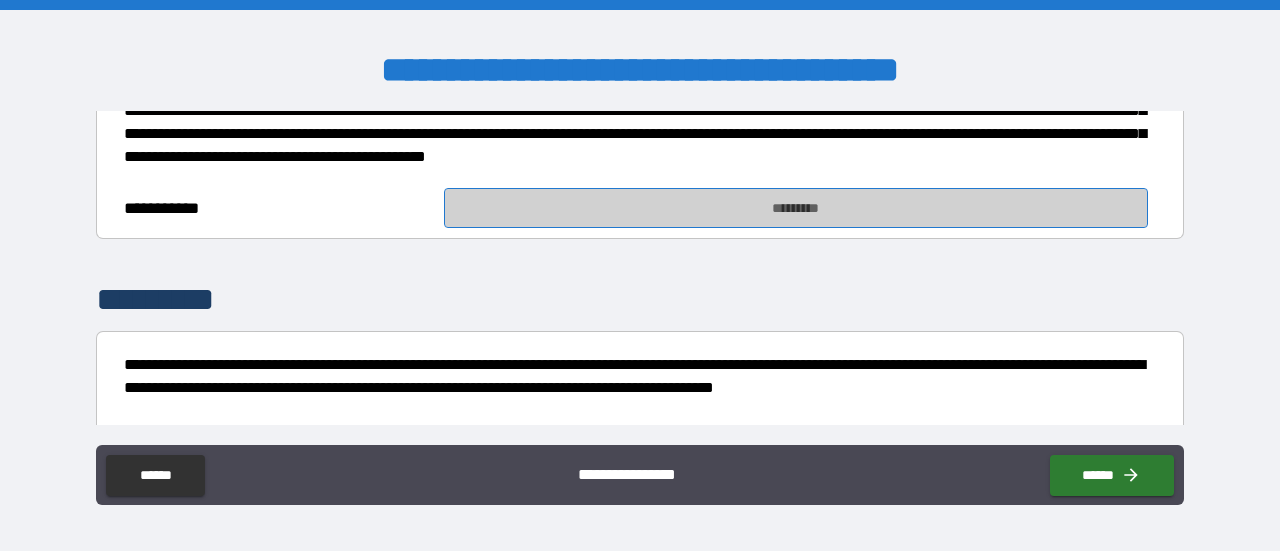 click on "*********" at bounding box center (796, 208) 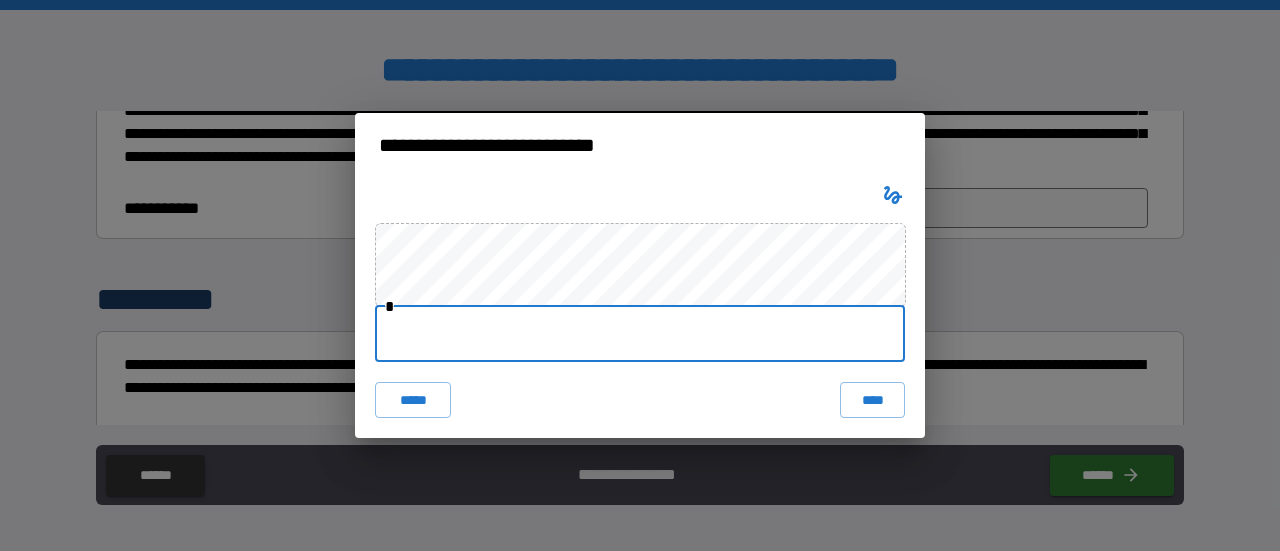 click at bounding box center (640, 334) 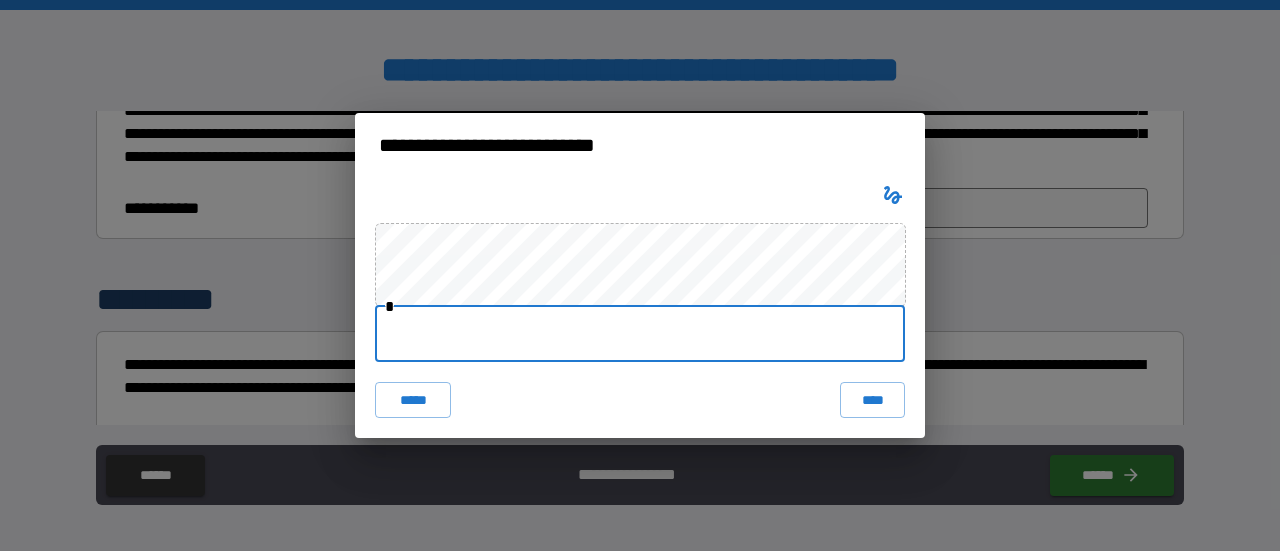 type on "**********" 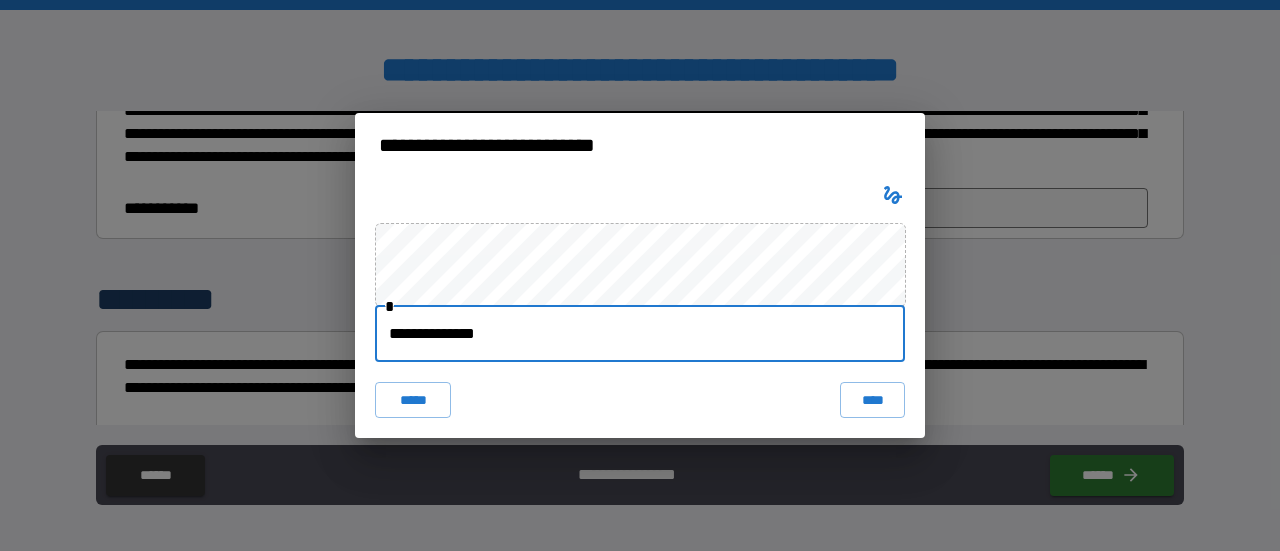 click on "**********" at bounding box center (640, 334) 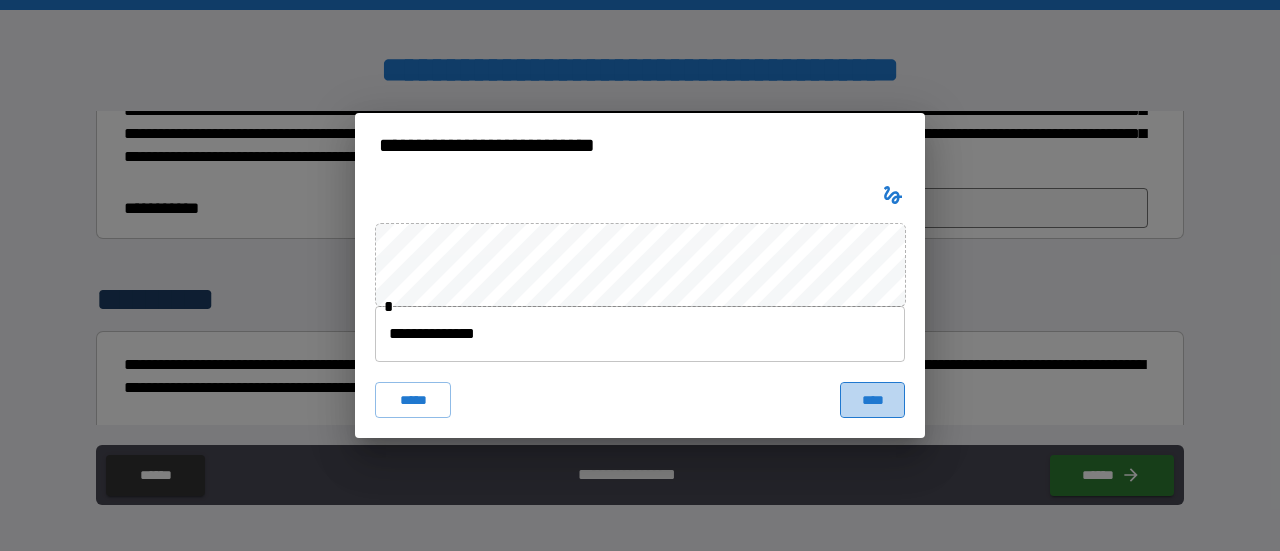 click on "****" at bounding box center (872, 400) 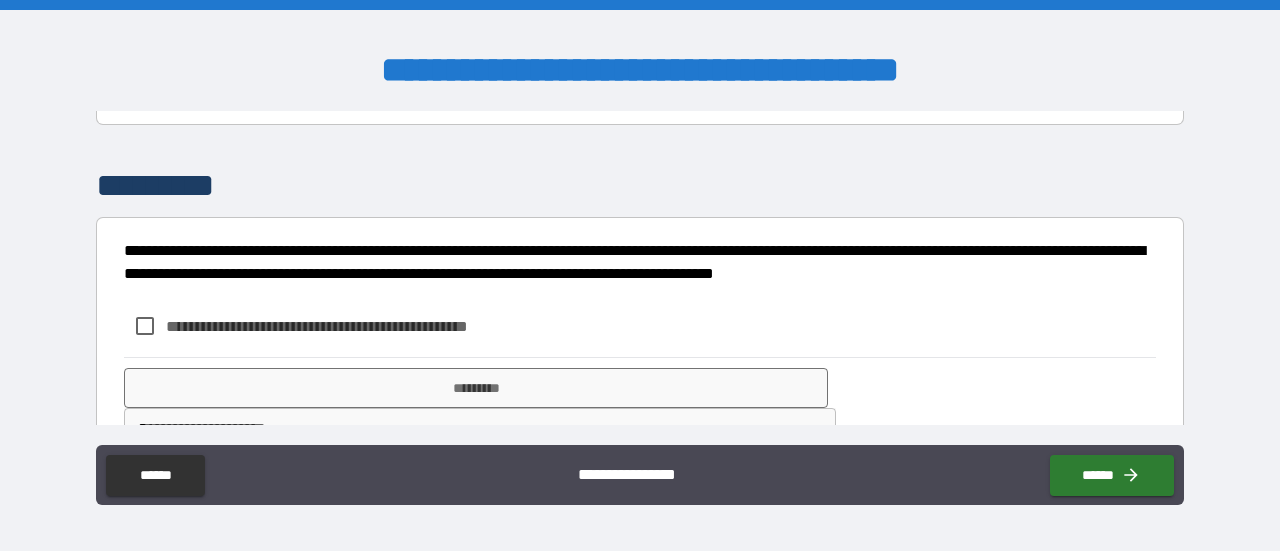scroll, scrollTop: 626, scrollLeft: 0, axis: vertical 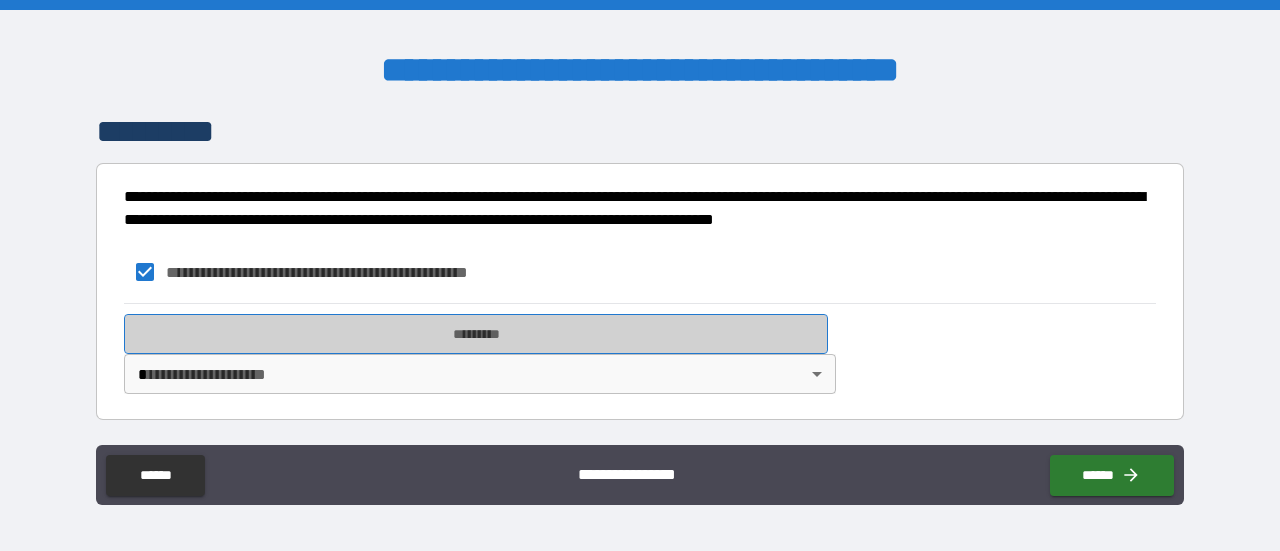 click on "*********" at bounding box center (476, 334) 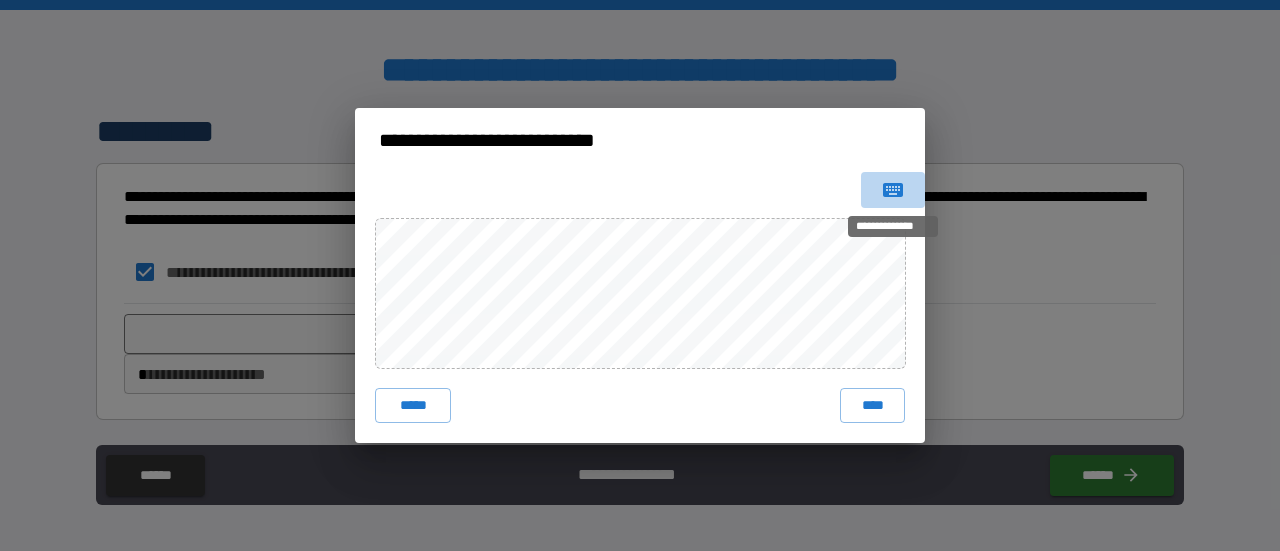 click 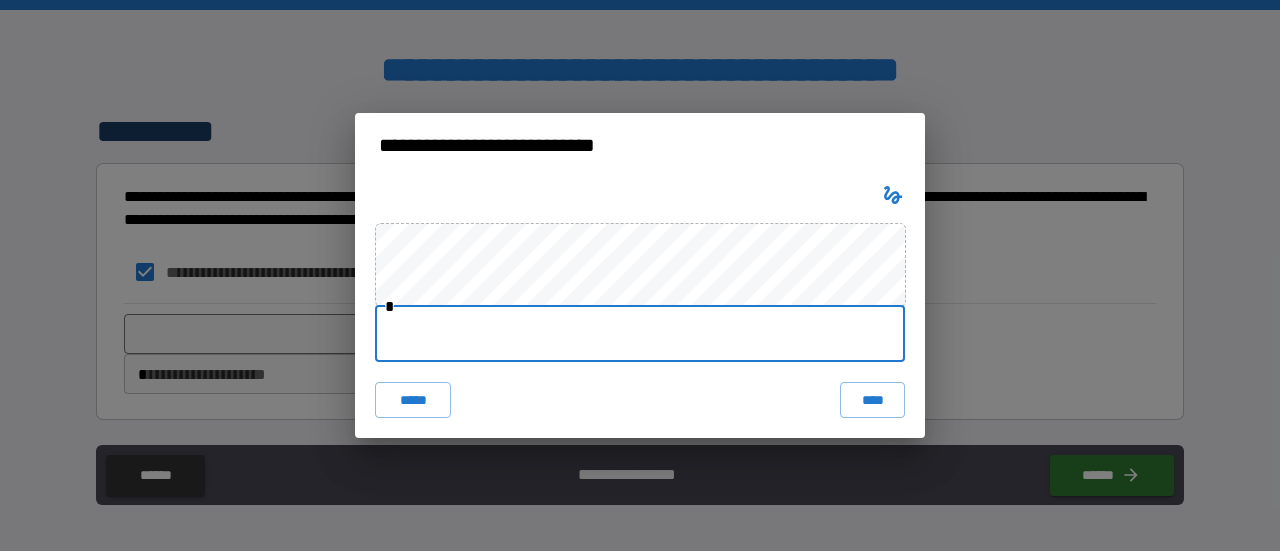 click at bounding box center [640, 334] 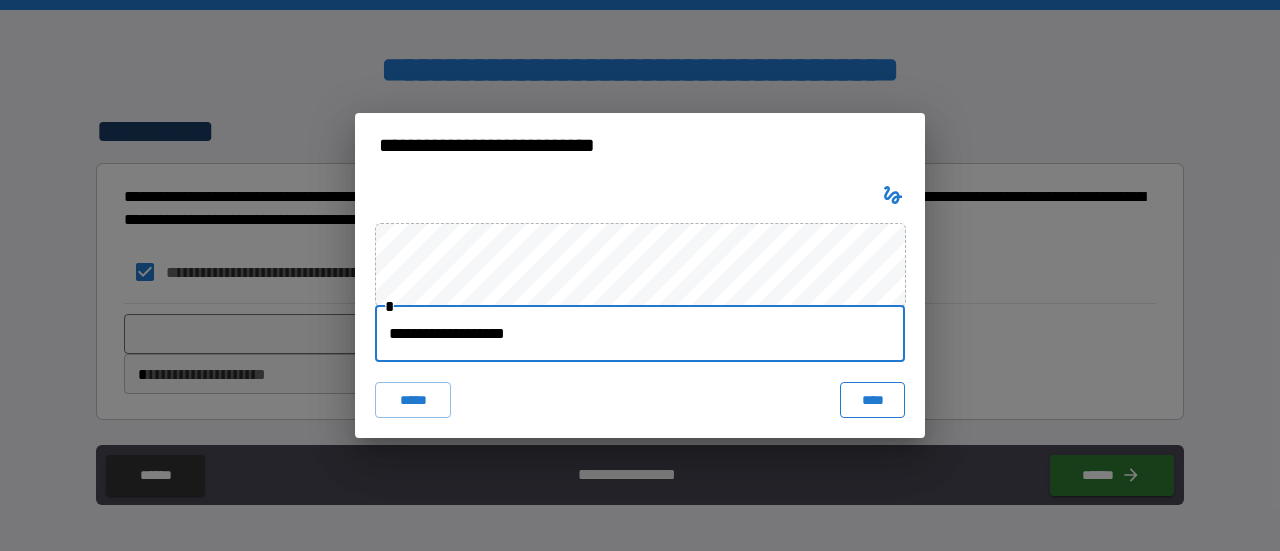 type on "**********" 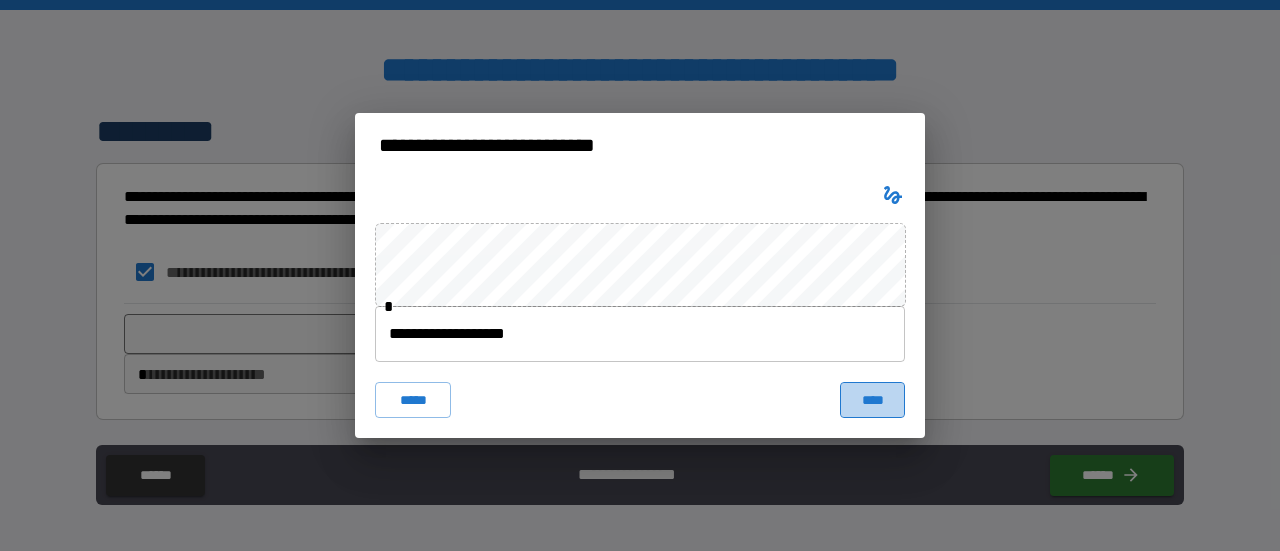 click on "****" at bounding box center [872, 400] 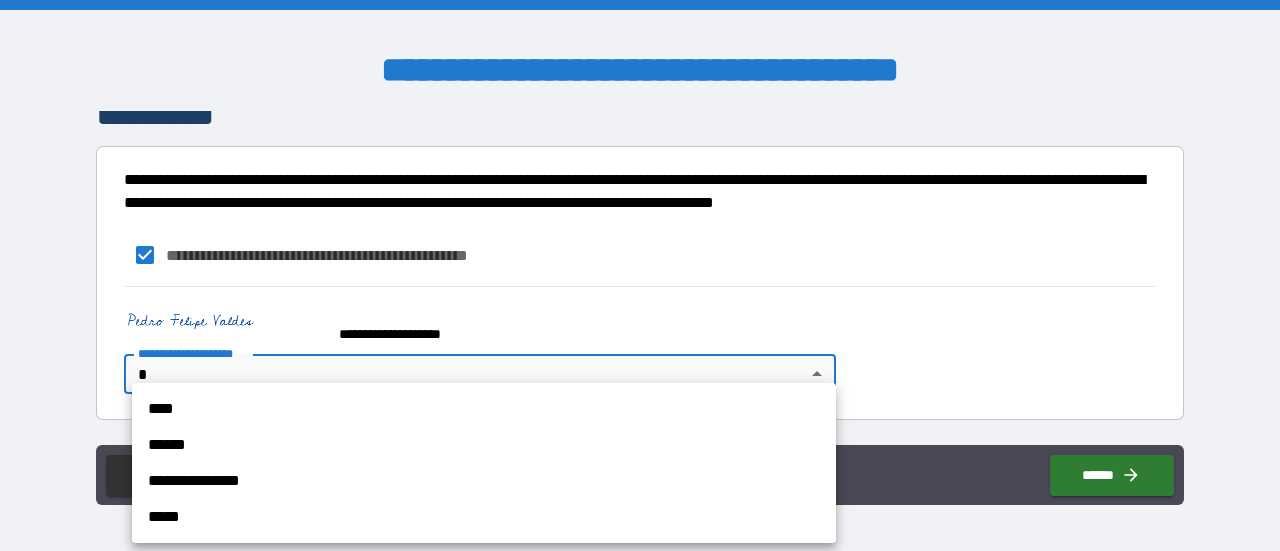 click on "**********" at bounding box center [640, 275] 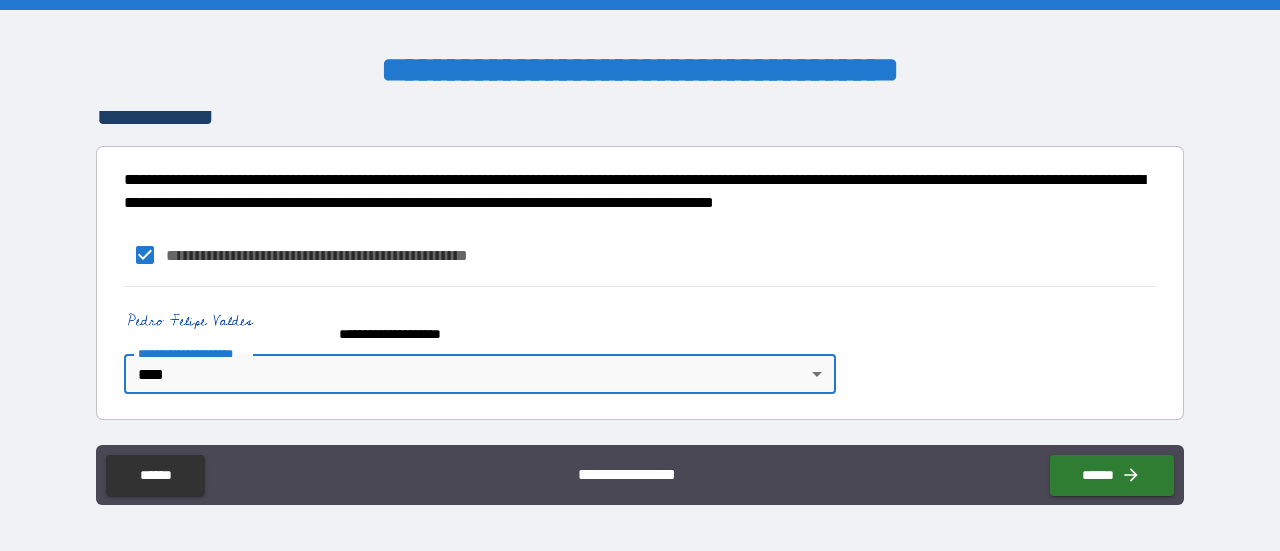 scroll, scrollTop: 644, scrollLeft: 0, axis: vertical 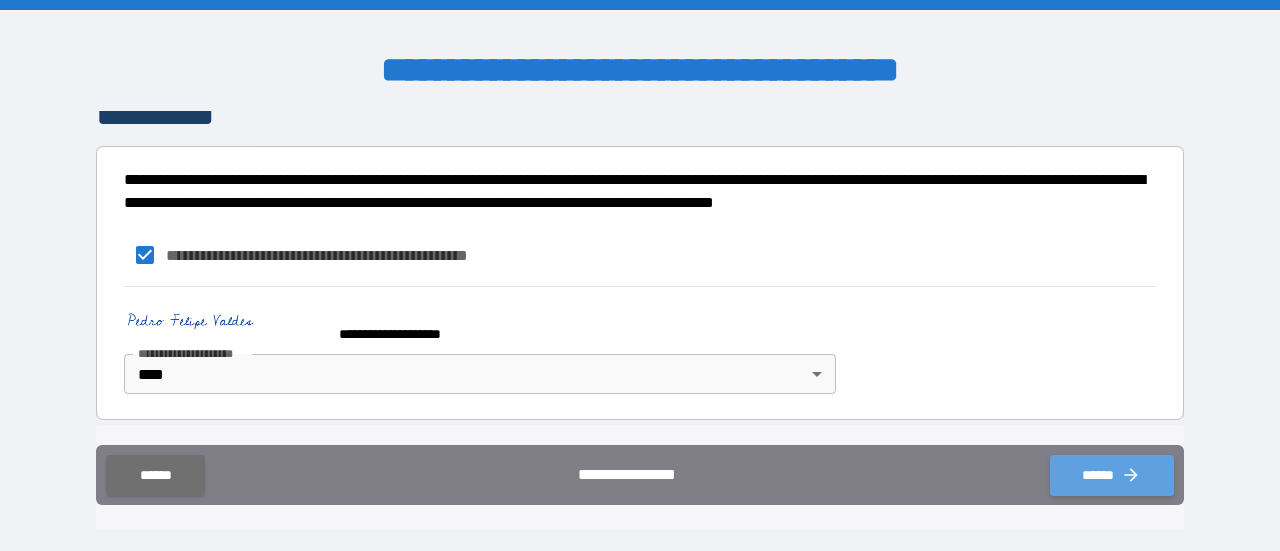 click 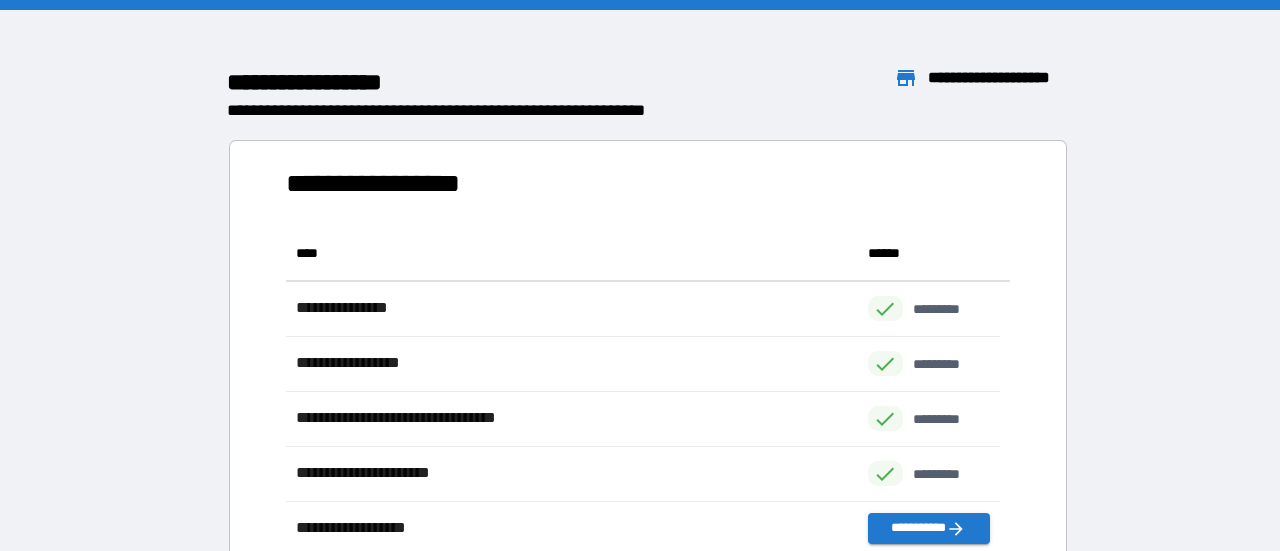 scroll, scrollTop: 16, scrollLeft: 16, axis: both 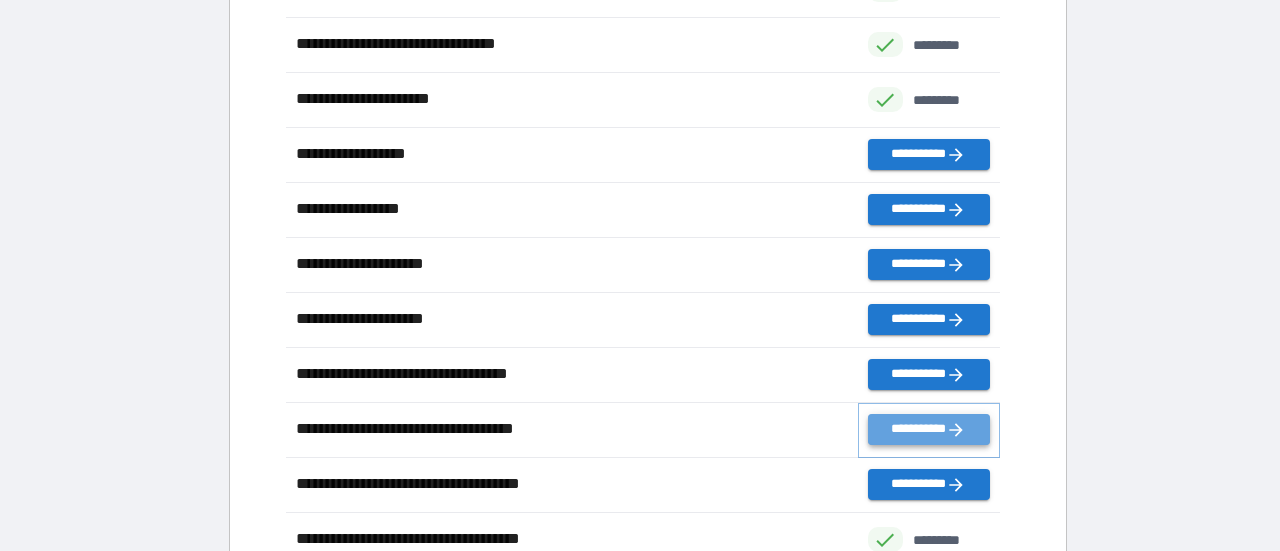 click on "**********" at bounding box center [929, 429] 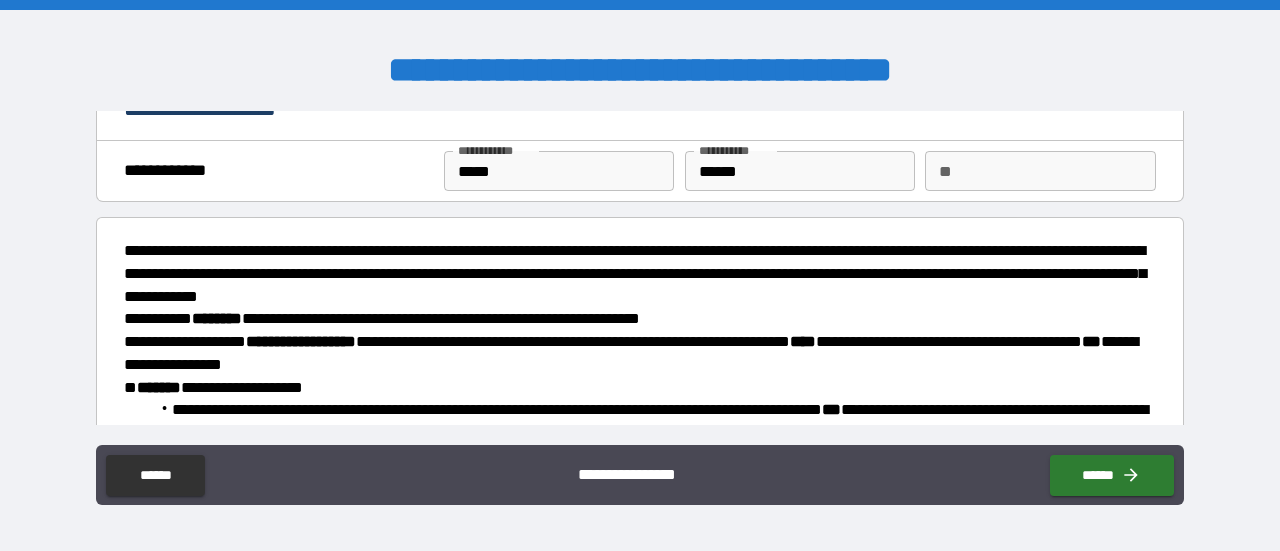 scroll, scrollTop: 33, scrollLeft: 0, axis: vertical 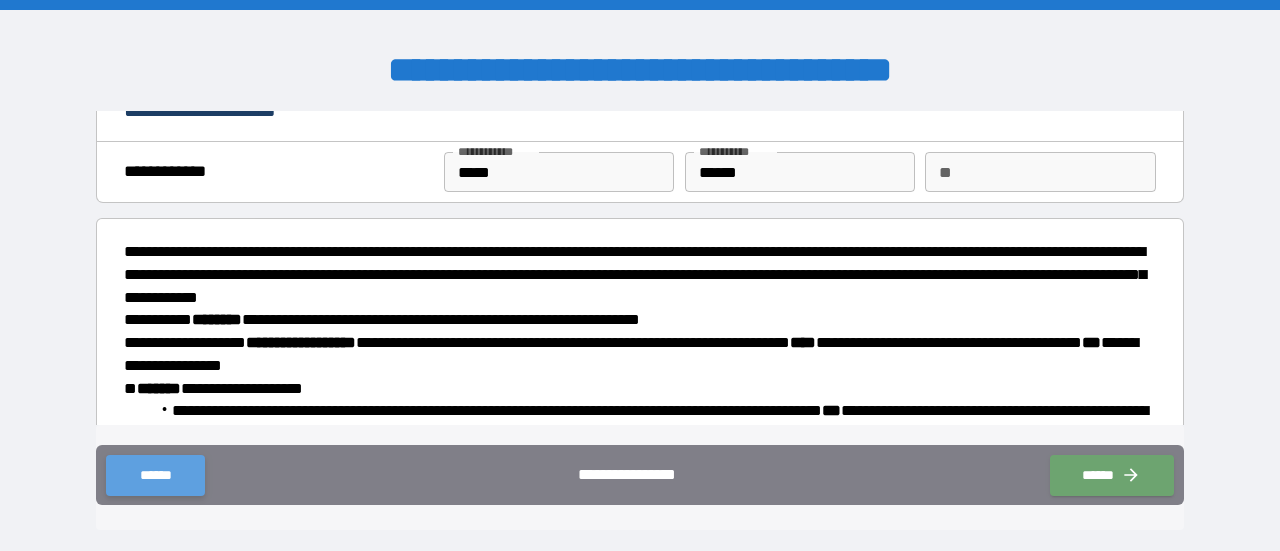 click on "******" at bounding box center [155, 475] 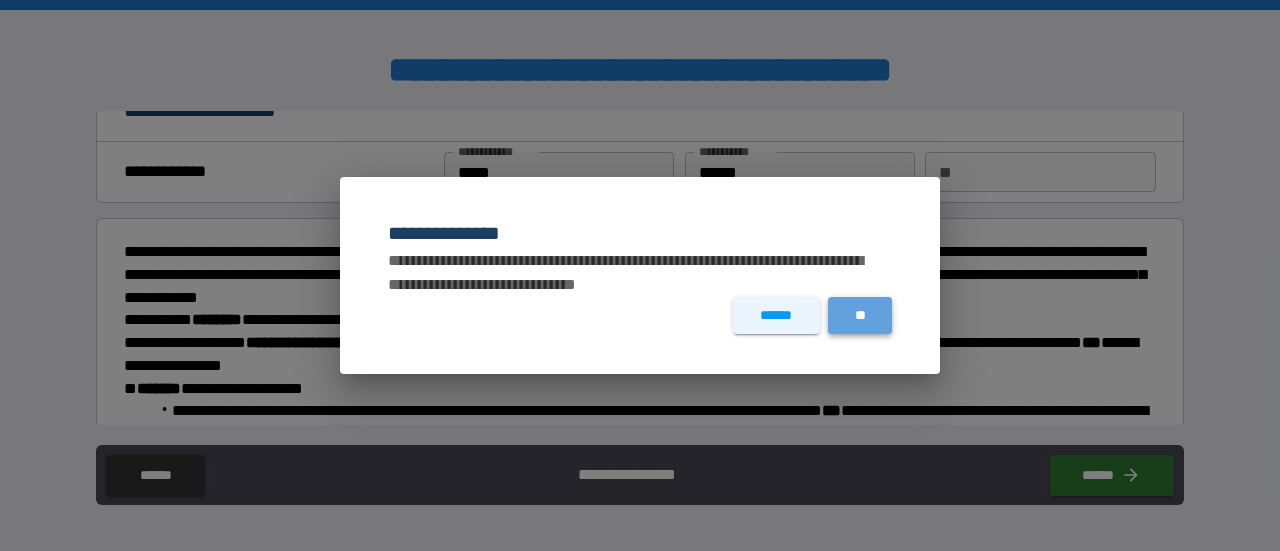click on "**" at bounding box center [860, 315] 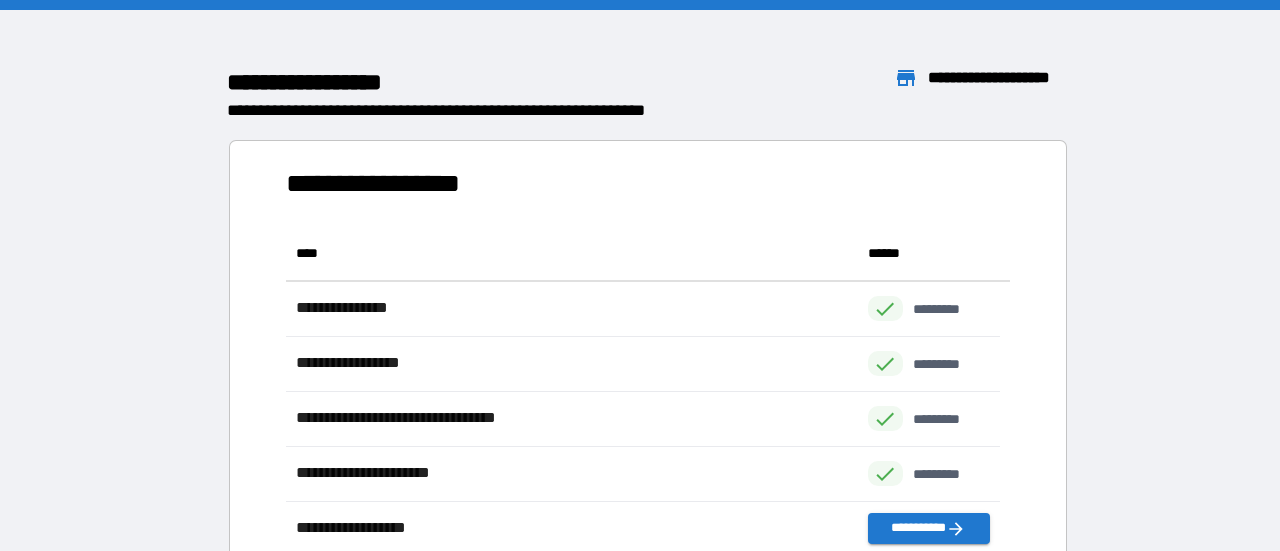 scroll, scrollTop: 16, scrollLeft: 16, axis: both 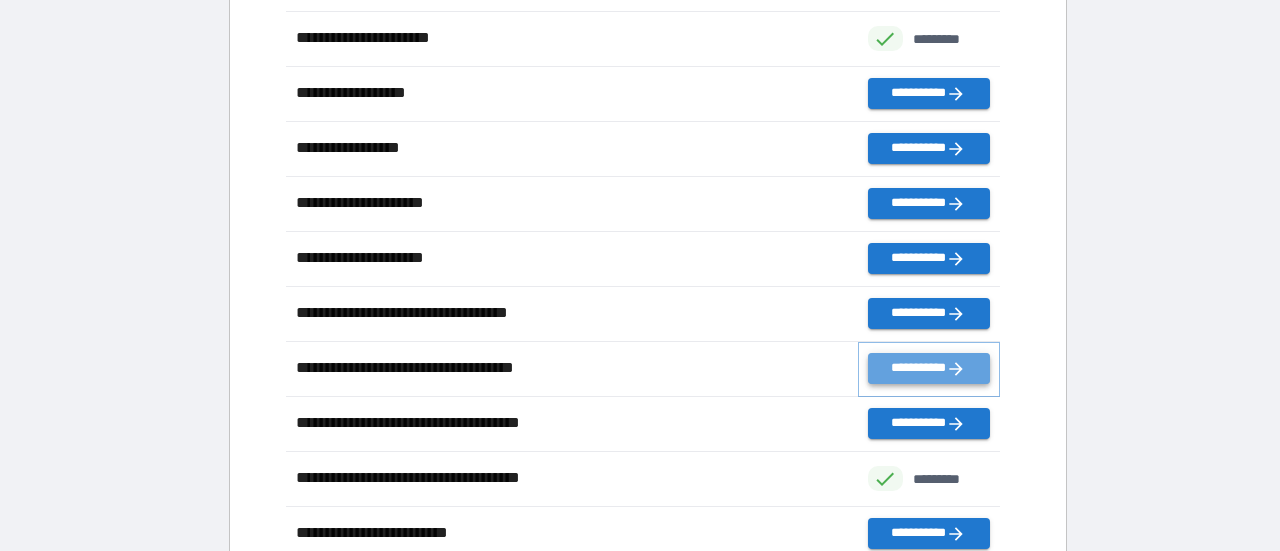 click 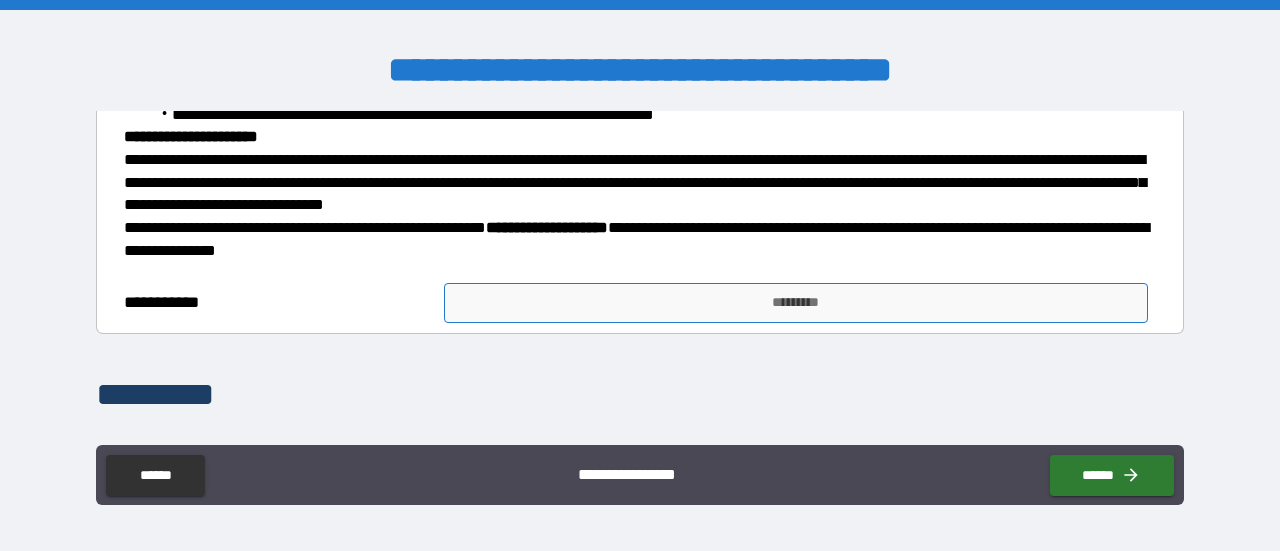 scroll, scrollTop: 399, scrollLeft: 0, axis: vertical 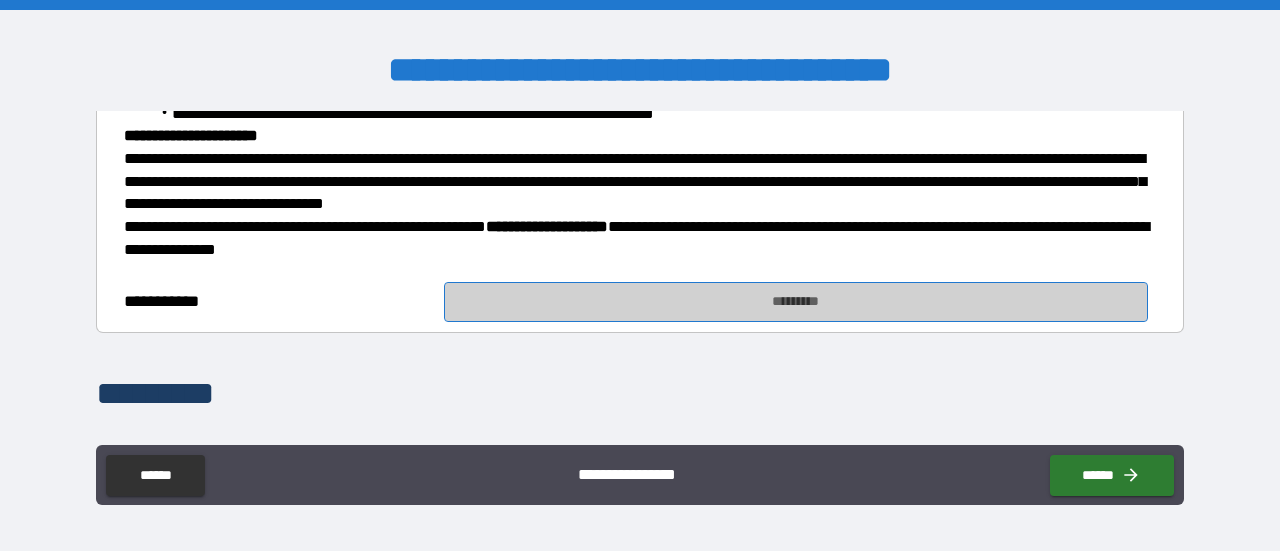 click on "*********" at bounding box center [796, 302] 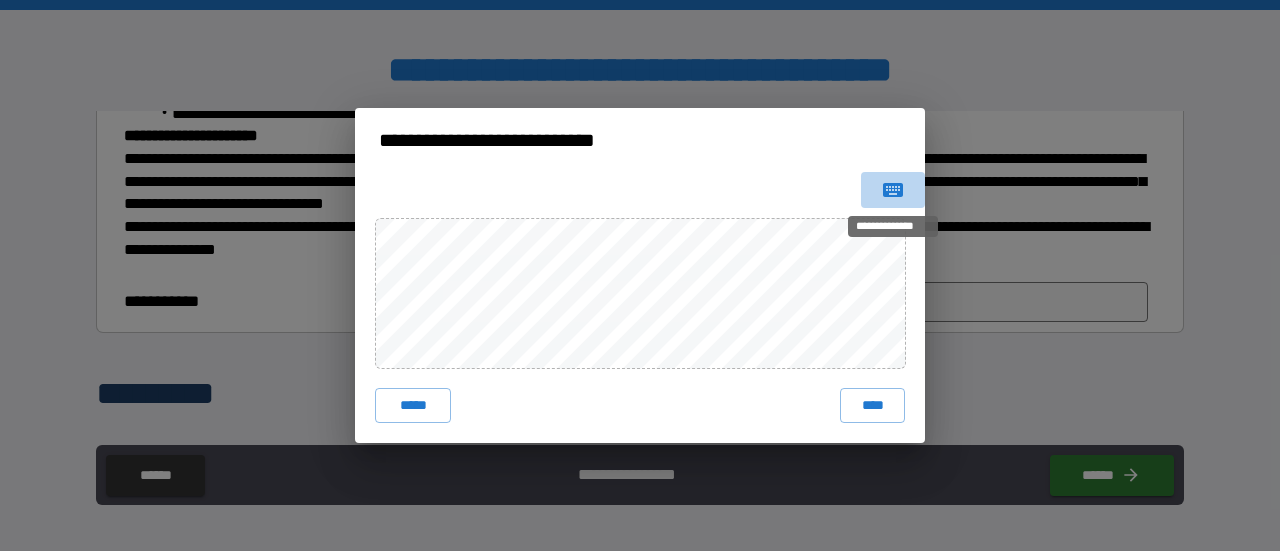 click 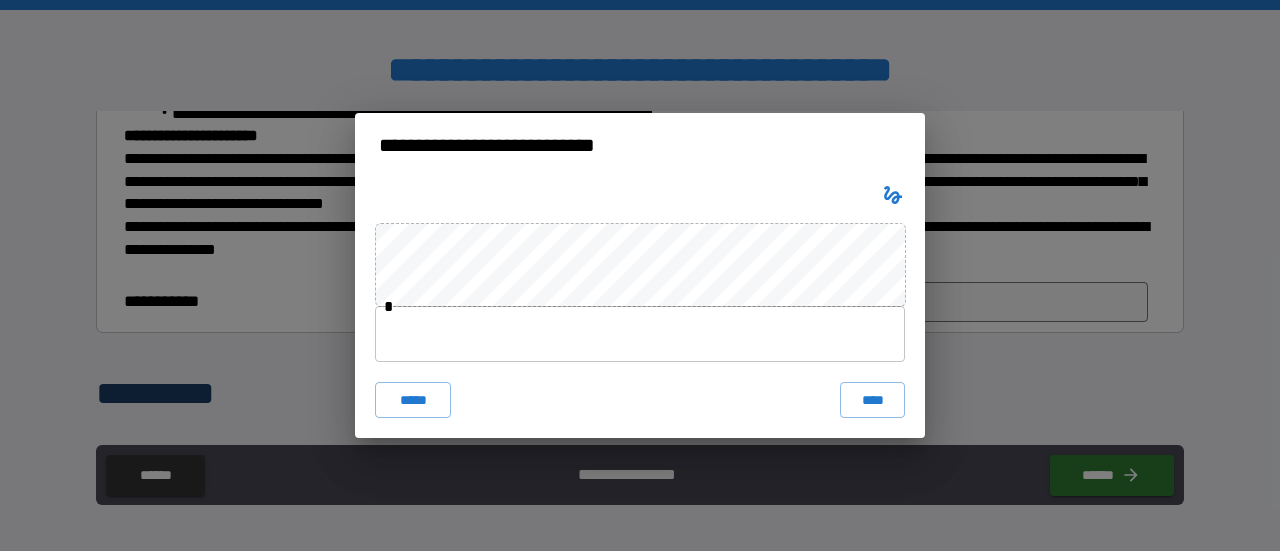 click at bounding box center (640, 334) 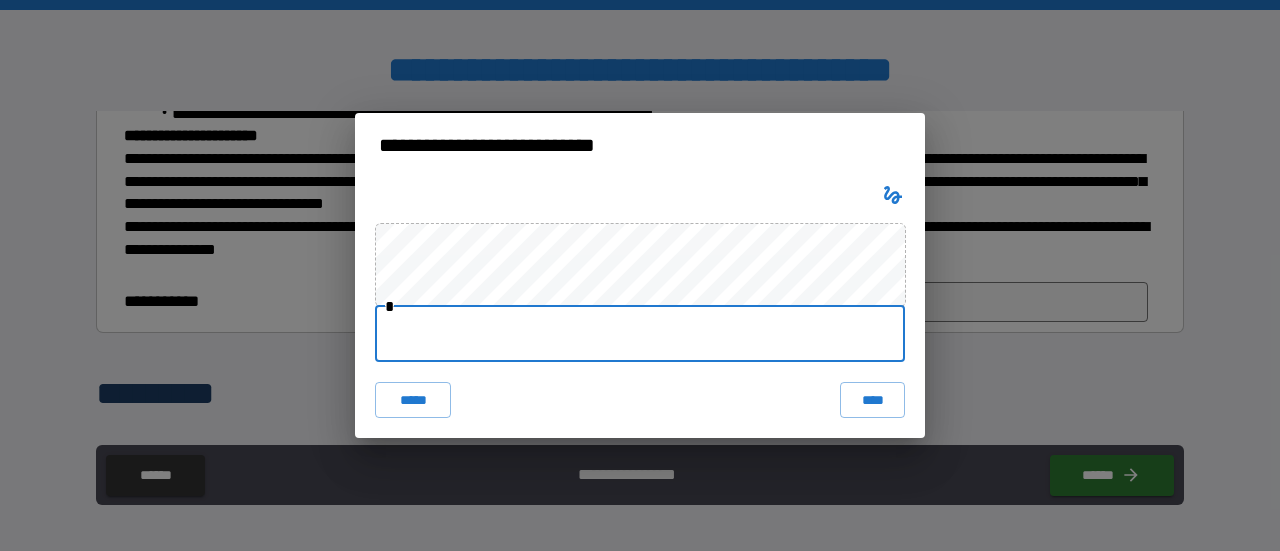 type on "**********" 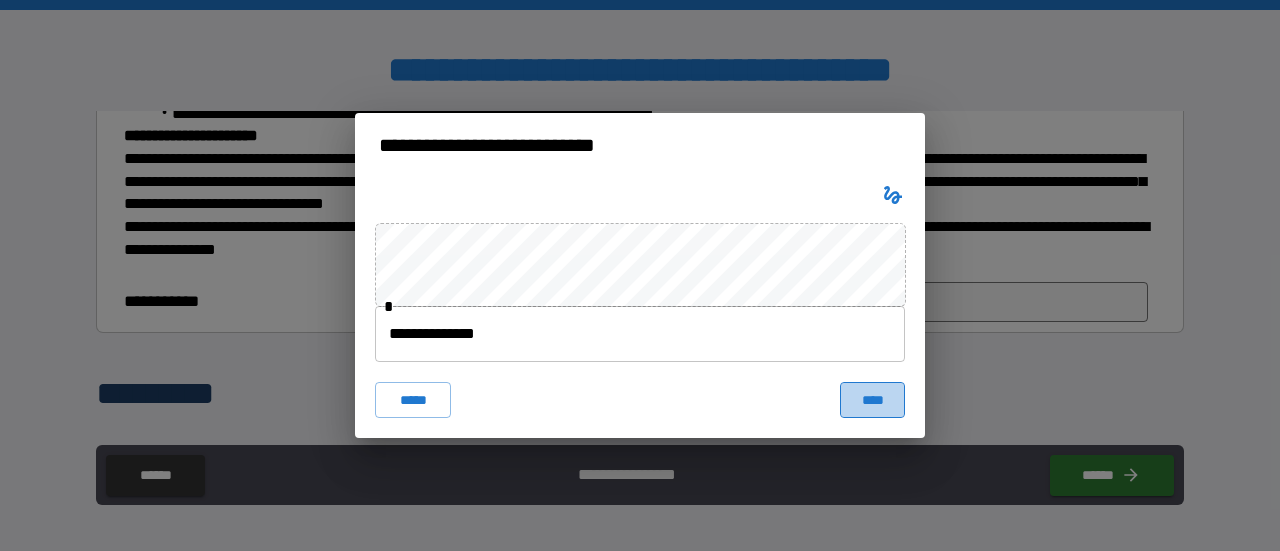 click on "****" at bounding box center (872, 400) 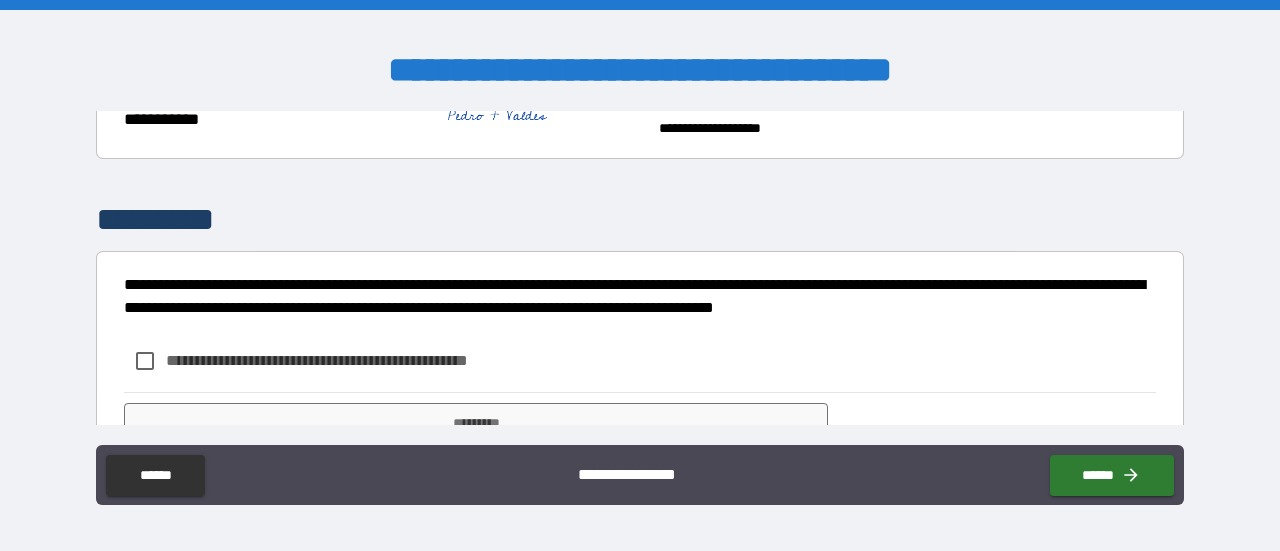 scroll, scrollTop: 597, scrollLeft: 0, axis: vertical 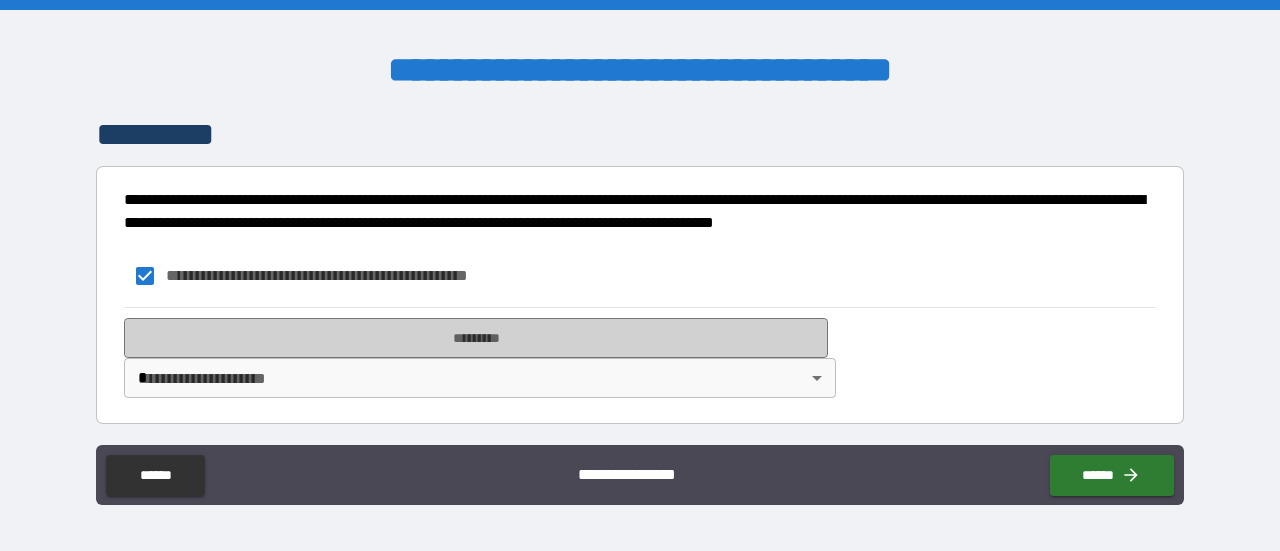 click on "*********" at bounding box center (476, 338) 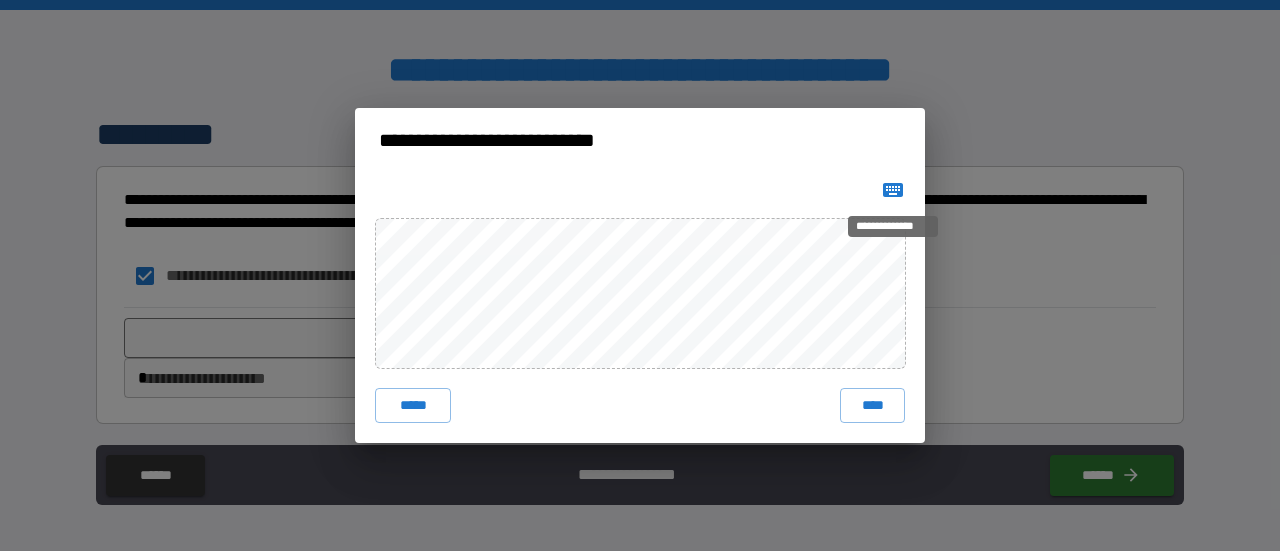 click 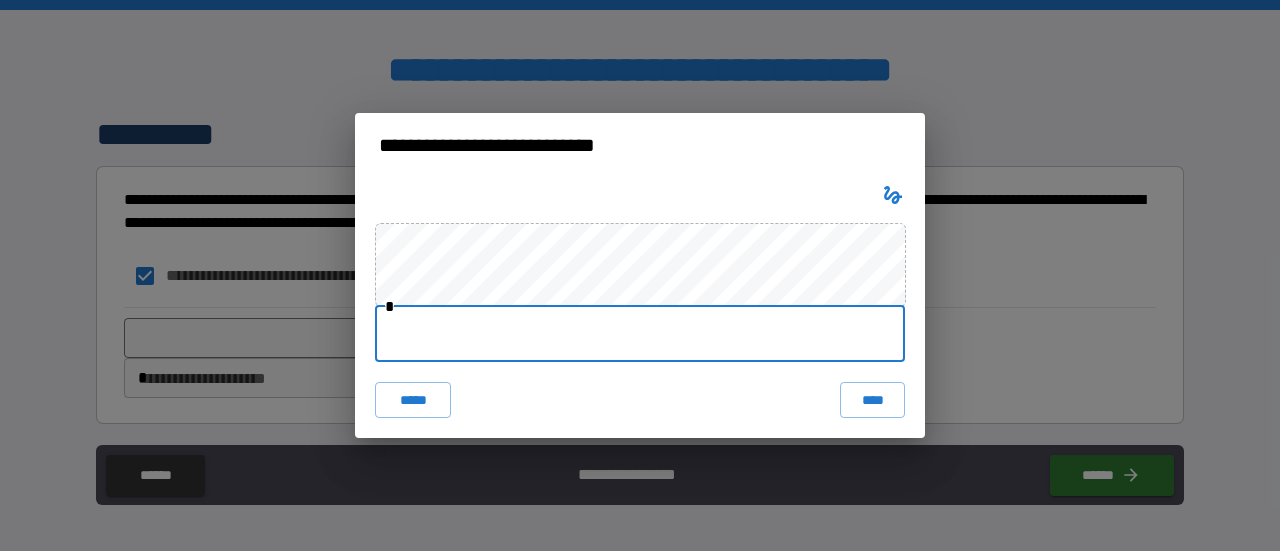 click at bounding box center [640, 334] 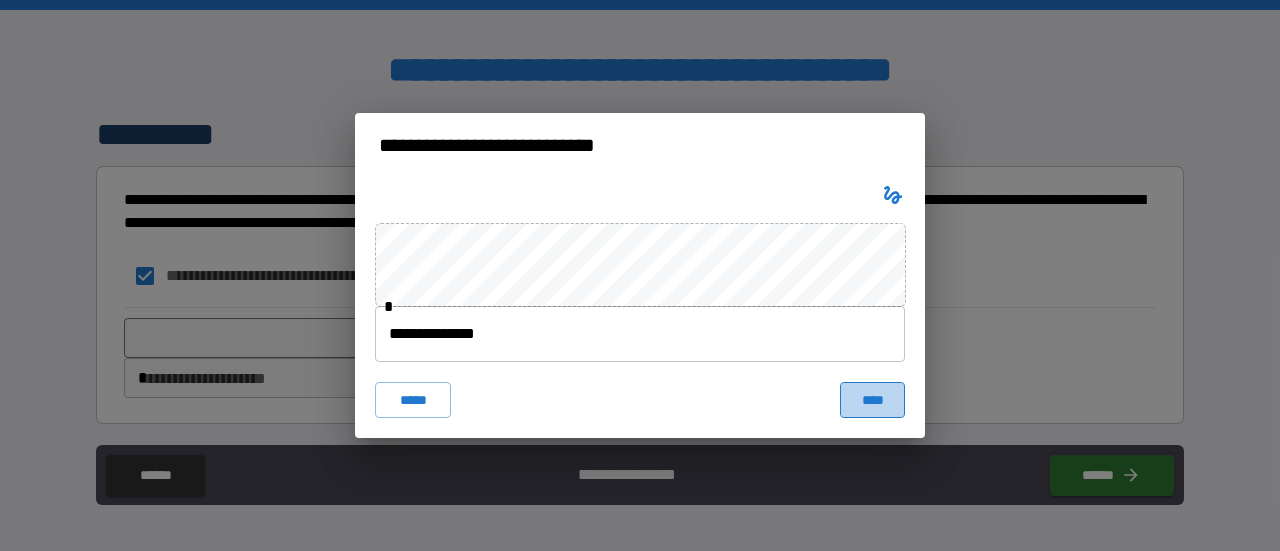 click on "****" at bounding box center (872, 400) 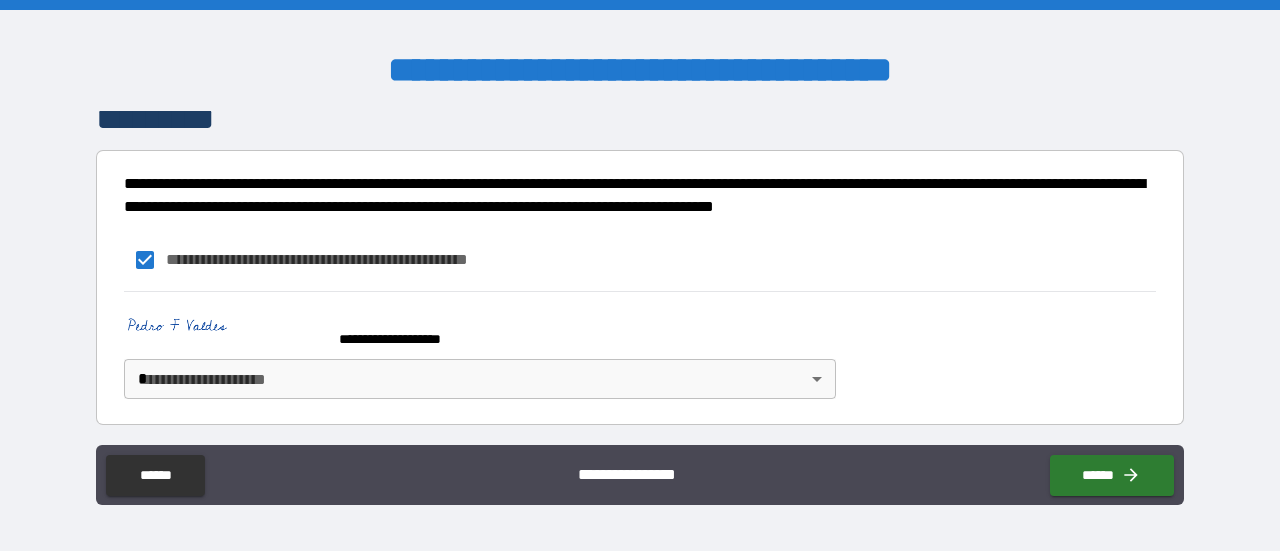 scroll, scrollTop: 691, scrollLeft: 0, axis: vertical 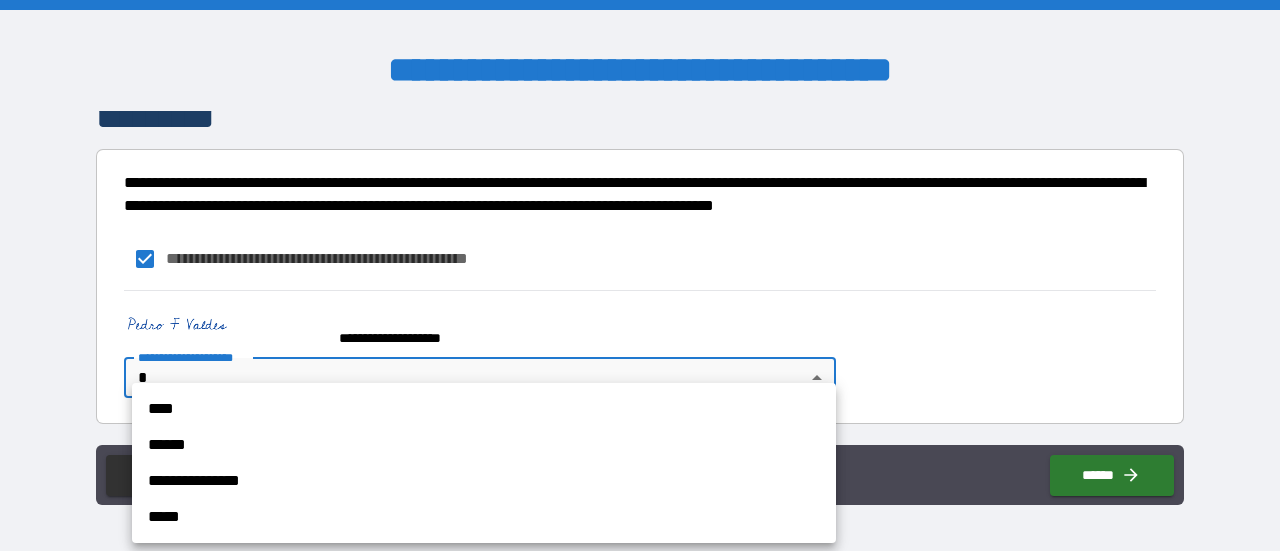 click on "**********" at bounding box center (640, 275) 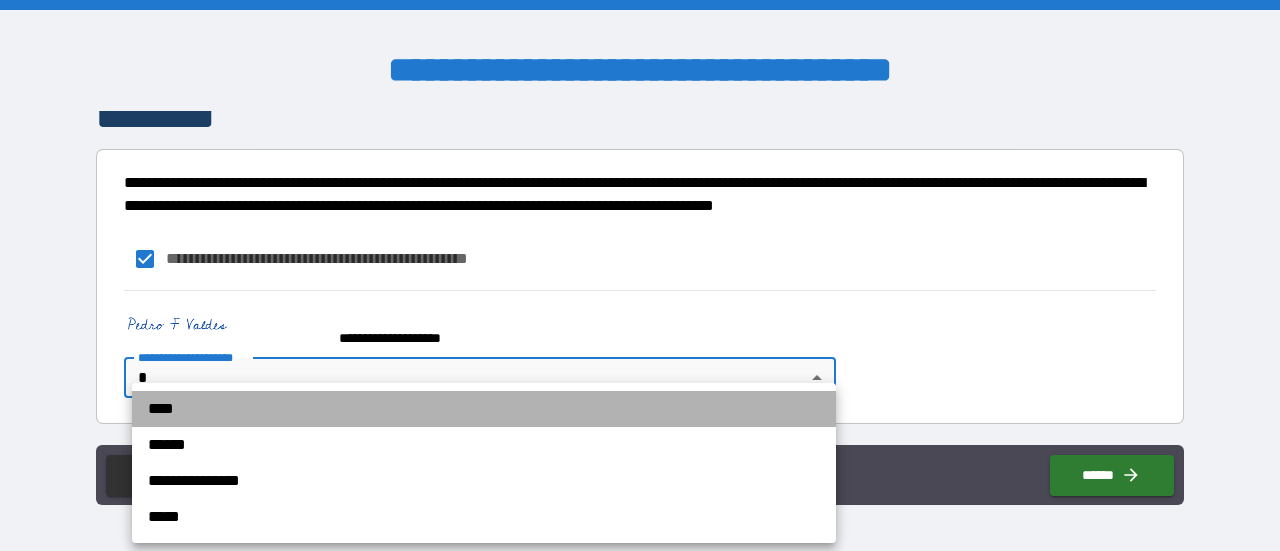 click on "****" at bounding box center [484, 409] 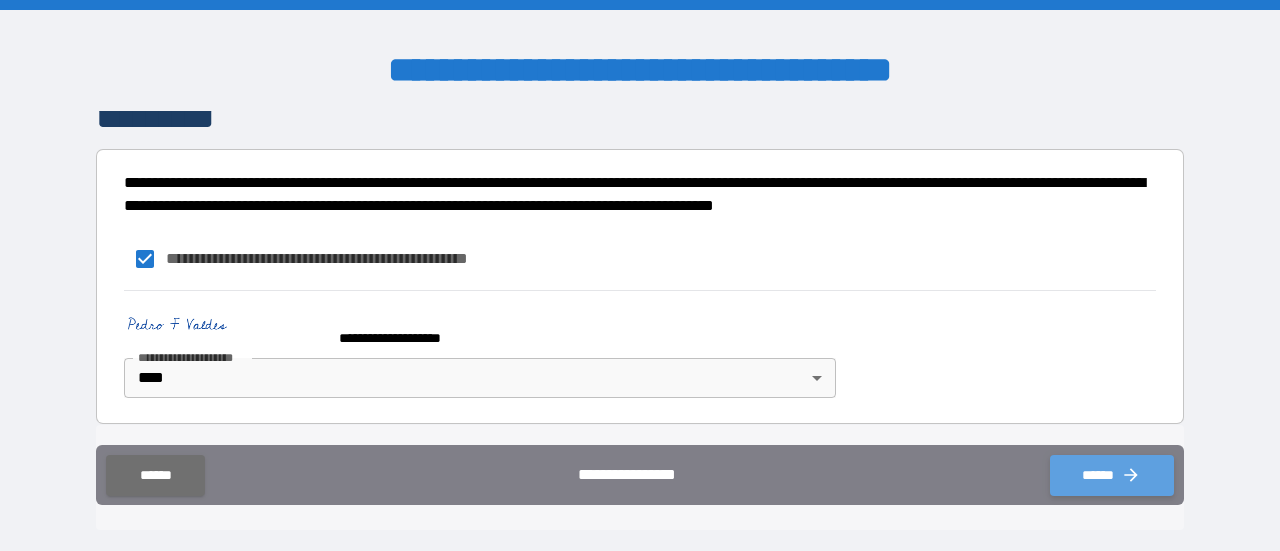 click on "******" at bounding box center [1112, 475] 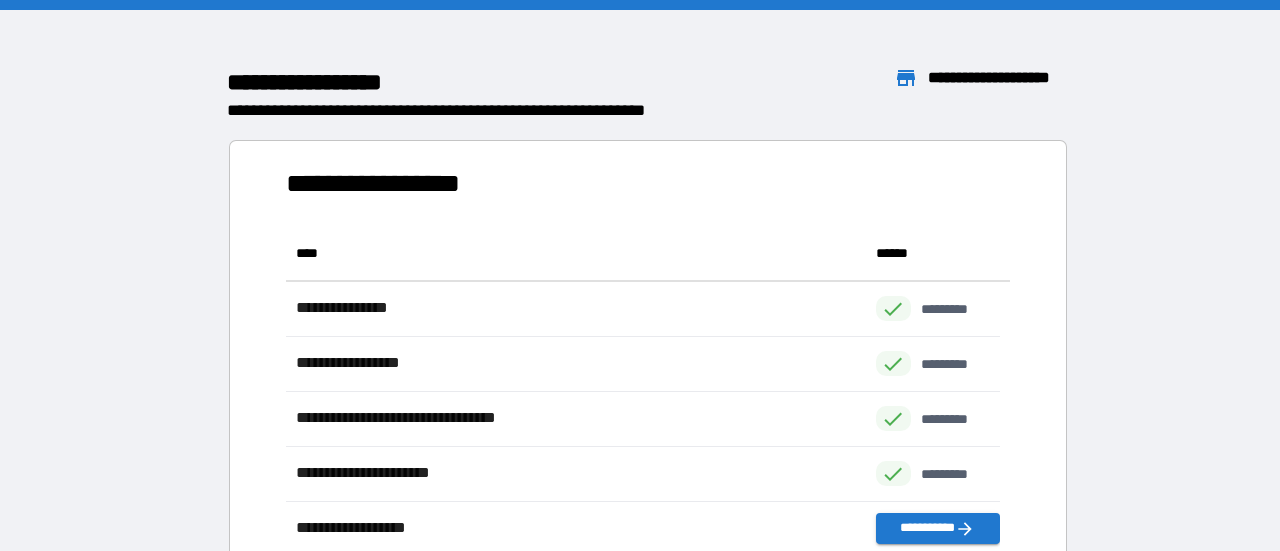 scroll, scrollTop: 16, scrollLeft: 16, axis: both 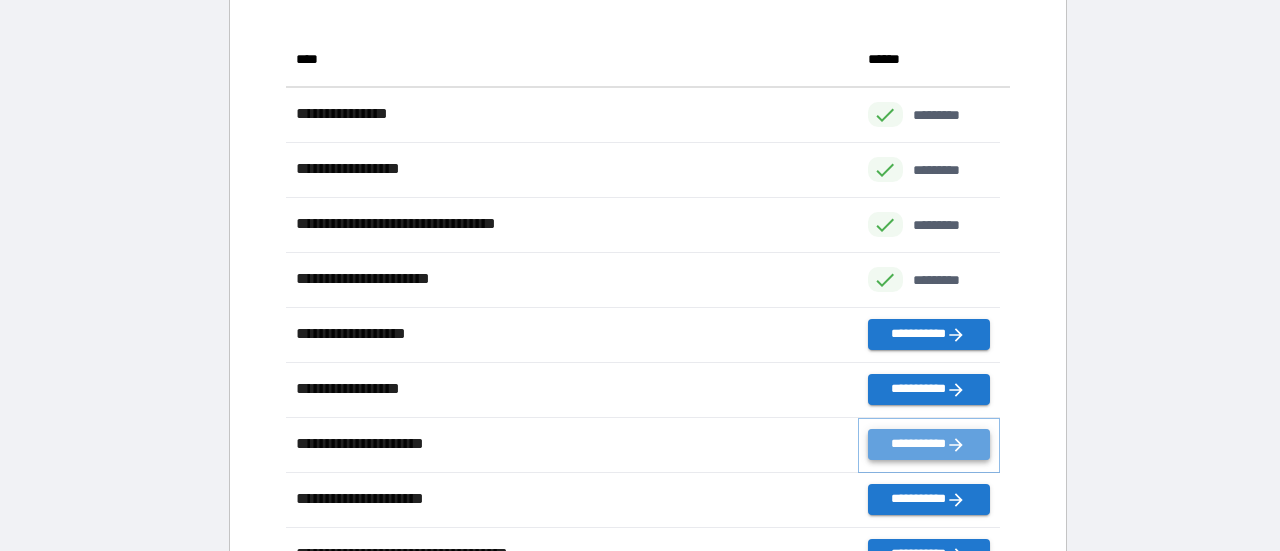 click 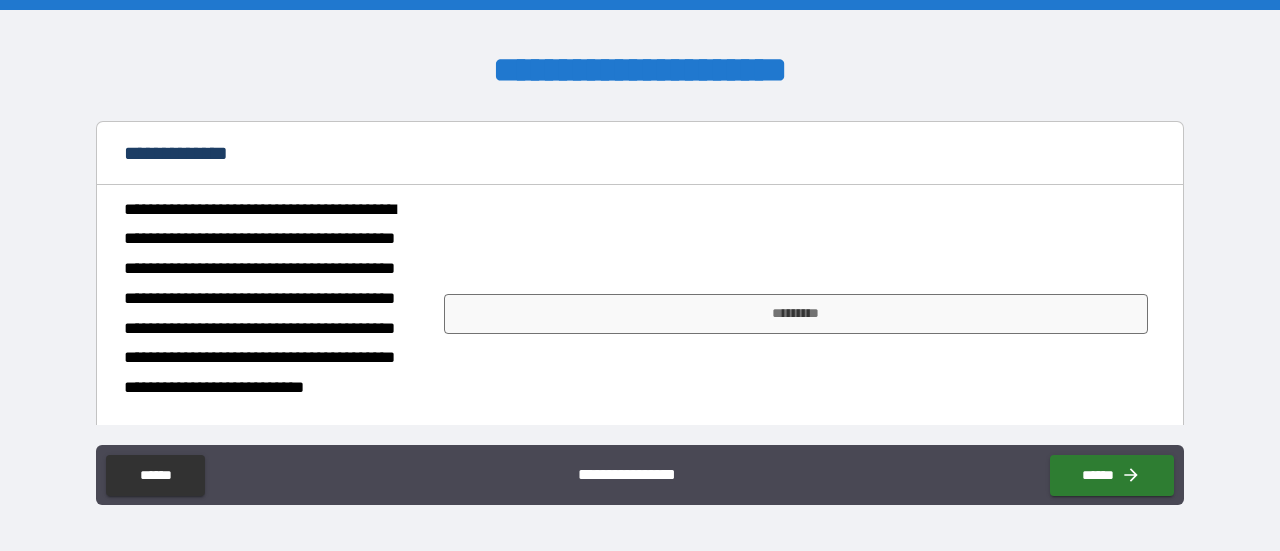 scroll, scrollTop: 626, scrollLeft: 0, axis: vertical 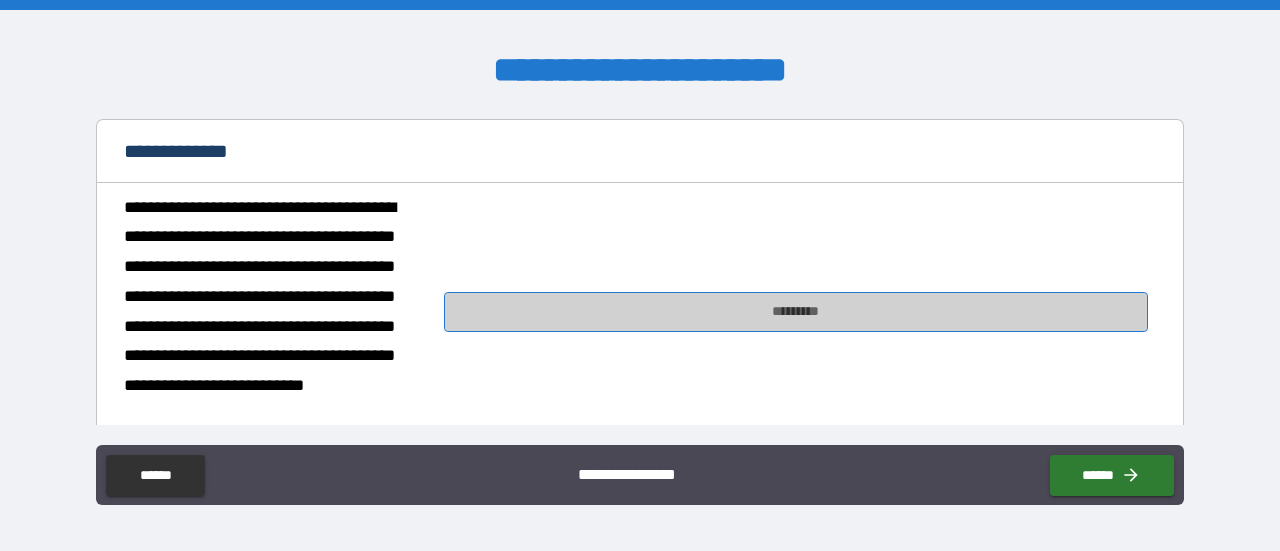 click on "*********" at bounding box center (796, 312) 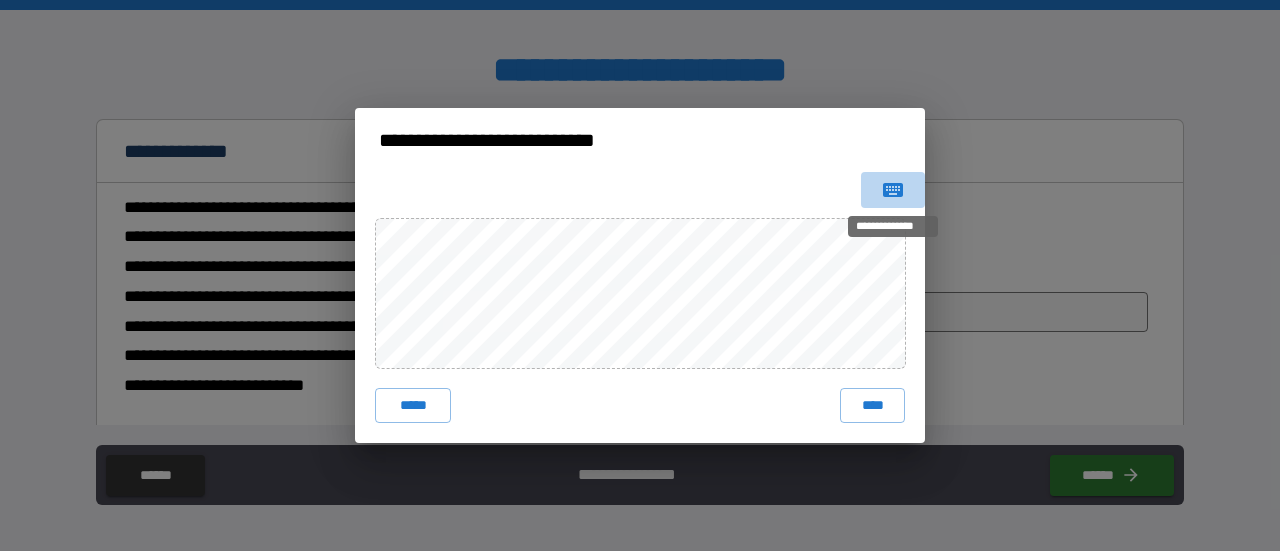 click 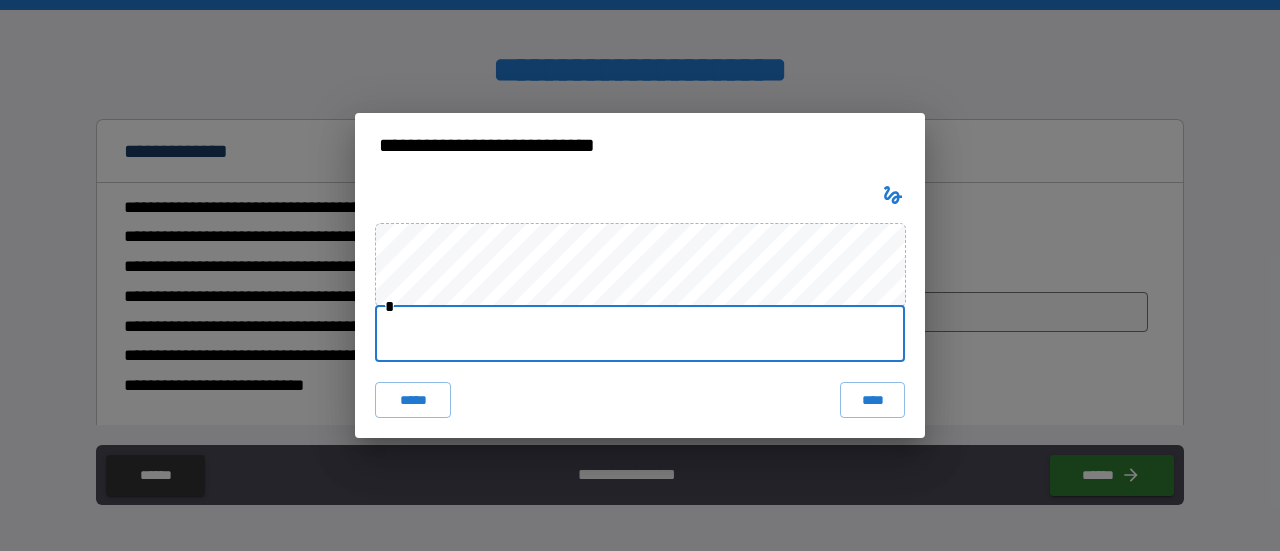 click at bounding box center [640, 334] 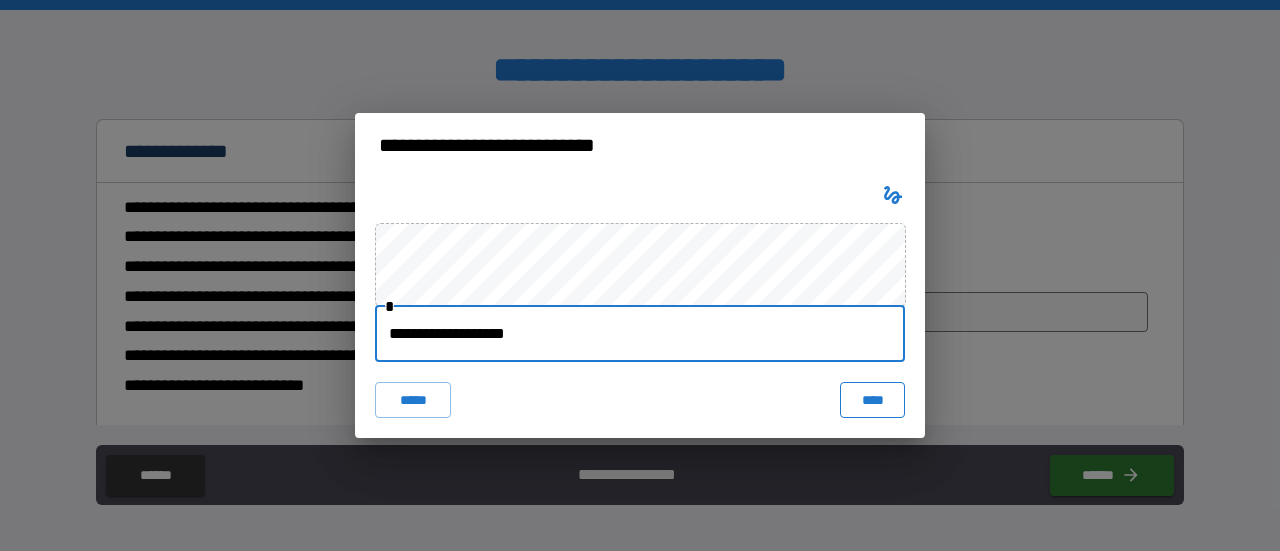 type on "**********" 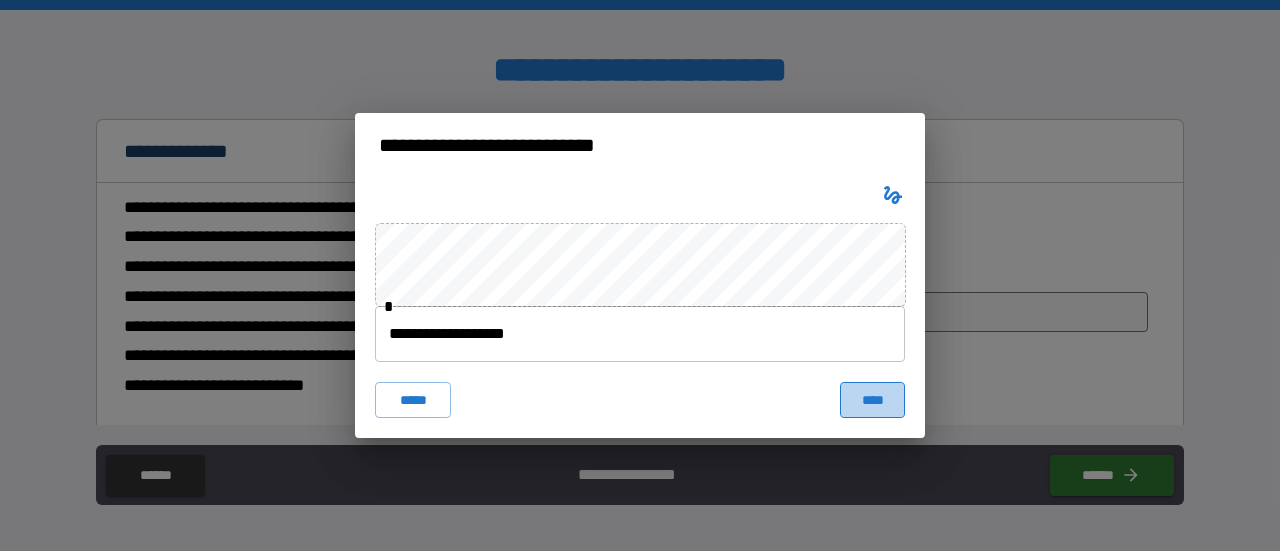 click on "****" at bounding box center [872, 400] 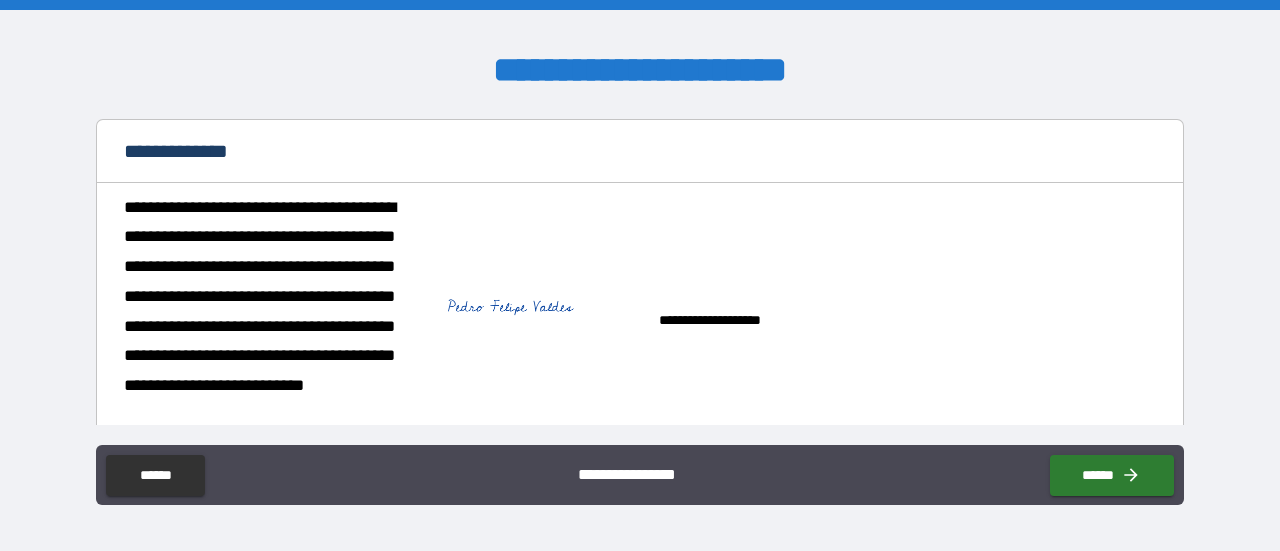 scroll, scrollTop: 682, scrollLeft: 0, axis: vertical 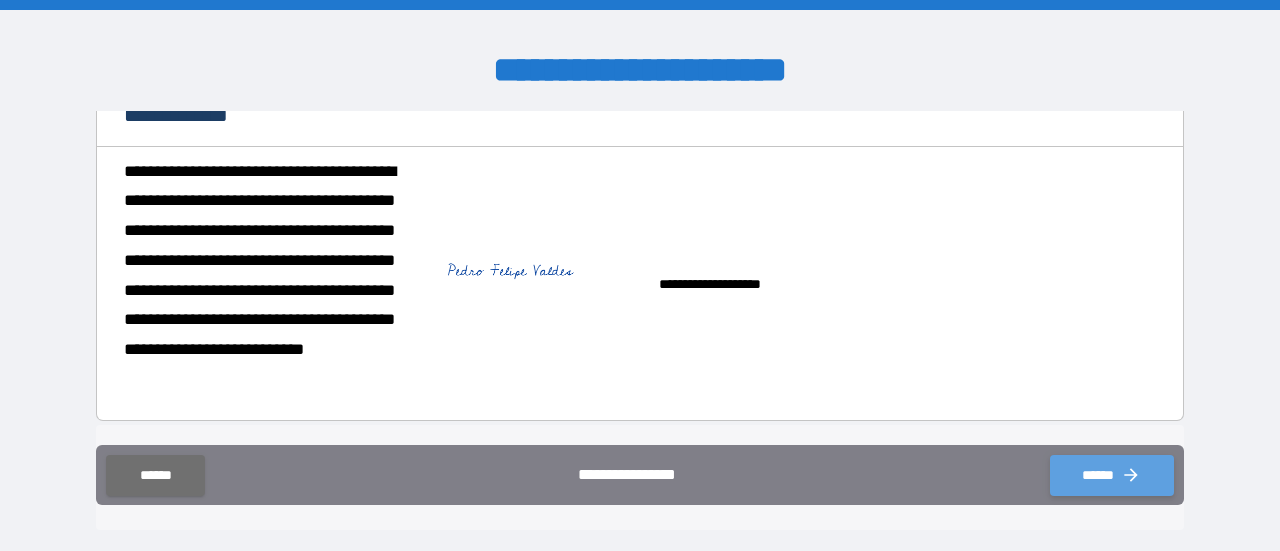 click on "******" at bounding box center [1112, 475] 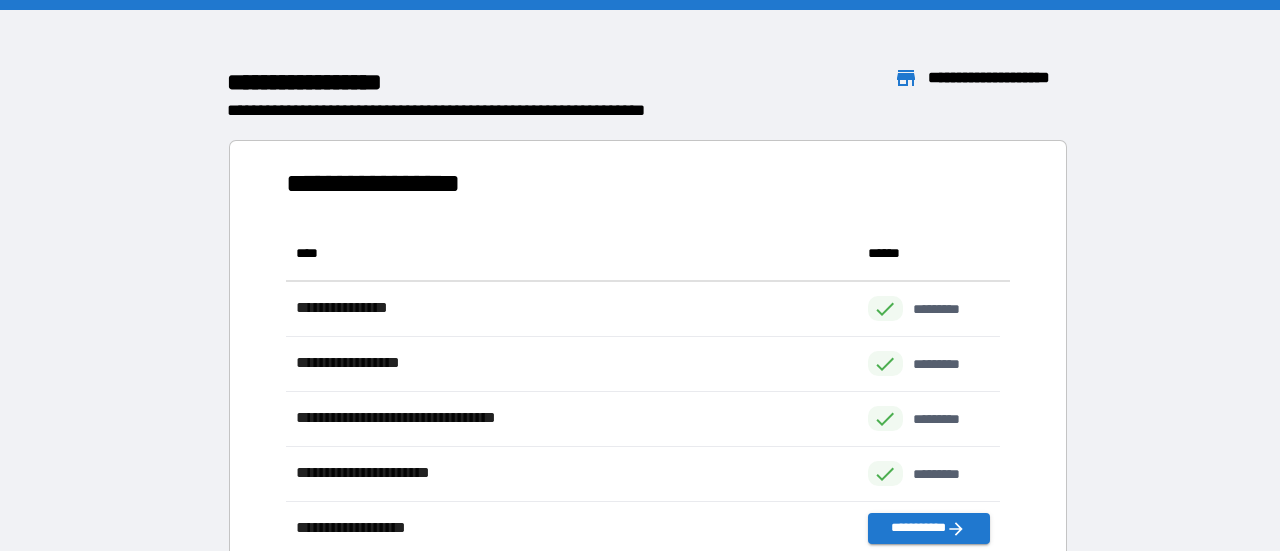 scroll, scrollTop: 16, scrollLeft: 16, axis: both 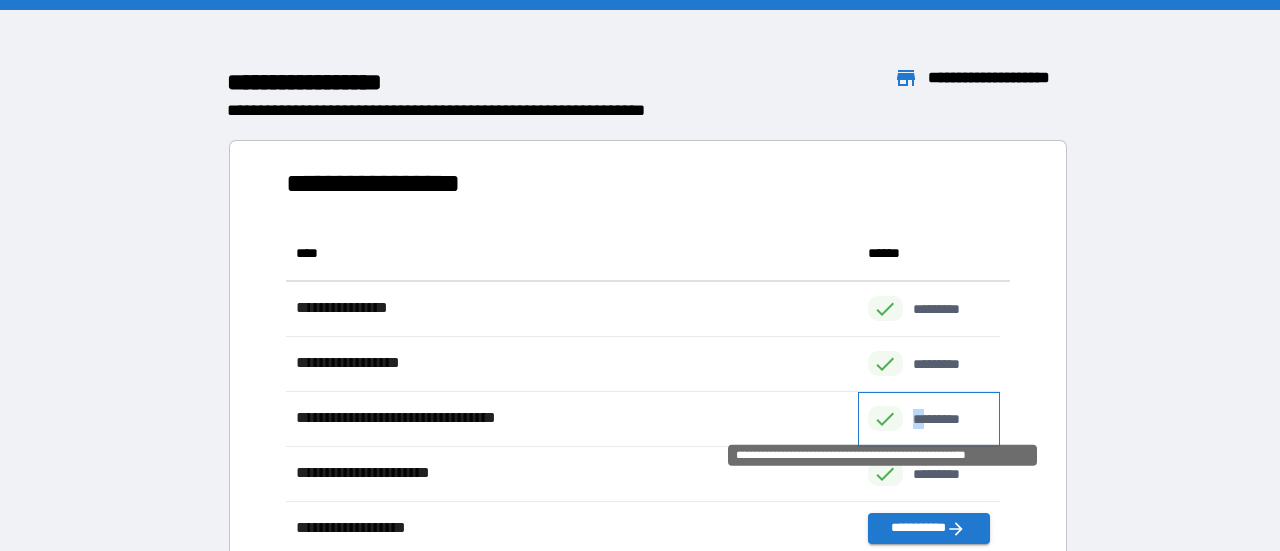 drag, startPoint x: 928, startPoint y: 423, endPoint x: 876, endPoint y: 421, distance: 52.03845 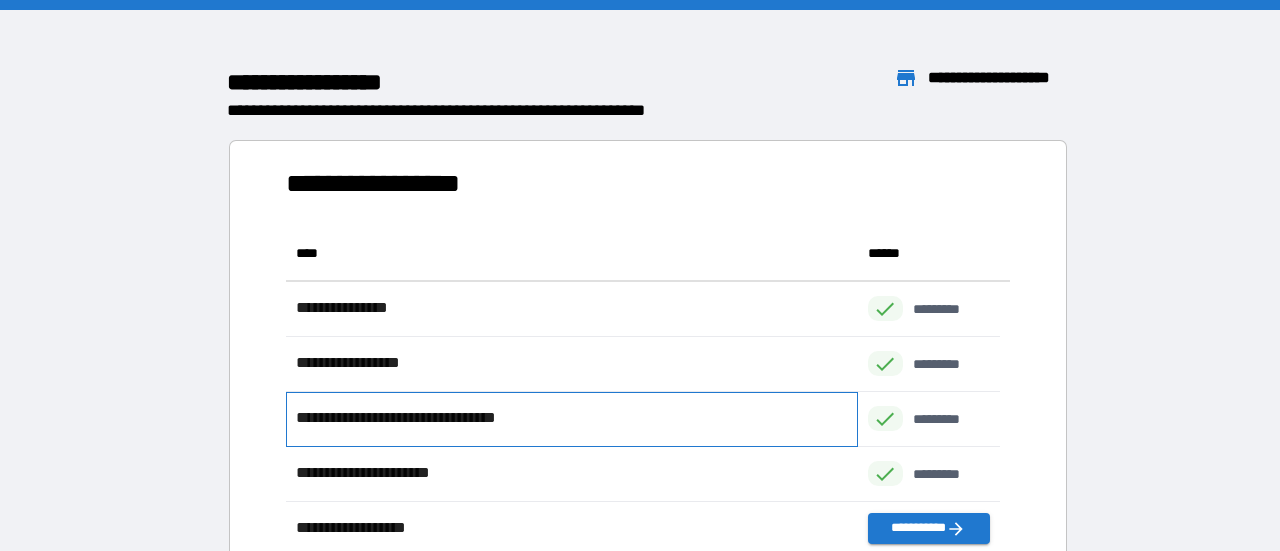 click on "**********" at bounding box center [421, 418] 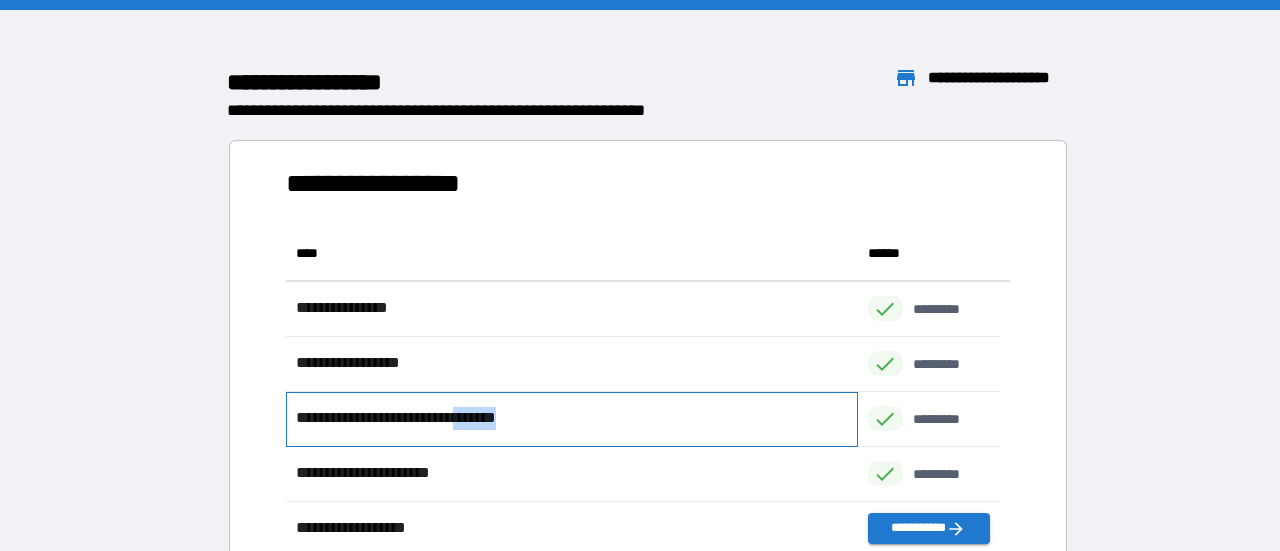 click on "**********" at bounding box center [421, 418] 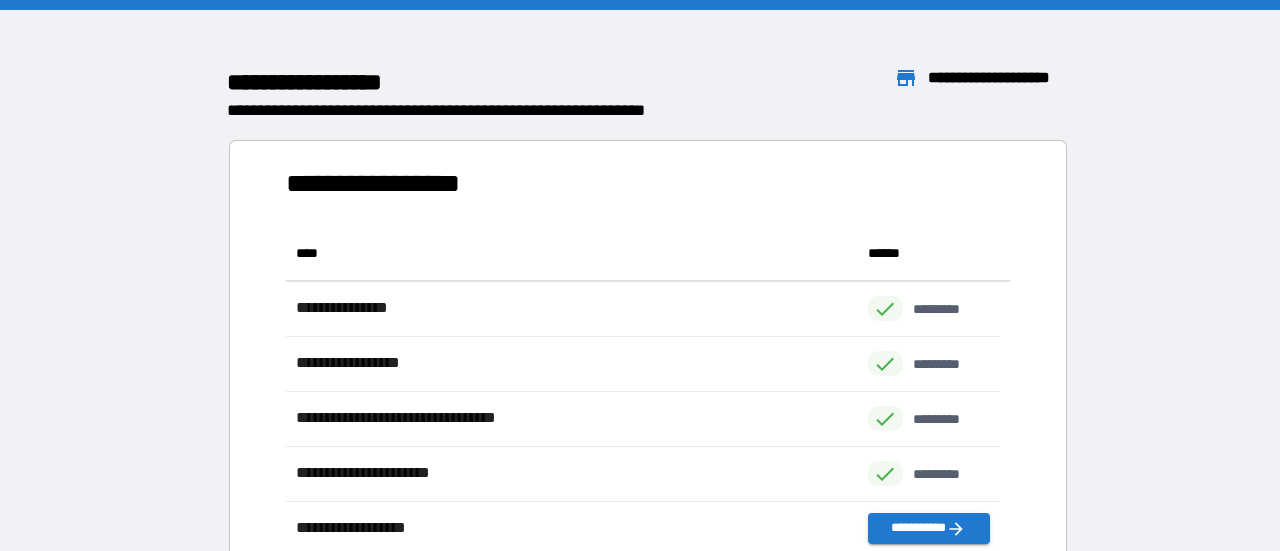 click on "**********" at bounding box center (640, 576) 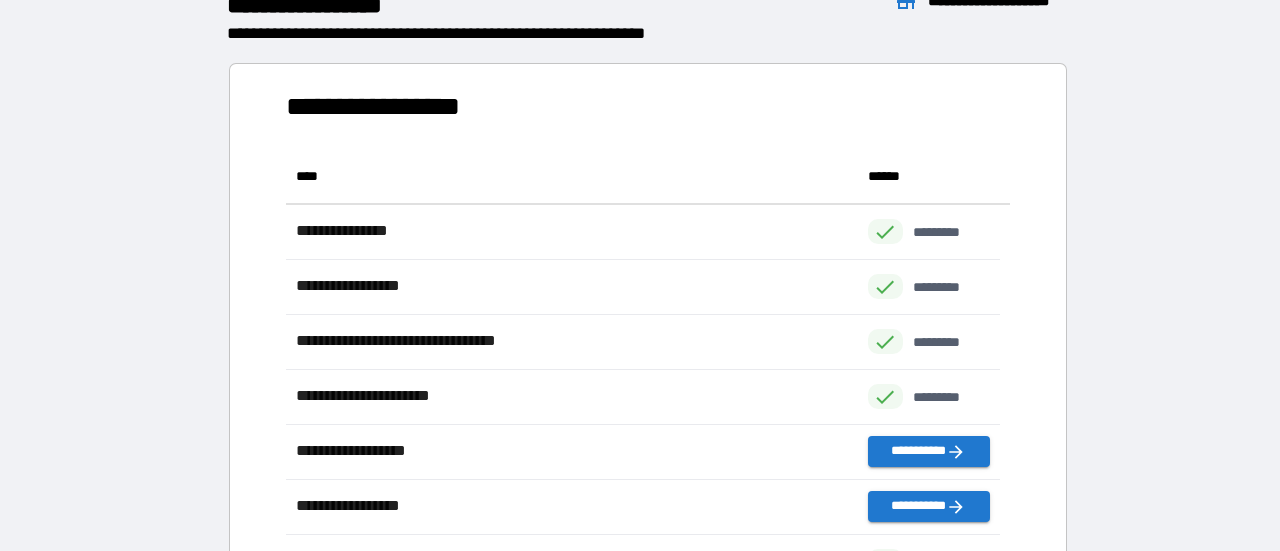 scroll, scrollTop: 82, scrollLeft: 0, axis: vertical 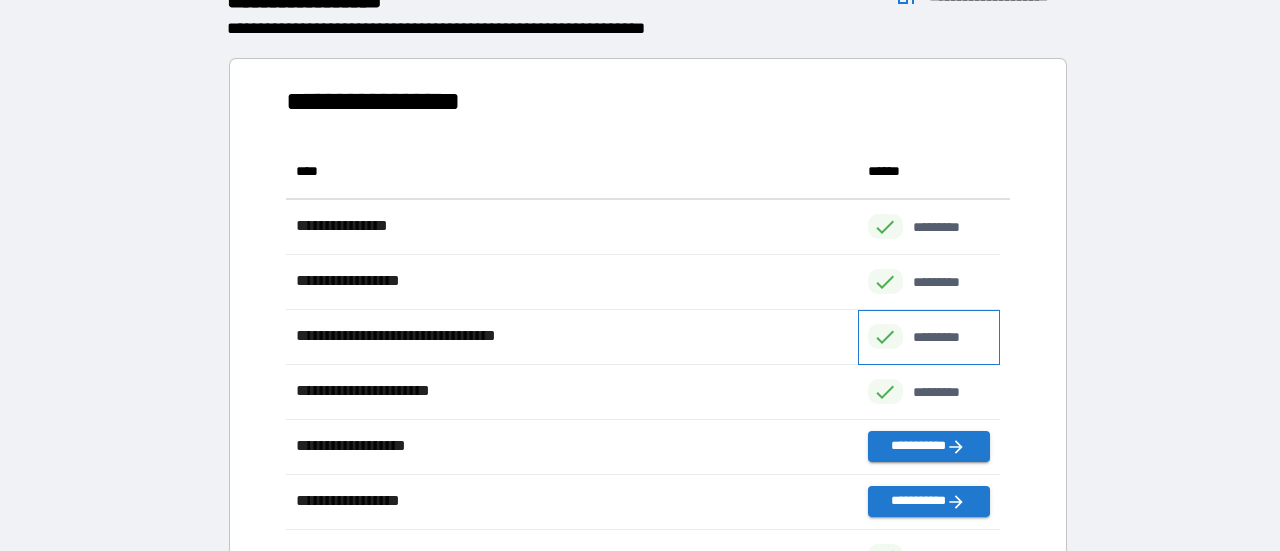 click on "*********" at bounding box center (947, 337) 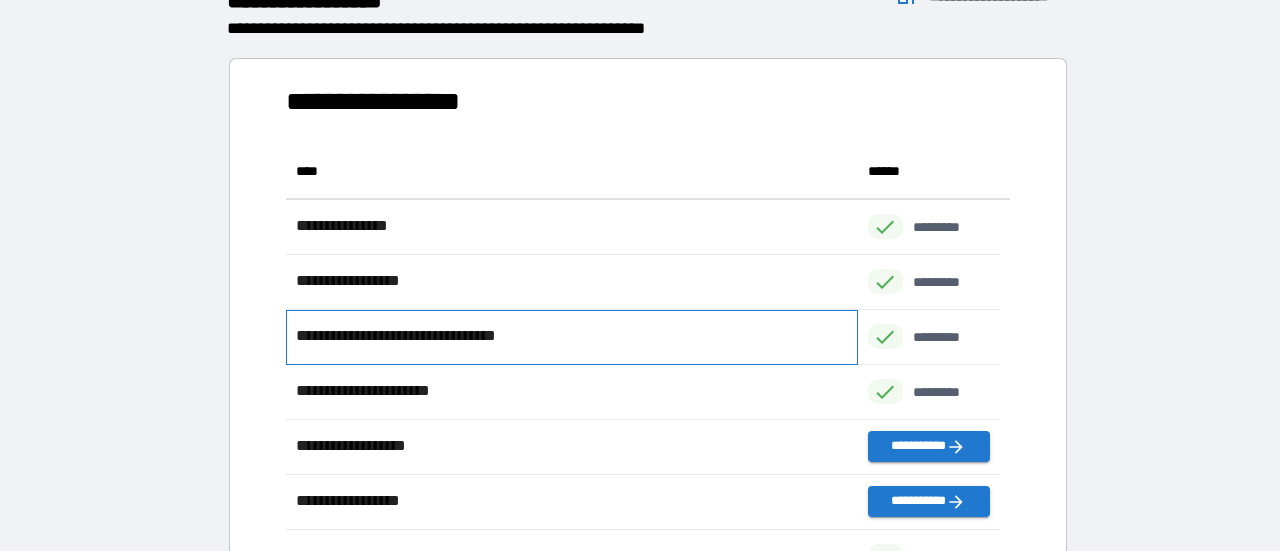 click on "**********" at bounding box center (421, 336) 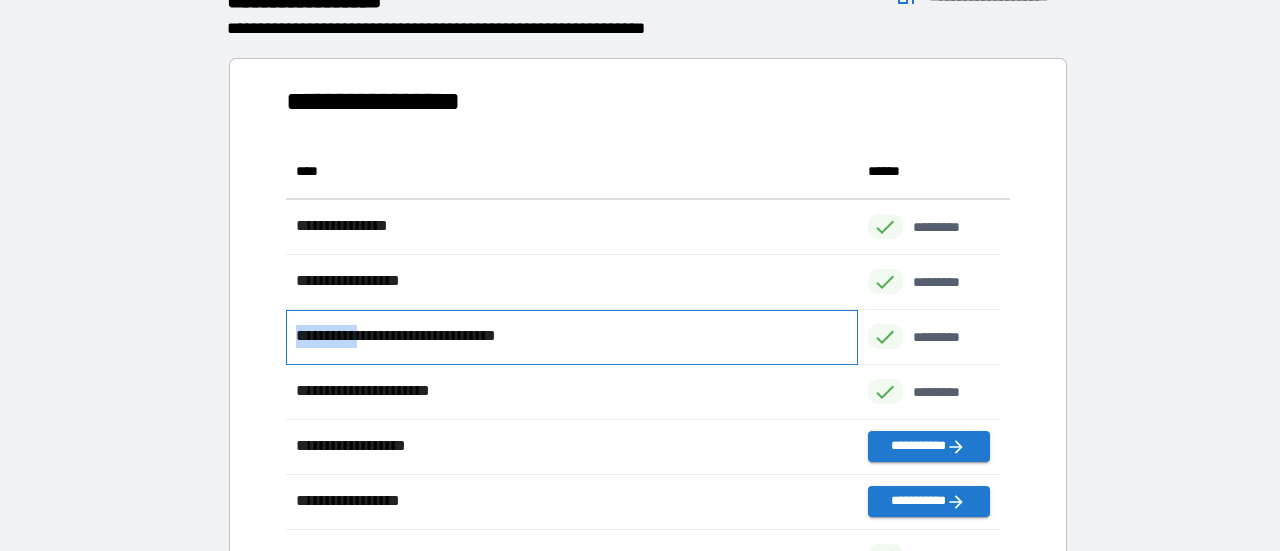 click on "**********" at bounding box center (421, 336) 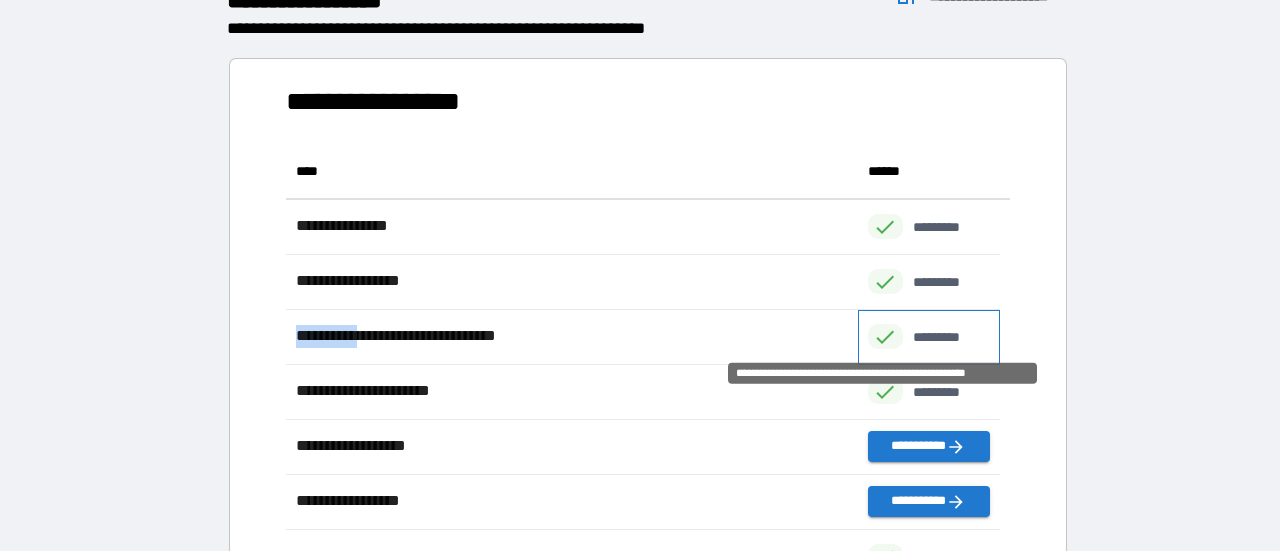 click 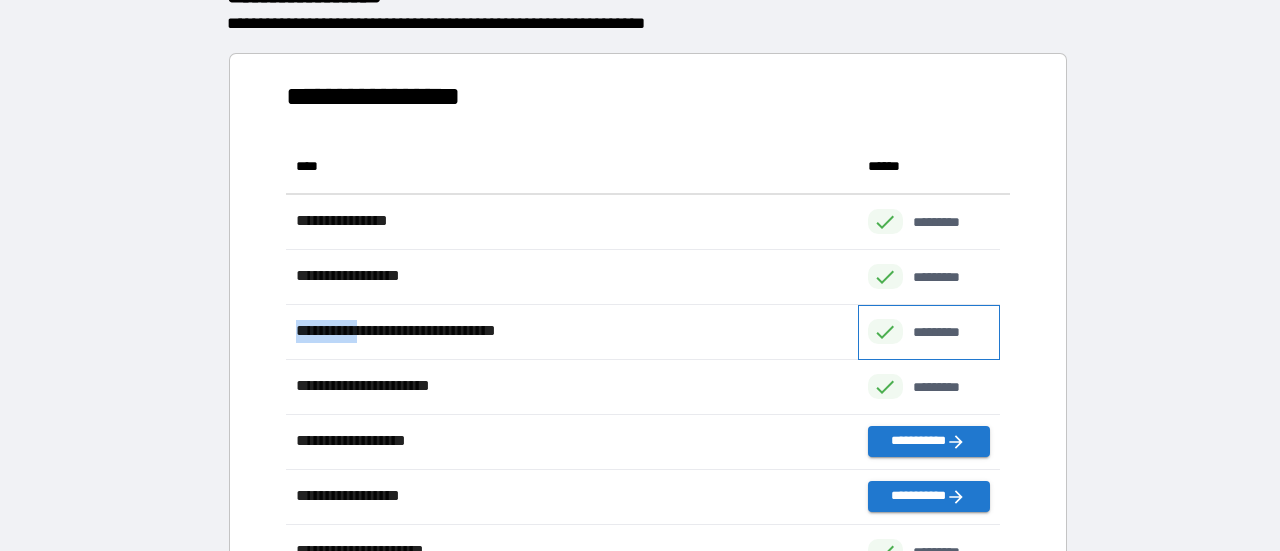 scroll, scrollTop: 0, scrollLeft: 0, axis: both 